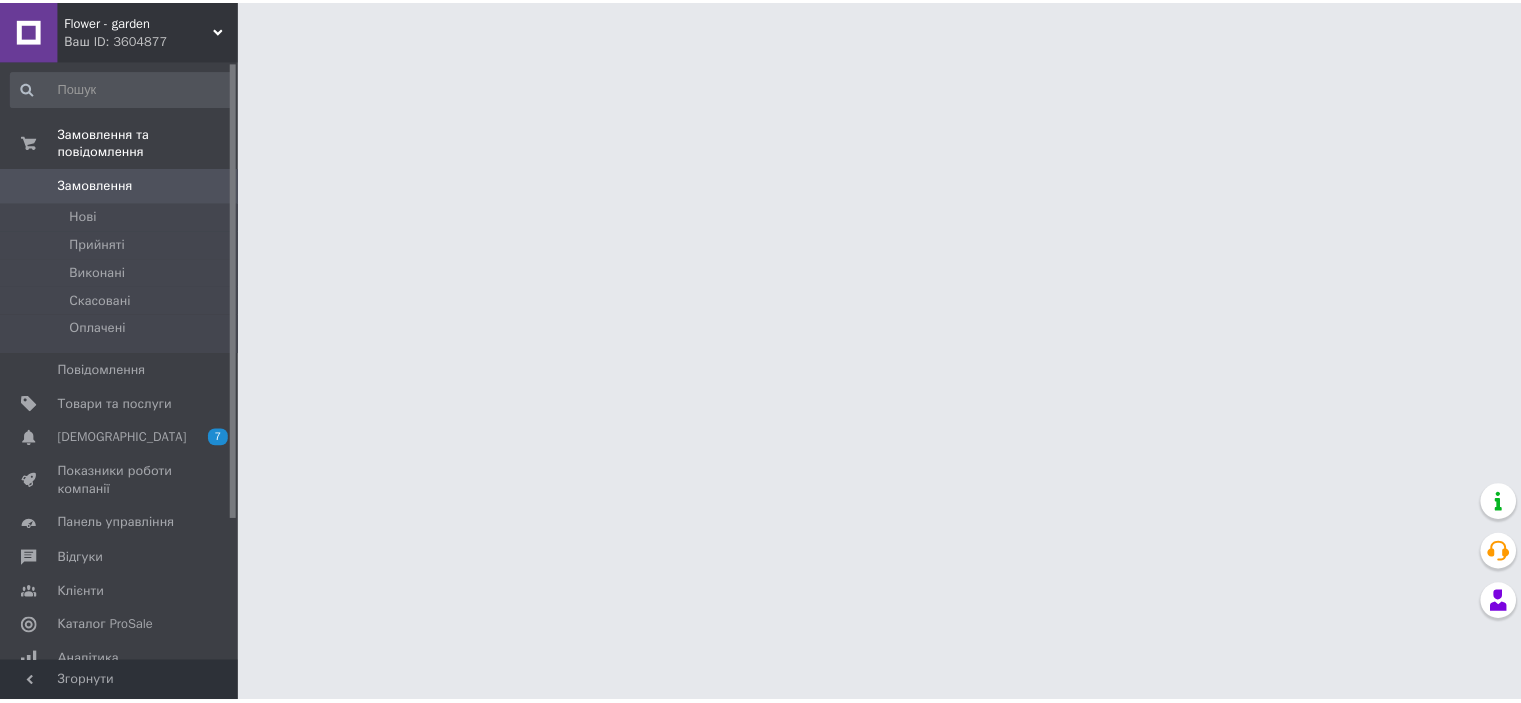 scroll, scrollTop: 0, scrollLeft: 0, axis: both 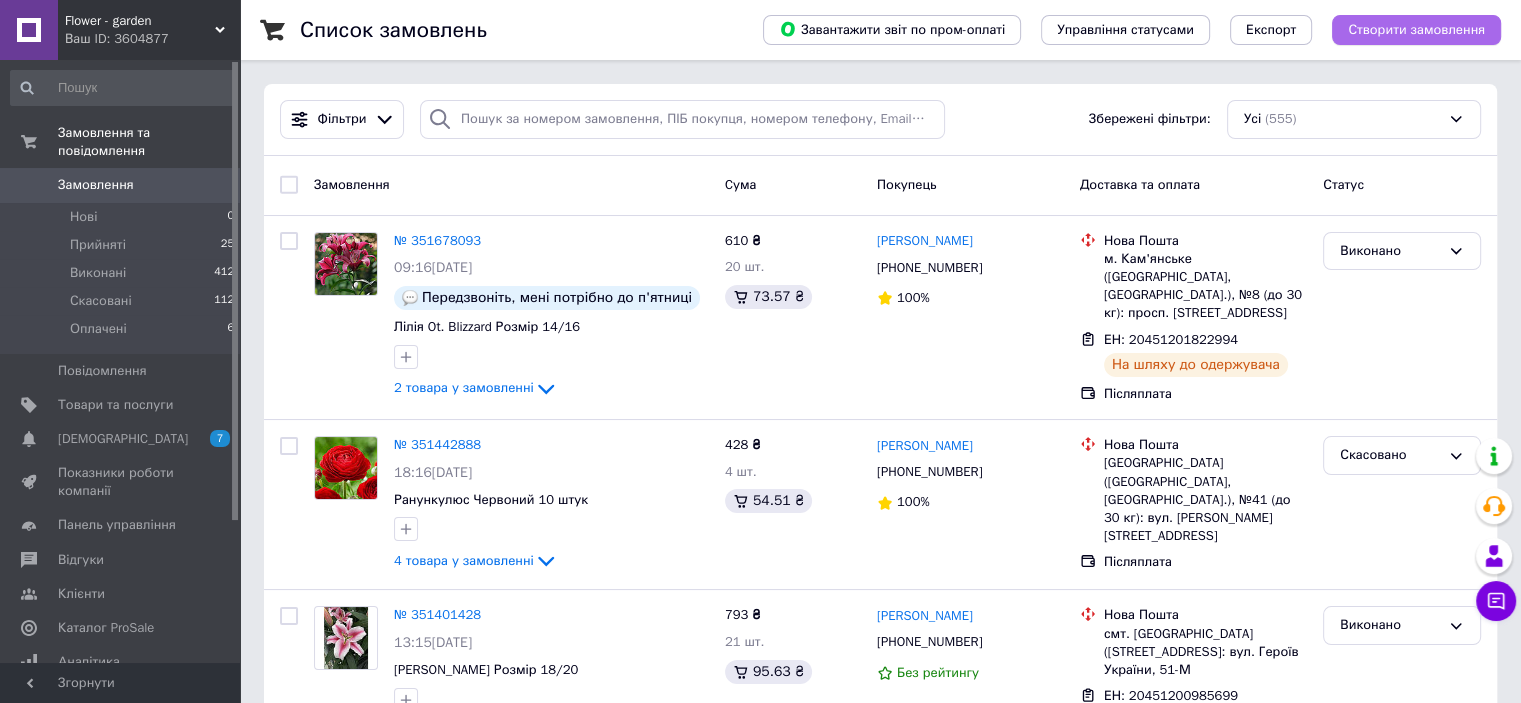 click on "Створити замовлення" at bounding box center [1416, 30] 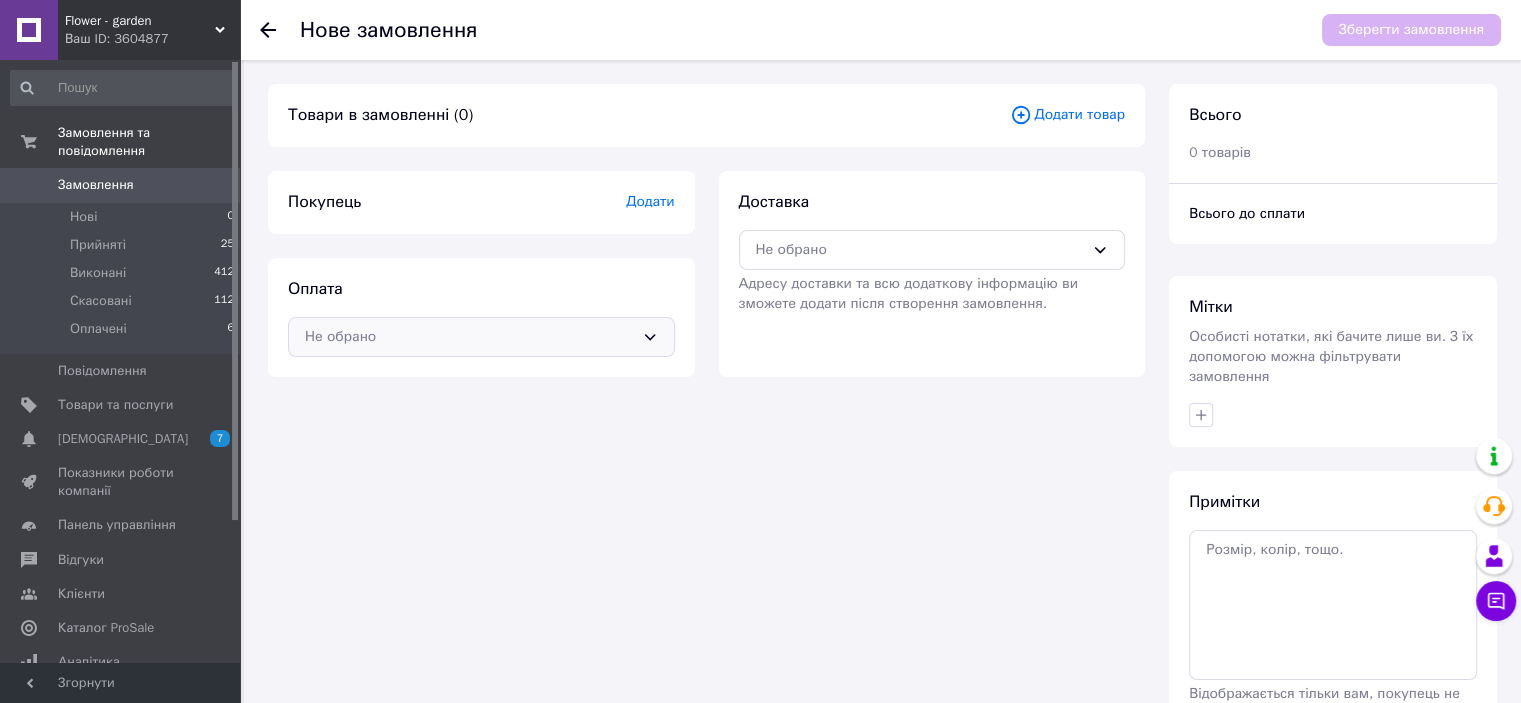 click on "Не обрано" at bounding box center [481, 337] 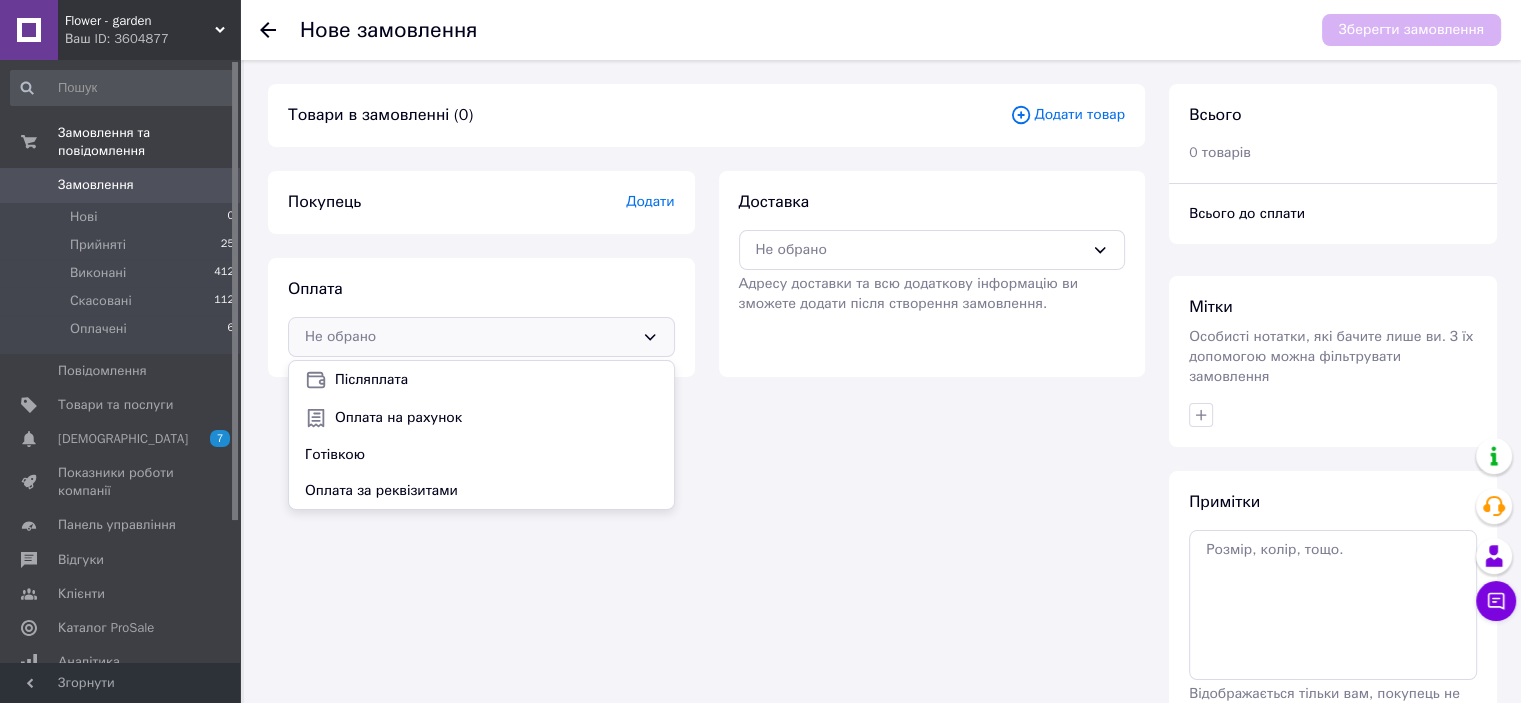 click on "Покупець Додати" at bounding box center (481, 202) 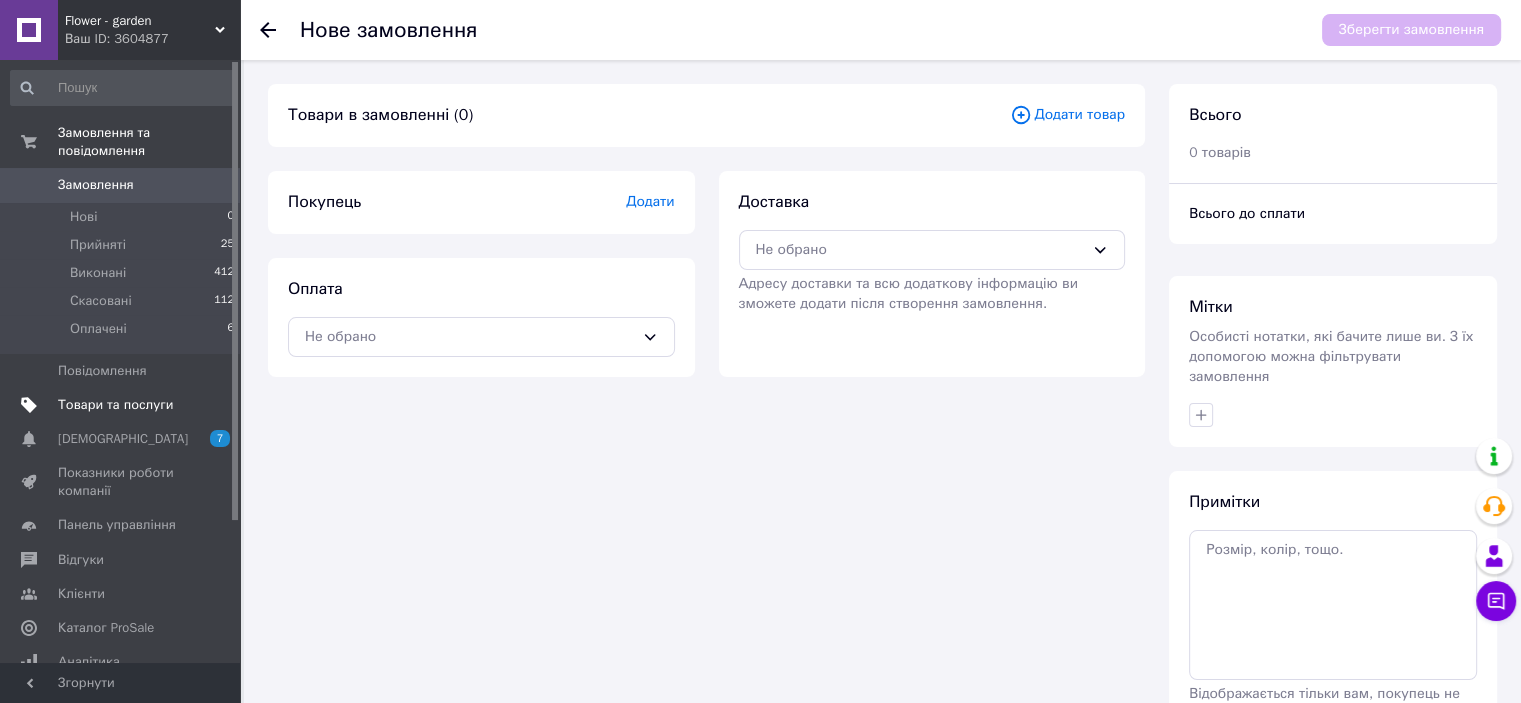 click on "Товари та послуги" at bounding box center [123, 405] 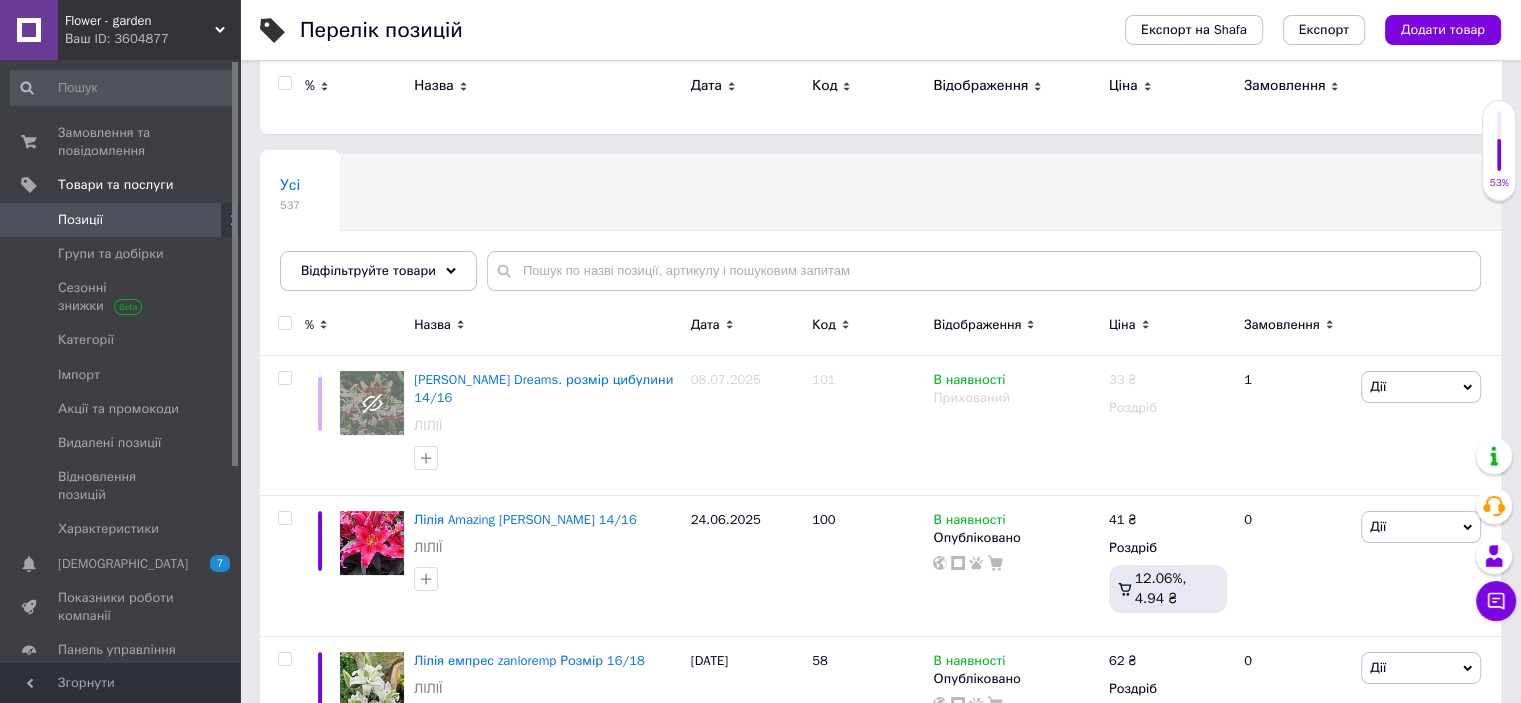 scroll, scrollTop: 0, scrollLeft: 0, axis: both 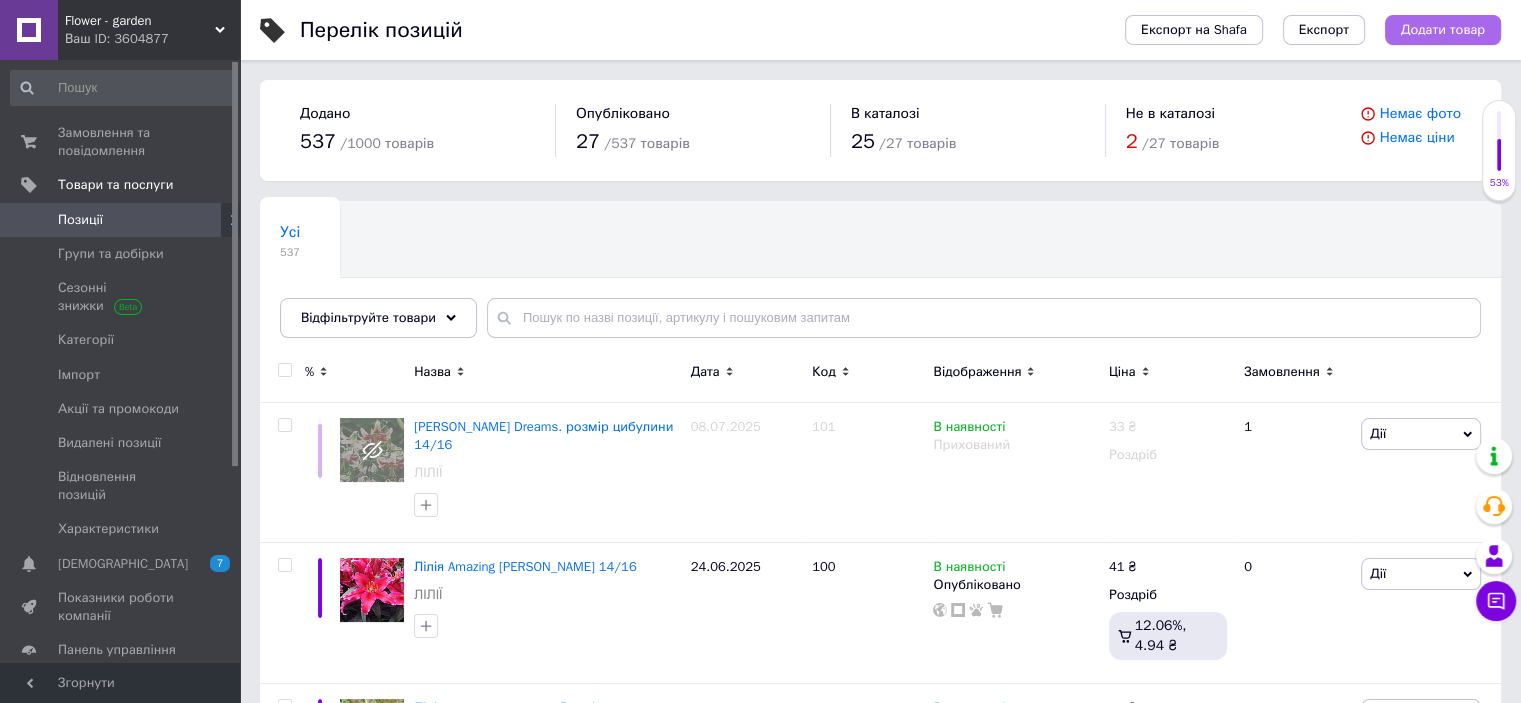 click on "Додати товар" at bounding box center (1443, 30) 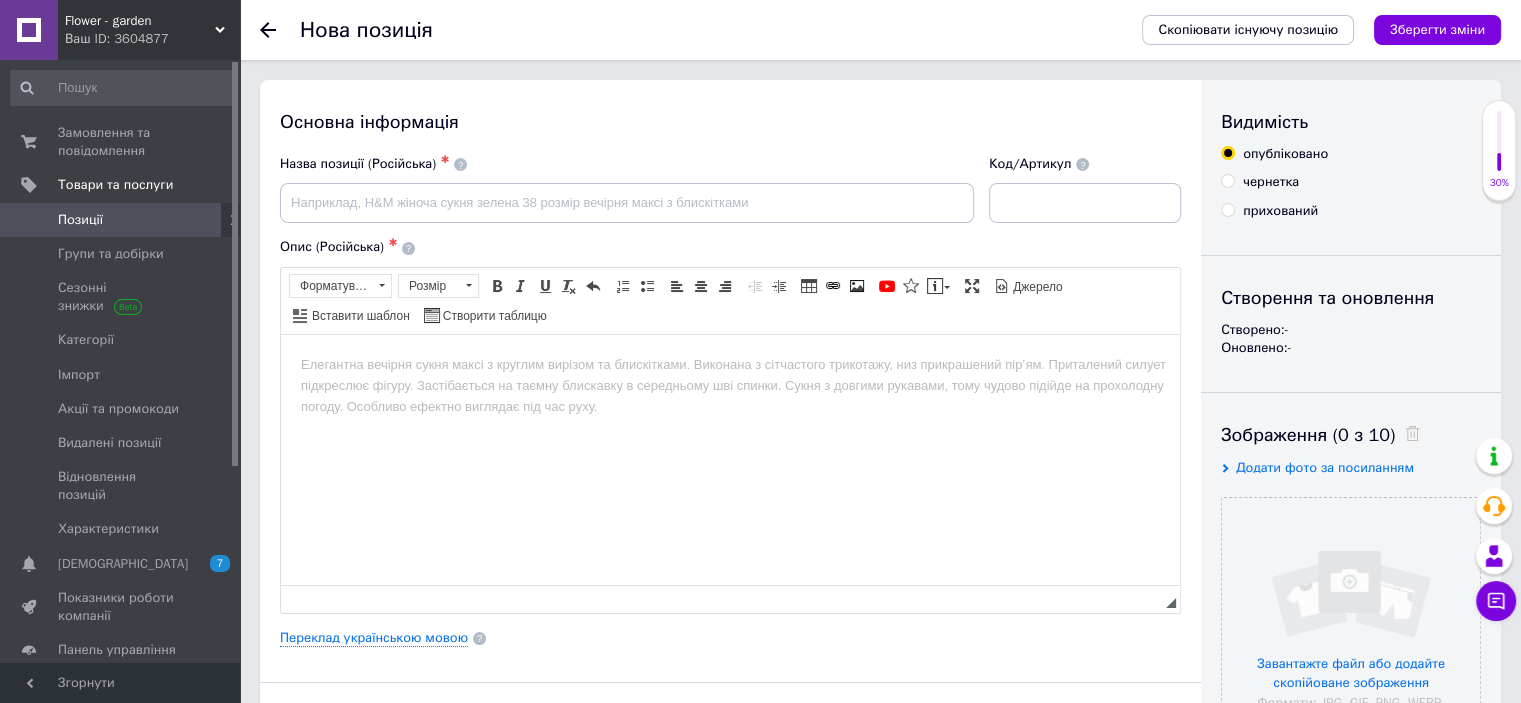 scroll, scrollTop: 0, scrollLeft: 0, axis: both 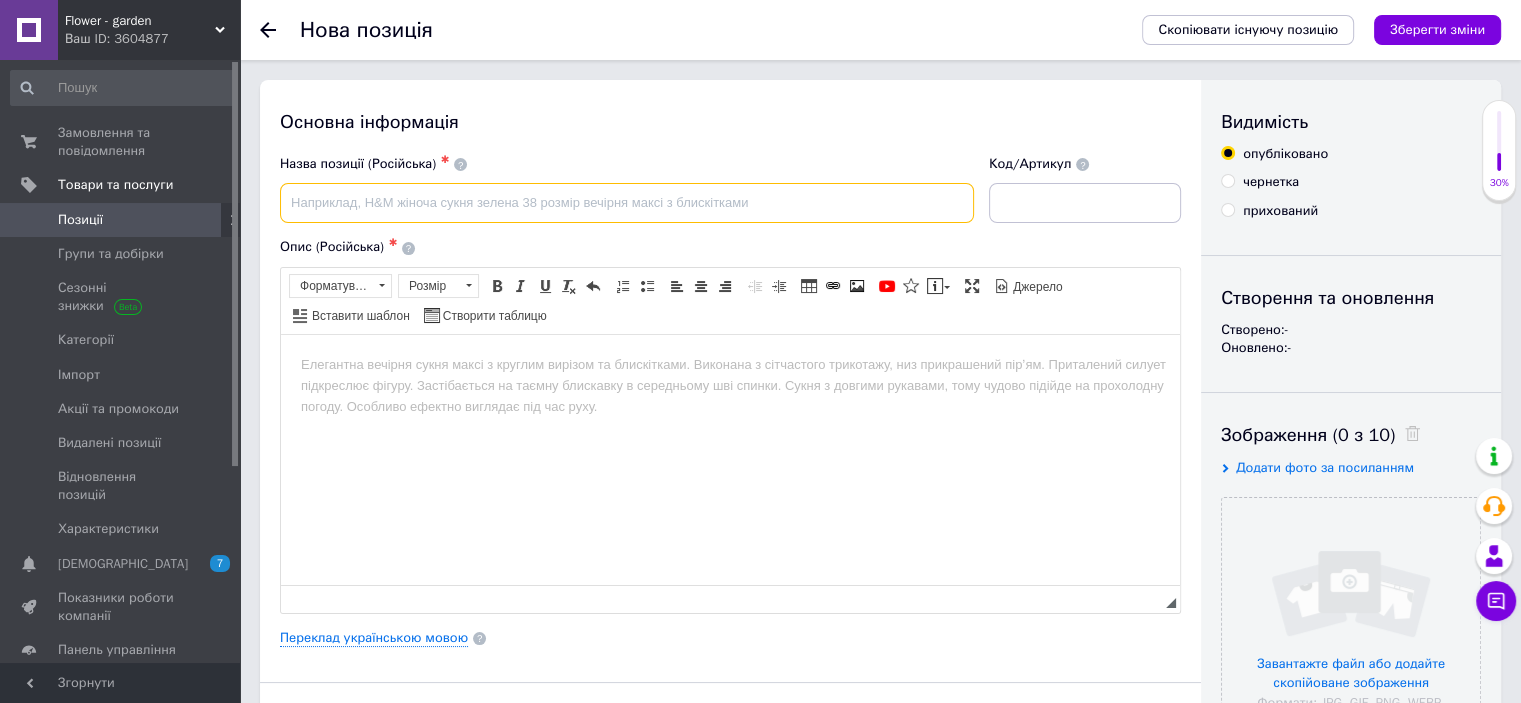 click at bounding box center (627, 203) 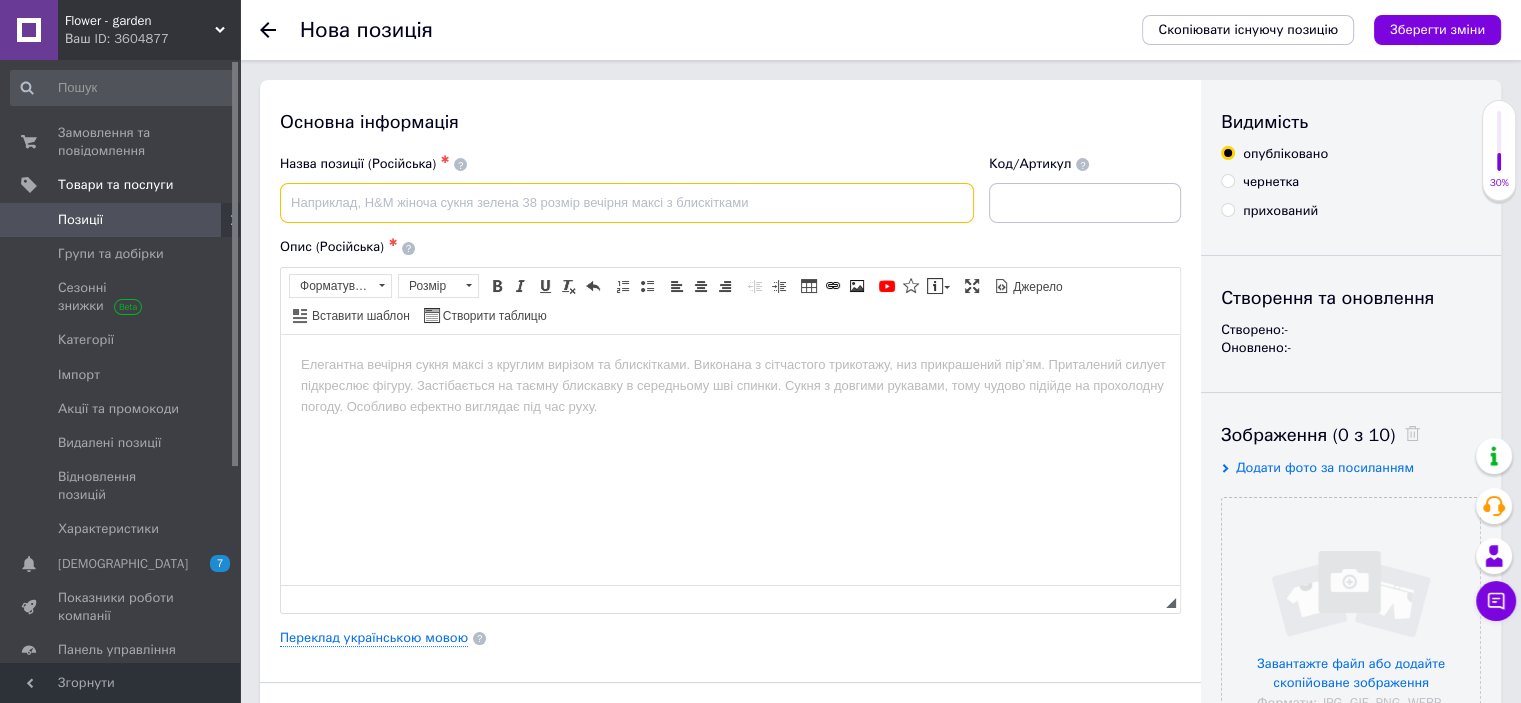 paste on "Акційний мікс 10 лілій з росточками" 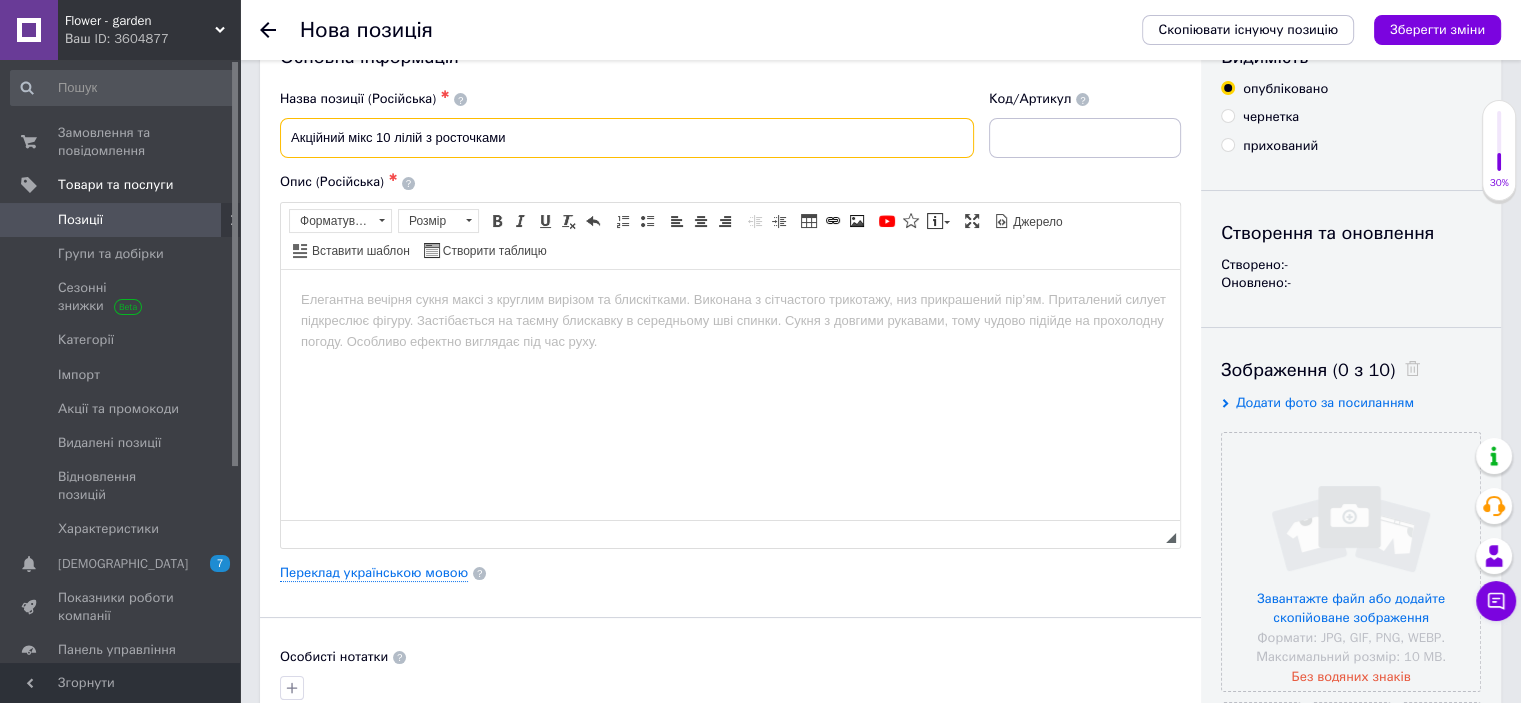 scroll, scrollTop: 100, scrollLeft: 0, axis: vertical 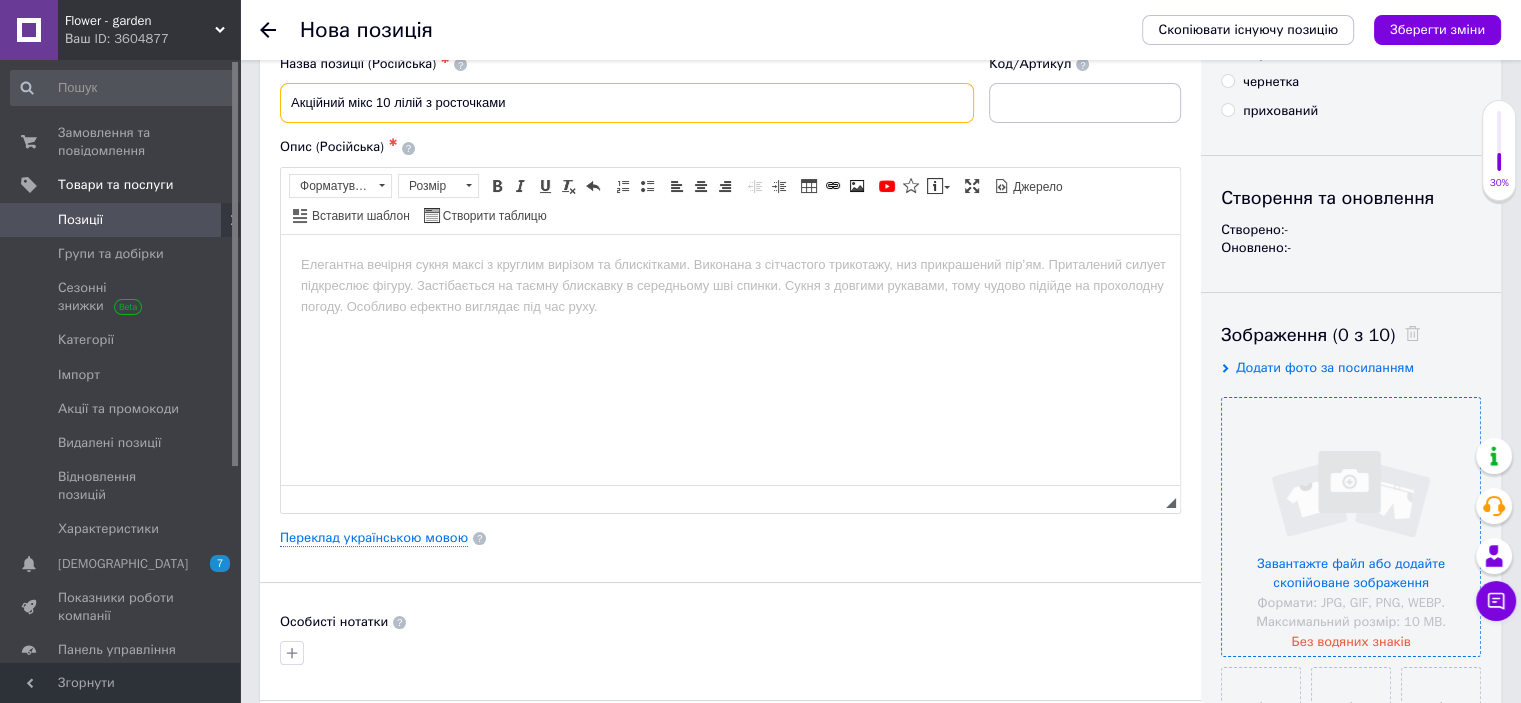 type on "Акційний мікс 10 лілій з росточками" 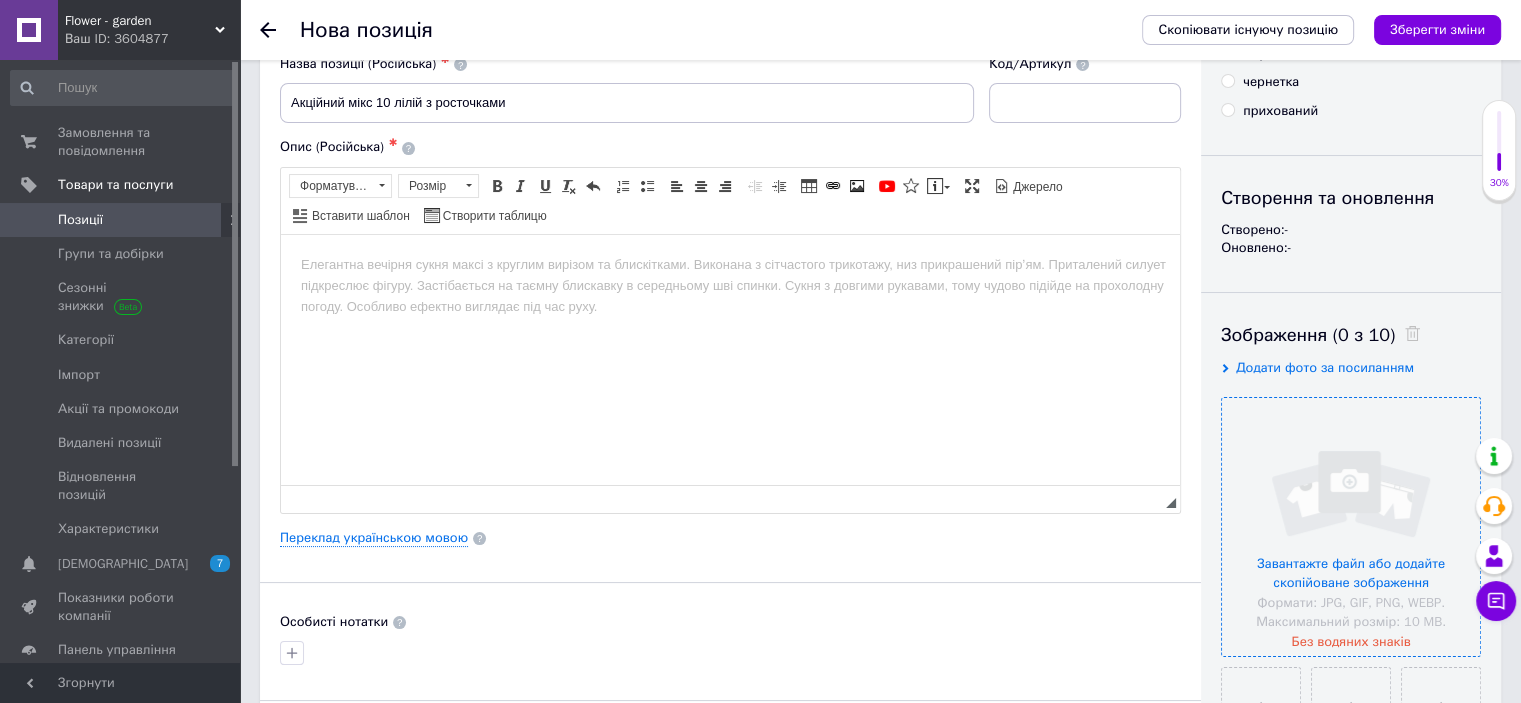 click at bounding box center [1351, 527] 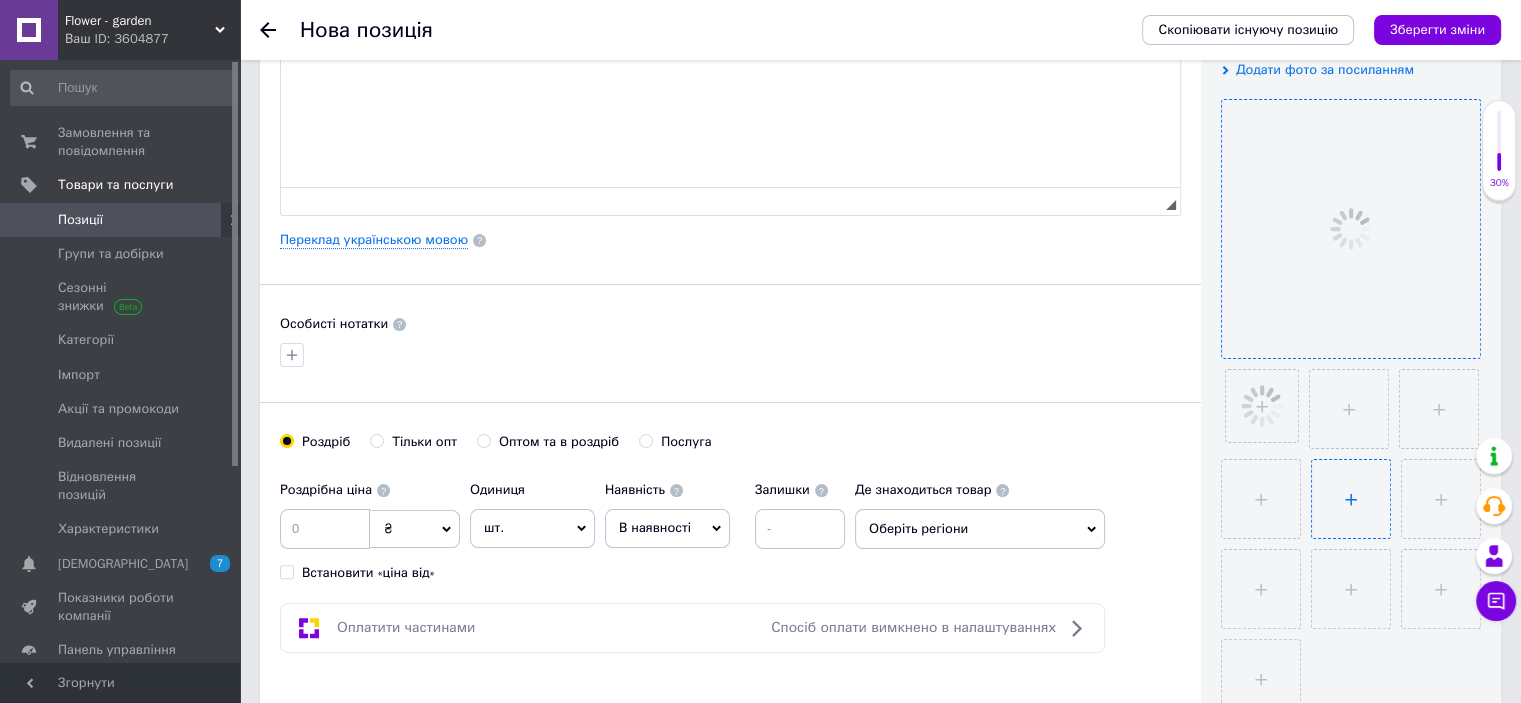 scroll, scrollTop: 400, scrollLeft: 0, axis: vertical 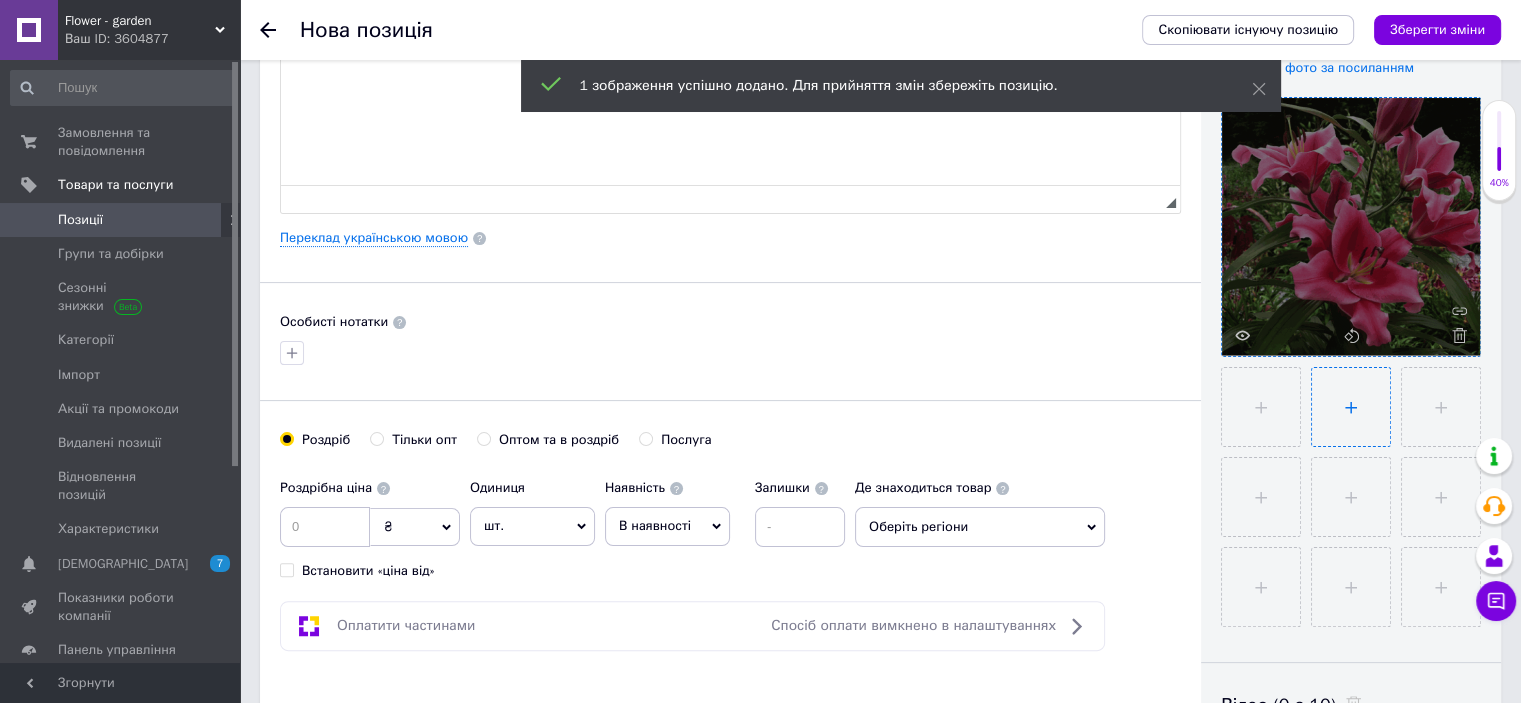 click at bounding box center [1351, 407] 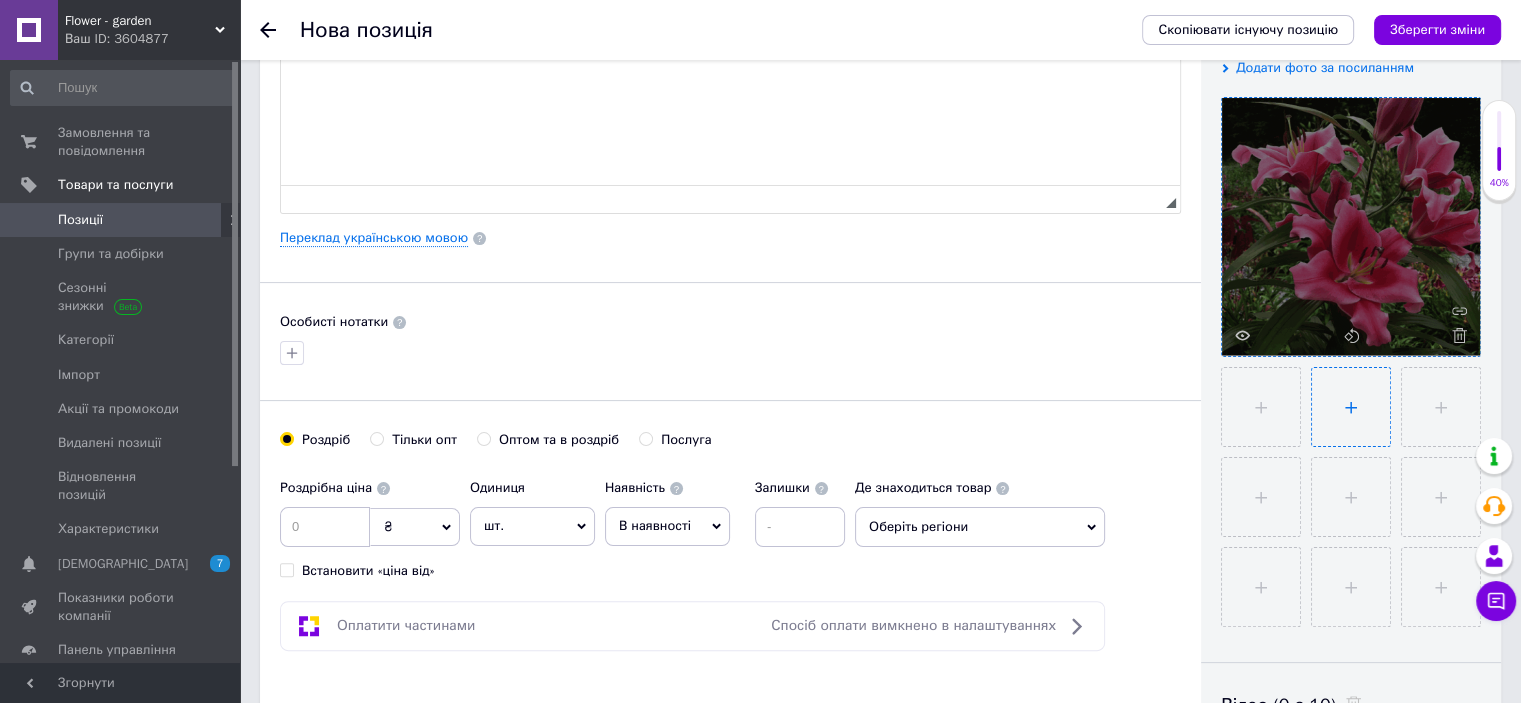 type on "C:\fakepath\8349171096836c0e9cd835_medium.jpg" 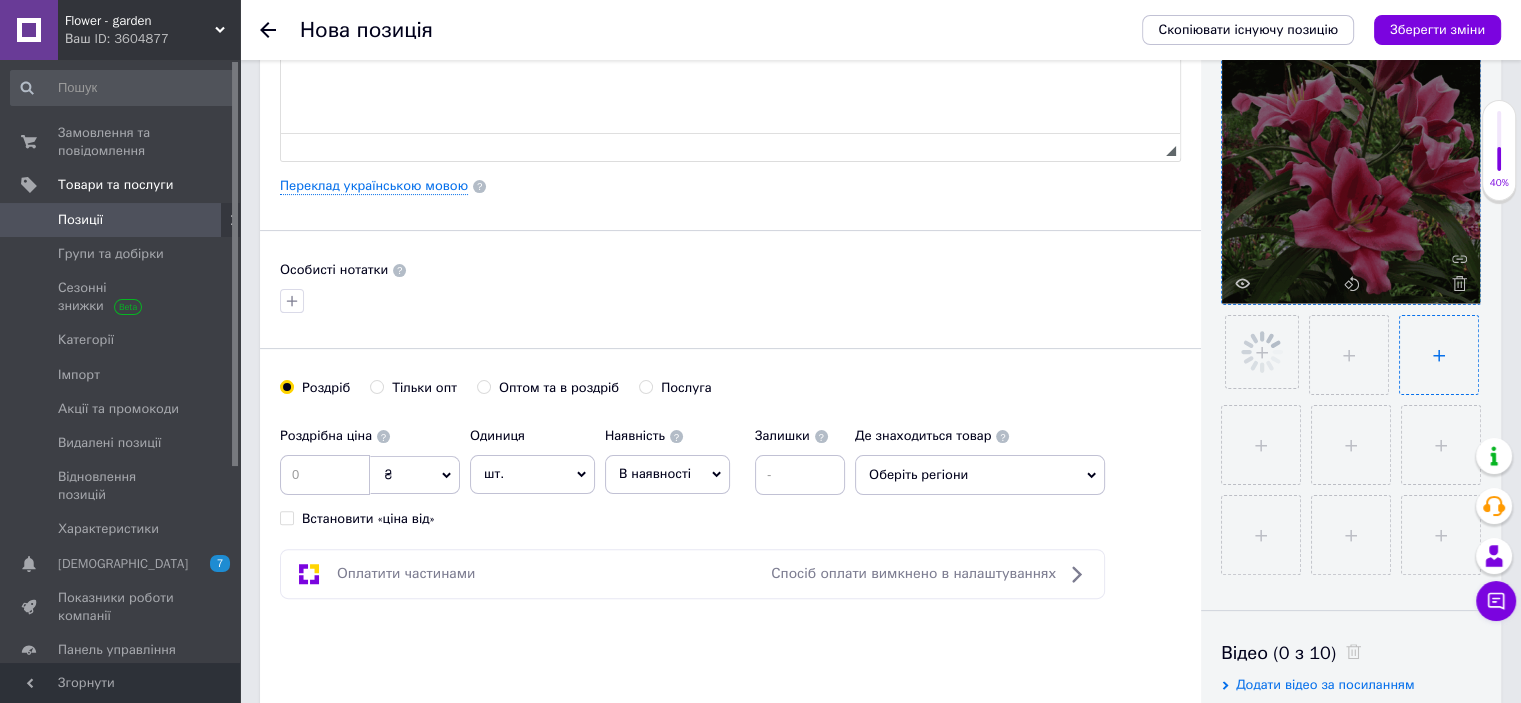 scroll, scrollTop: 500, scrollLeft: 0, axis: vertical 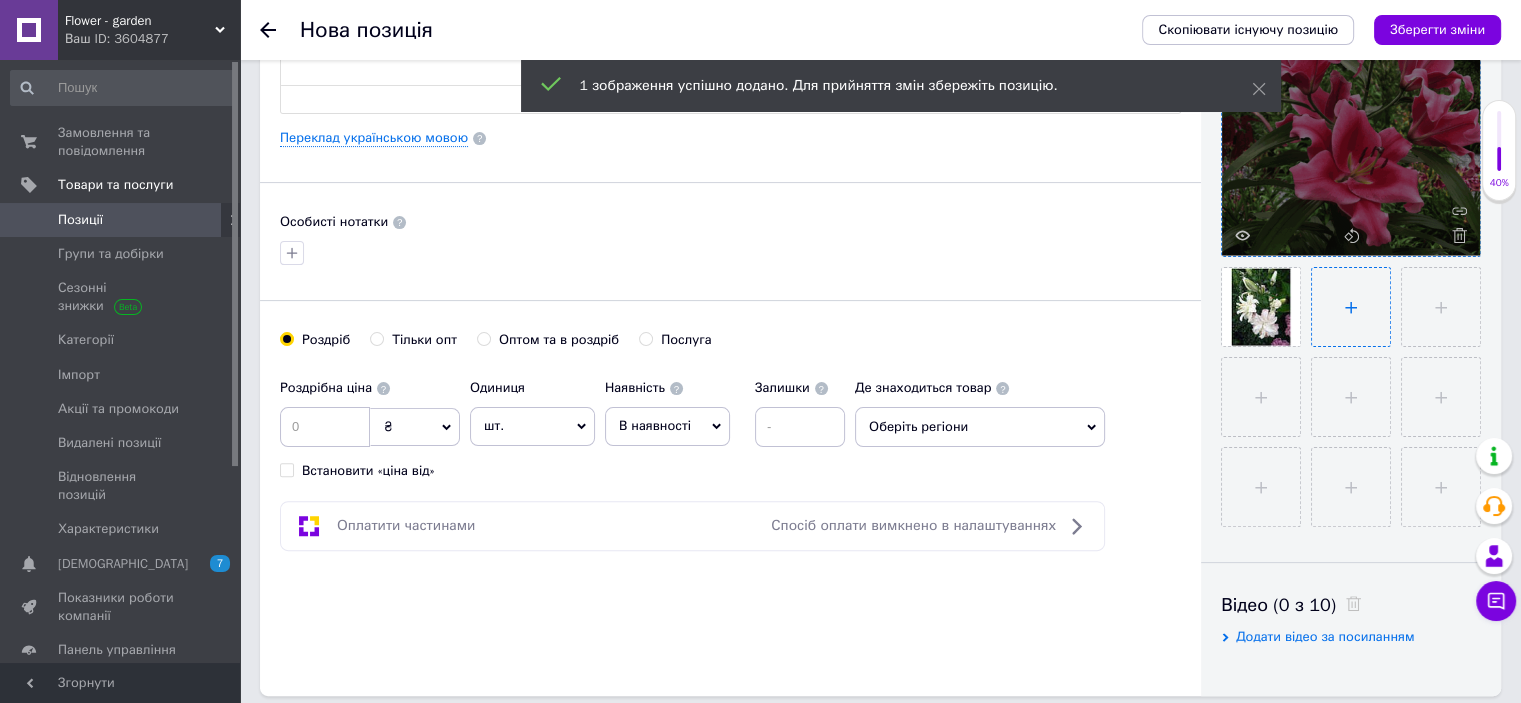 click at bounding box center [1351, 307] 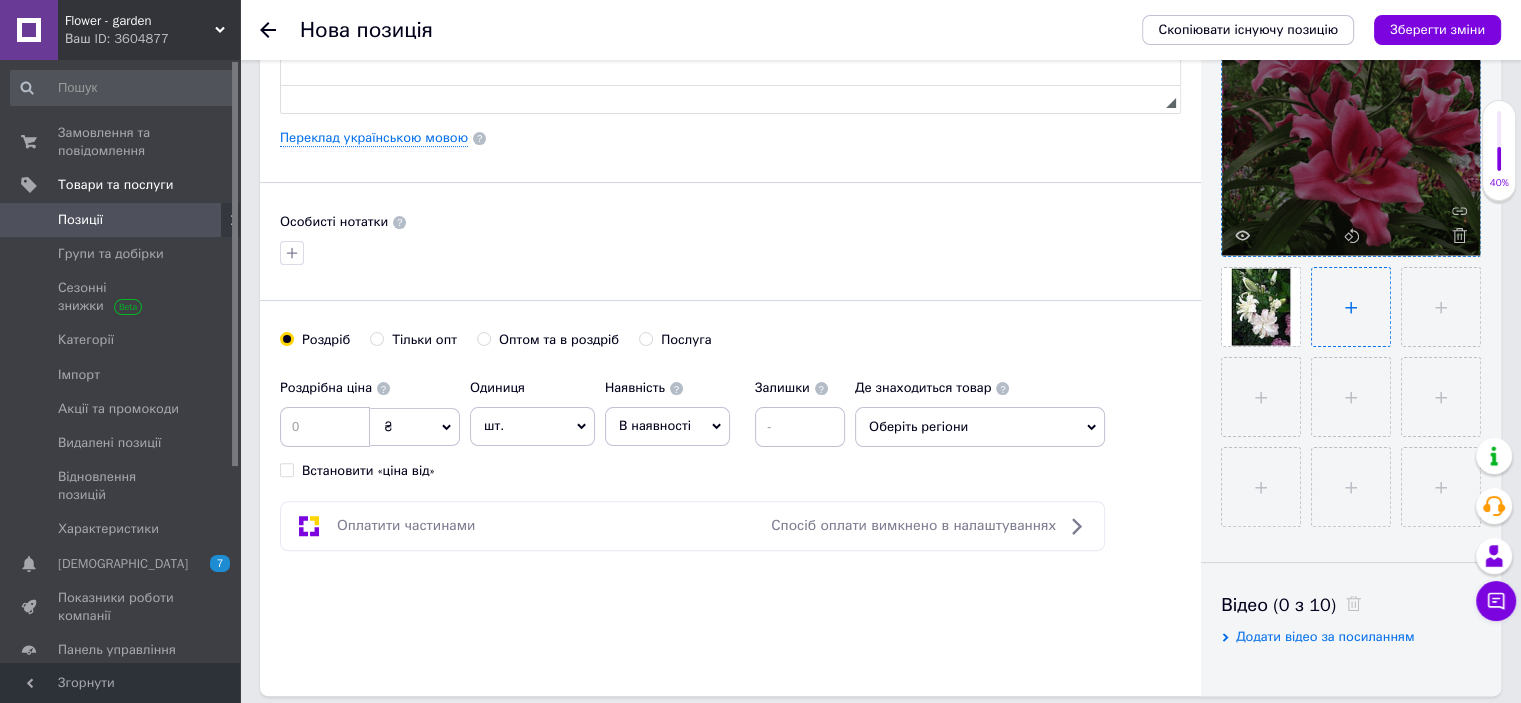 type on "C:\fakepath\444150846836c0ea03829_medium.jpg" 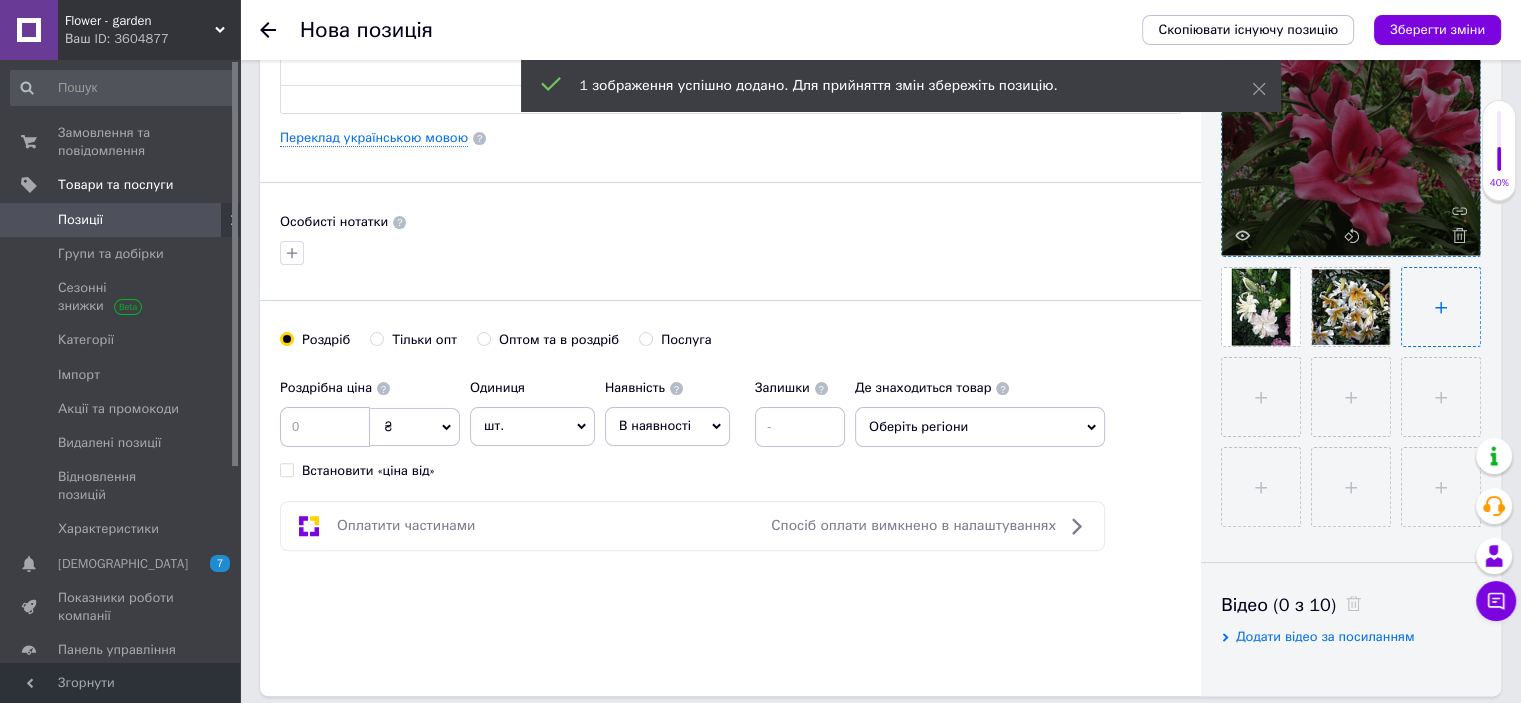 click at bounding box center (1441, 307) 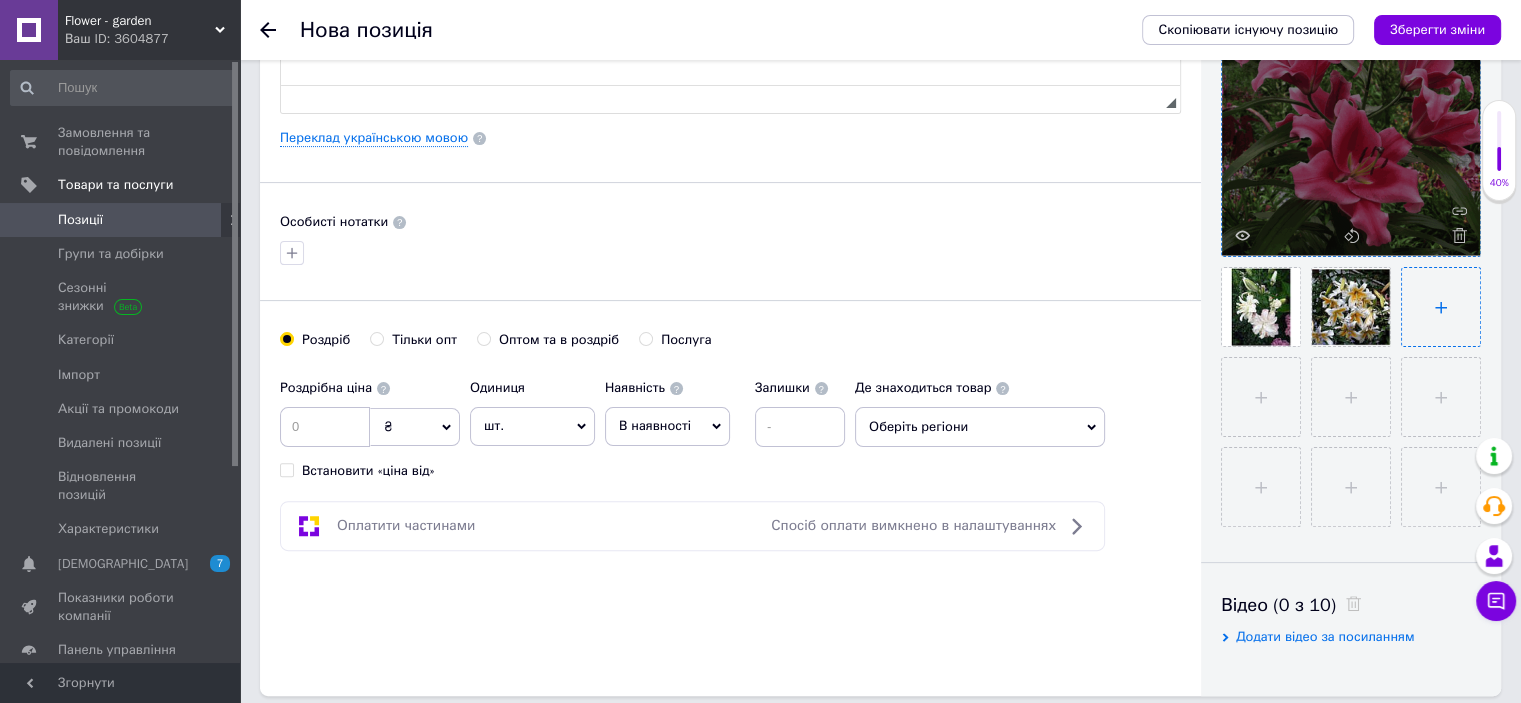 type on "C:\fakepath\10937955516836c0ea57fbd_medium.jpg" 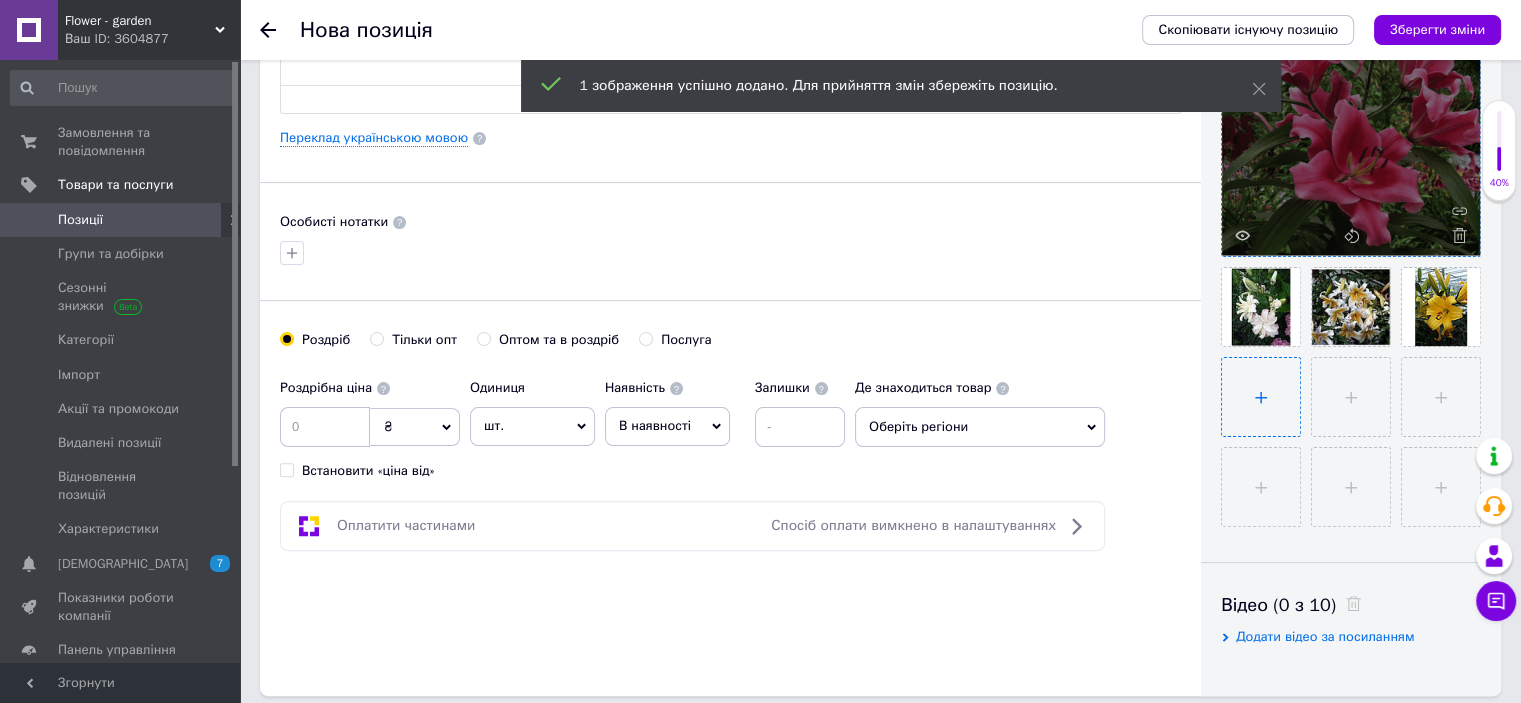 click at bounding box center [1261, 397] 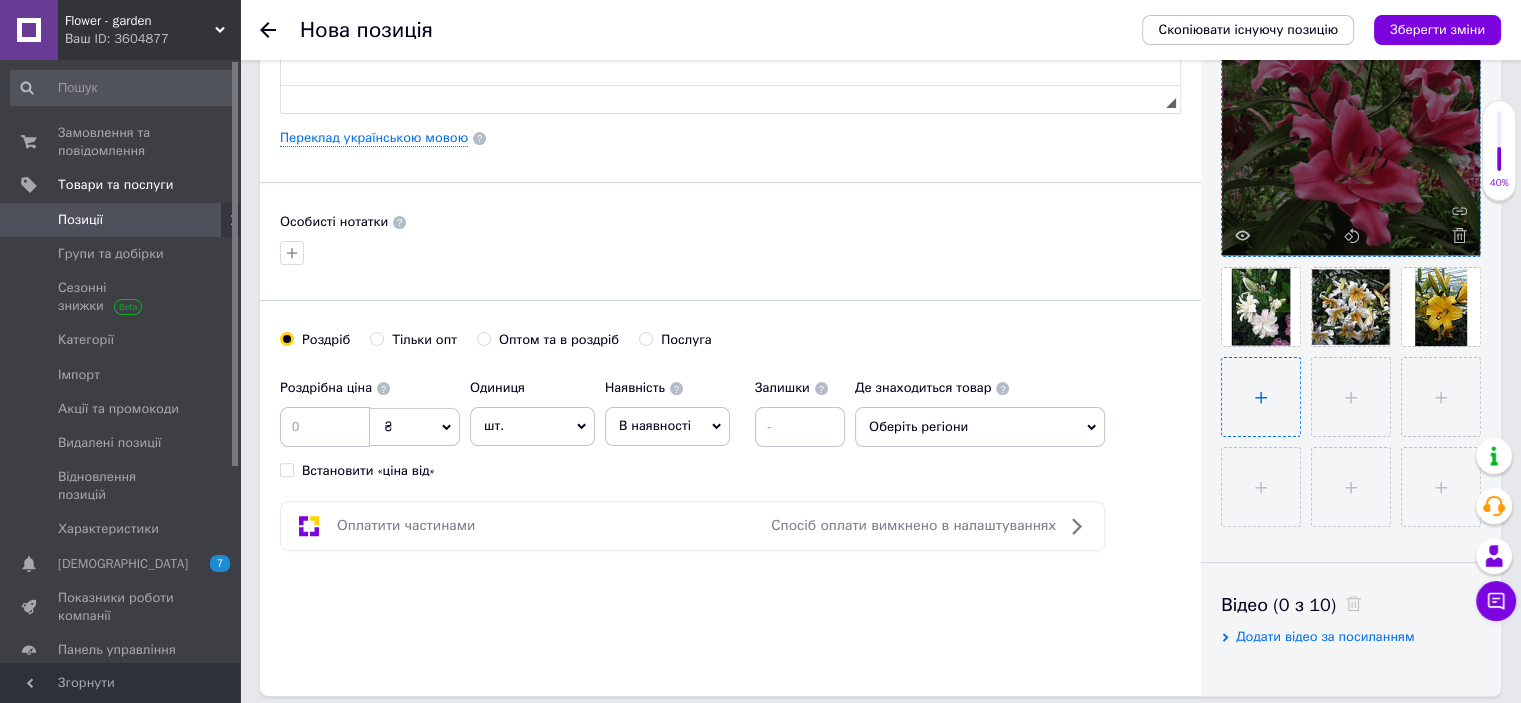type on "C:\fakepath\18779776086836c0ea11e7b_medium.jpg" 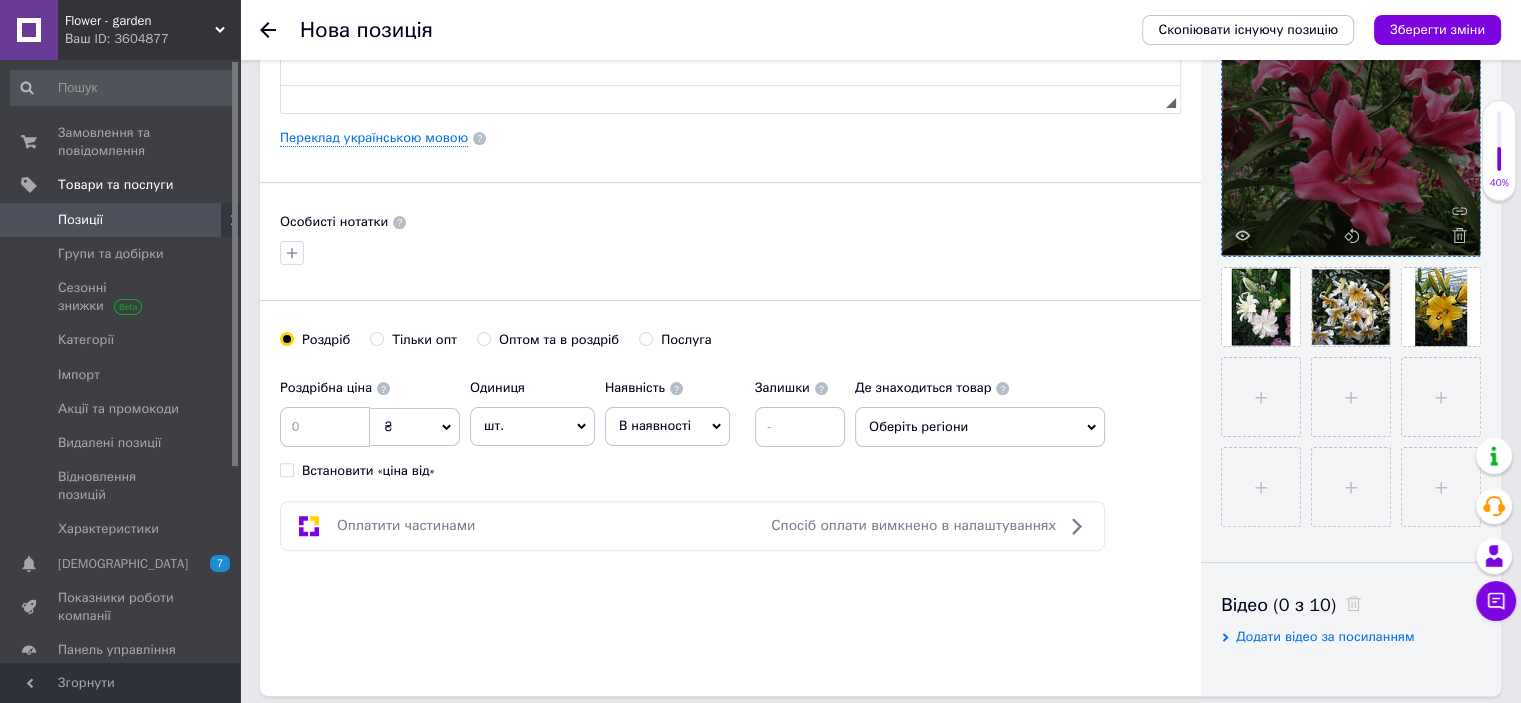 type 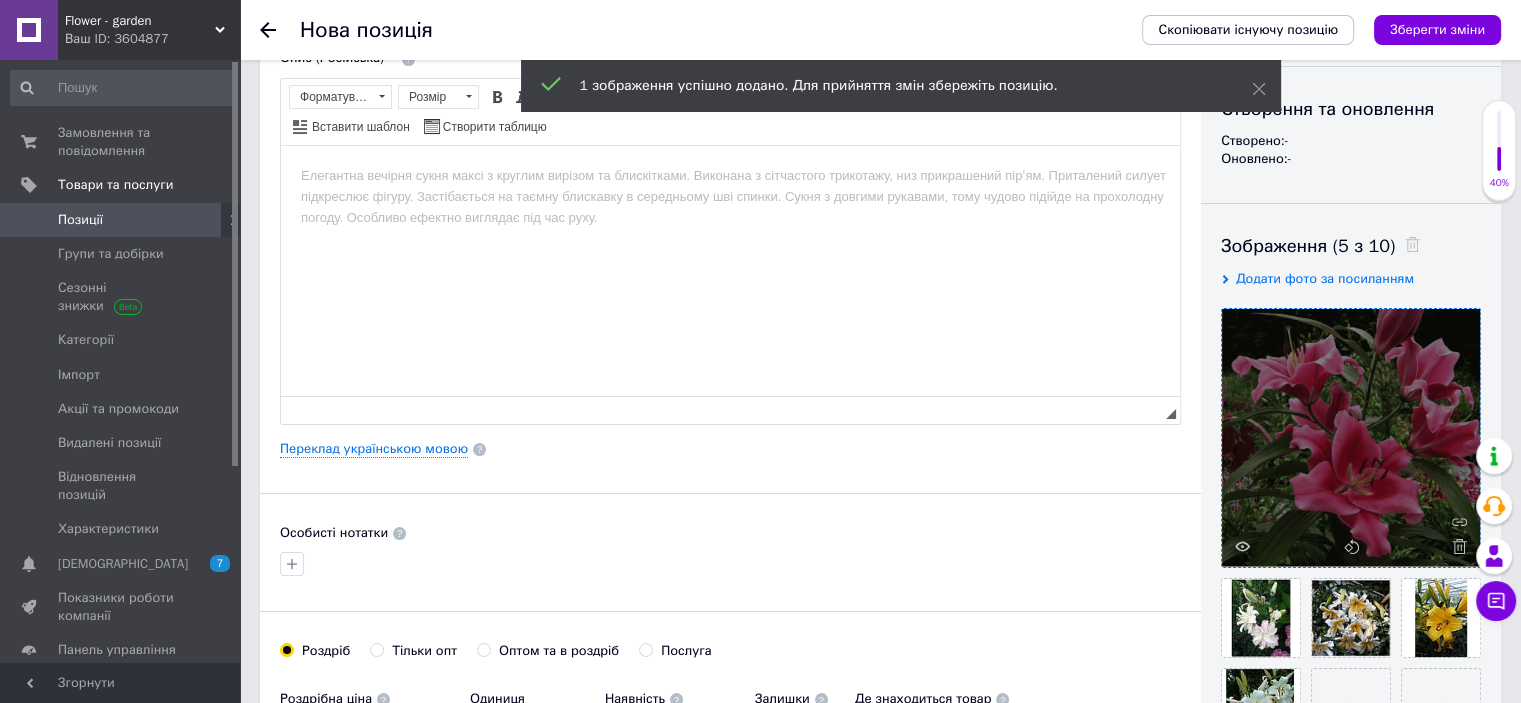 scroll, scrollTop: 100, scrollLeft: 0, axis: vertical 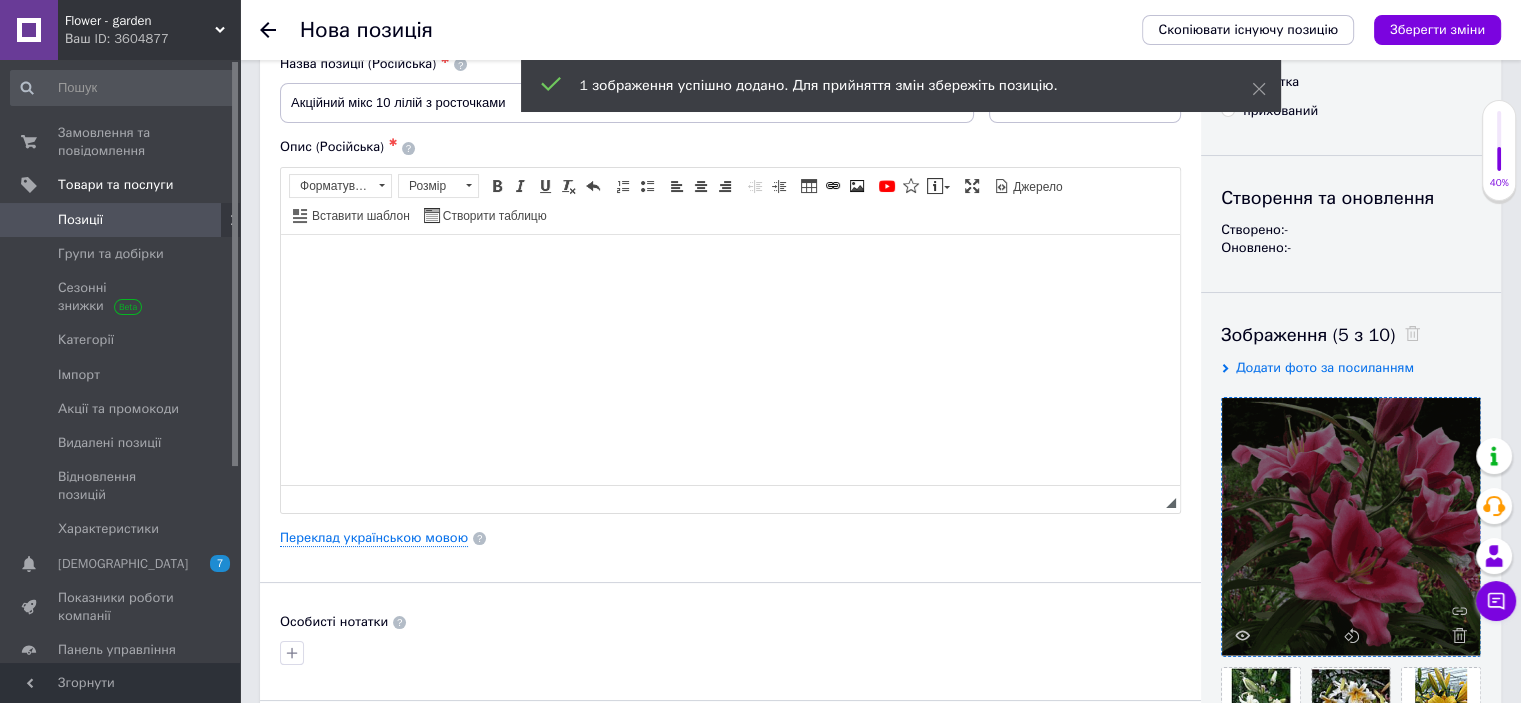 click at bounding box center [730, 264] 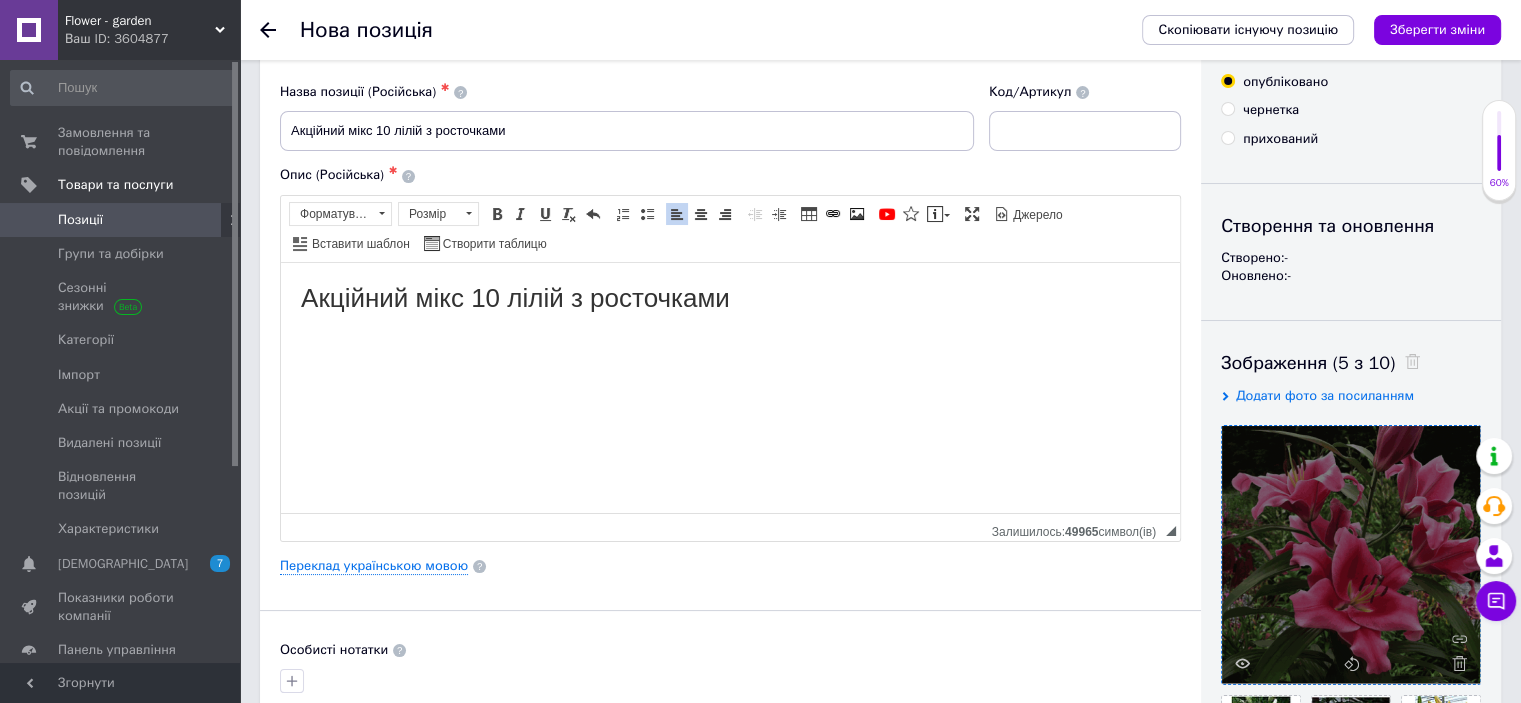 scroll, scrollTop: 200, scrollLeft: 0, axis: vertical 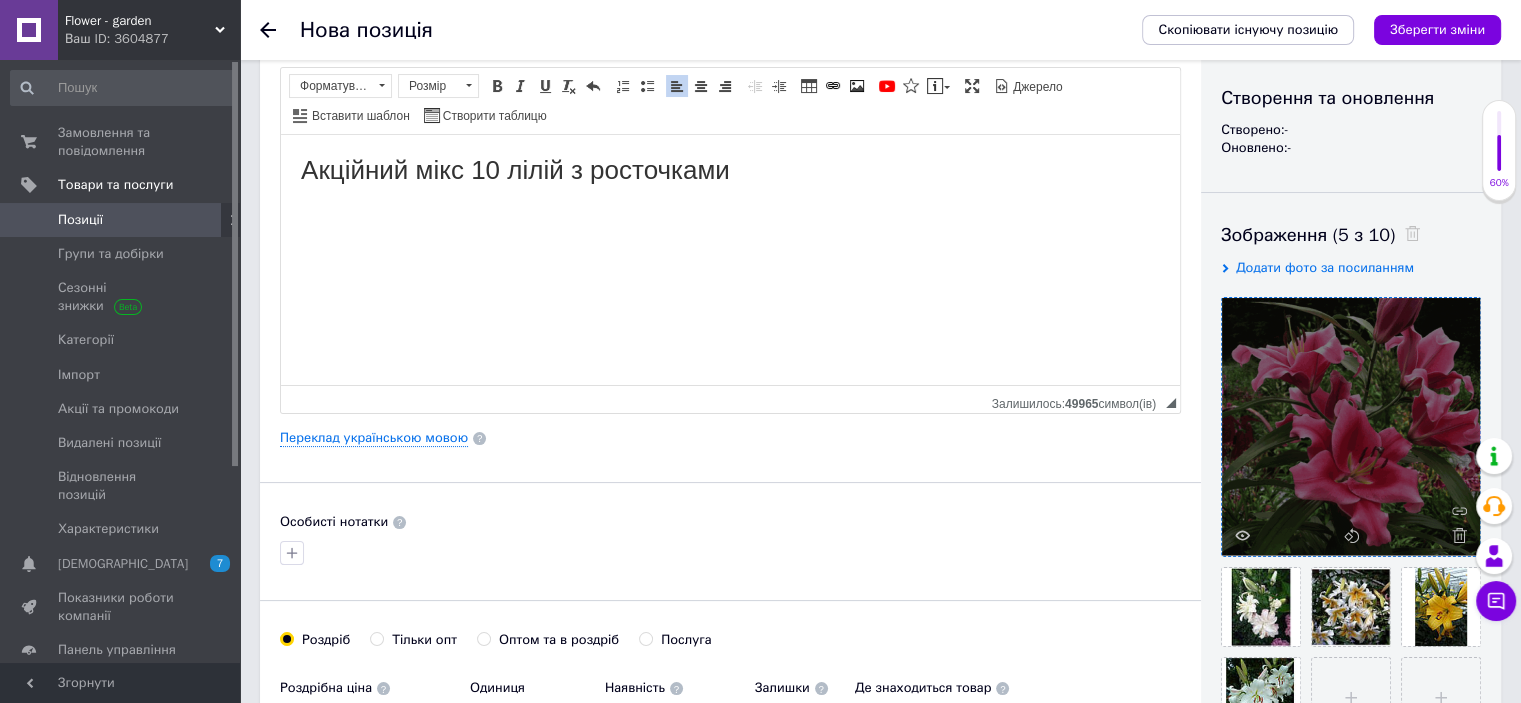 click on "Переклад українською мовою" at bounding box center [730, 438] 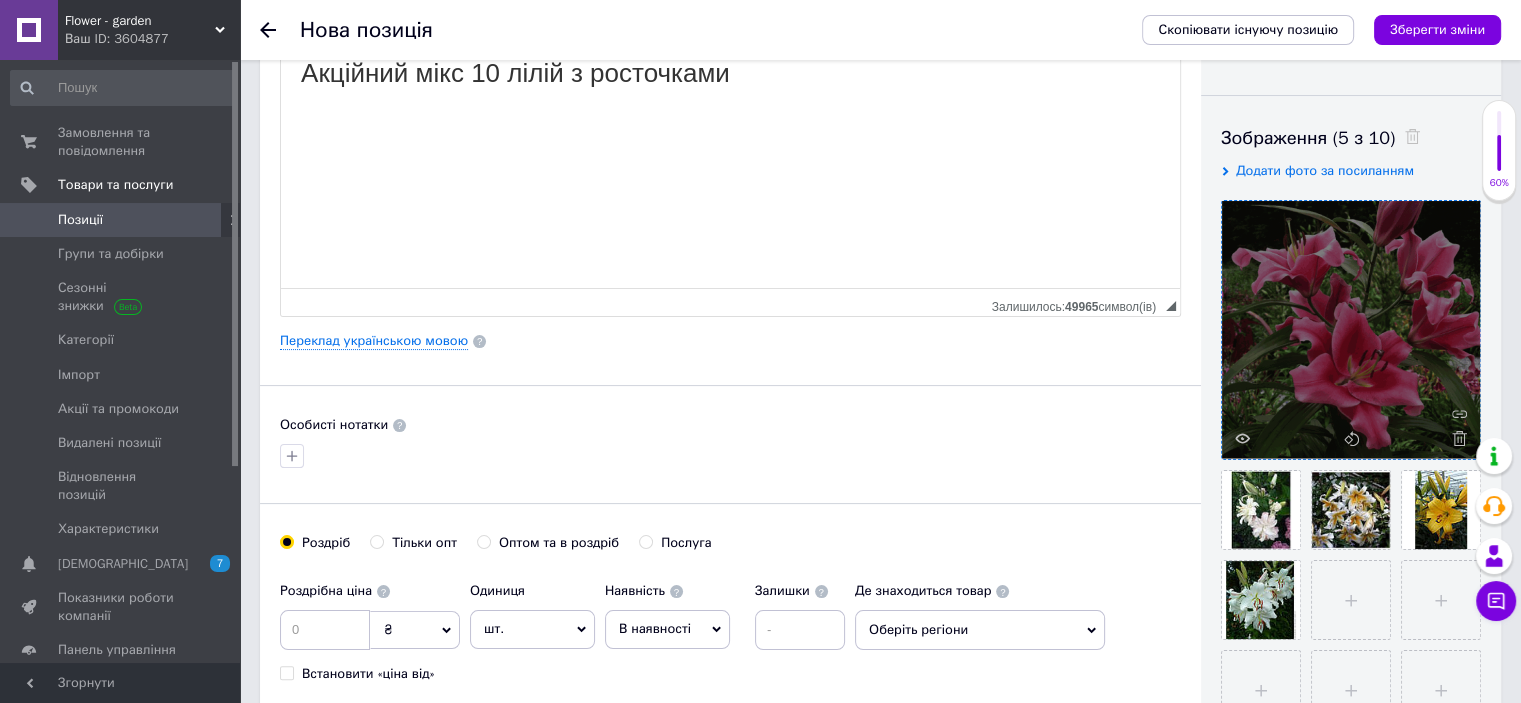 scroll, scrollTop: 400, scrollLeft: 0, axis: vertical 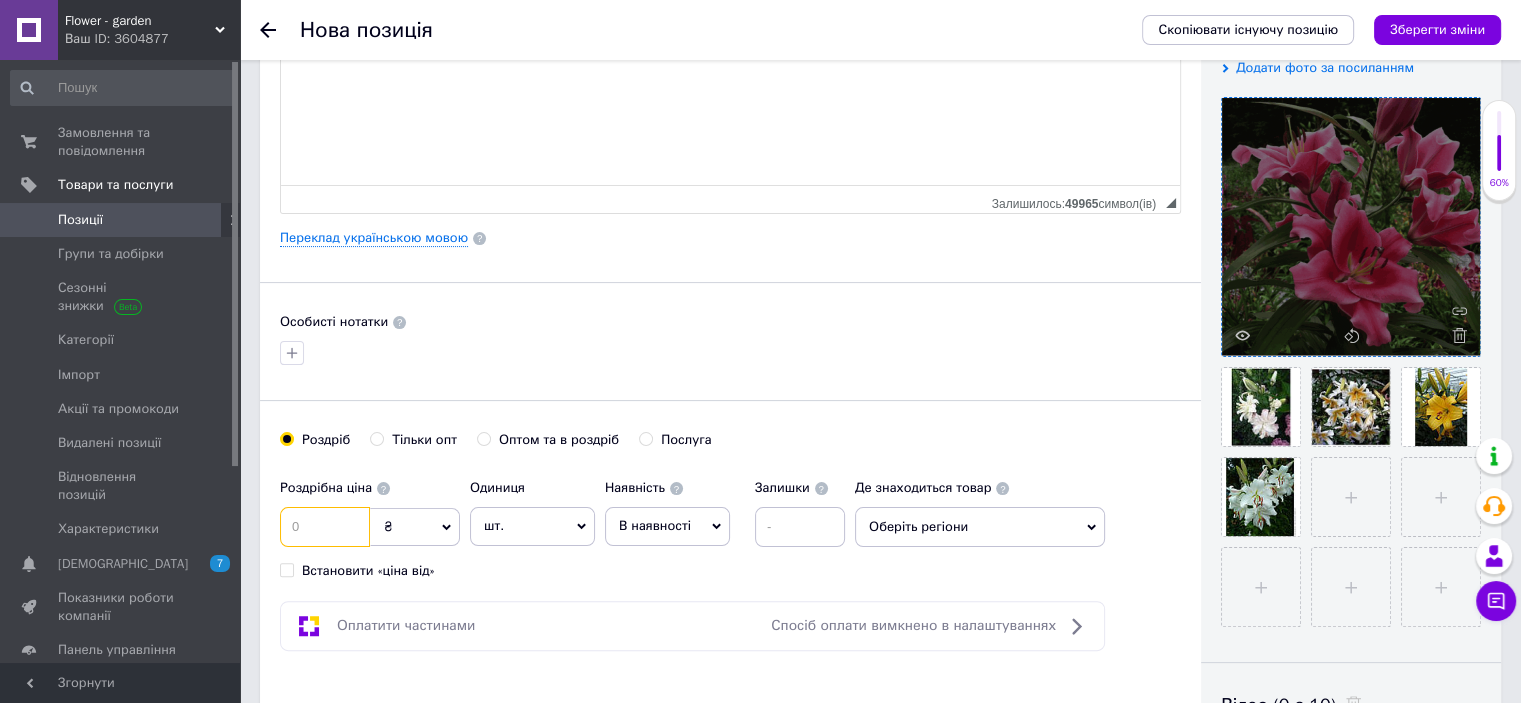 click at bounding box center [325, 527] 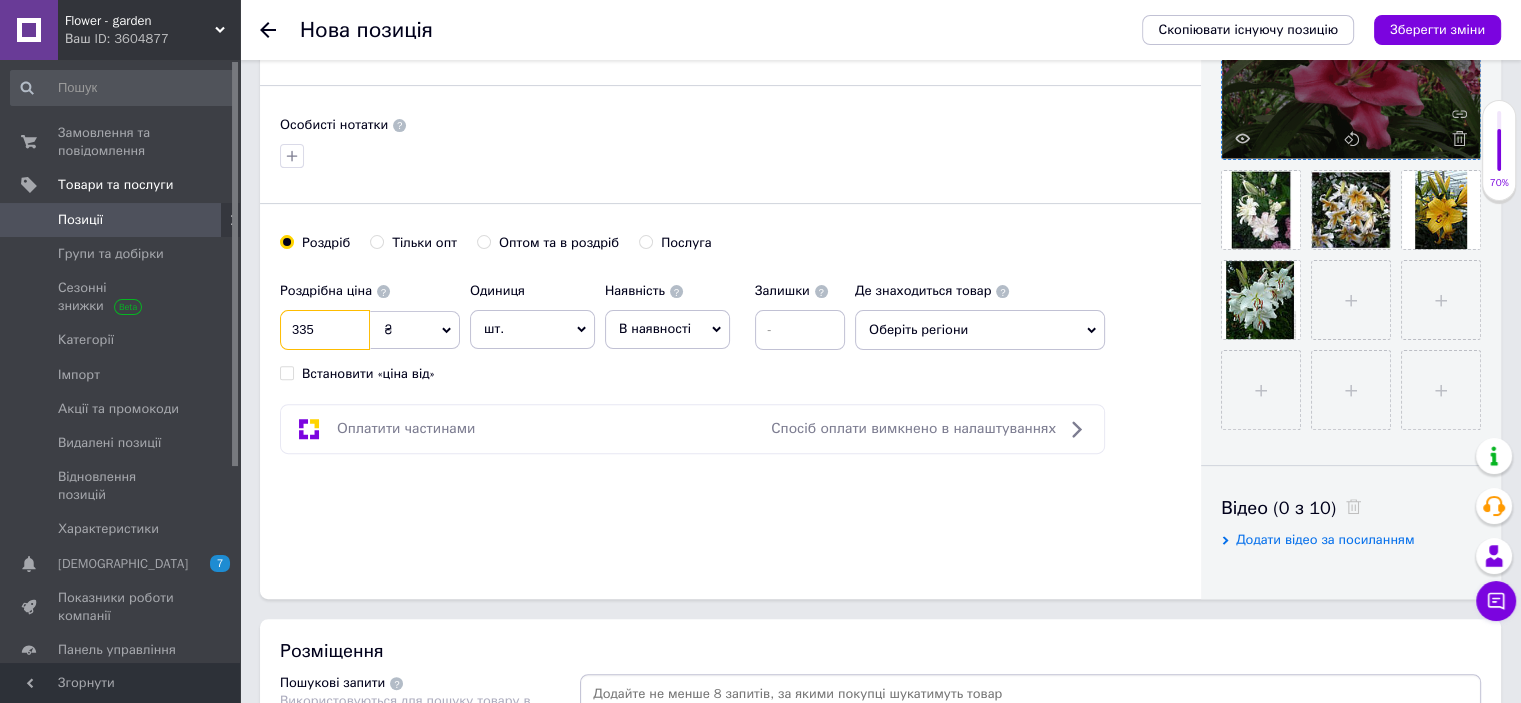 scroll, scrollTop: 500, scrollLeft: 0, axis: vertical 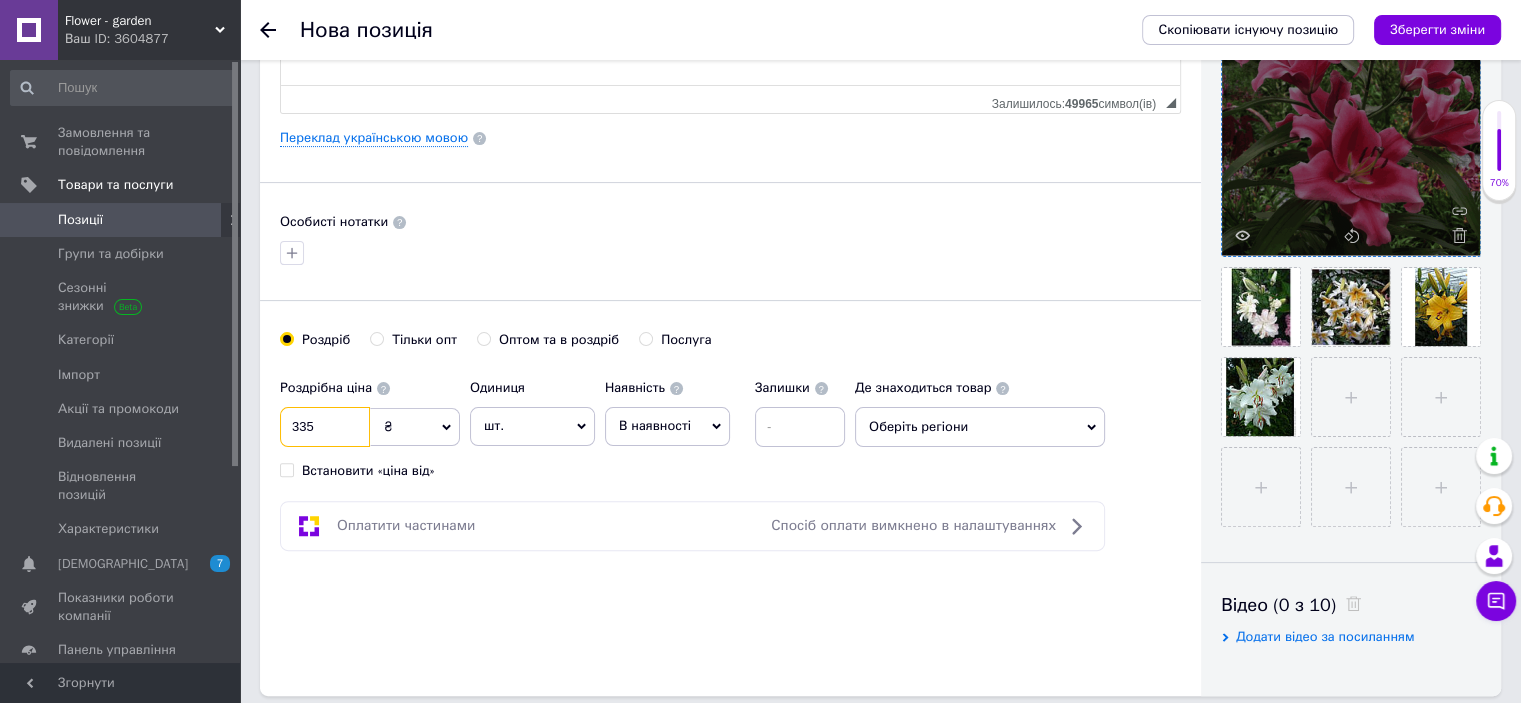 type on "335" 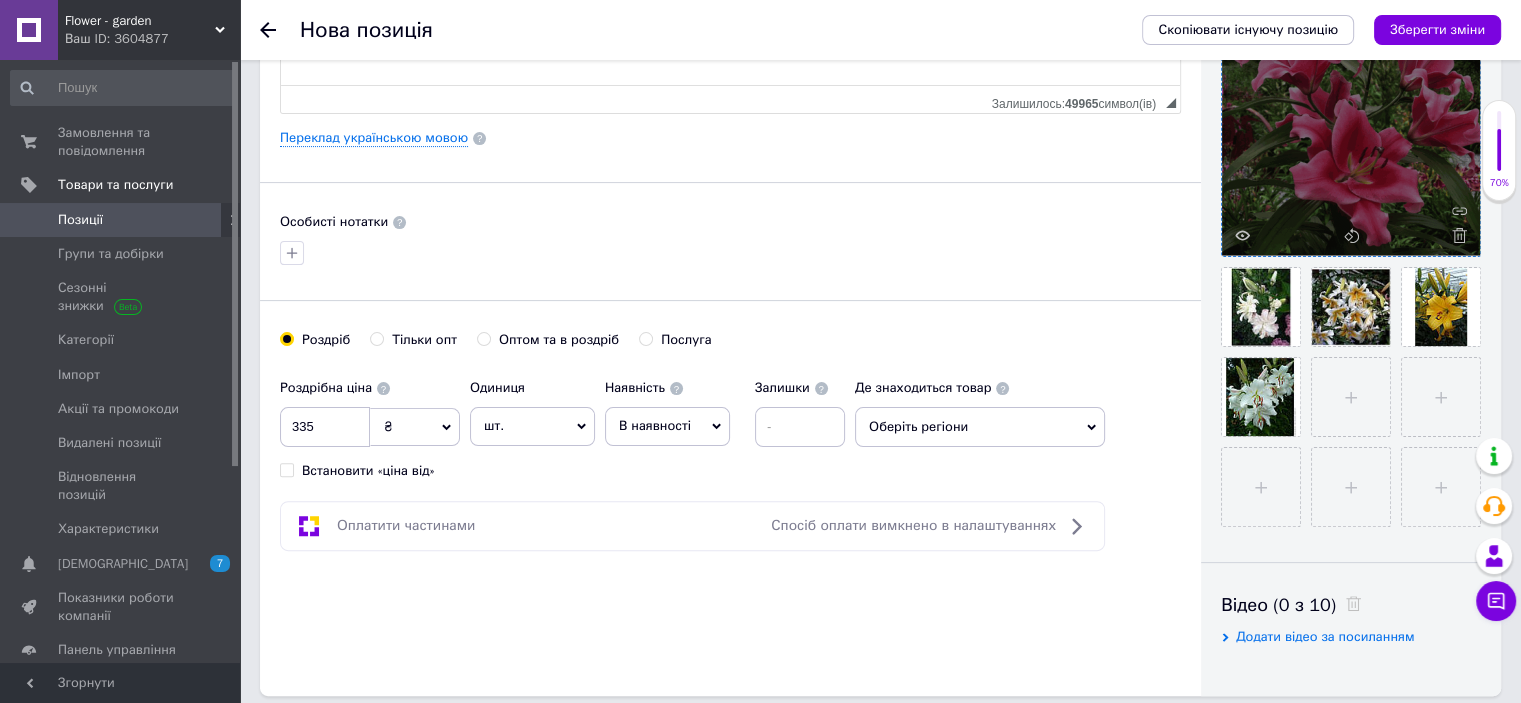 click on "Роздрібна ціна 335 ₴ $ EUR CHF GBP ¥ PLN ₸ MDL HUF KGS CNY TRY KRW lei Встановити «ціна від» Одиниця шт. Популярне комплект упаковка кв.м пара м кг пог.м послуга т а автоцистерна ампула б балон банка блістер бобіна бочка бут бухта в ват виїзд відро г г га година гр/кв.м гігакалорія д дав два місяці день доба доза є єврокуб з зміна к кВт каністра карат кв.дм кв.м кв.см кв.фут квартал кг кг/кв.м км колесо комплект коробка куб.дм куб.м л л лист м м мВт мл мм моток місяць мішок н набір номер о об'єкт од. п палетомісце пара партія пач пог.м послуга посівна одиниця птахомісце півроку пігулка" at bounding box center (730, 424) 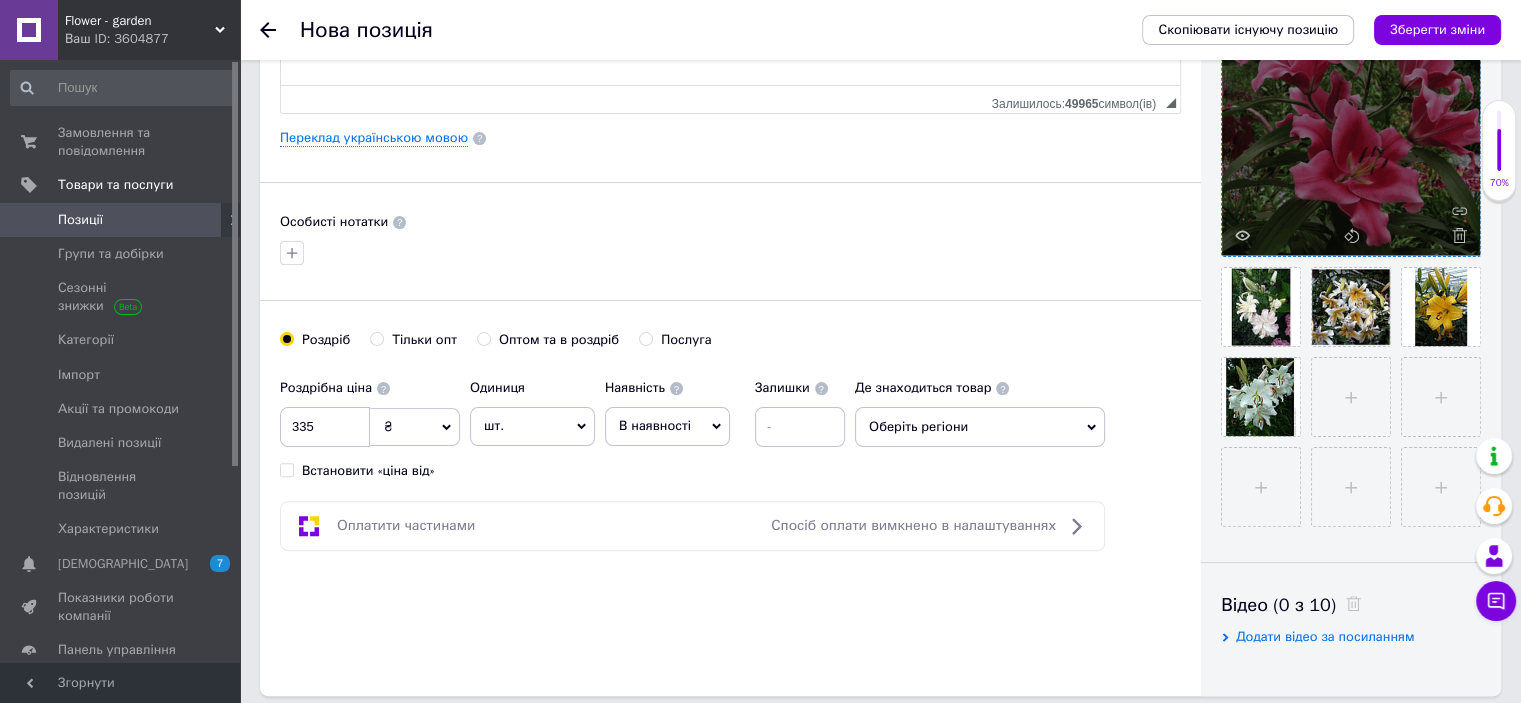 click on "Оберіть регіони" at bounding box center [980, 427] 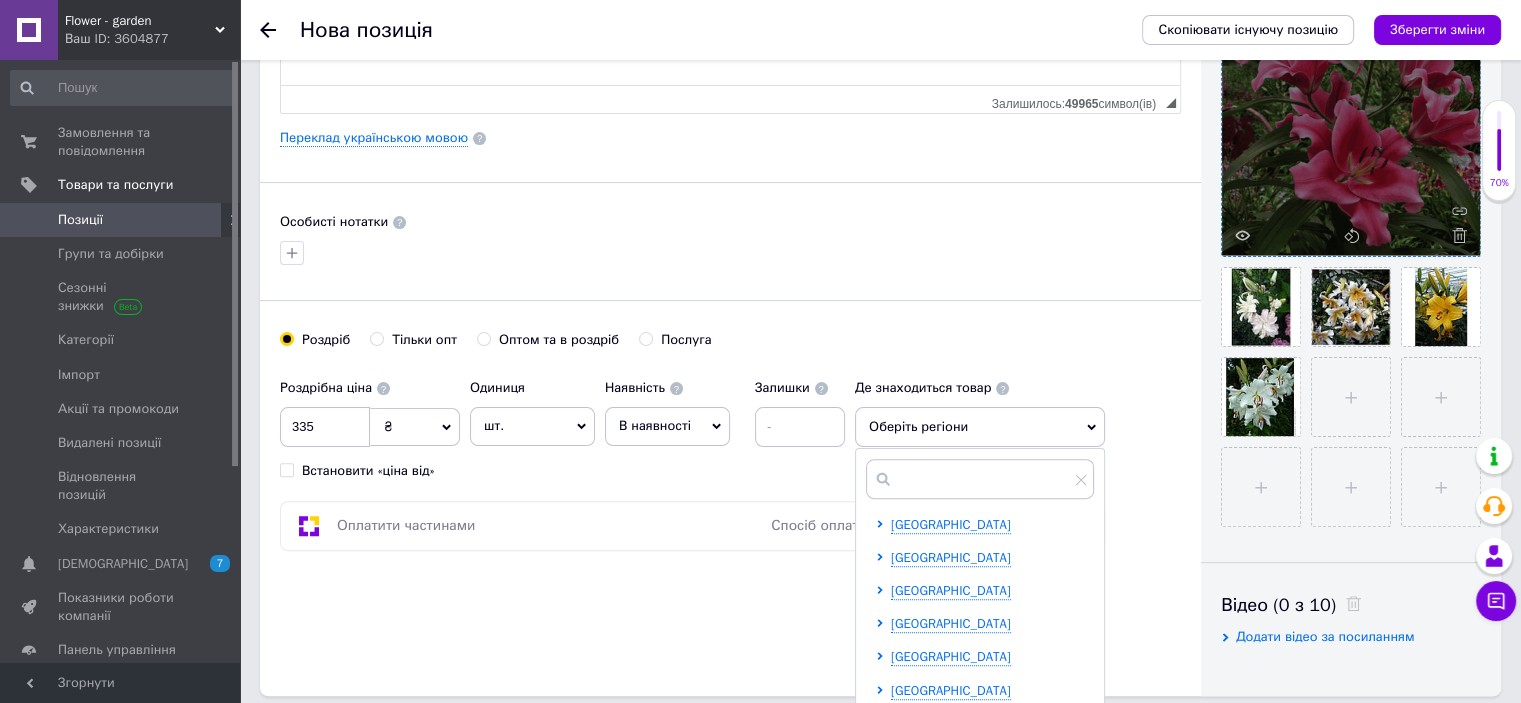 scroll, scrollTop: 300, scrollLeft: 0, axis: vertical 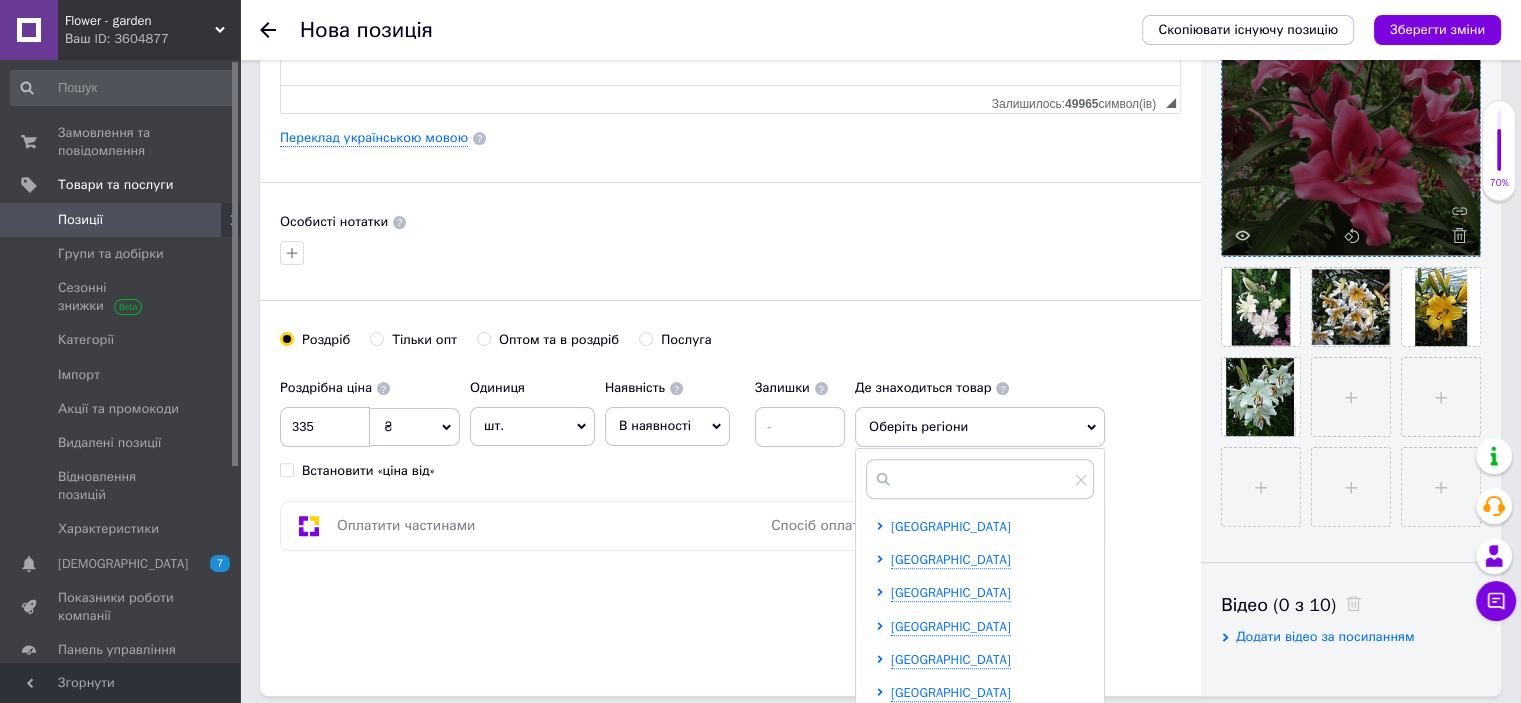 click on "[GEOGRAPHIC_DATA]" at bounding box center (951, 526) 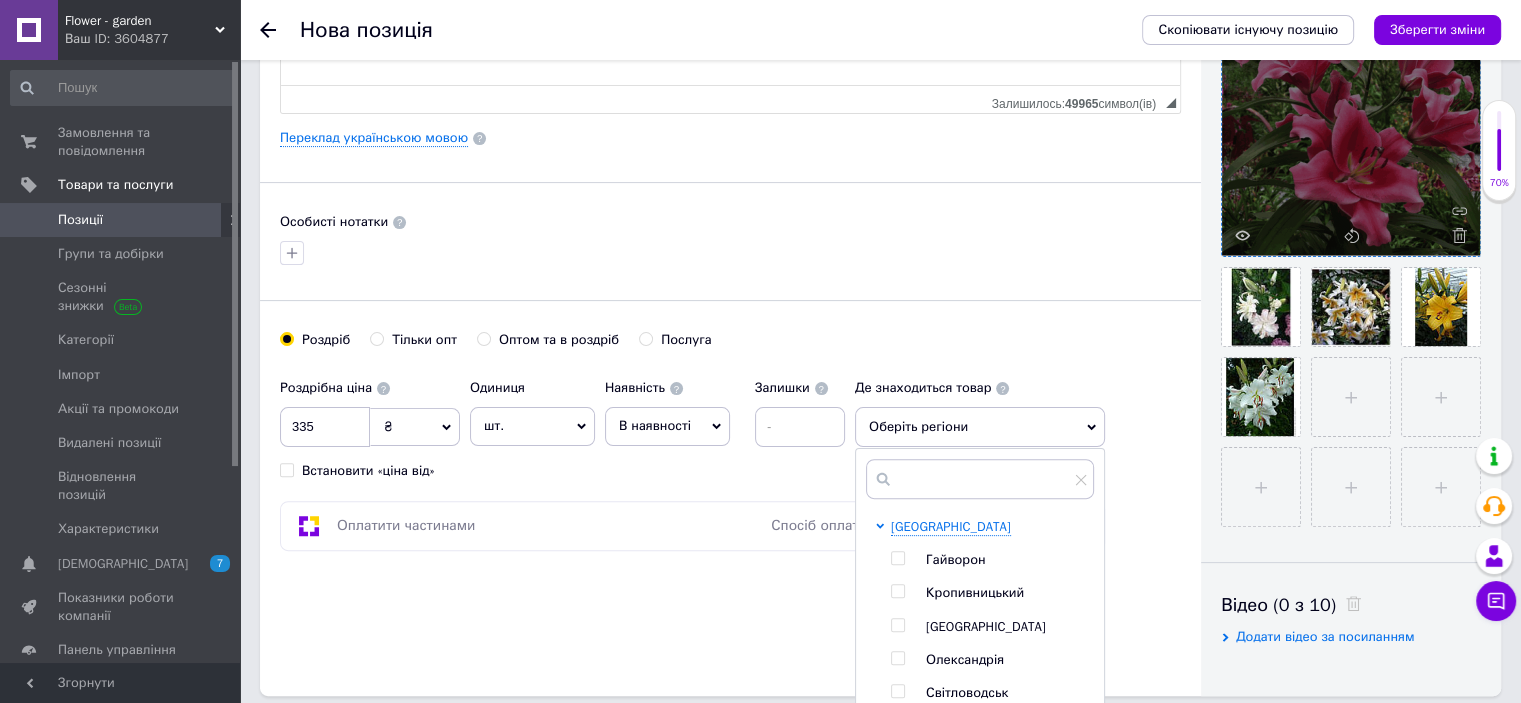 click at bounding box center (897, 558) 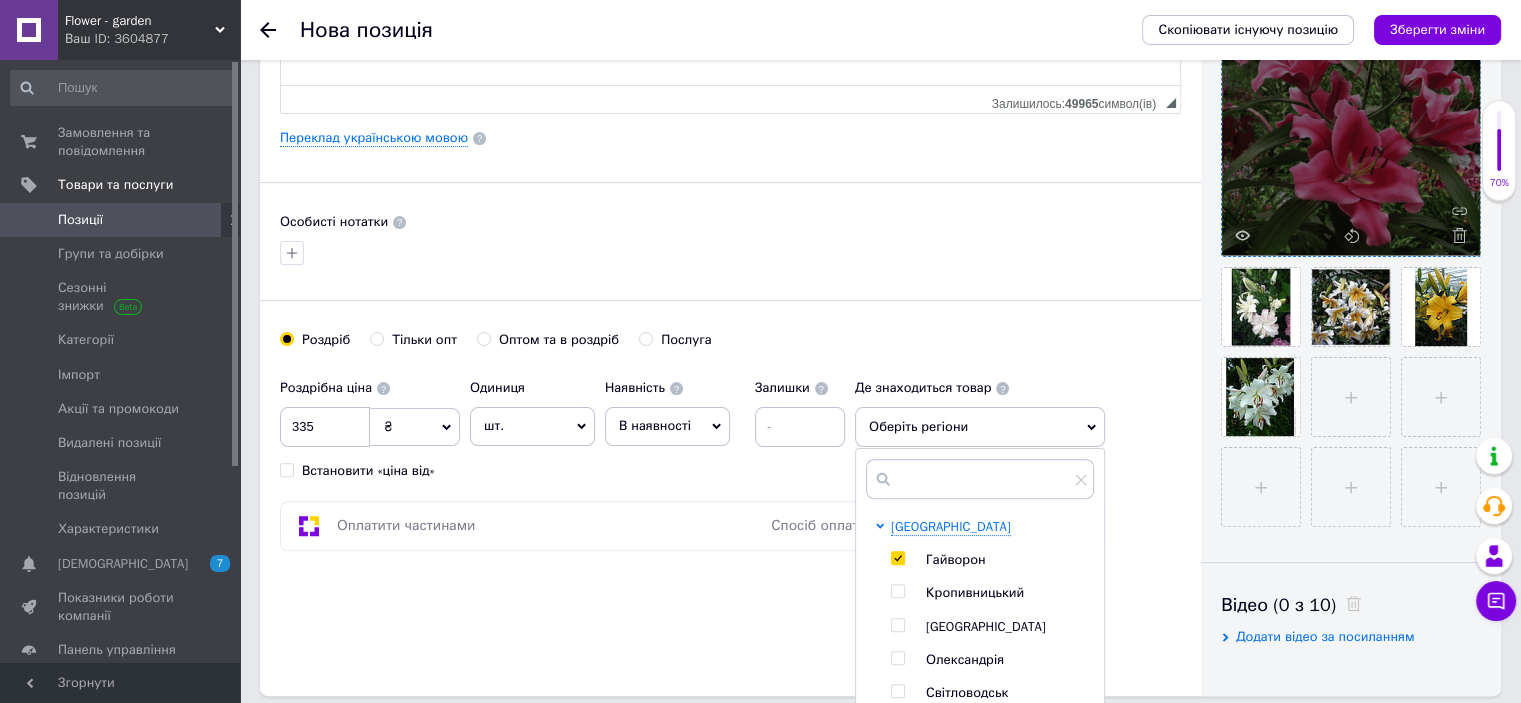 checkbox on "true" 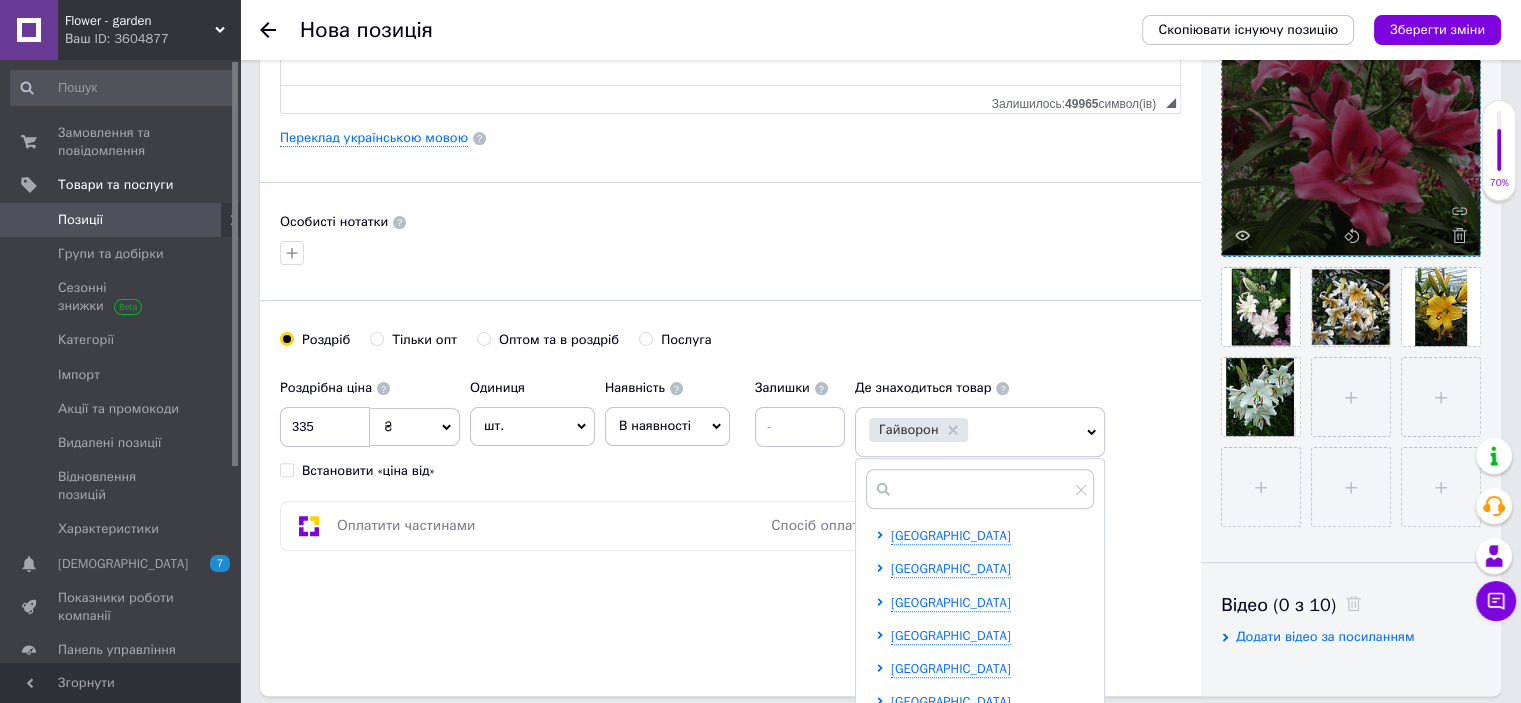 scroll, scrollTop: 577, scrollLeft: 0, axis: vertical 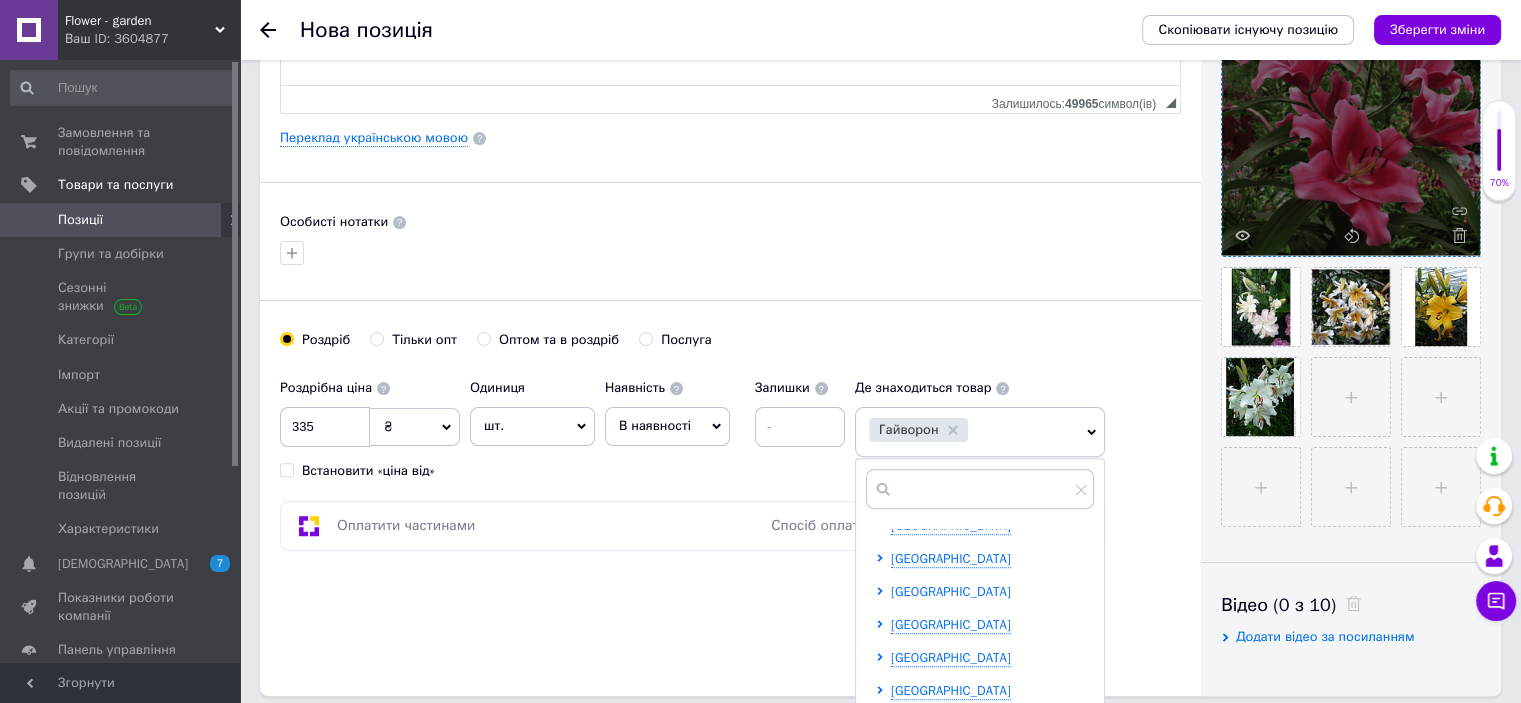 click on "[GEOGRAPHIC_DATA]" at bounding box center (951, 591) 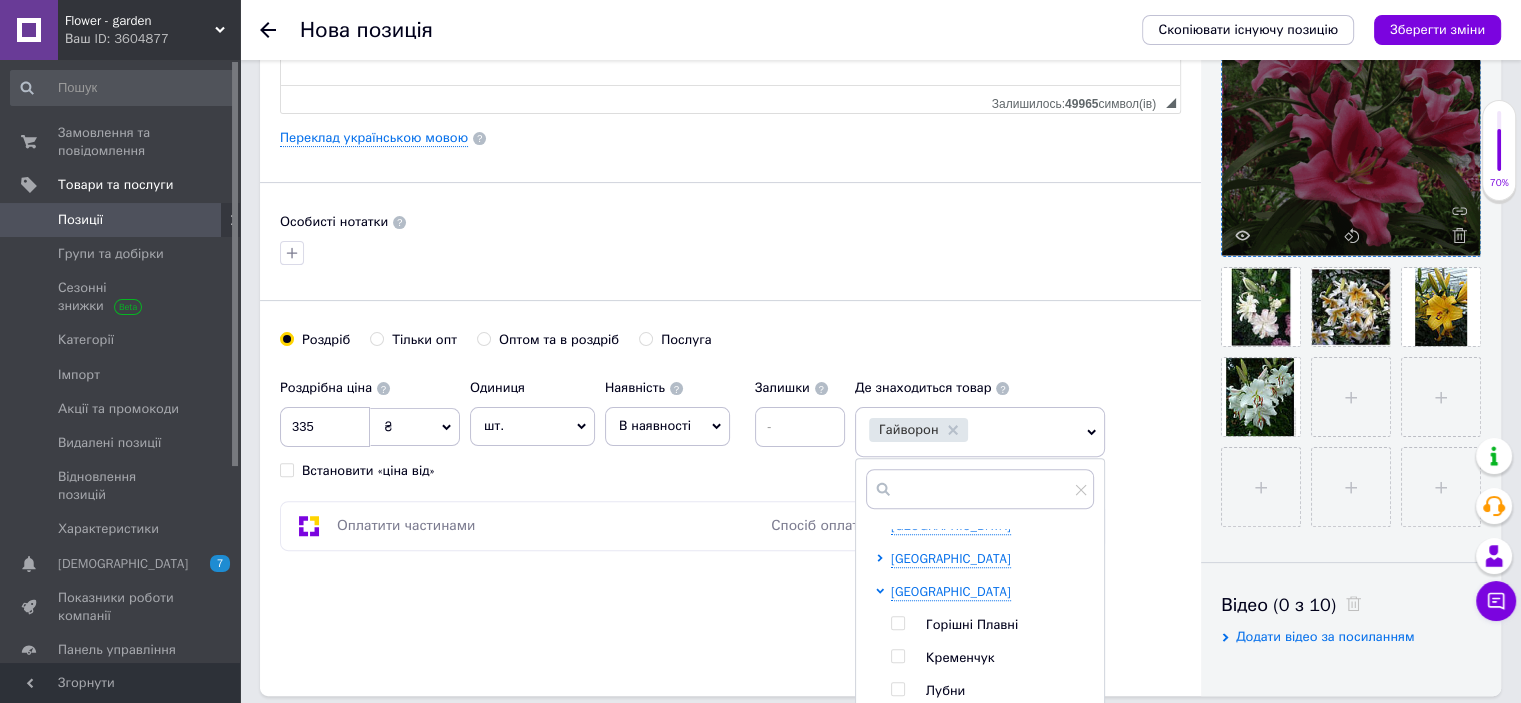 click at bounding box center [897, 623] 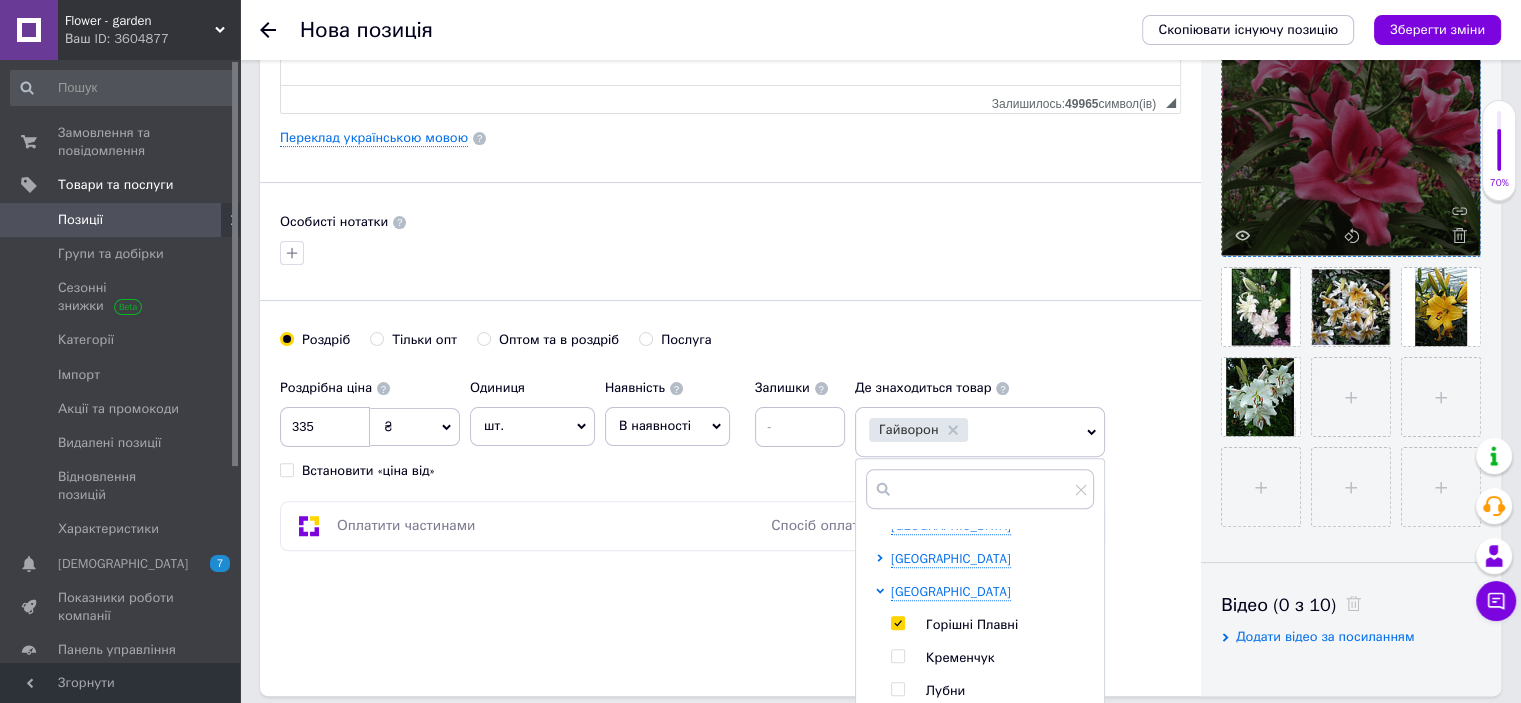 checkbox on "true" 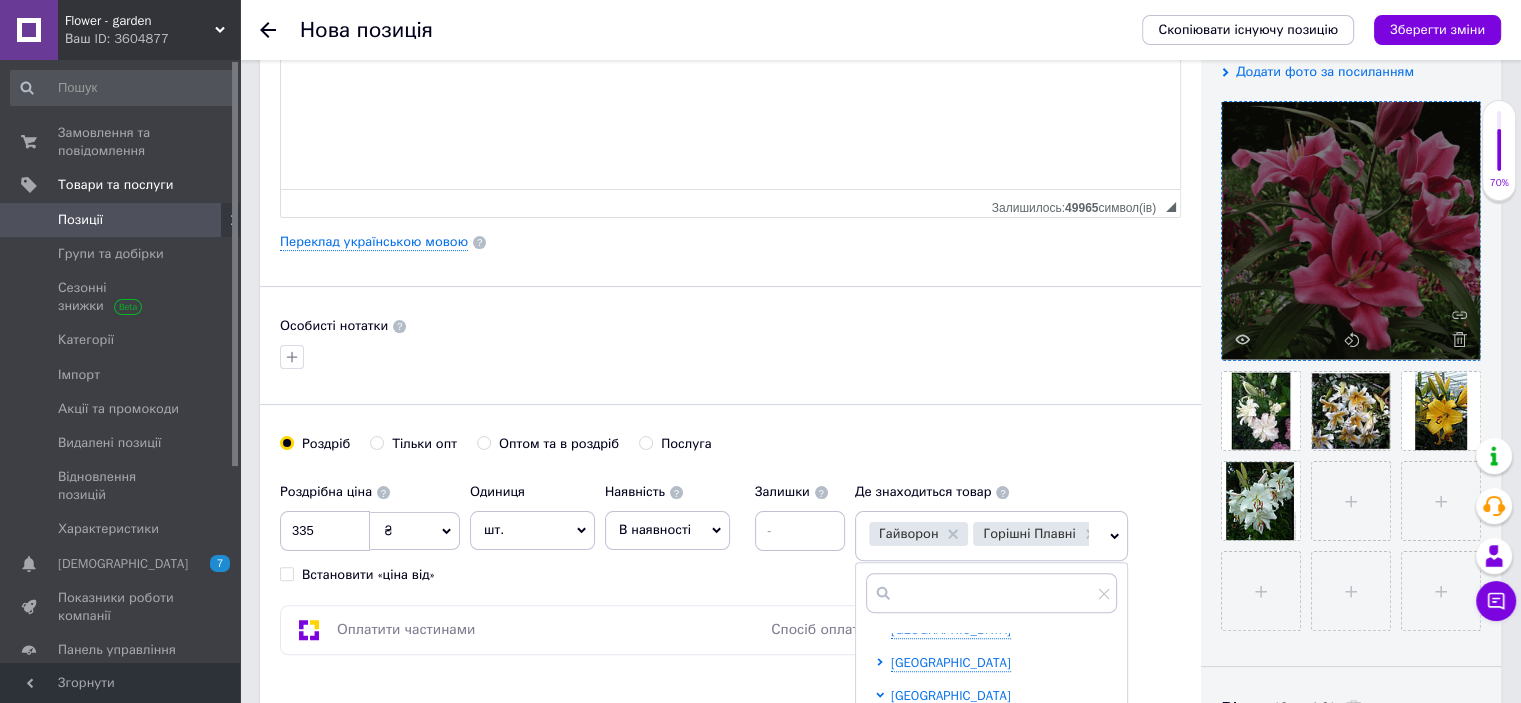 scroll, scrollTop: 500, scrollLeft: 0, axis: vertical 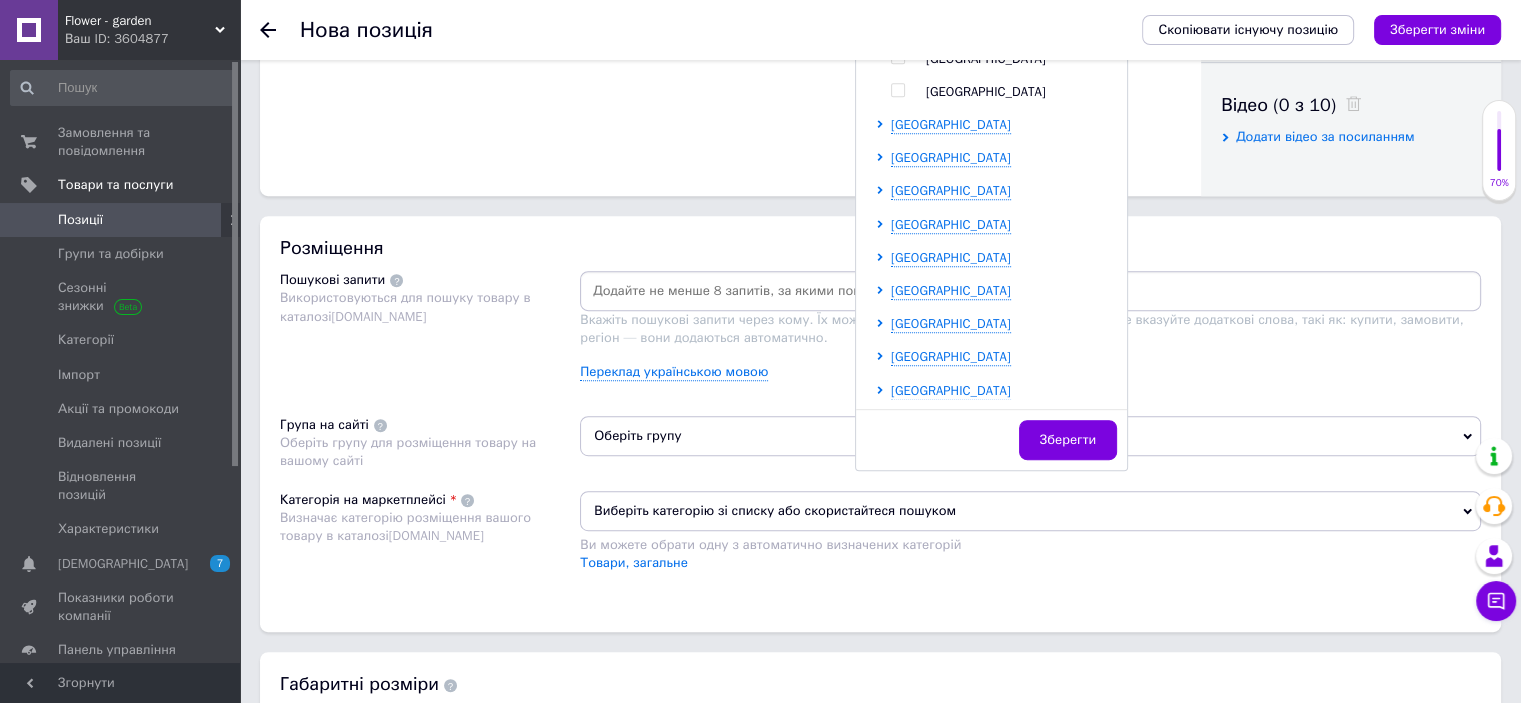 click on "[GEOGRAPHIC_DATA] [GEOGRAPHIC_DATA] [GEOGRAPHIC_DATA] [GEOGRAPHIC_DATA] [GEOGRAPHIC_DATA] [GEOGRAPHIC_DATA] [GEOGRAPHIC_DATA] [GEOGRAPHIC_DATA] [GEOGRAPHIC_DATA] [GEOGRAPHIC_DATA] [GEOGRAPHIC_DATA] [GEOGRAPHIC_DATA] [GEOGRAPHIC_DATA] [GEOGRAPHIC_DATA] [GEOGRAPHIC_DATA] [GEOGRAPHIC_DATA] [GEOGRAPHIC_DATA] [GEOGRAPHIC_DATA] [GEOGRAPHIC_DATA] [GEOGRAPHIC_DATA] [GEOGRAPHIC_DATA] [GEOGRAPHIC_DATA] [GEOGRAPHIC_DATA] [GEOGRAPHIC_DATA] [GEOGRAPHIC_DATA] [GEOGRAPHIC_DATA] [GEOGRAPHIC_DATA] [GEOGRAPHIC_DATA] [GEOGRAPHIC_DATA] [GEOGRAPHIC_DATA]" at bounding box center (996, -158) 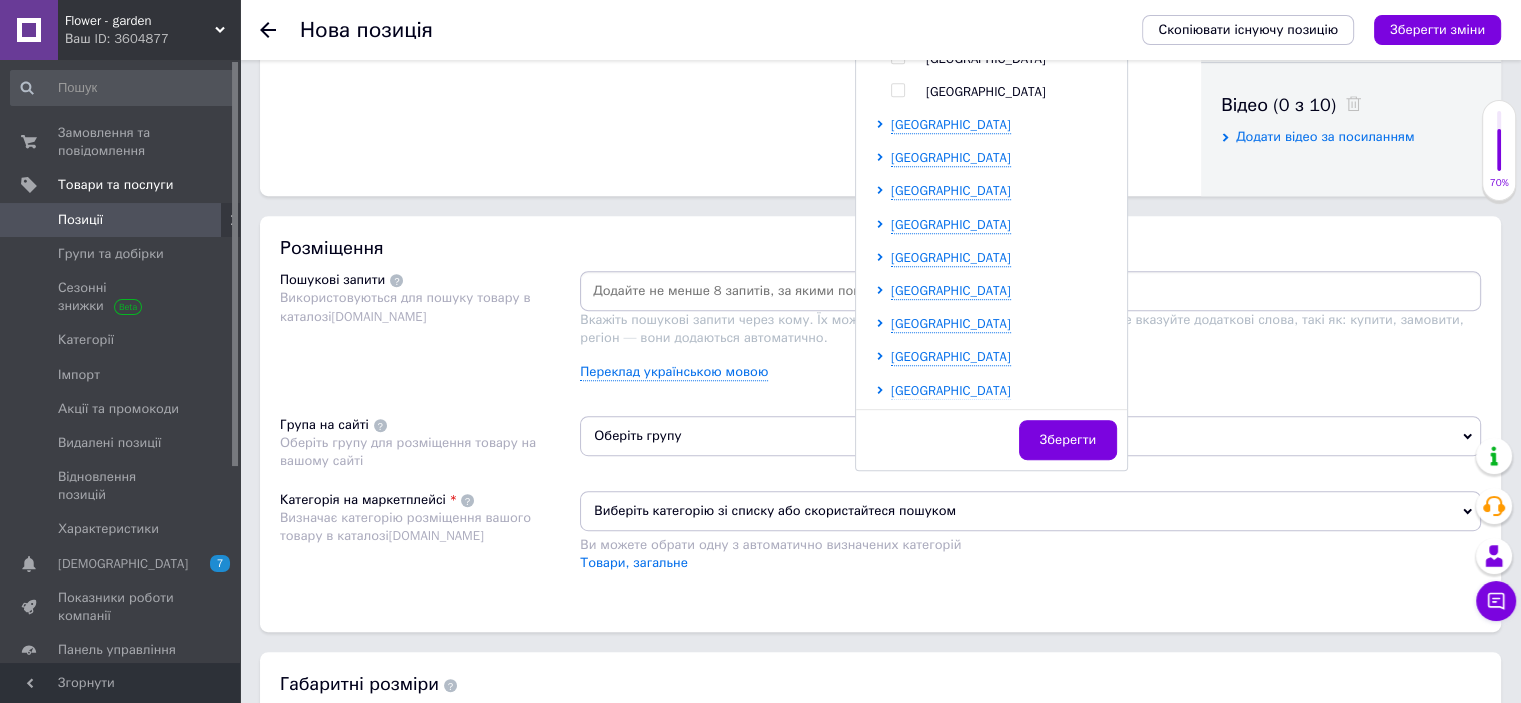 drag, startPoint x: 961, startPoint y: 285, endPoint x: 851, endPoint y: 313, distance: 113.507706 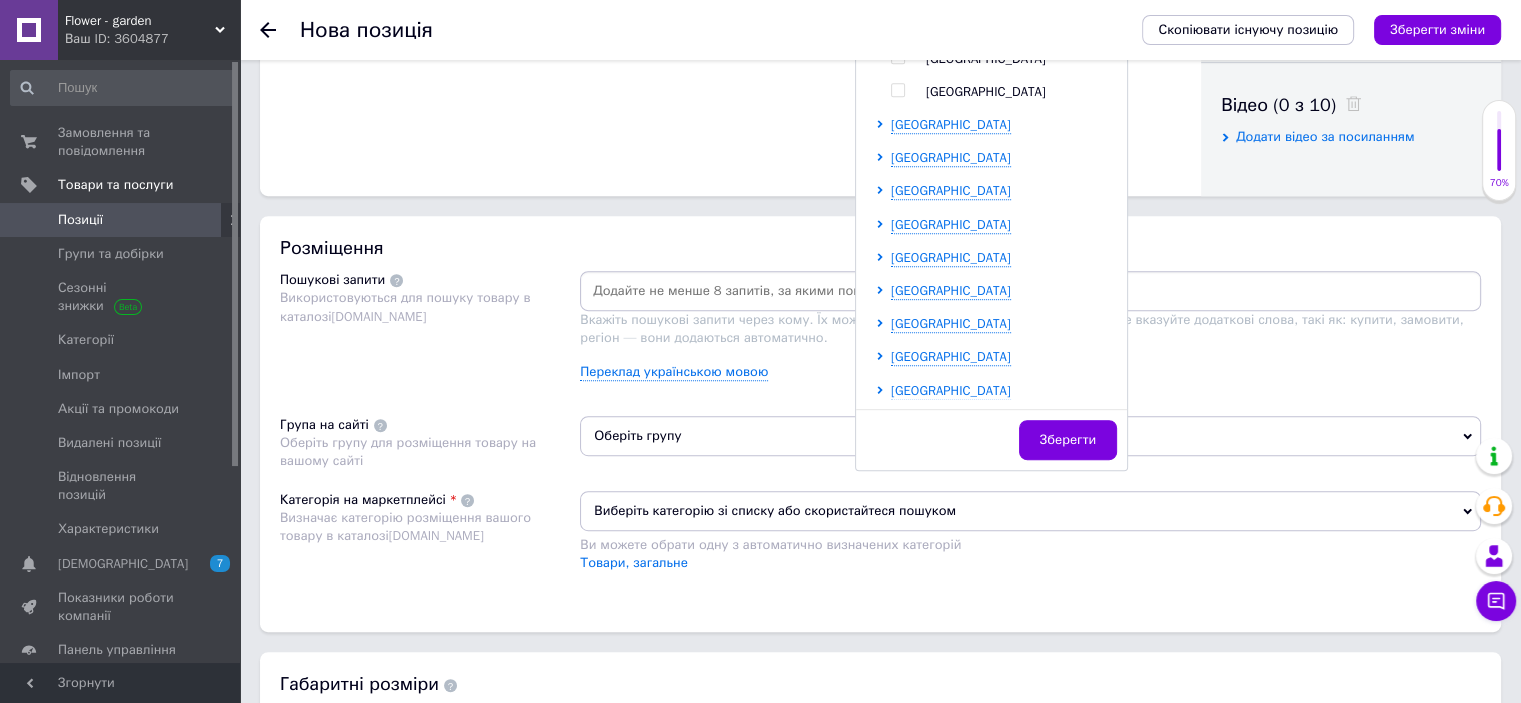click on "[GEOGRAPHIC_DATA]" at bounding box center (951, 290) 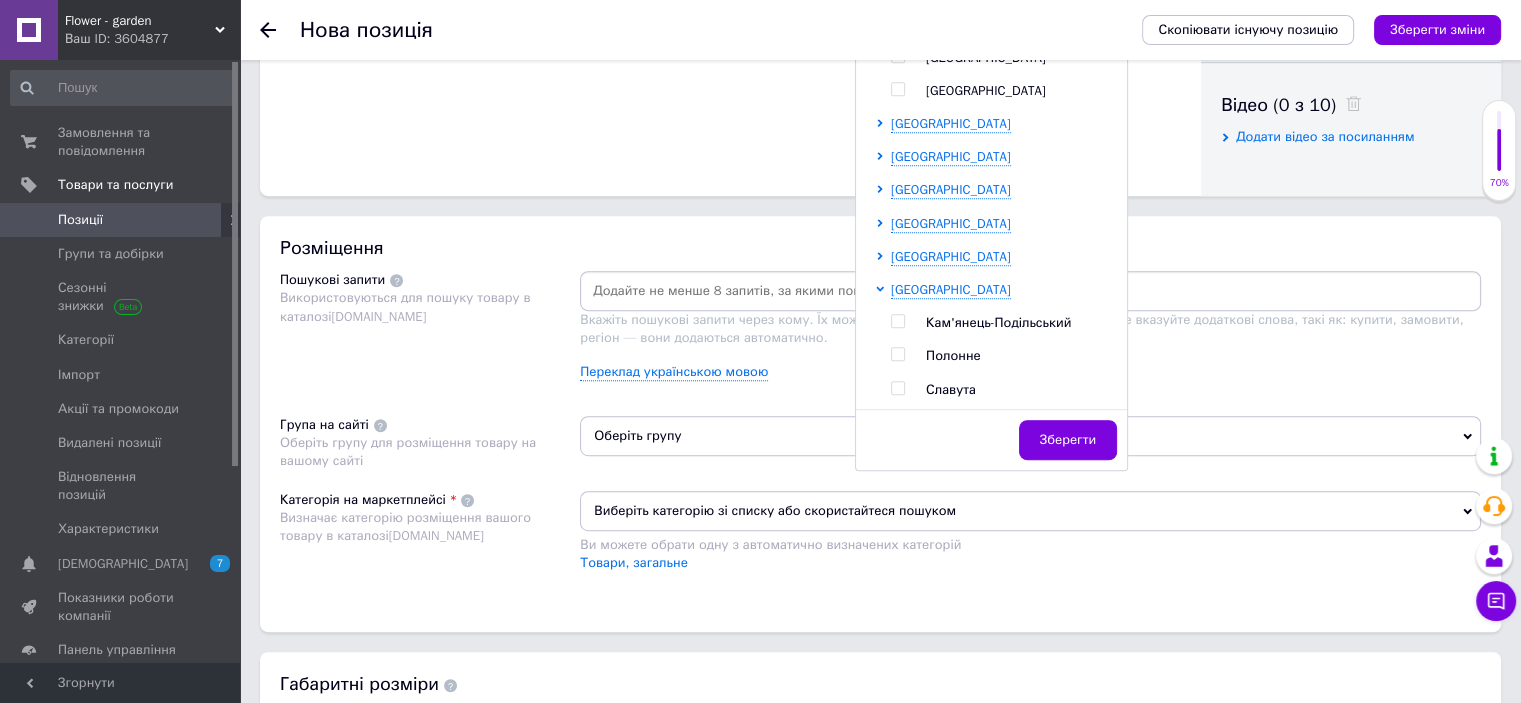 click at bounding box center [897, 354] 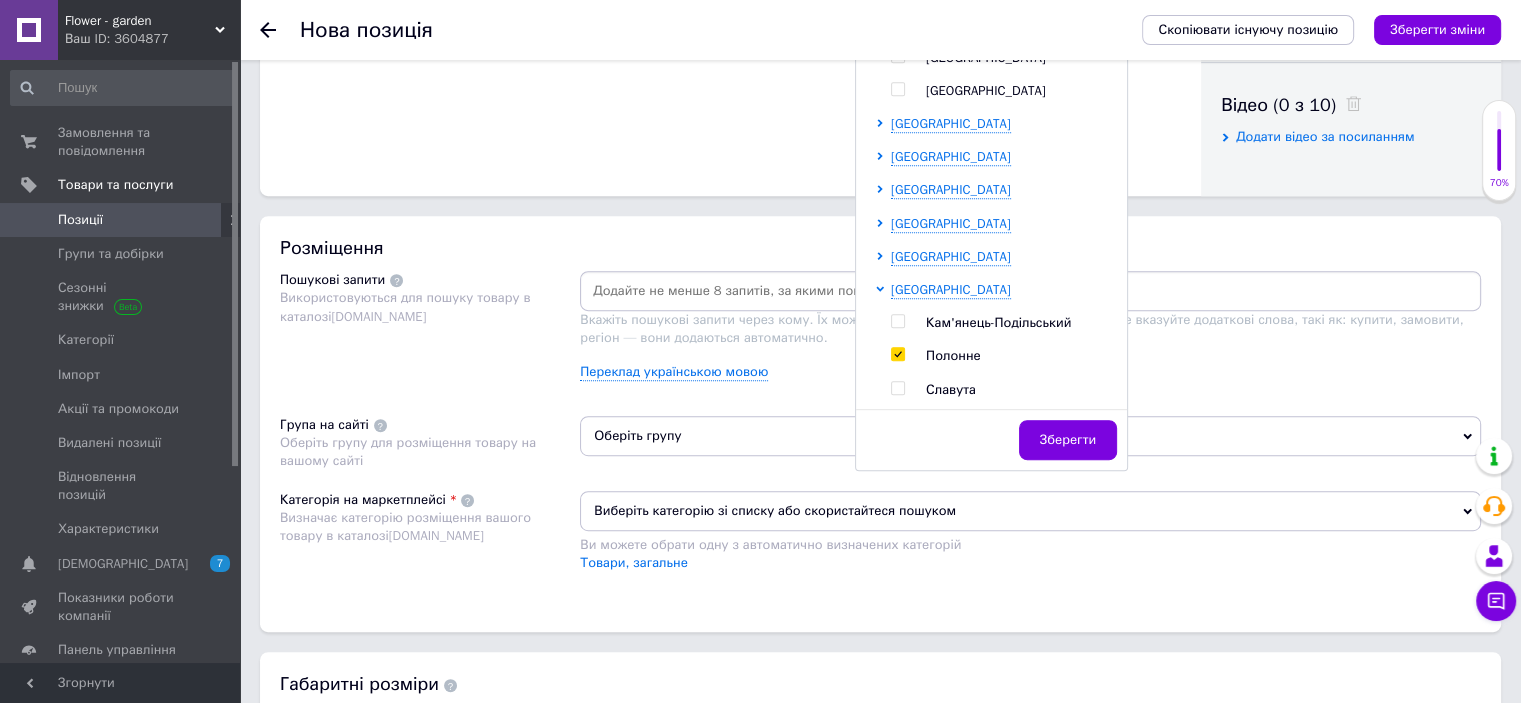 checkbox on "true" 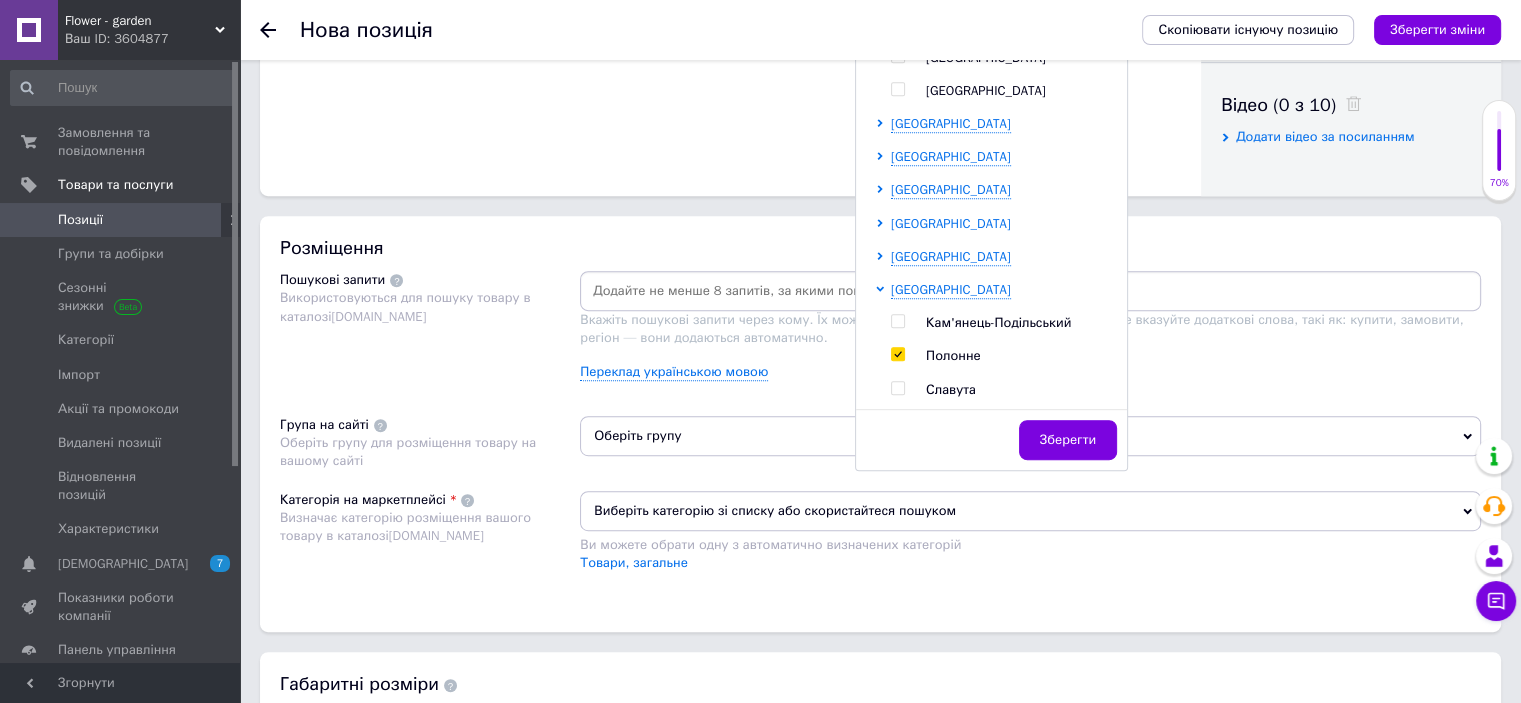 click on "[GEOGRAPHIC_DATA]" at bounding box center [951, 223] 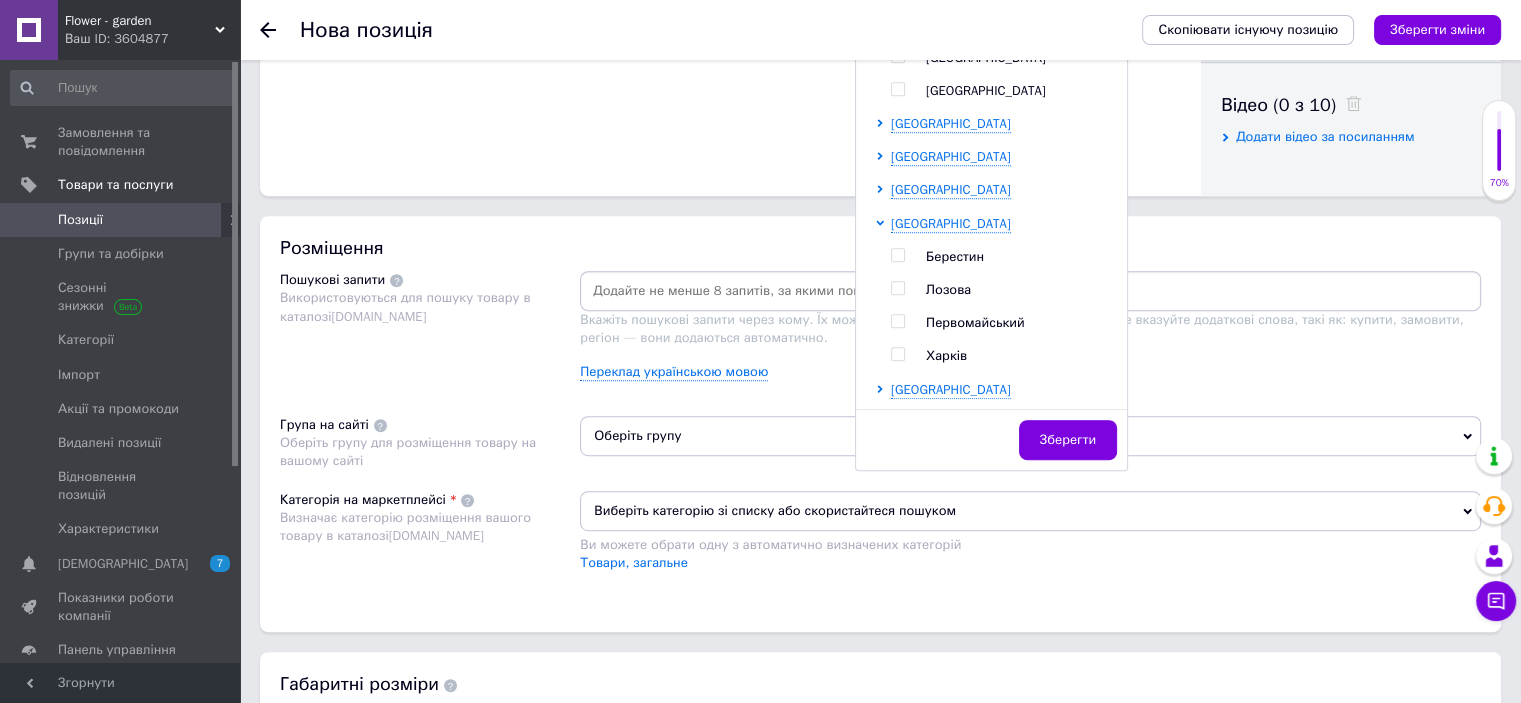 click at bounding box center [897, 321] 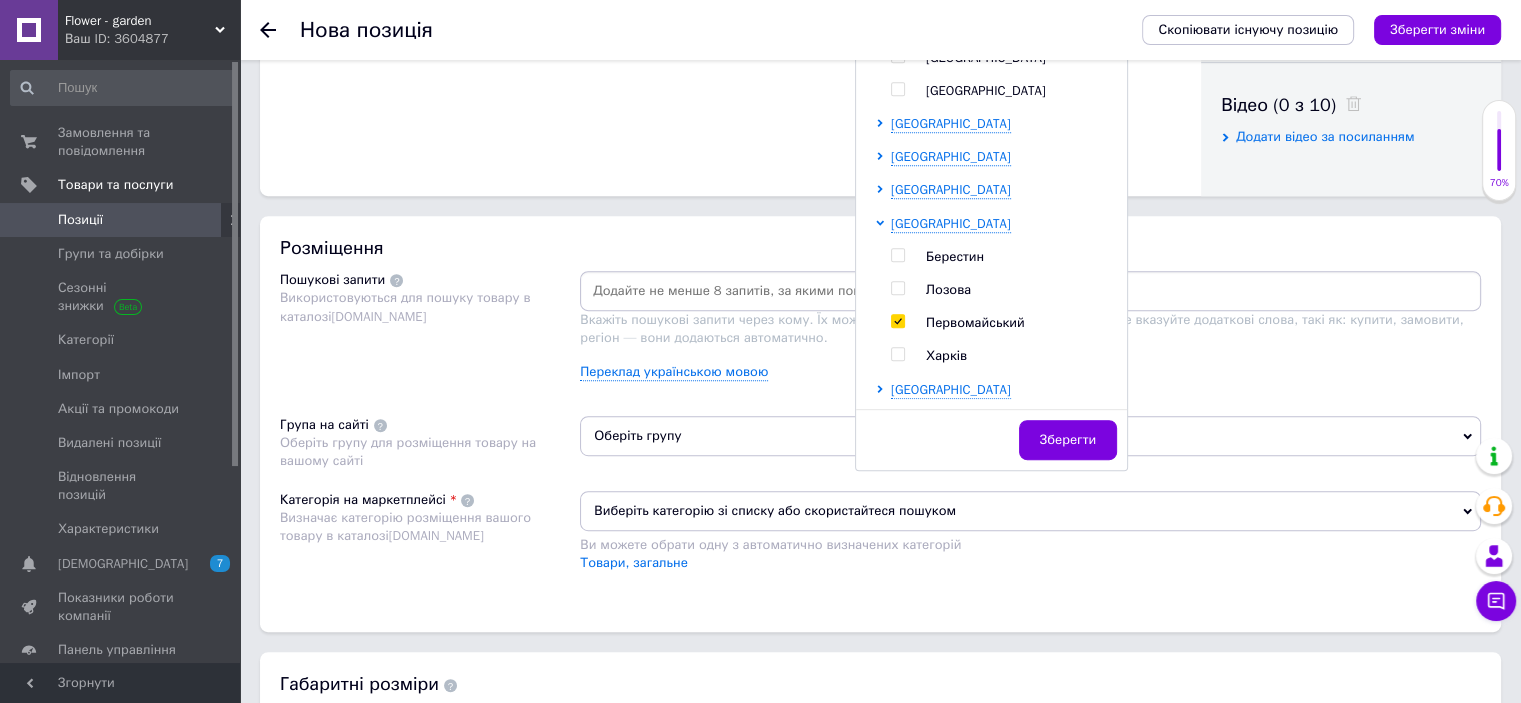 checkbox on "true" 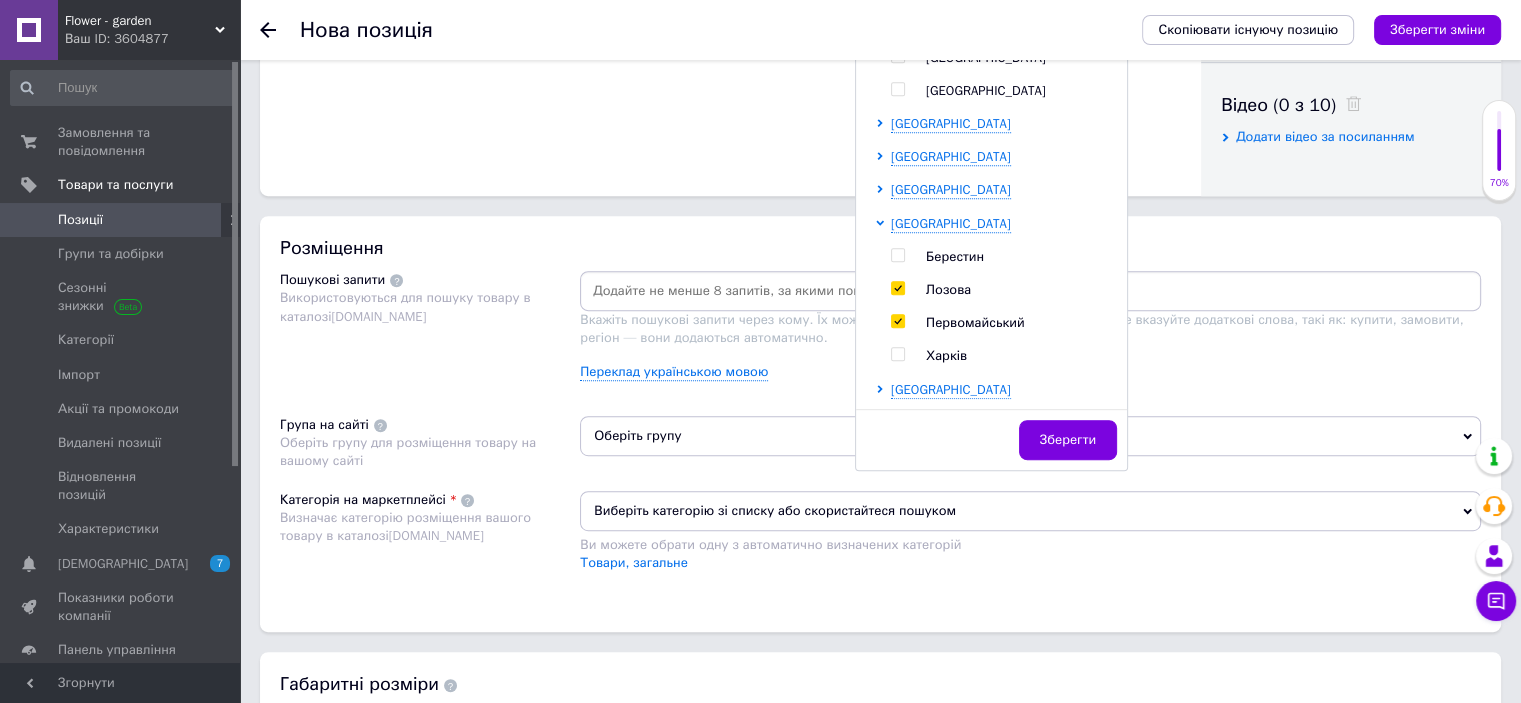 checkbox on "true" 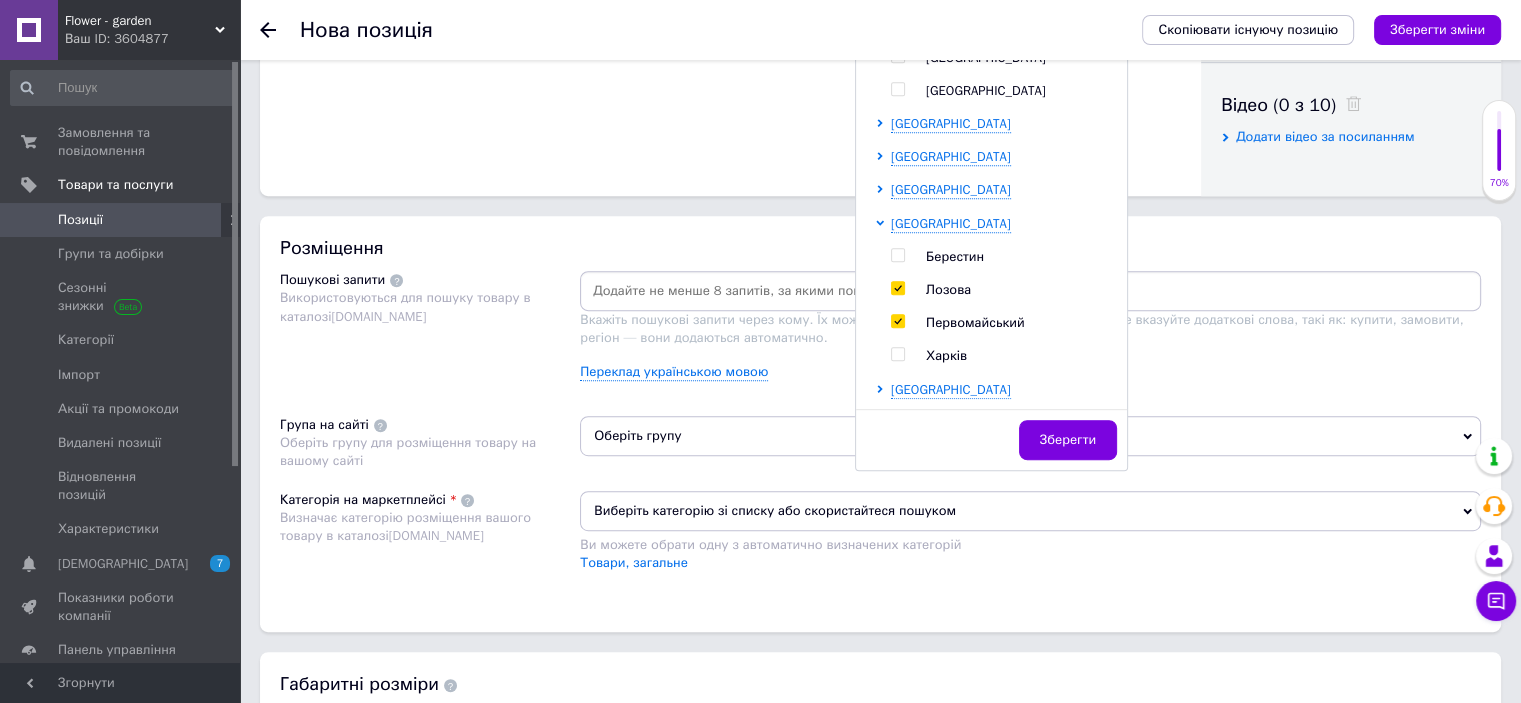 click on "Основна інформація Назва позиції (Російська) ✱ Акційний мікс 10 лілій з росточками Код/Артикул Опис (Російська) ✱ Акційний мікс 10 лілій з росточками
Розширений текстовий редактор, CD319503-58B0-4978-9D9C-FC32D34D8108 Панель інструментів редактора Форматування Форматування Розмір Розмір   Жирний  Сполучення клавіш Ctrl+B   Курсив  Сполучення клавіш Ctrl+I   Підкреслений  Сполучення клавіш Ctrl+U   Видалити форматування   Повернути  Сполучення клавіш Ctrl+Z   Вставити/видалити нумерований список   Вставити/видалити маркований список   По лівому краю   По центру         Таблиця" at bounding box center (730, -362) 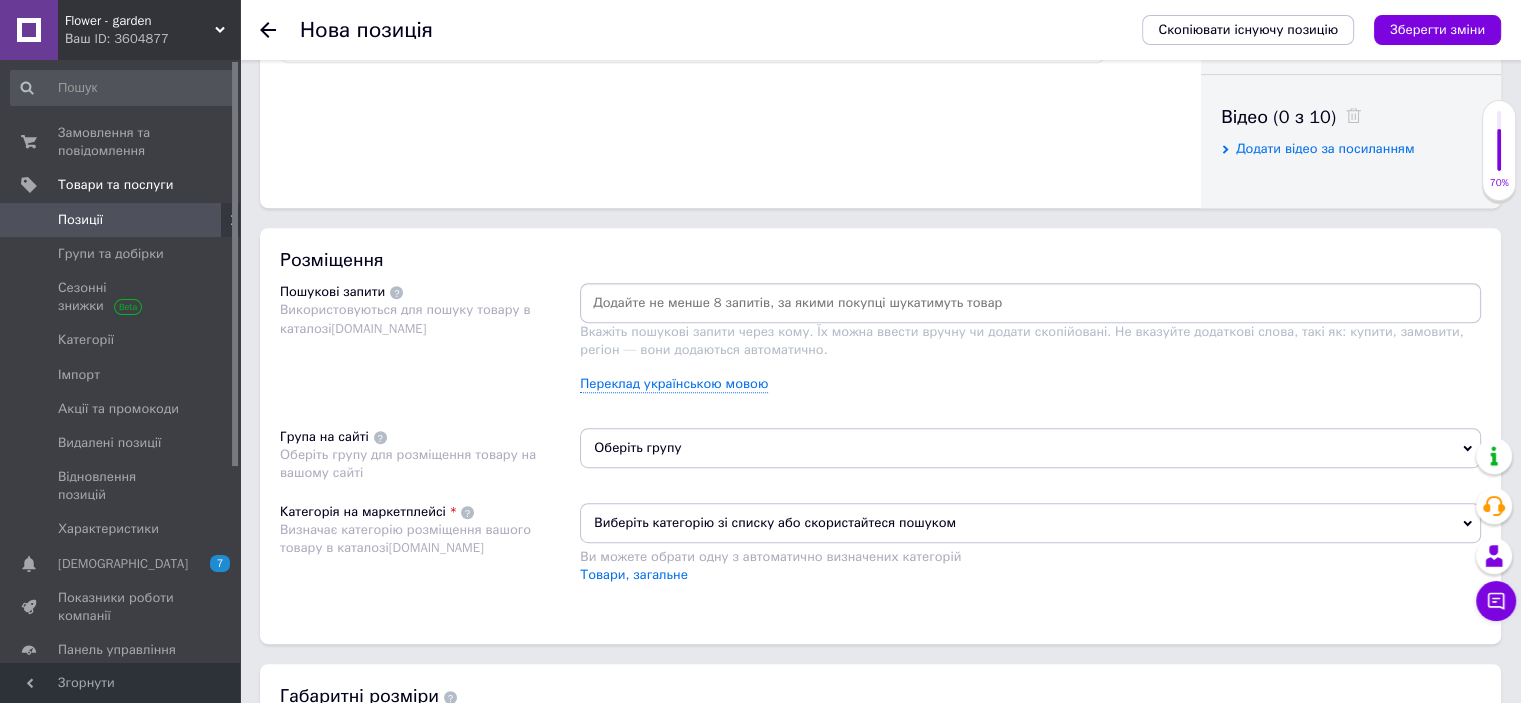 scroll, scrollTop: 1000, scrollLeft: 0, axis: vertical 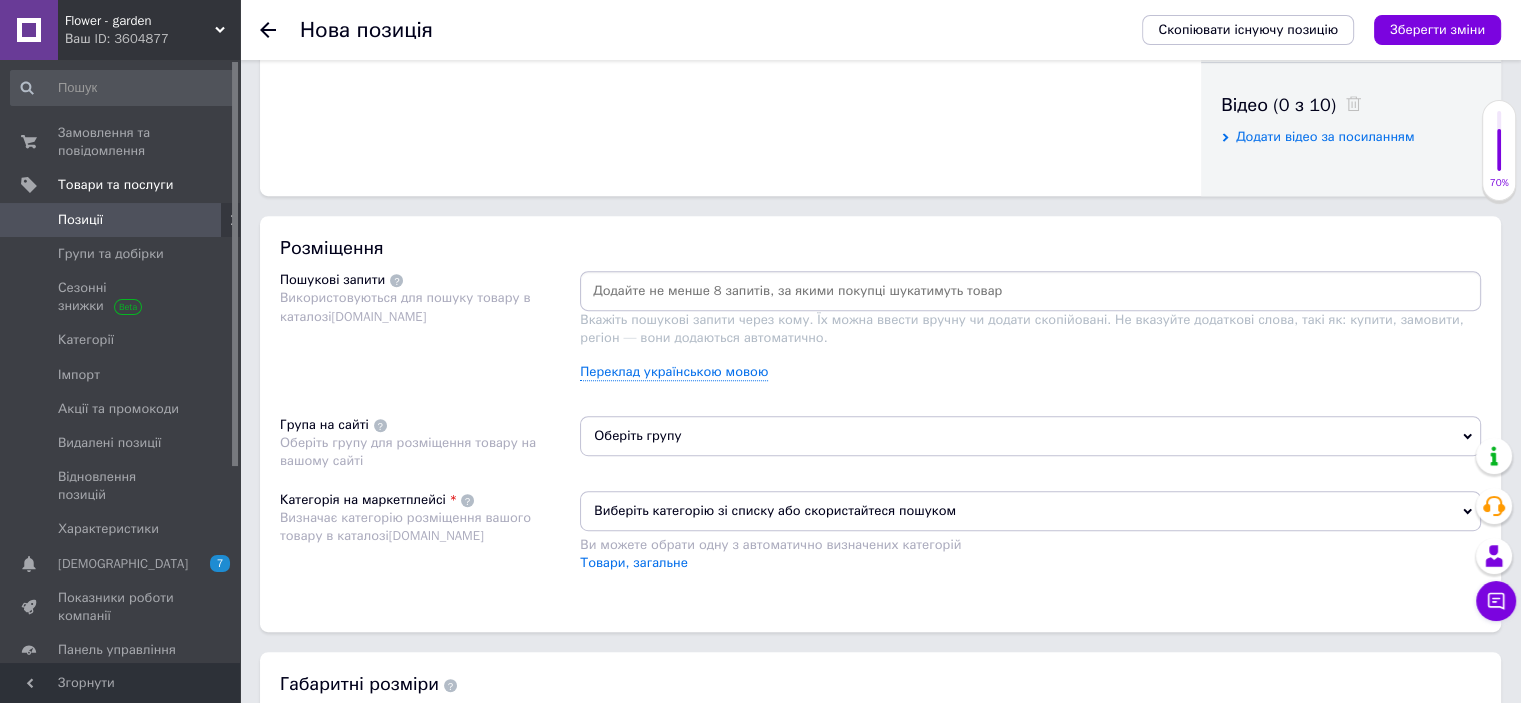 click at bounding box center (1030, 291) 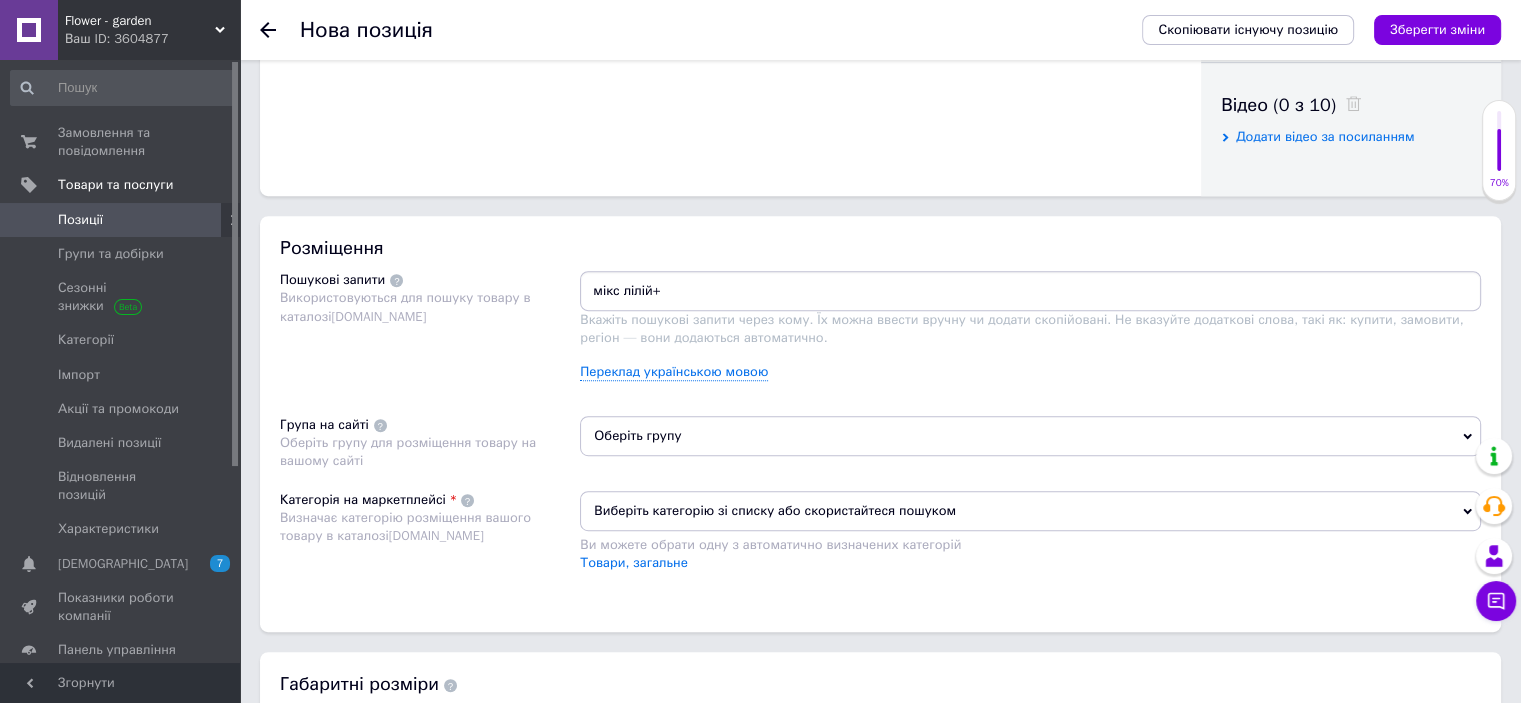 type on "[PERSON_NAME]" 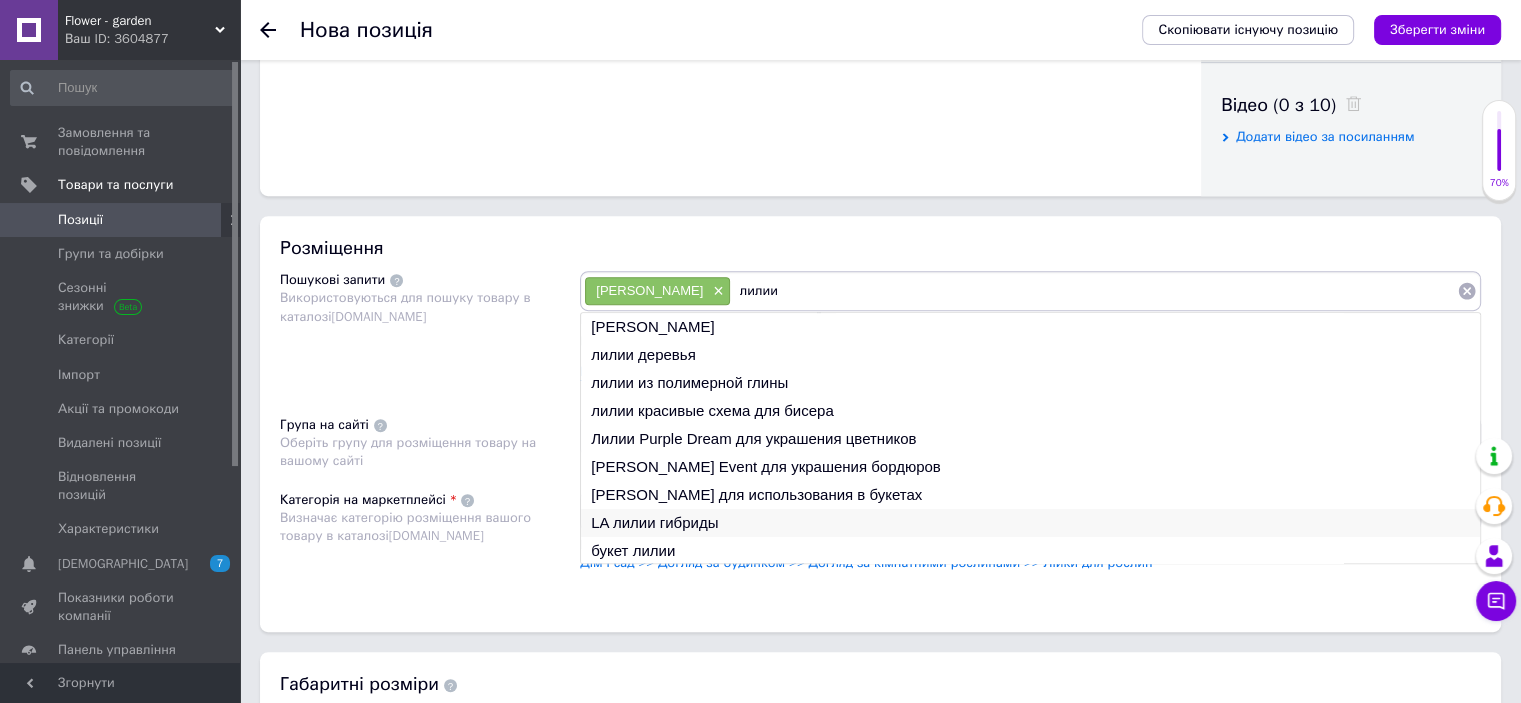 type on "лилии" 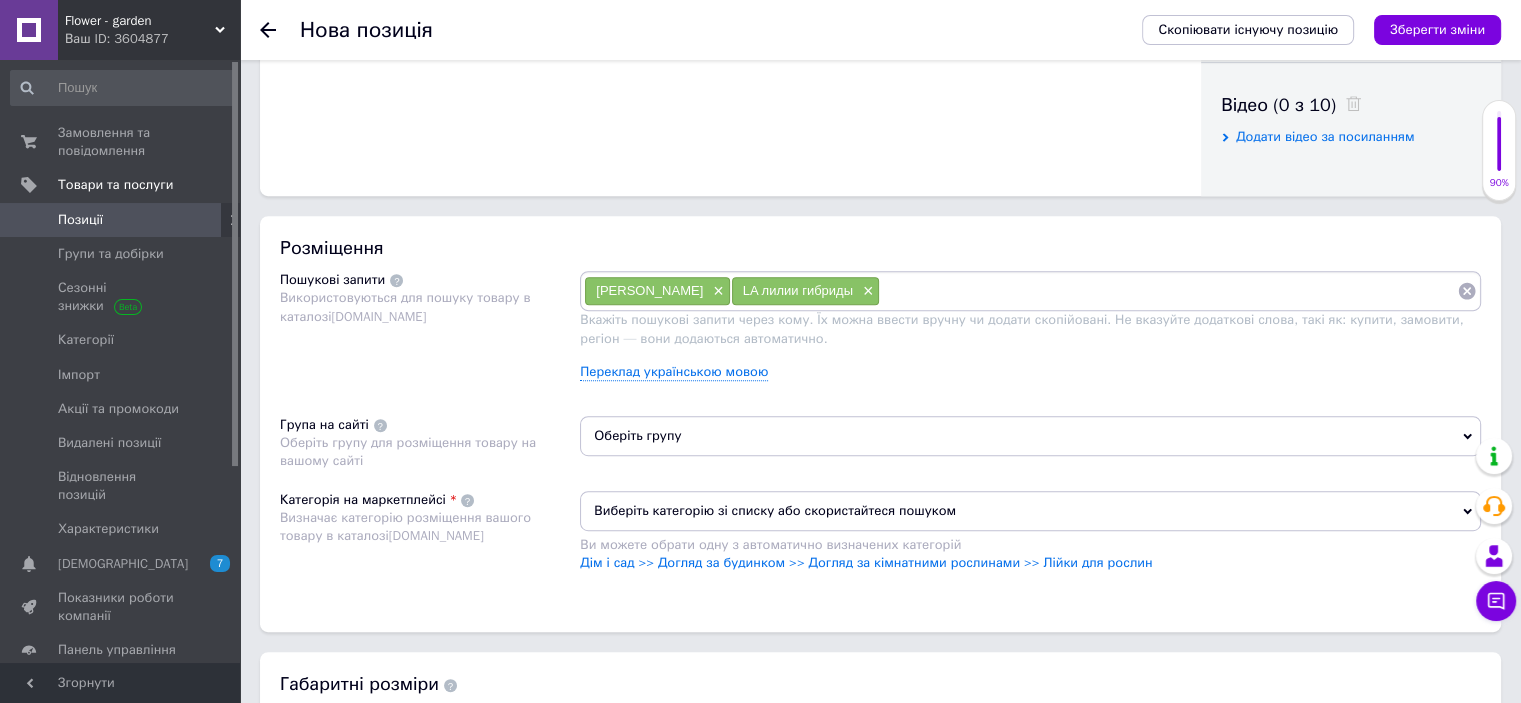click on "мікс лілій × LA лилии гибриды ×" at bounding box center [1030, 291] 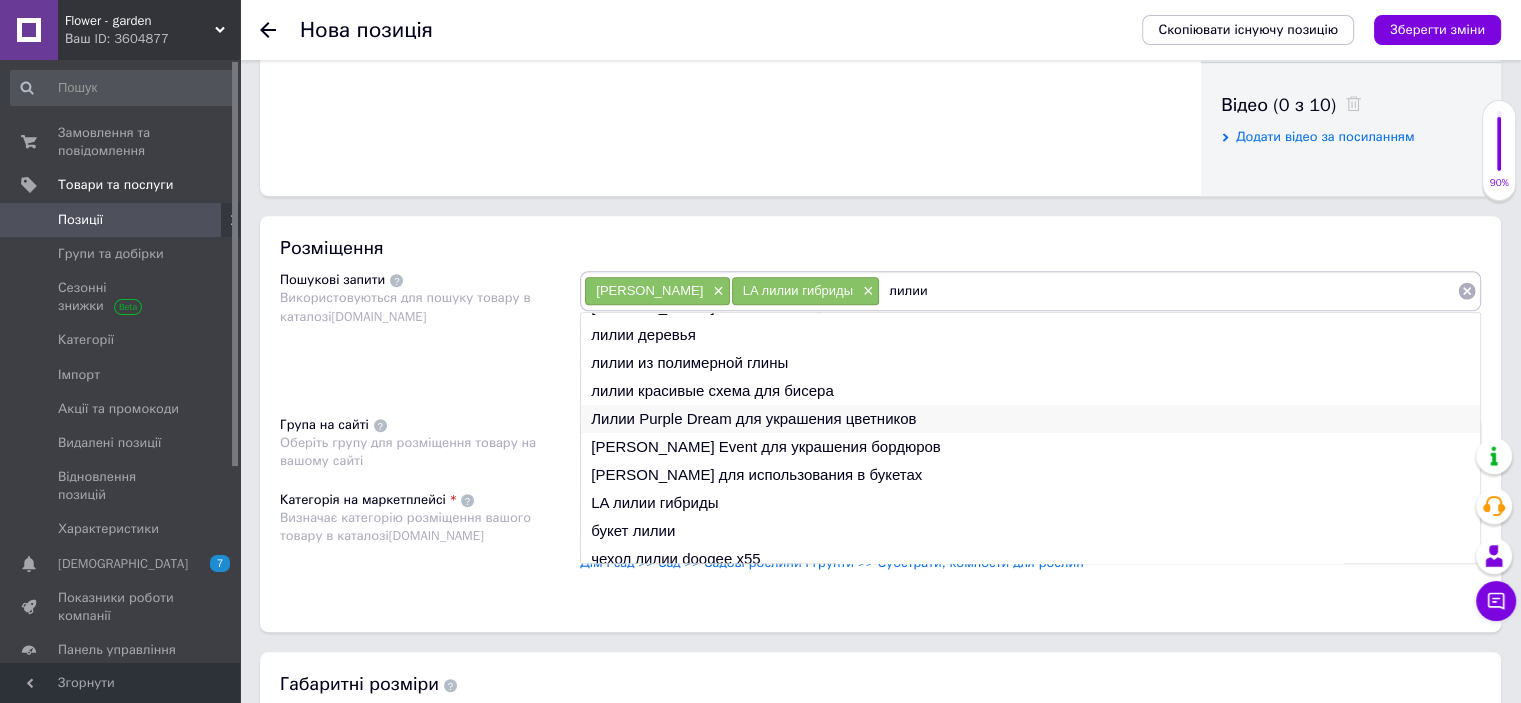 scroll, scrollTop: 29, scrollLeft: 0, axis: vertical 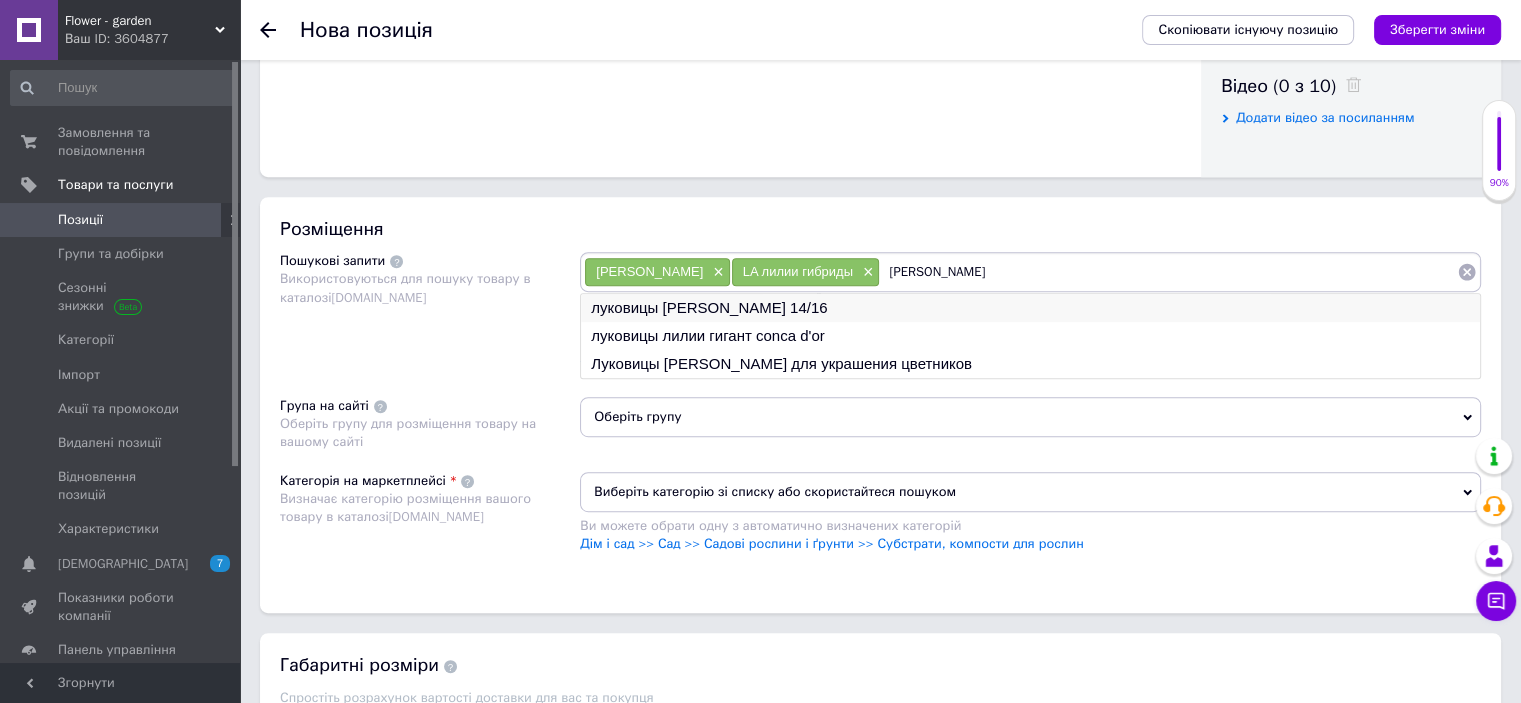 type on "[PERSON_NAME]" 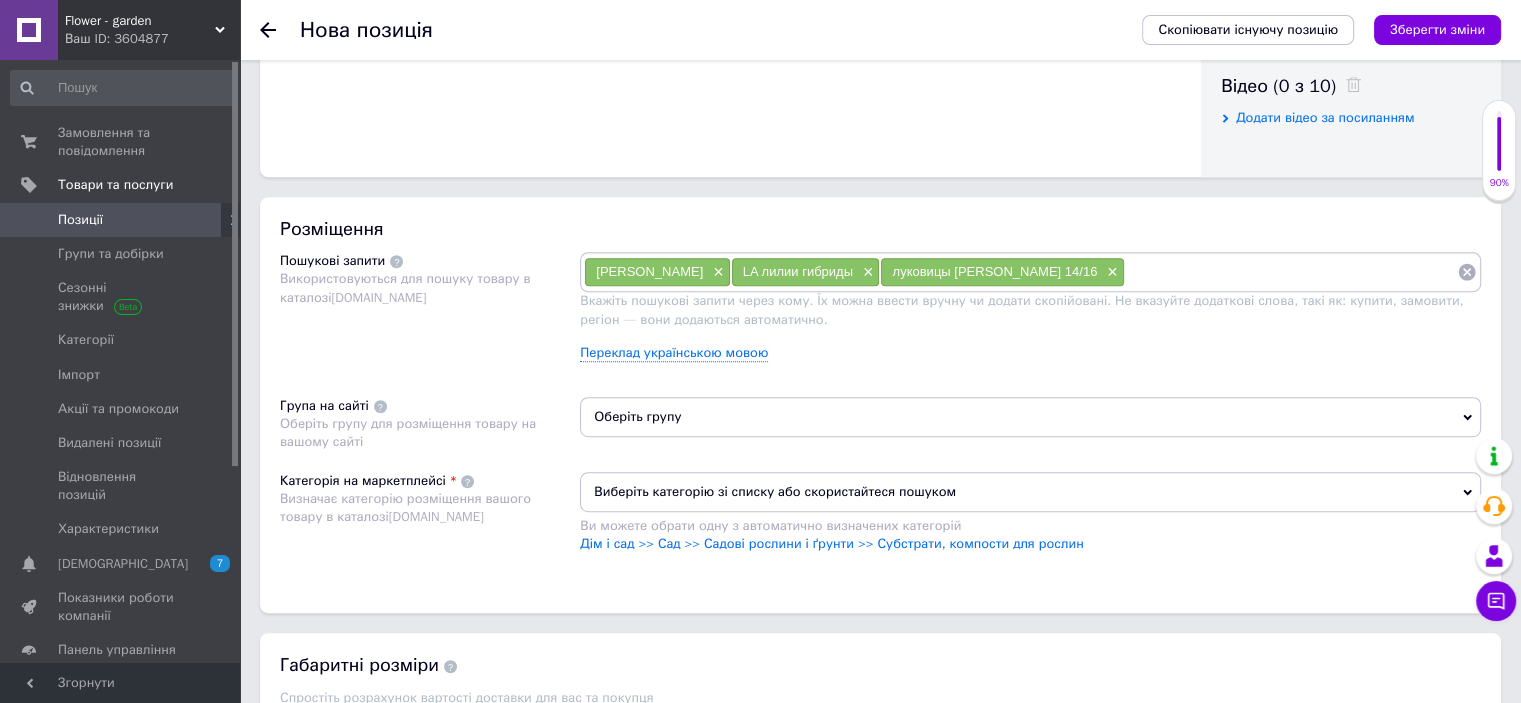 click on "мікс лілій × LA лилии гибриды × луковицы лилии saltarello 14/16 ×" at bounding box center (1030, 272) 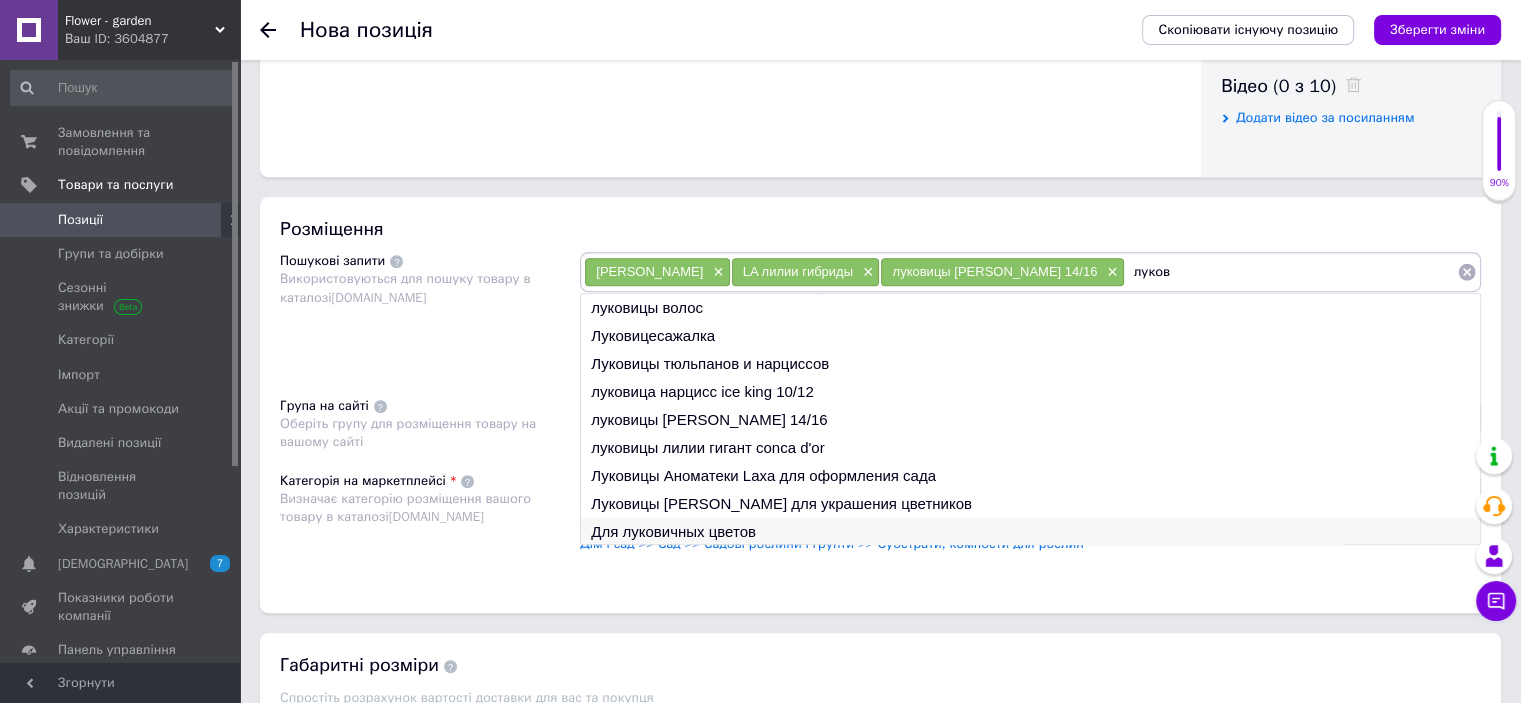 scroll, scrollTop: 29, scrollLeft: 0, axis: vertical 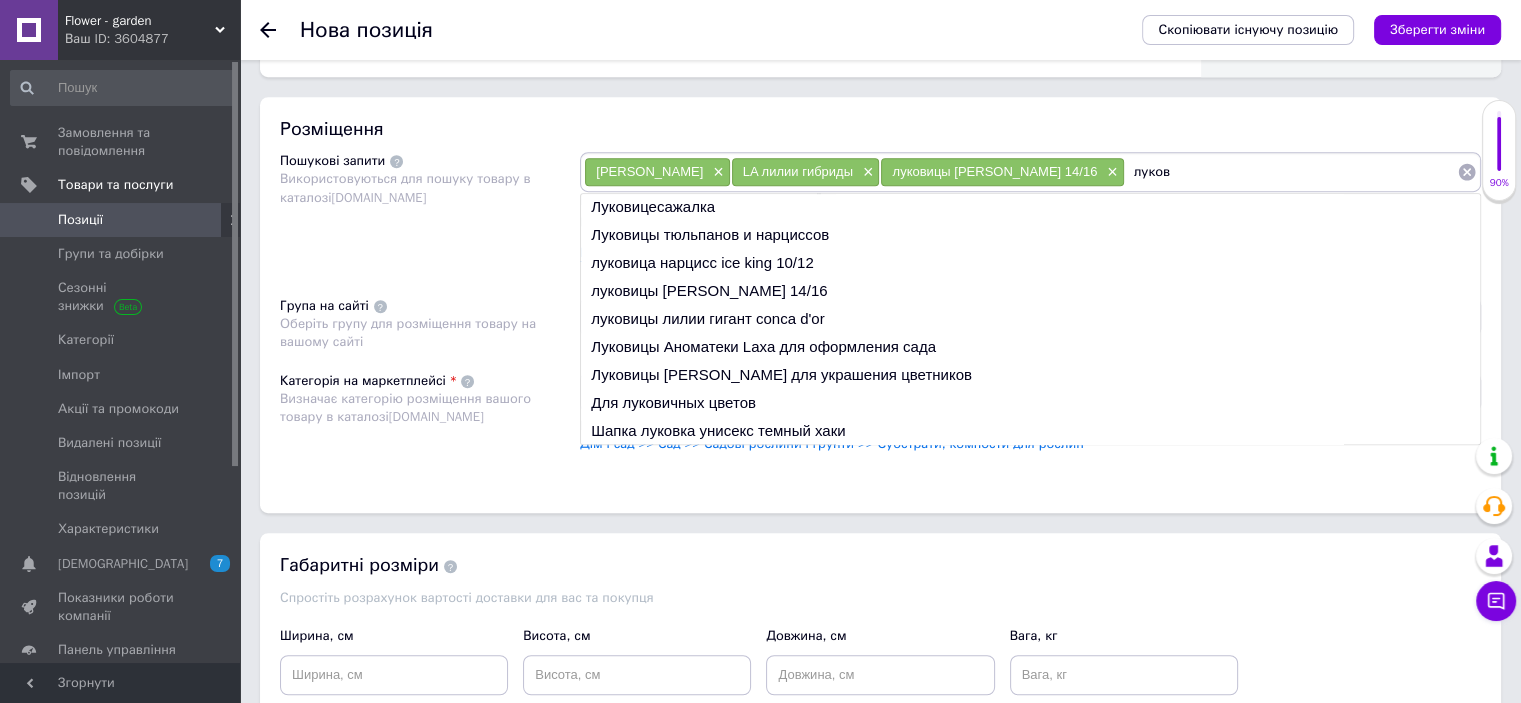 type on "луков" 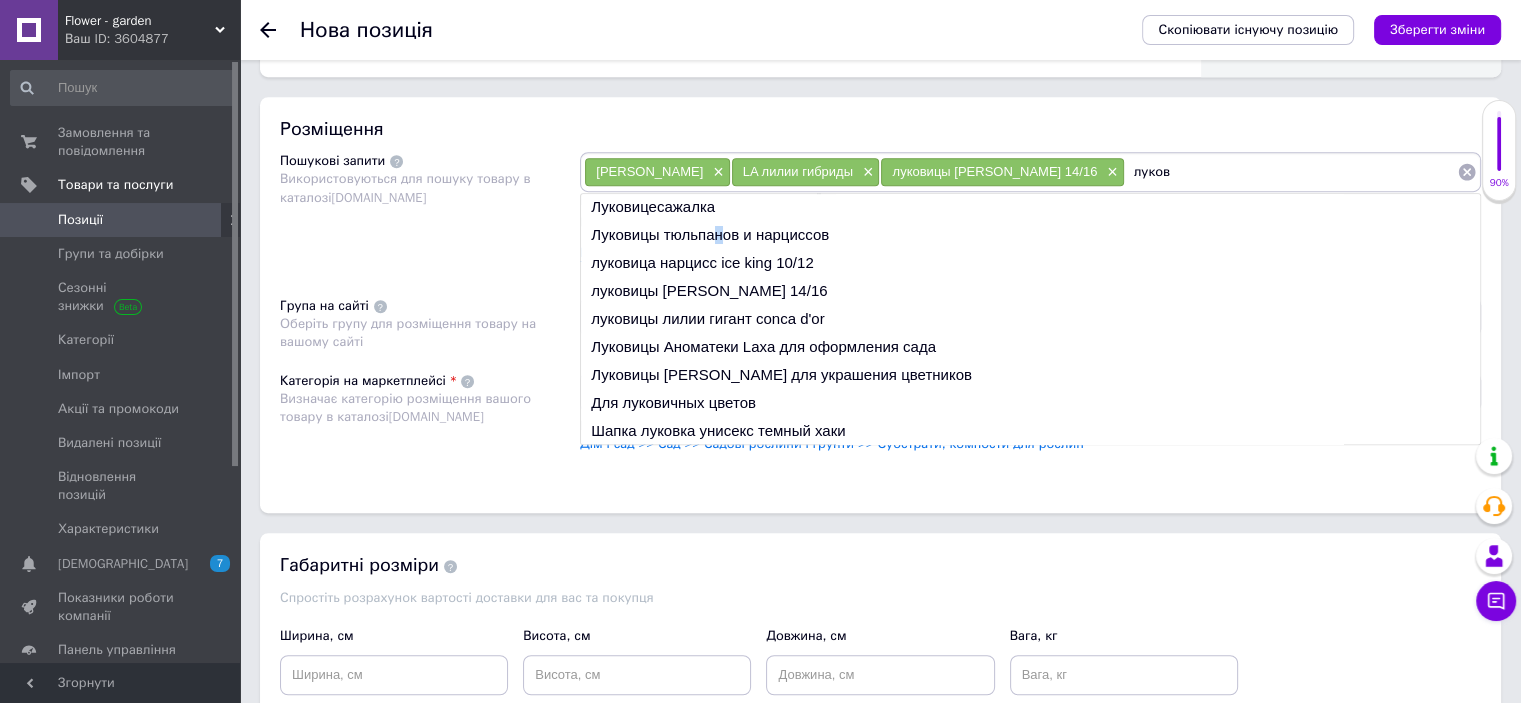 click on "Луковицы тюльпанов и нарциссов" at bounding box center (1030, 235) 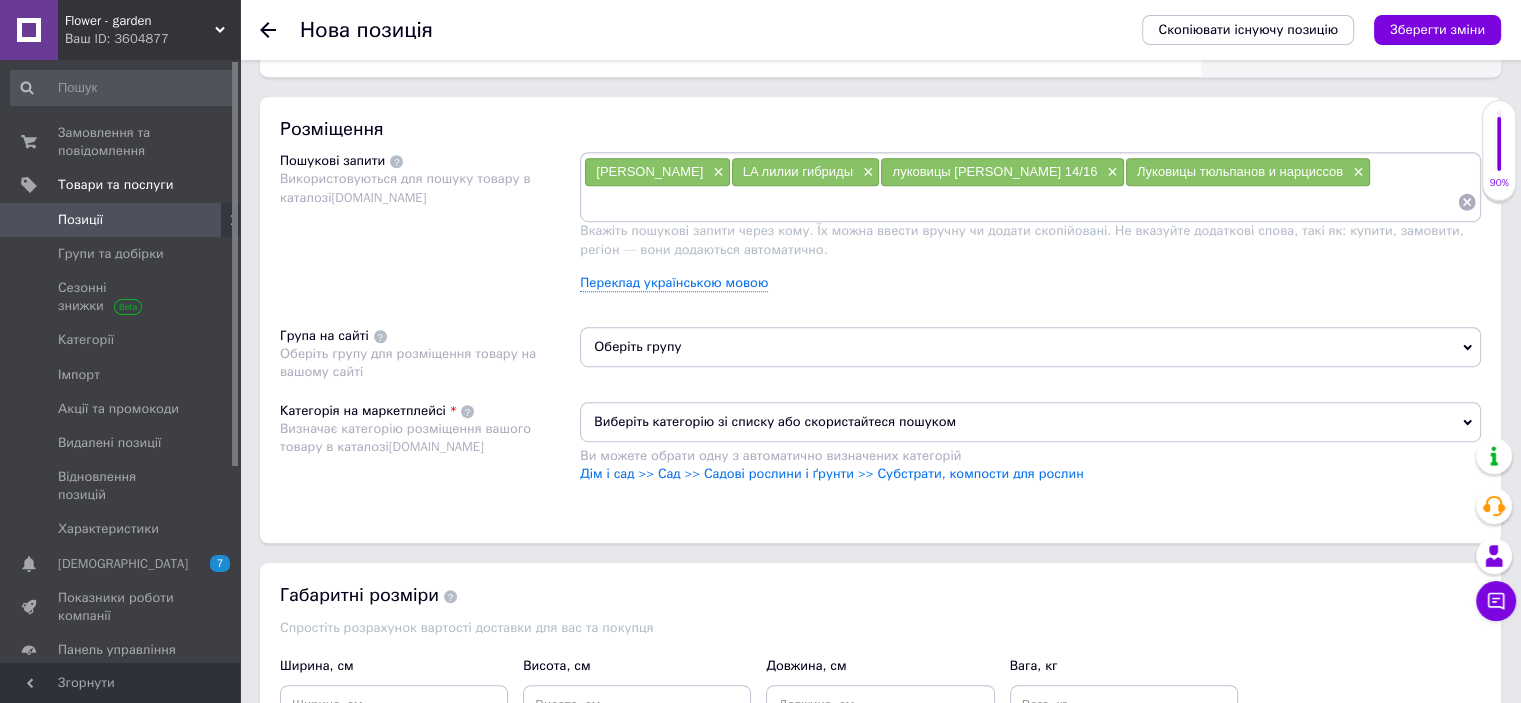 click on "Вкажіть пошукові запити через кому. Їх можна ввести вручну чи додати скопійовані. Не вказуйте додаткові слова, такі як: купити, замовити, регіон — вони додаються автоматично." at bounding box center [1021, 239] 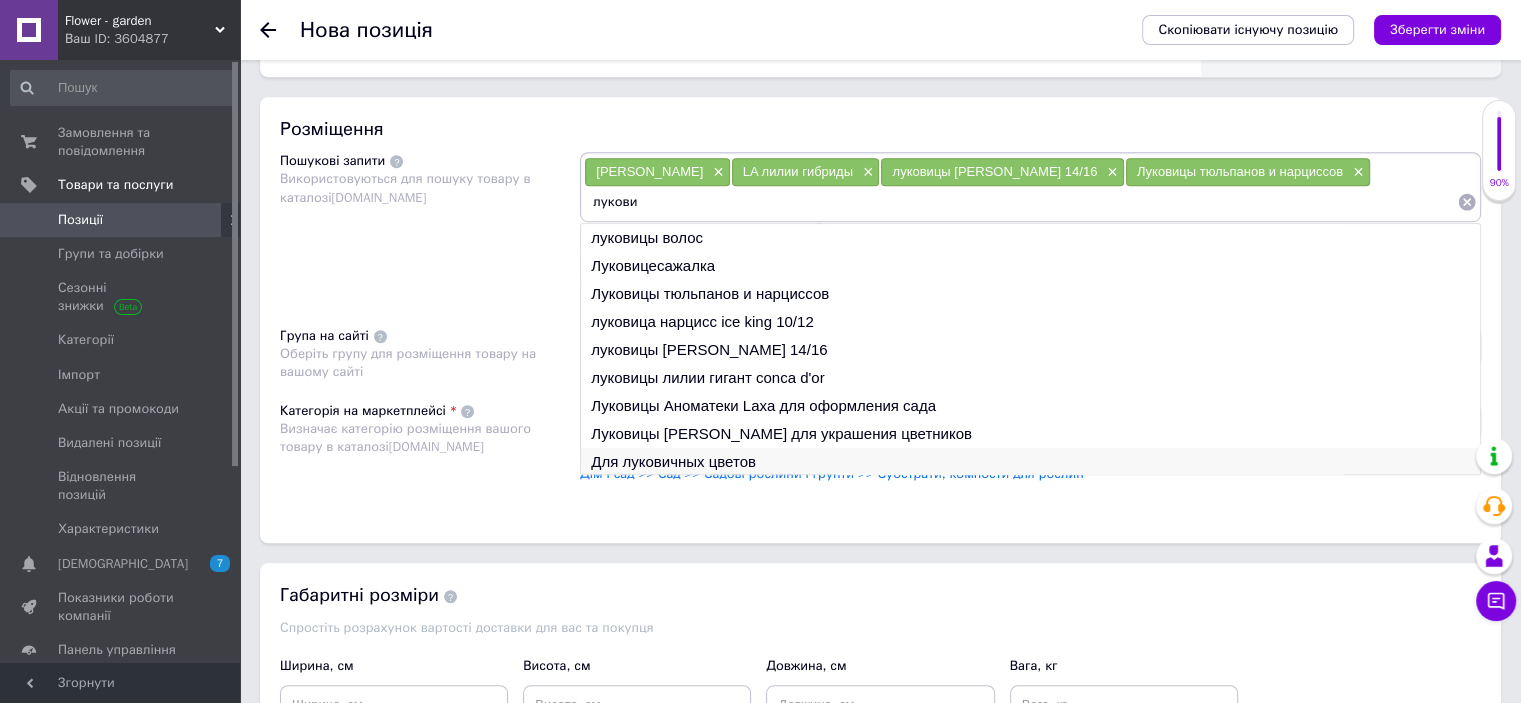 type on "лукови" 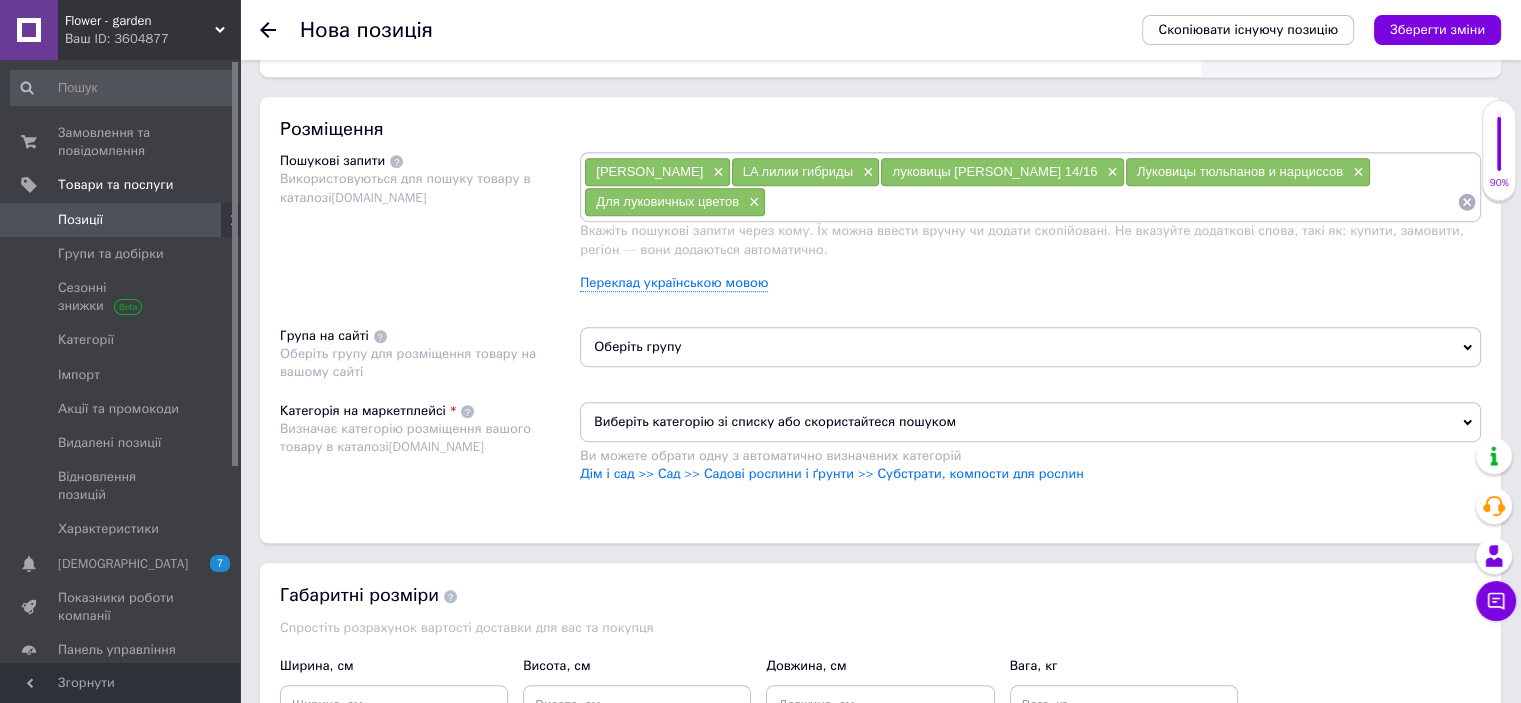 click at bounding box center [1111, 202] 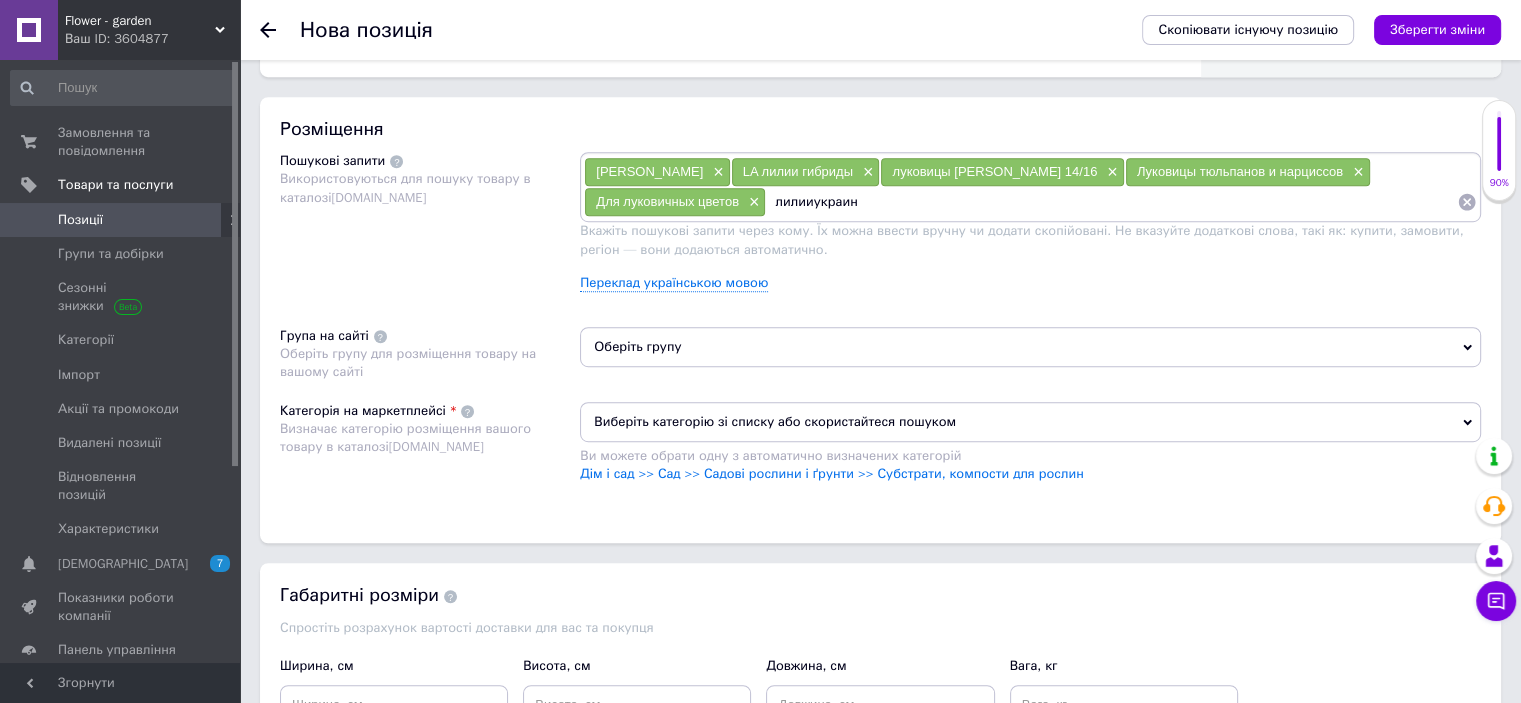 type on "лилииукраина" 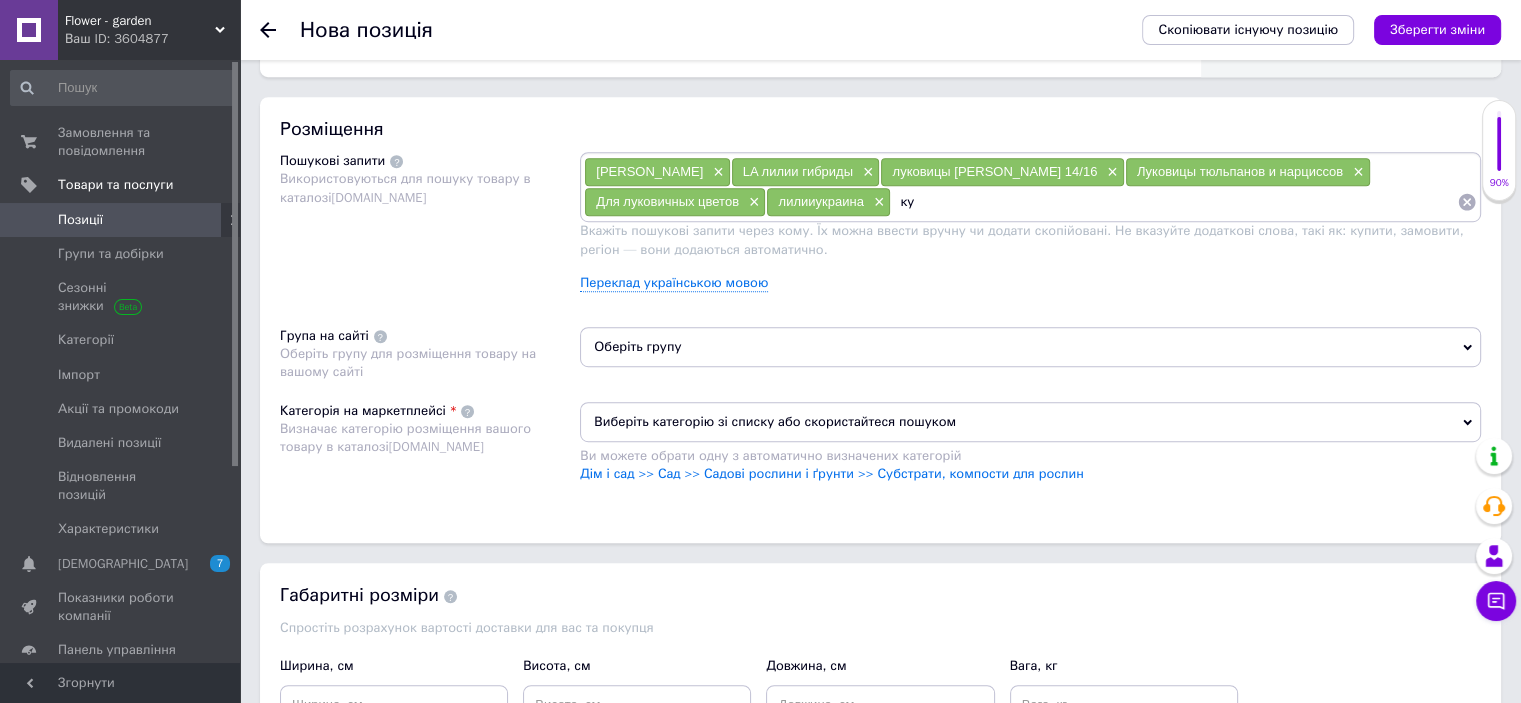 type on "к" 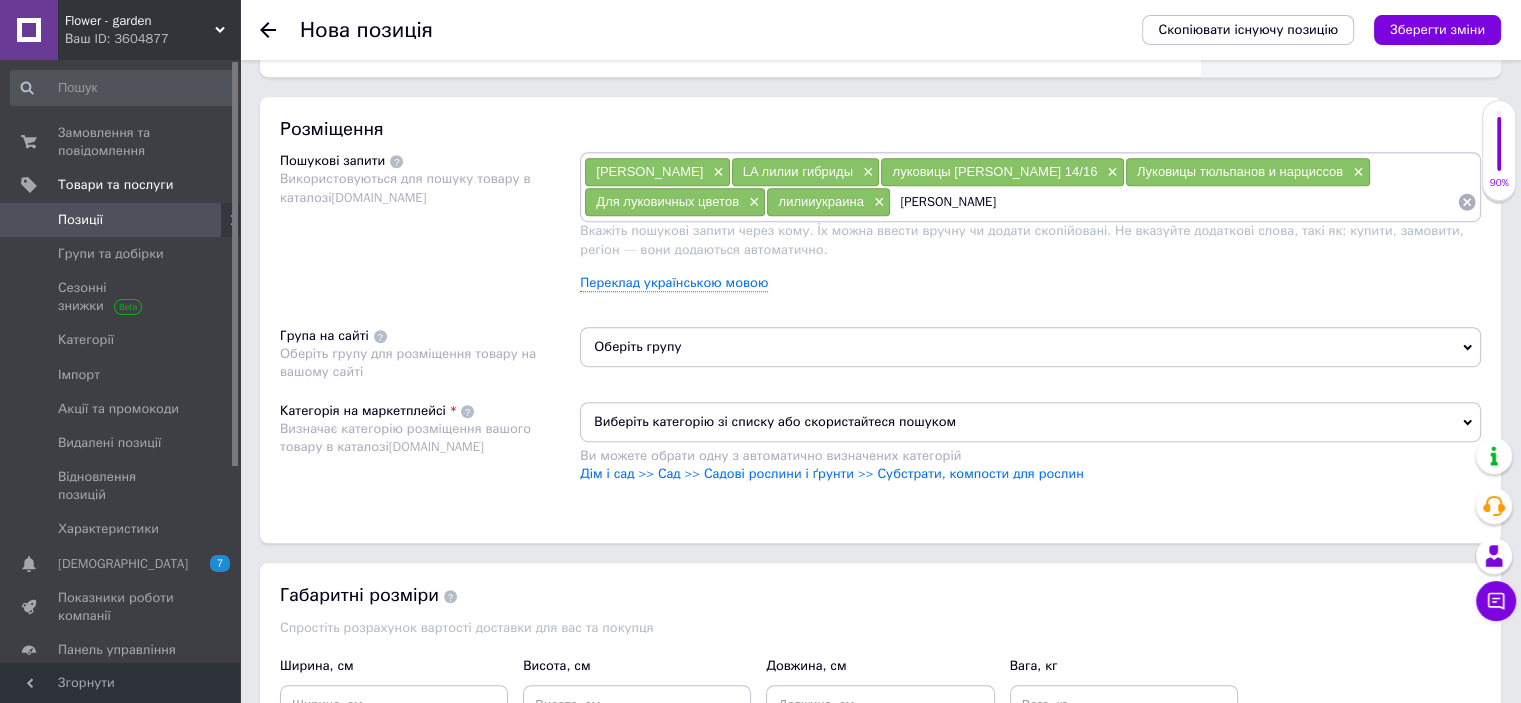 type on "лилии" 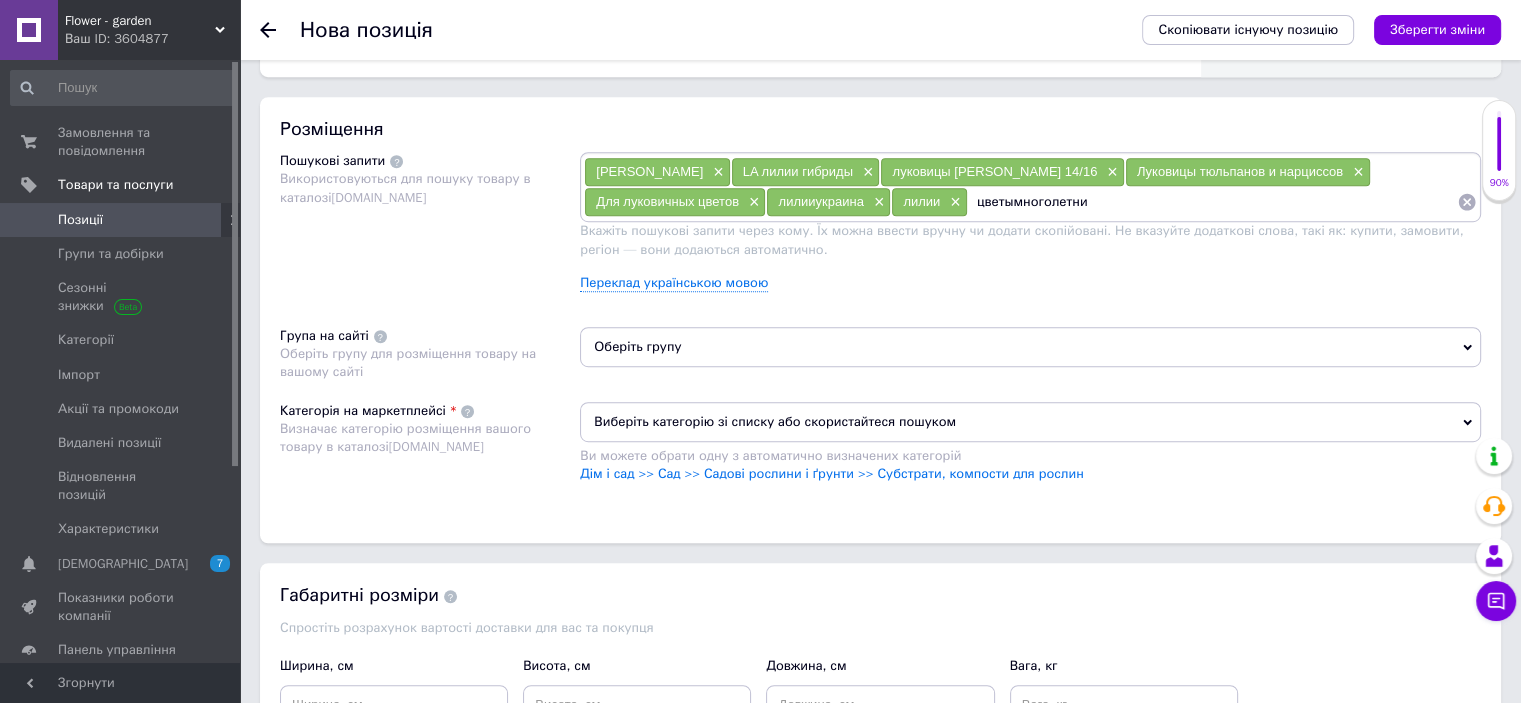 type on "цветымноголетние" 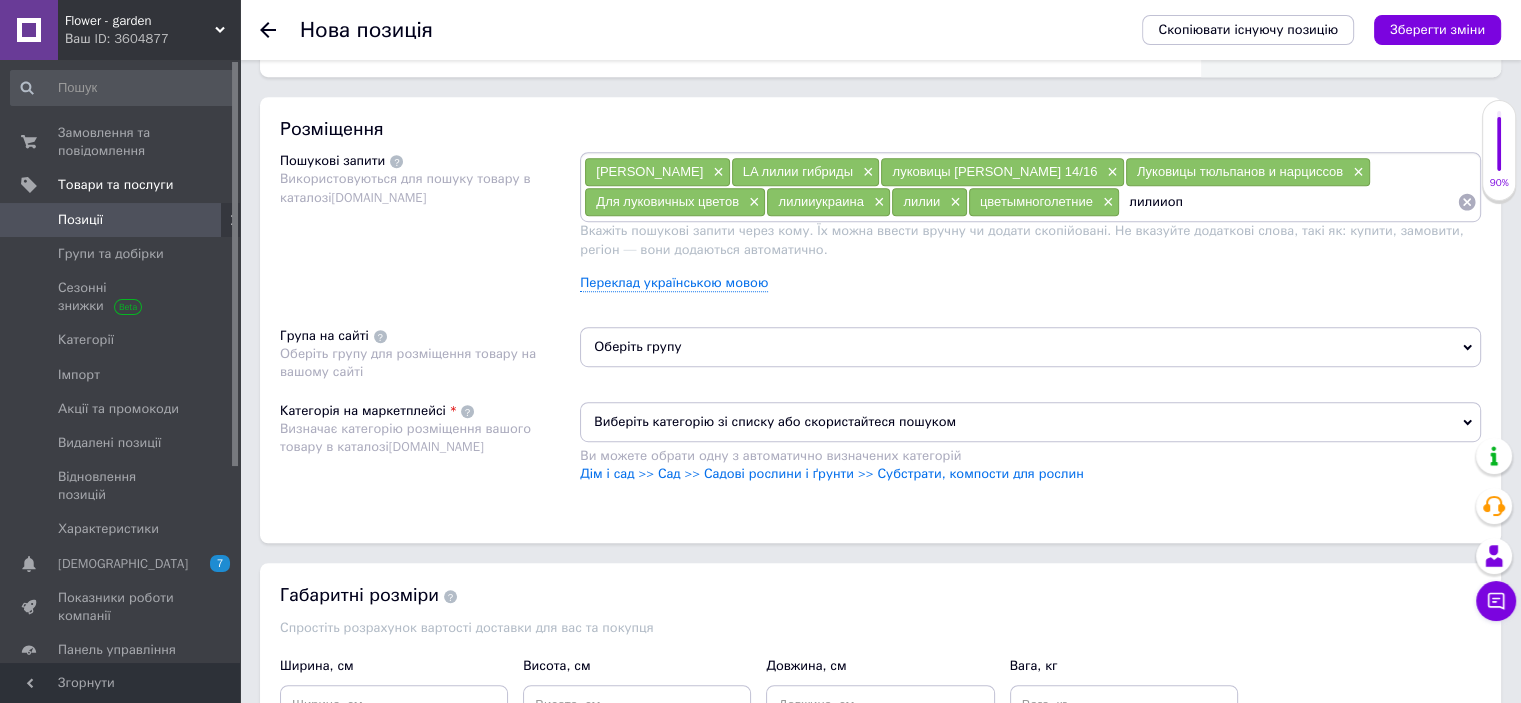 type on "лилииопт" 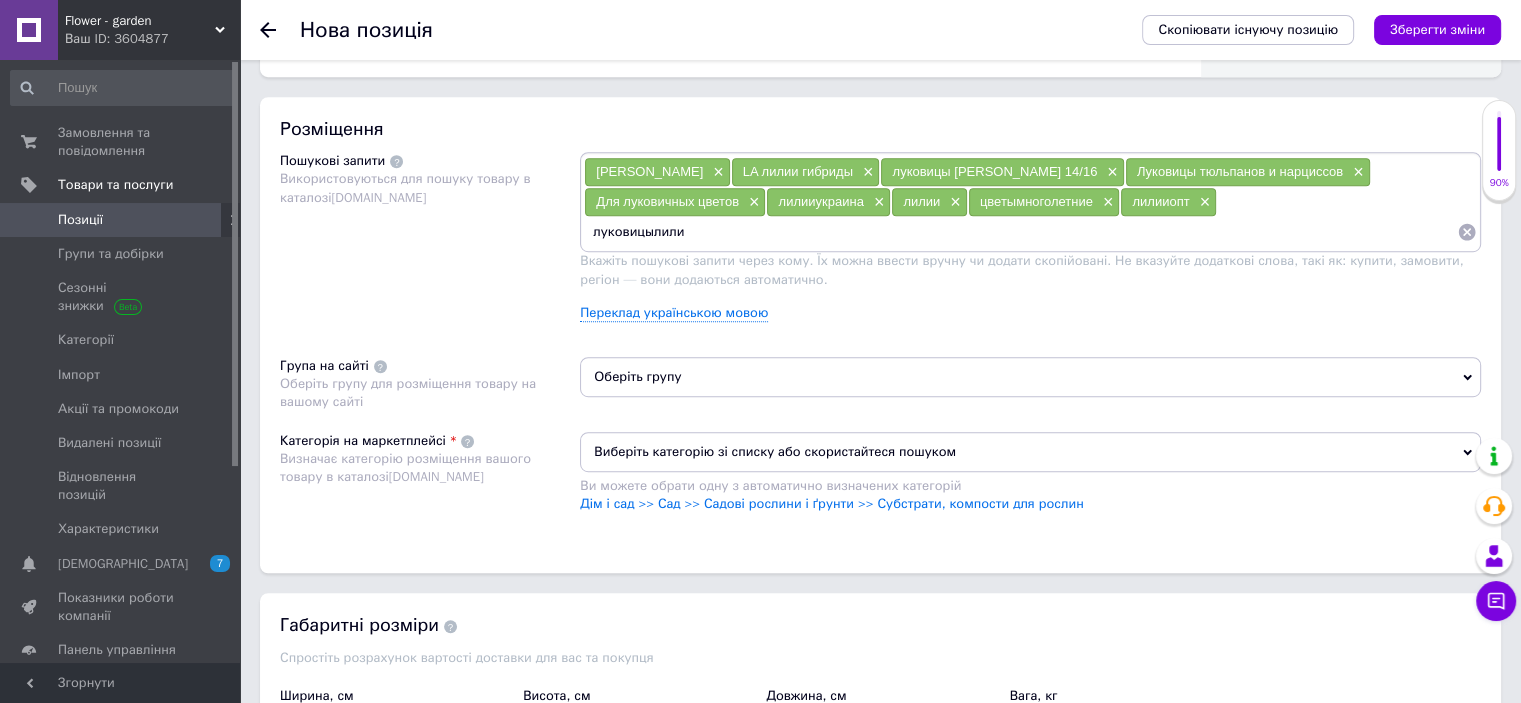type on "луковицылилии" 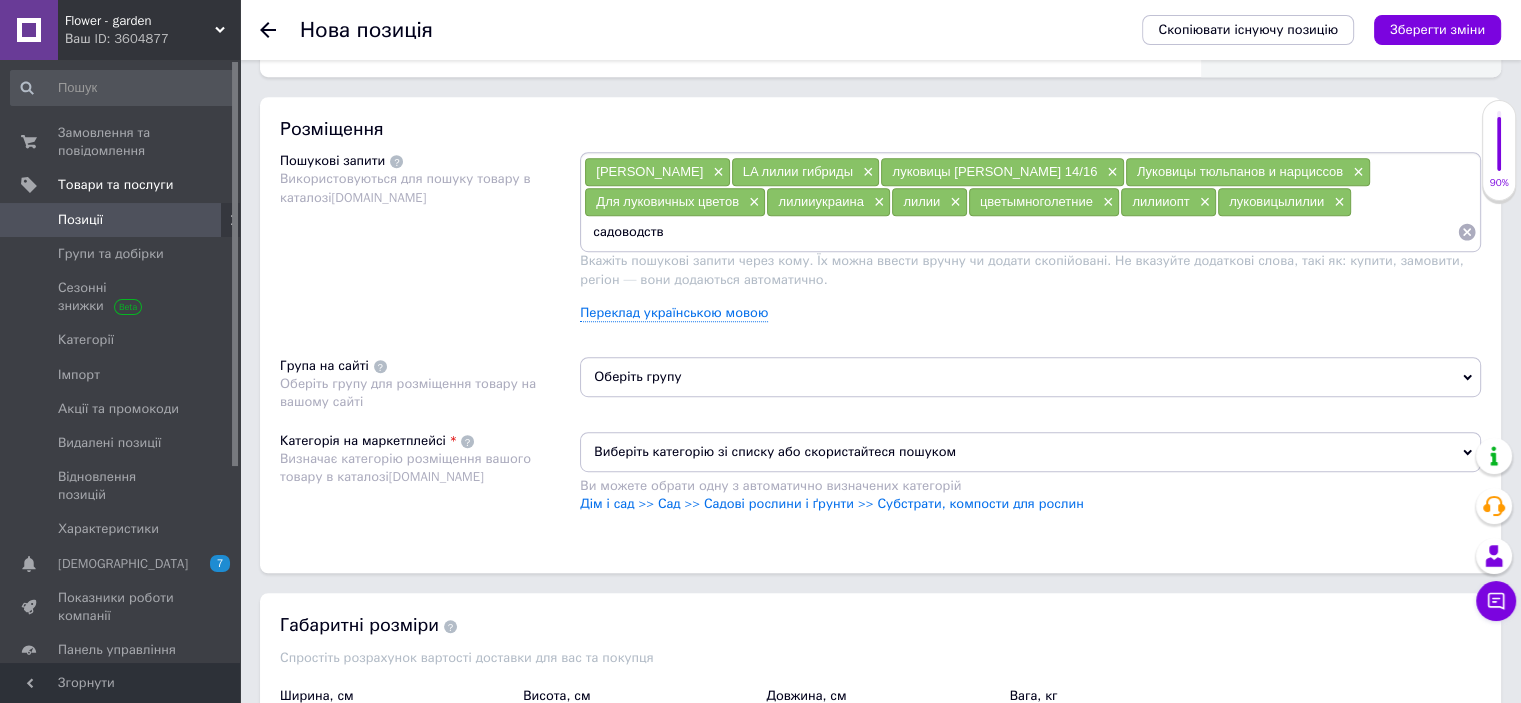 type on "садоводство" 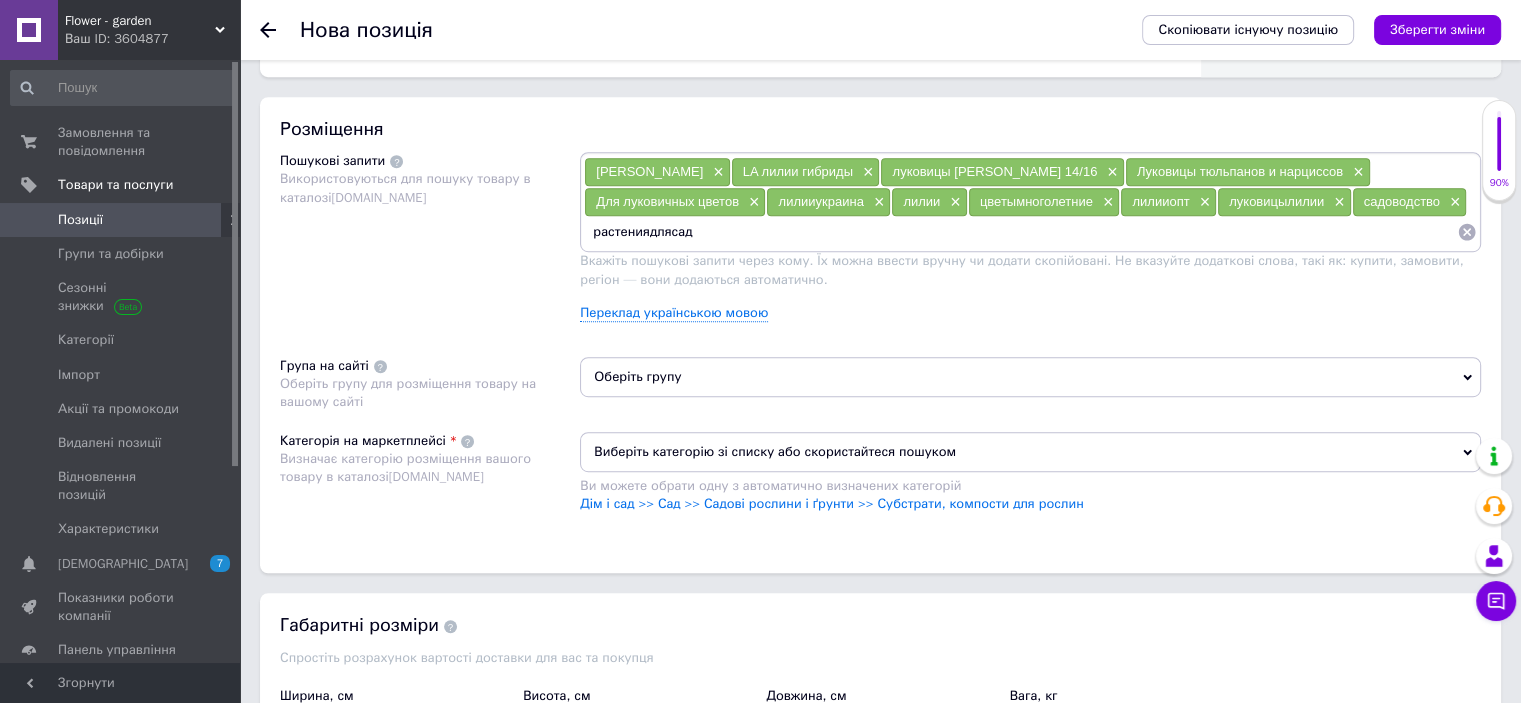 type on "растениядлясада" 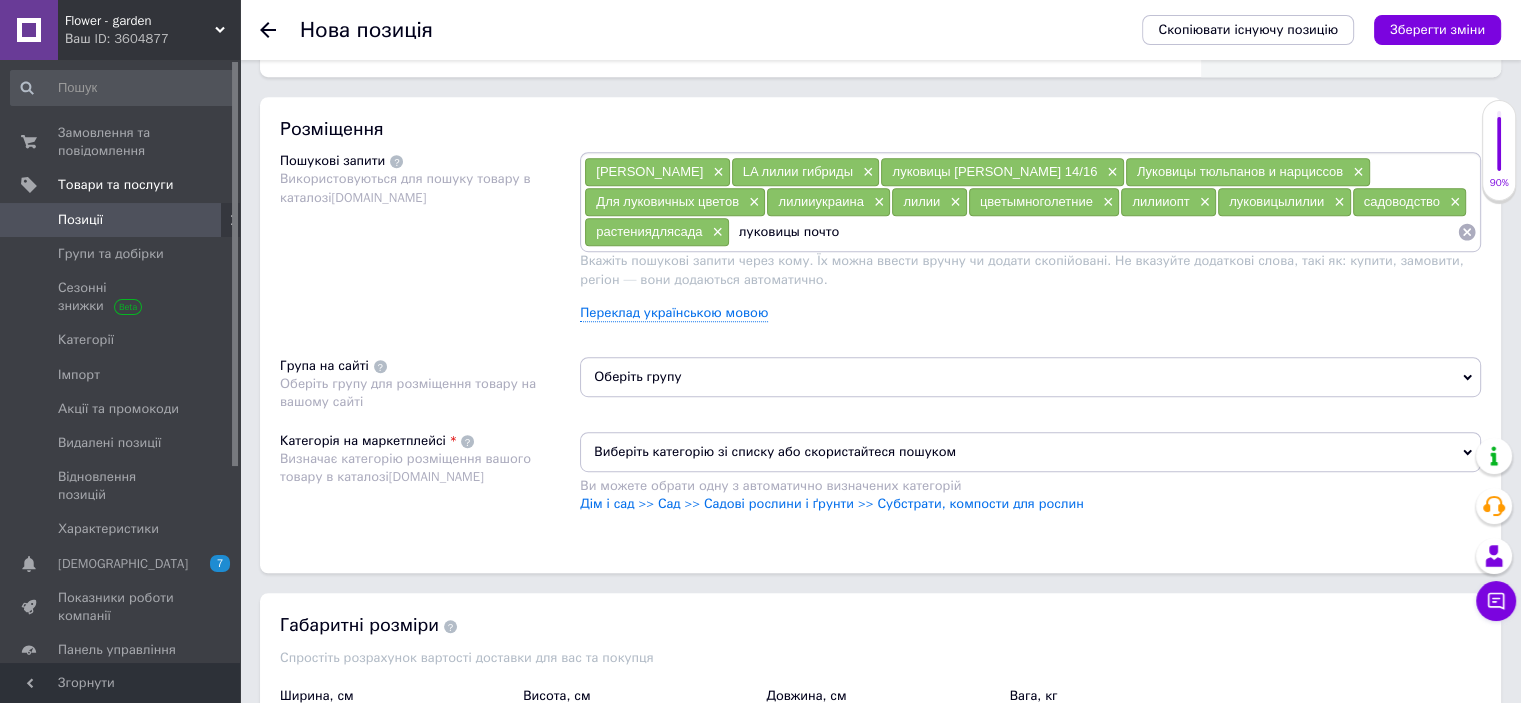 type on "луковицы почтой" 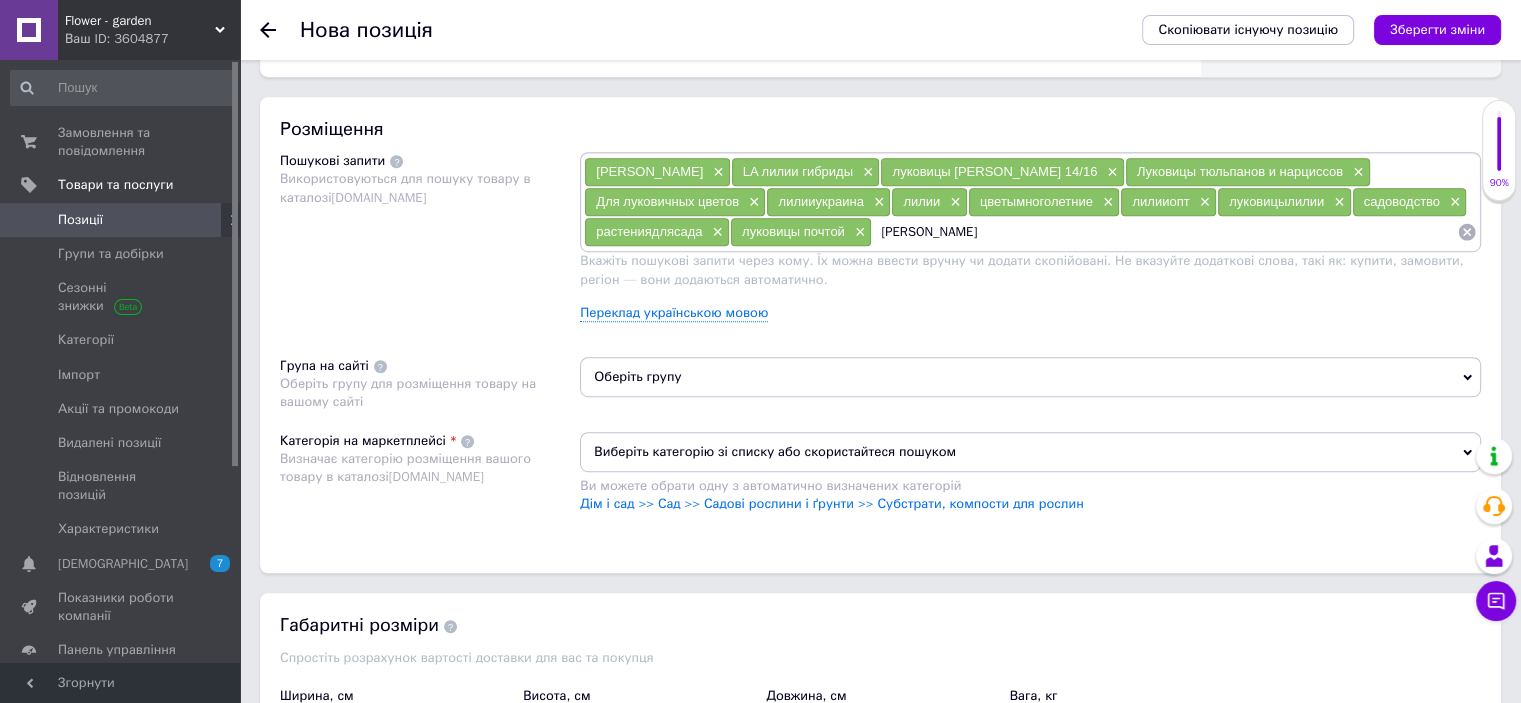 type on "[GEOGRAPHIC_DATA] доставка" 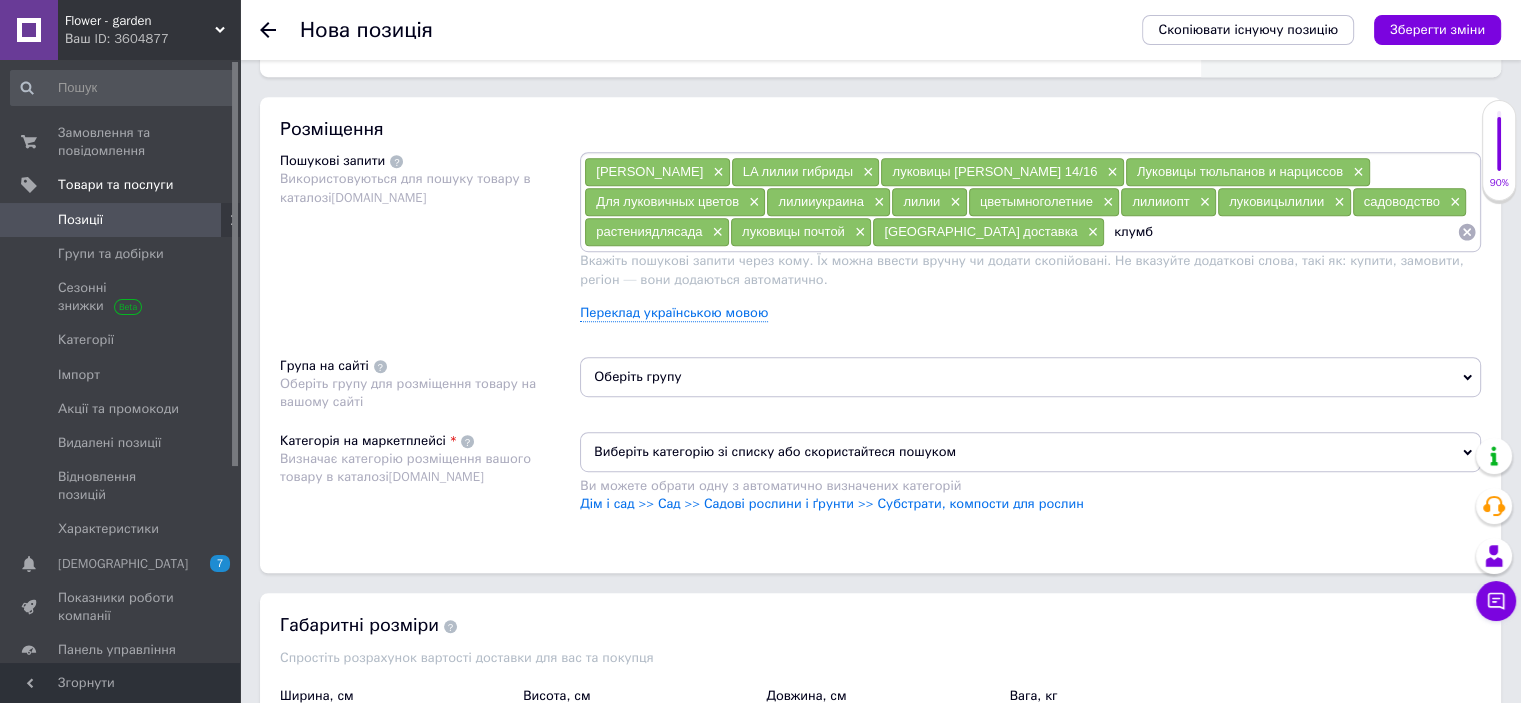 type on "клумба" 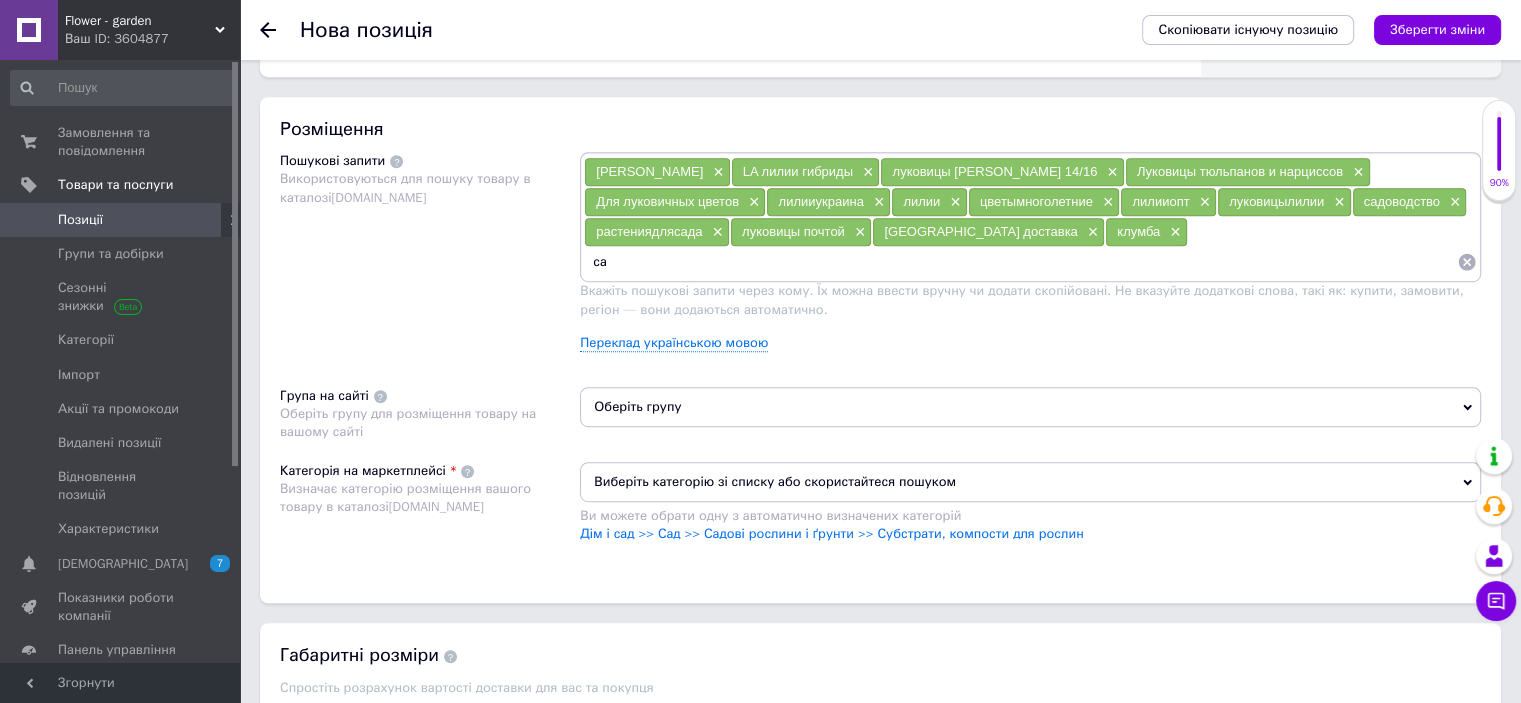 type on "сад" 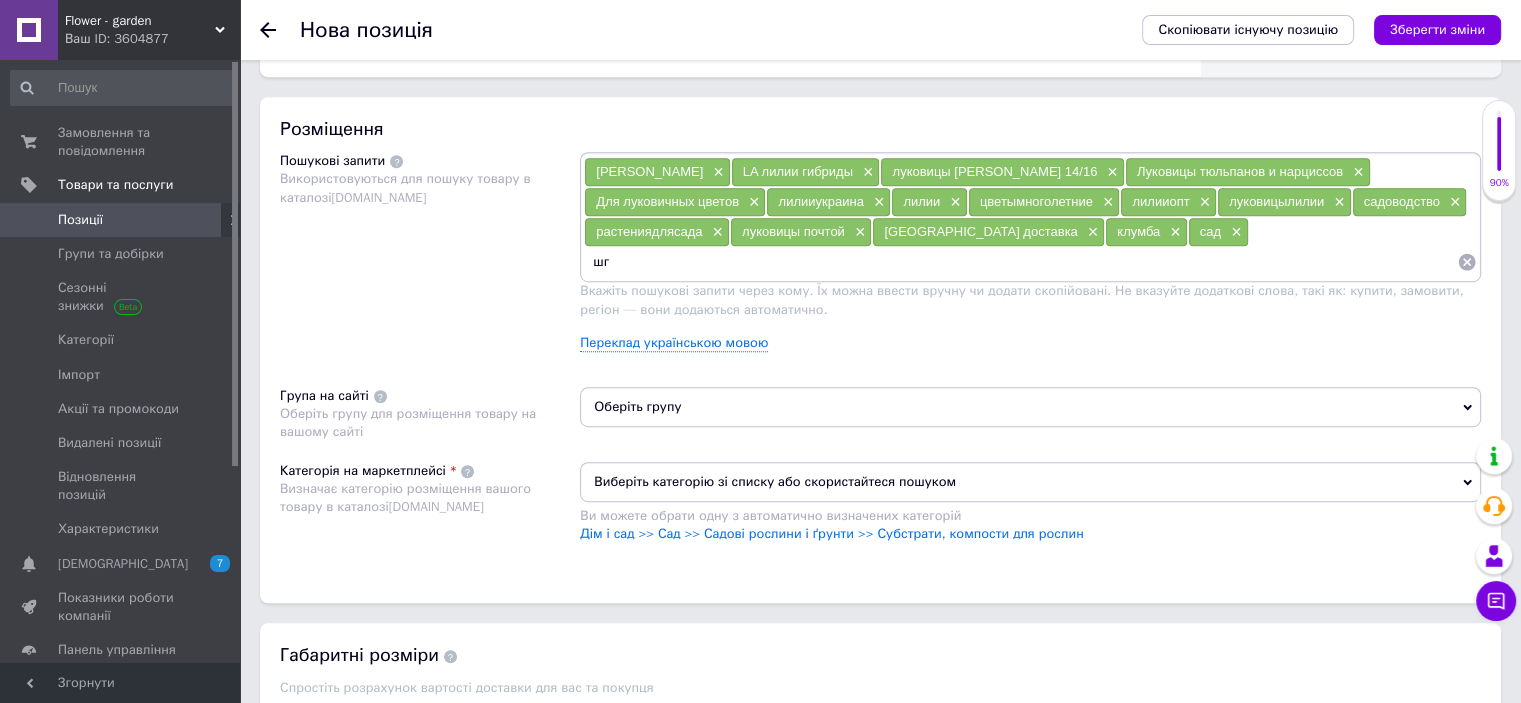 type on "ш" 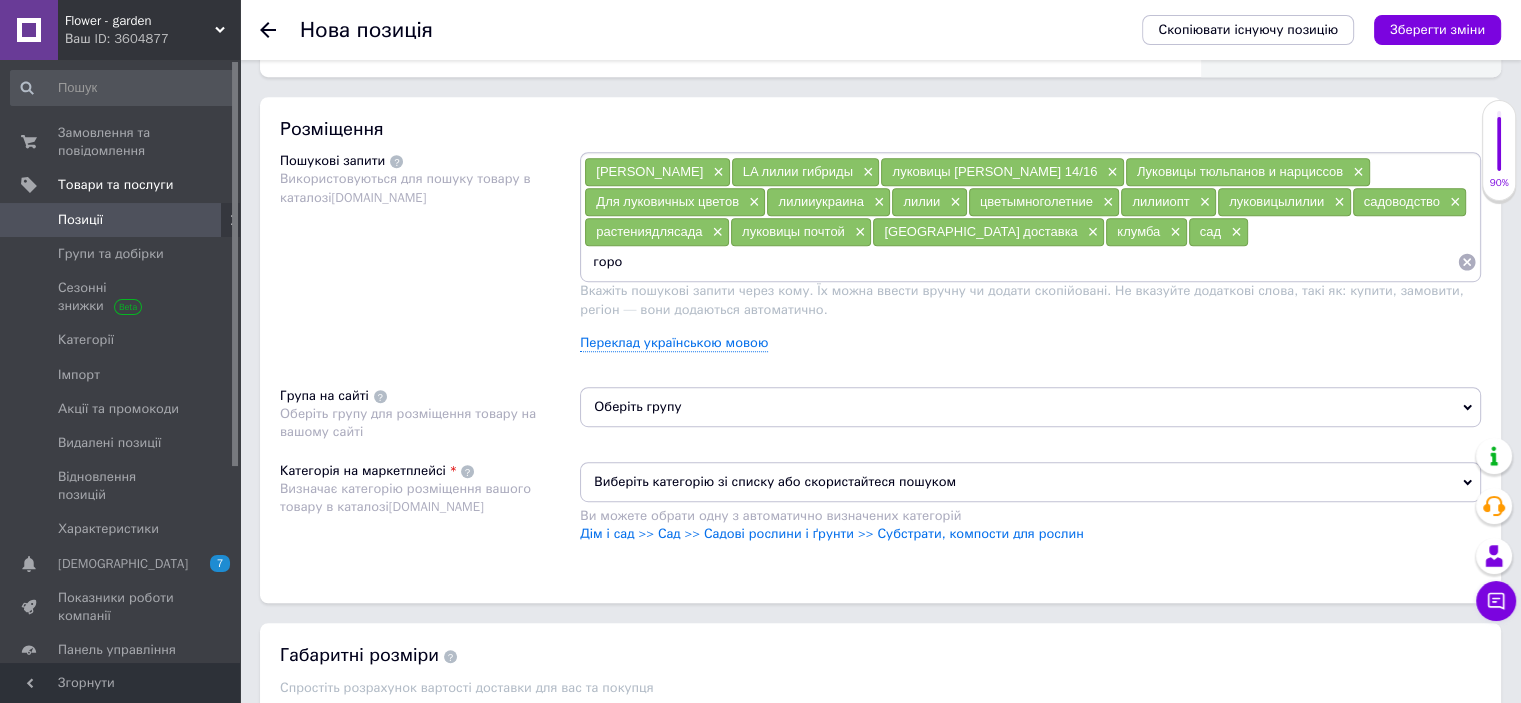type on "город" 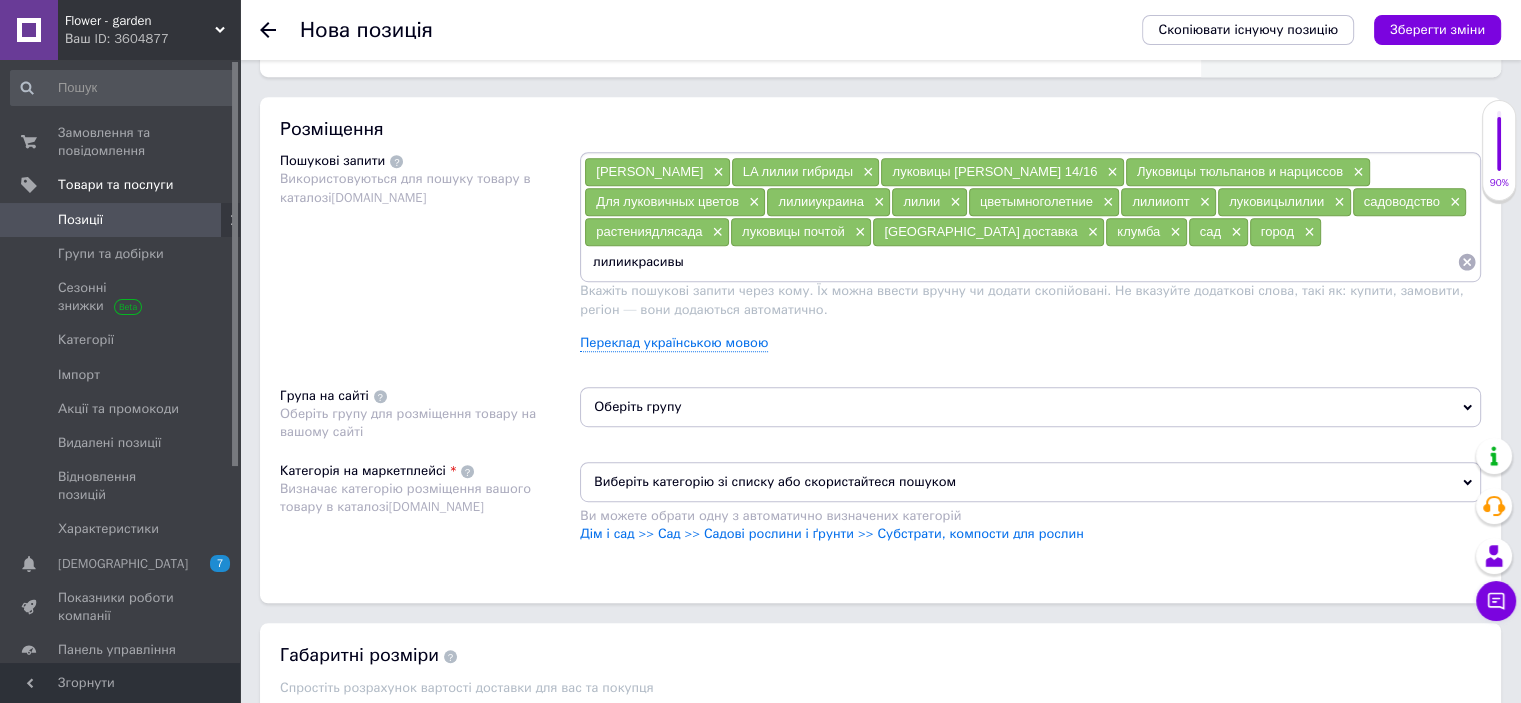 type on "лилиикрасивые" 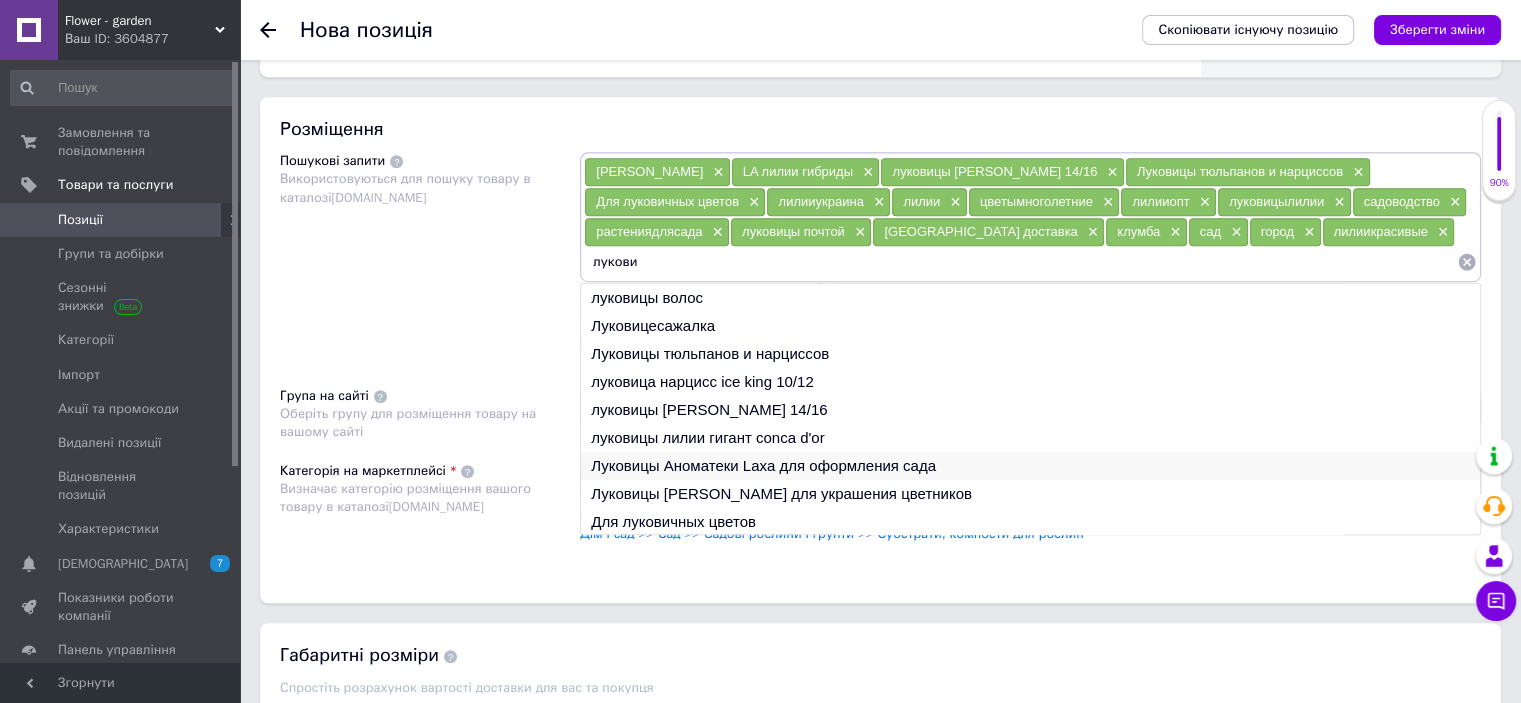 scroll, scrollTop: 29, scrollLeft: 0, axis: vertical 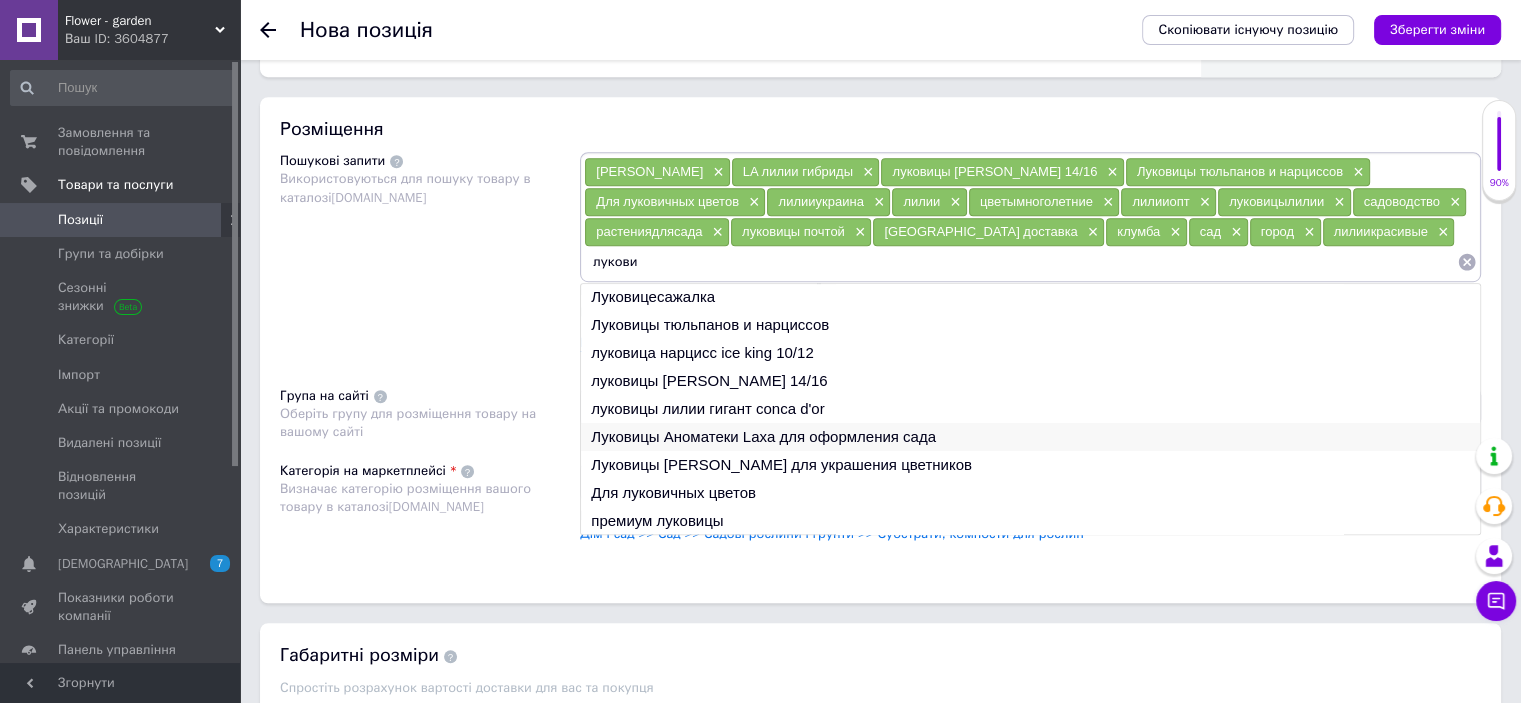 type on "лукови" 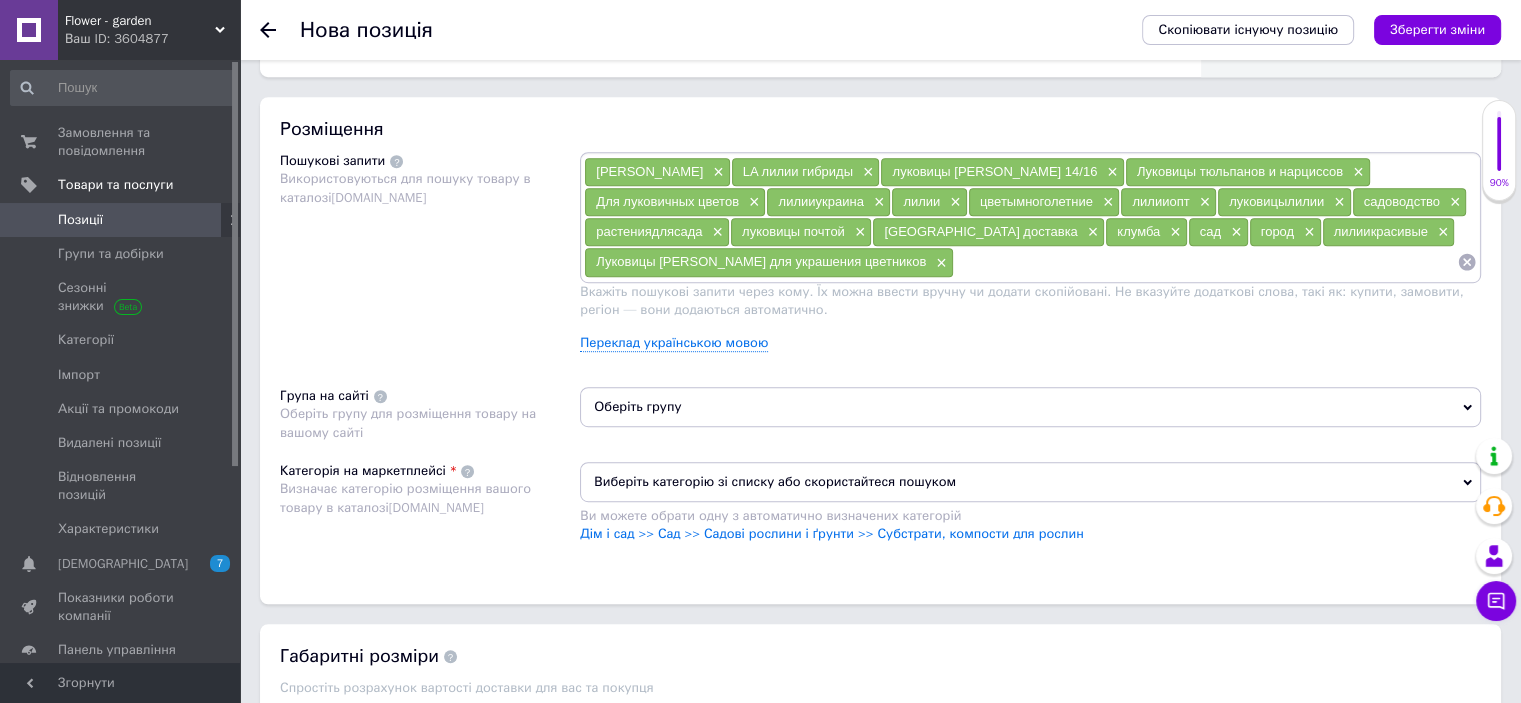 click on "Переклад українською мовою" at bounding box center [1030, 343] 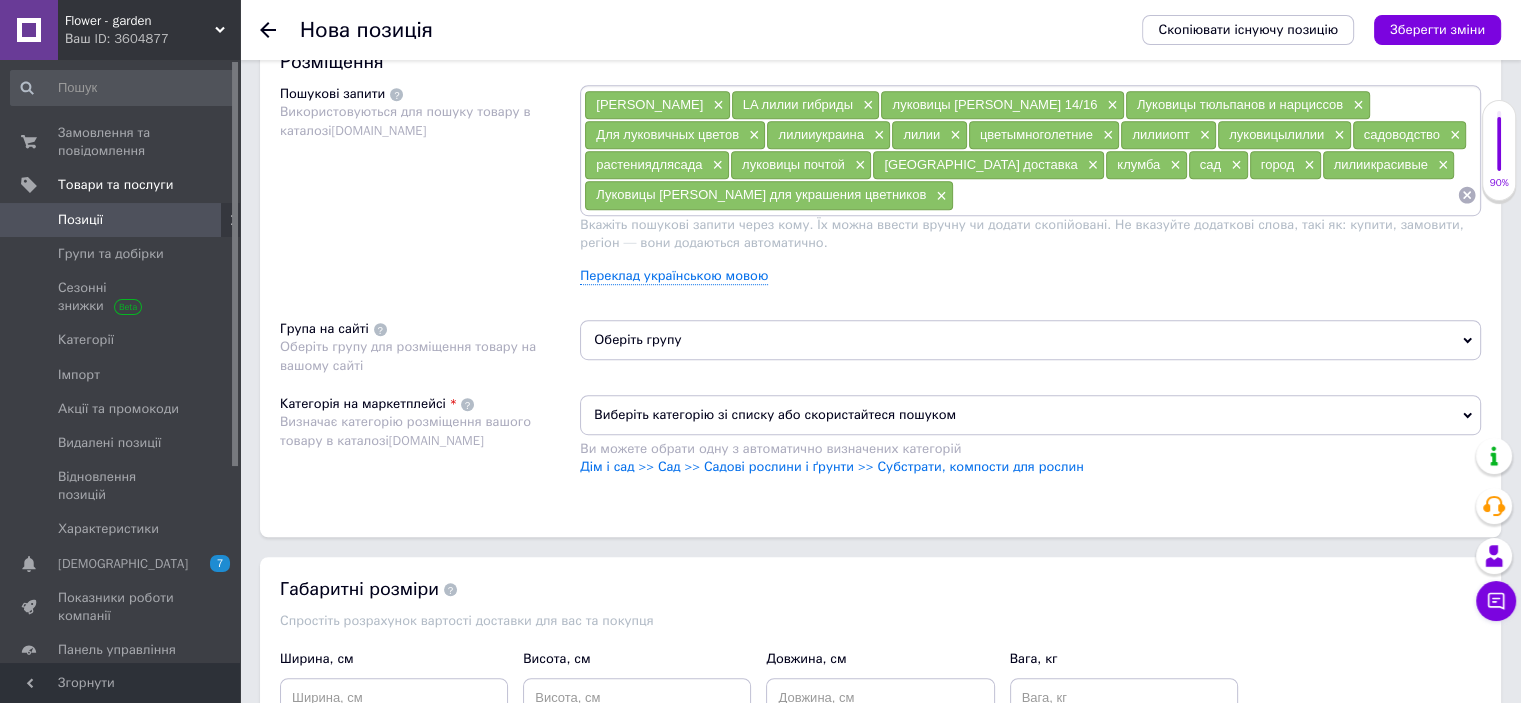 scroll, scrollTop: 1219, scrollLeft: 0, axis: vertical 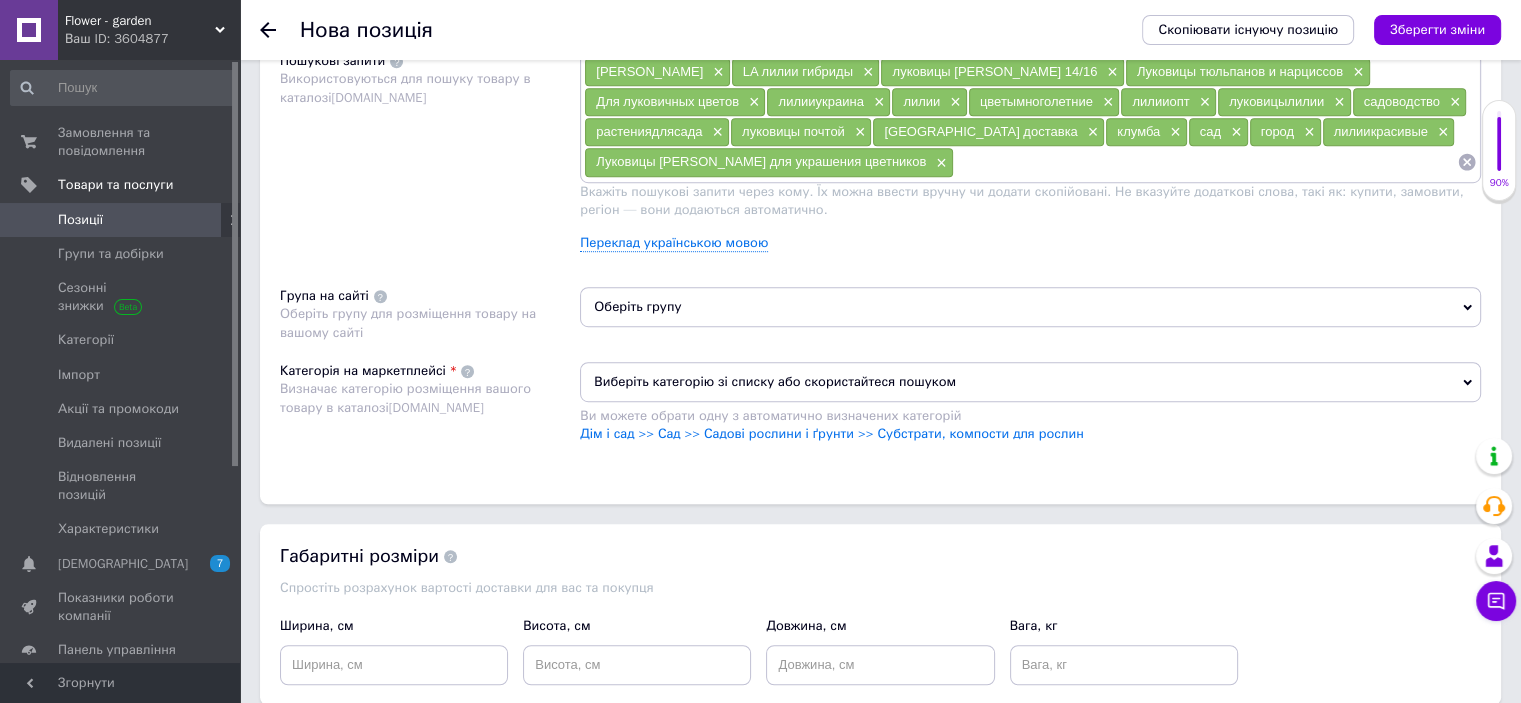 click on "Оберіть групу" at bounding box center (1030, 307) 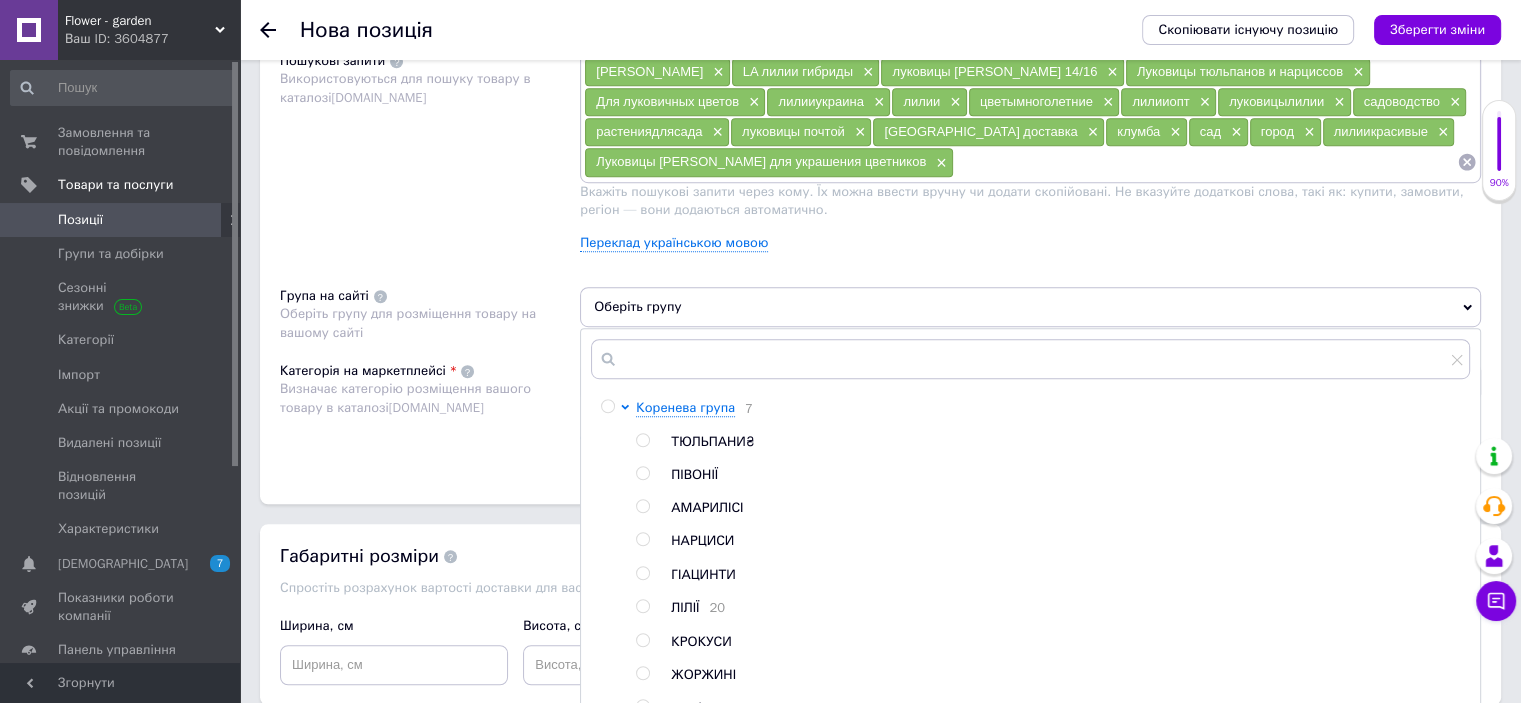 click at bounding box center [642, 606] 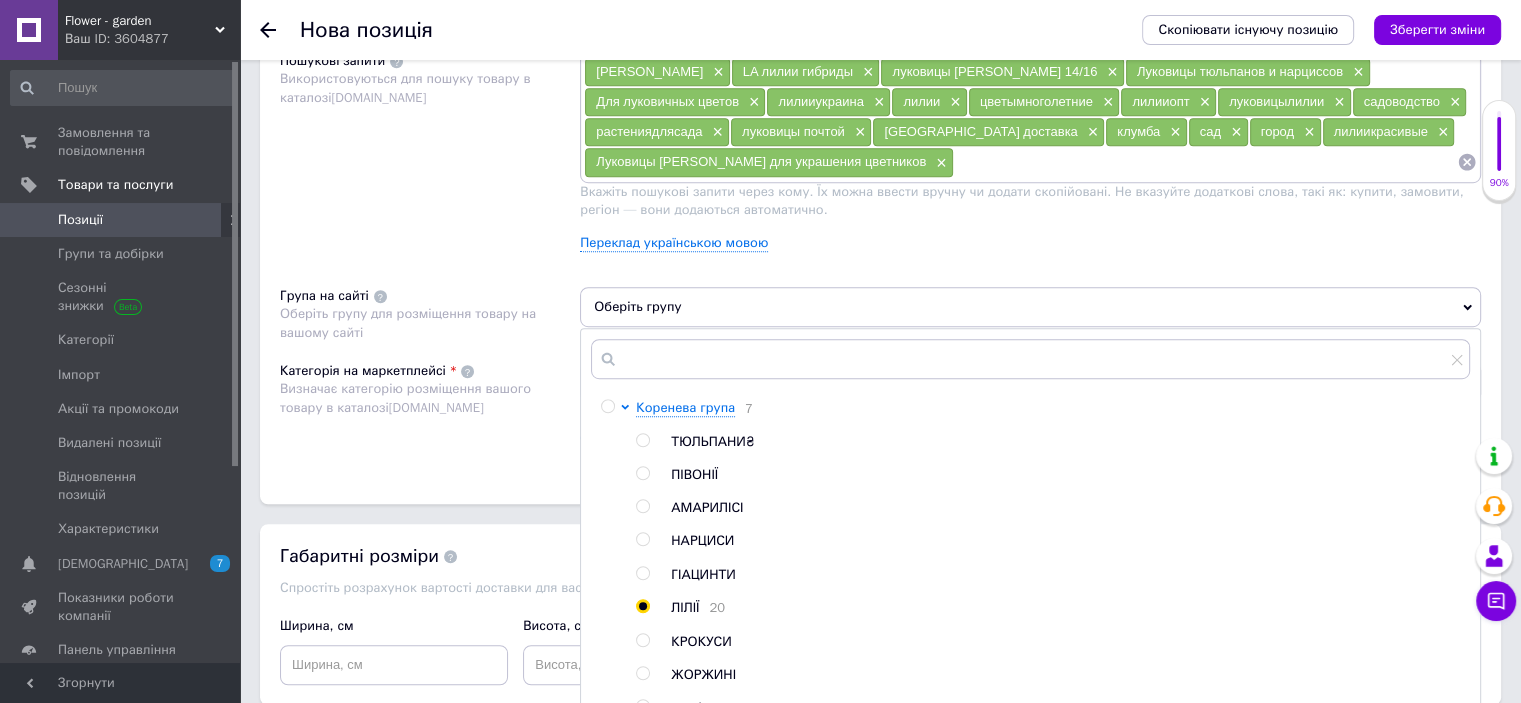 radio on "true" 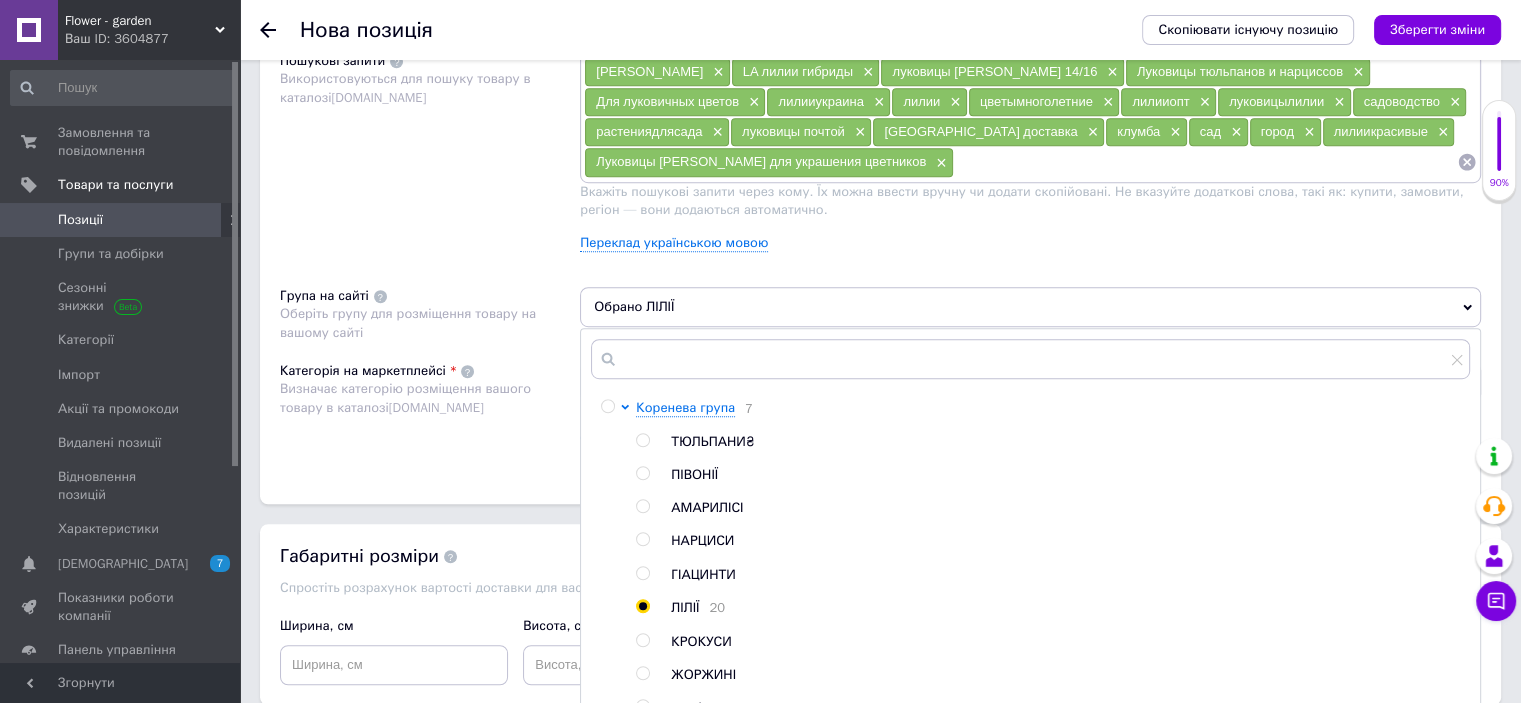 click on "Категорія на маркетплейсі Визначає категорію розміщення вашого товару в каталозі  [DOMAIN_NAME]" at bounding box center [430, 412] 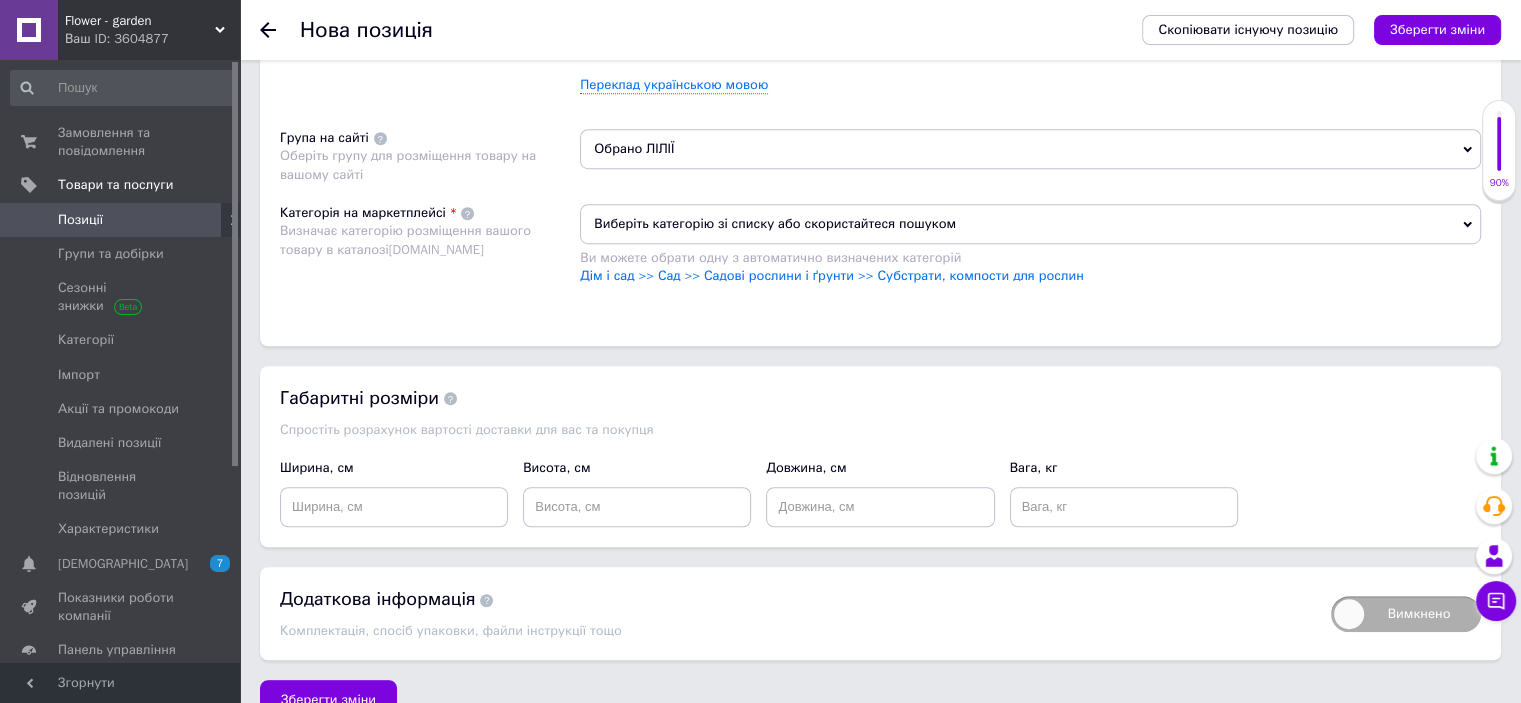scroll, scrollTop: 1408, scrollLeft: 0, axis: vertical 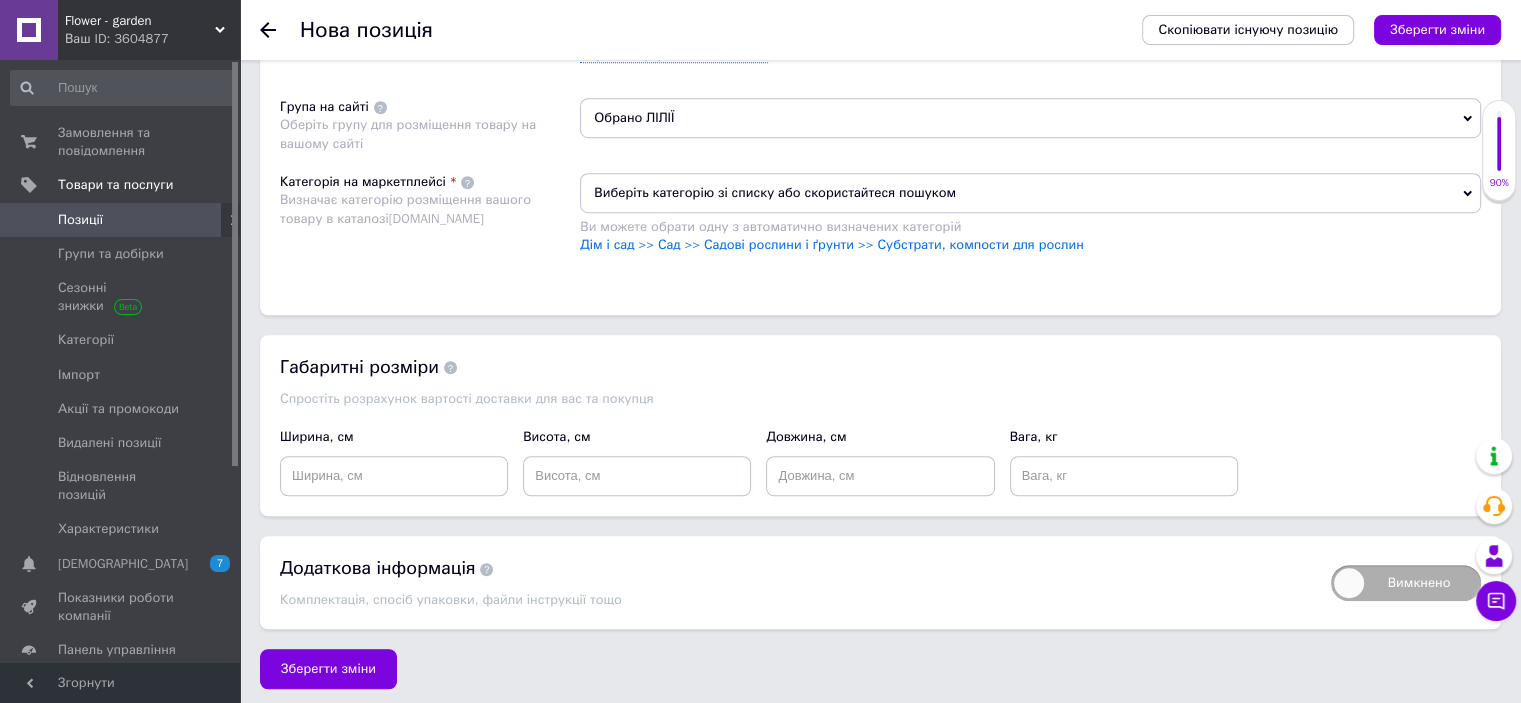 click on "Виберіть категорію зі списку або скористайтеся пошуком" at bounding box center [1030, 193] 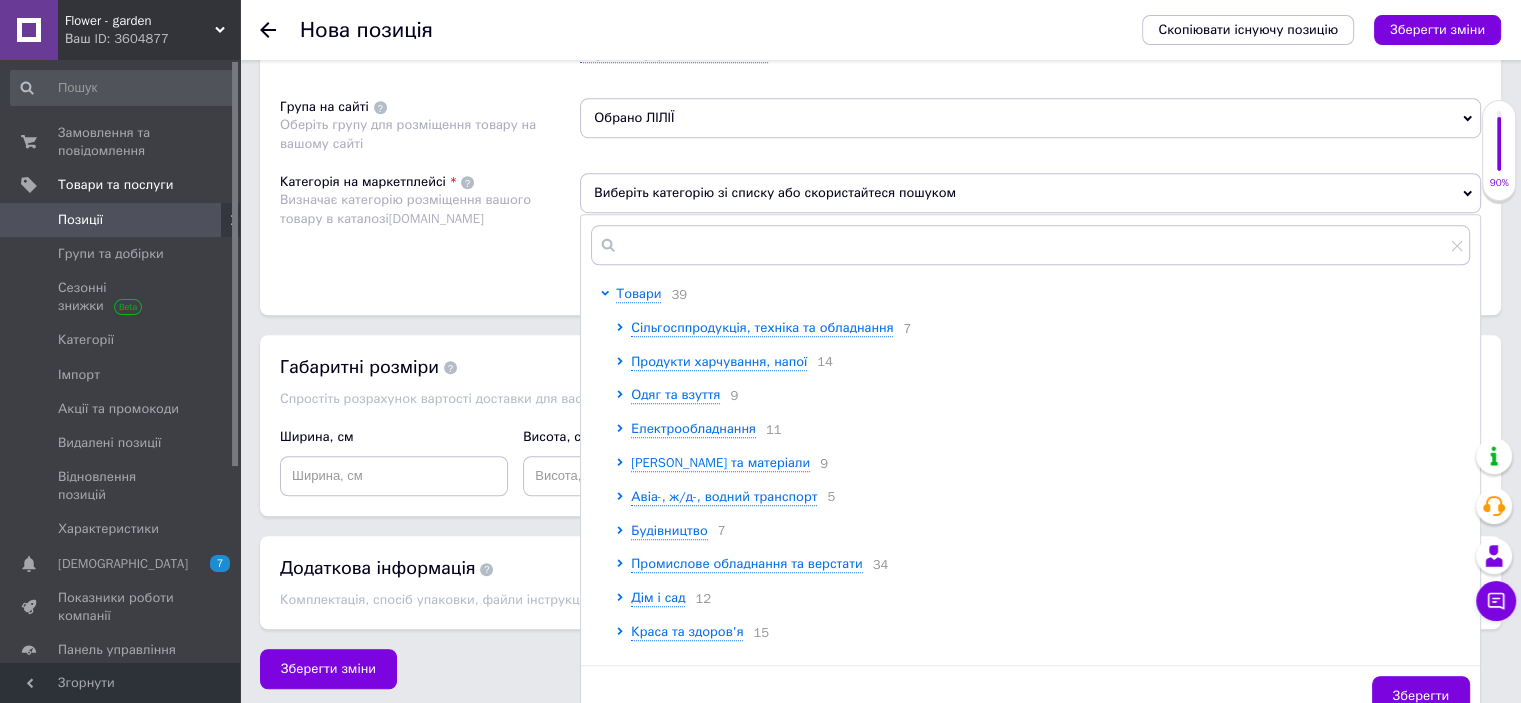 click on "Розміщення Пошукові запити Використовуються для пошуку товару в каталозі  [DOMAIN_NAME] мікс лілій × LA лилии гибриды × луковицы лилии saltarello 14/16 × Луковицы тюльпанов и нарциссов × Для луковичных цветов × лилииукраина × лилии × цветымноголетние × лилииопт × луковицылилии × садоводство × растениядлясада × луковицы почтой × лилии доставка × клумба × сад × город × лилиикрасивые × Луковицы [GEOGRAPHIC_DATA] Friso для украшения цветников × Переклад українською мовою Група на сайті Оберіть групу для розміщення товару на вашому сайті Обрано ЛІЛІЇ Категорія на маркетплейсі [DOMAIN_NAME] 39 7 14 9 9" at bounding box center (880, 61) 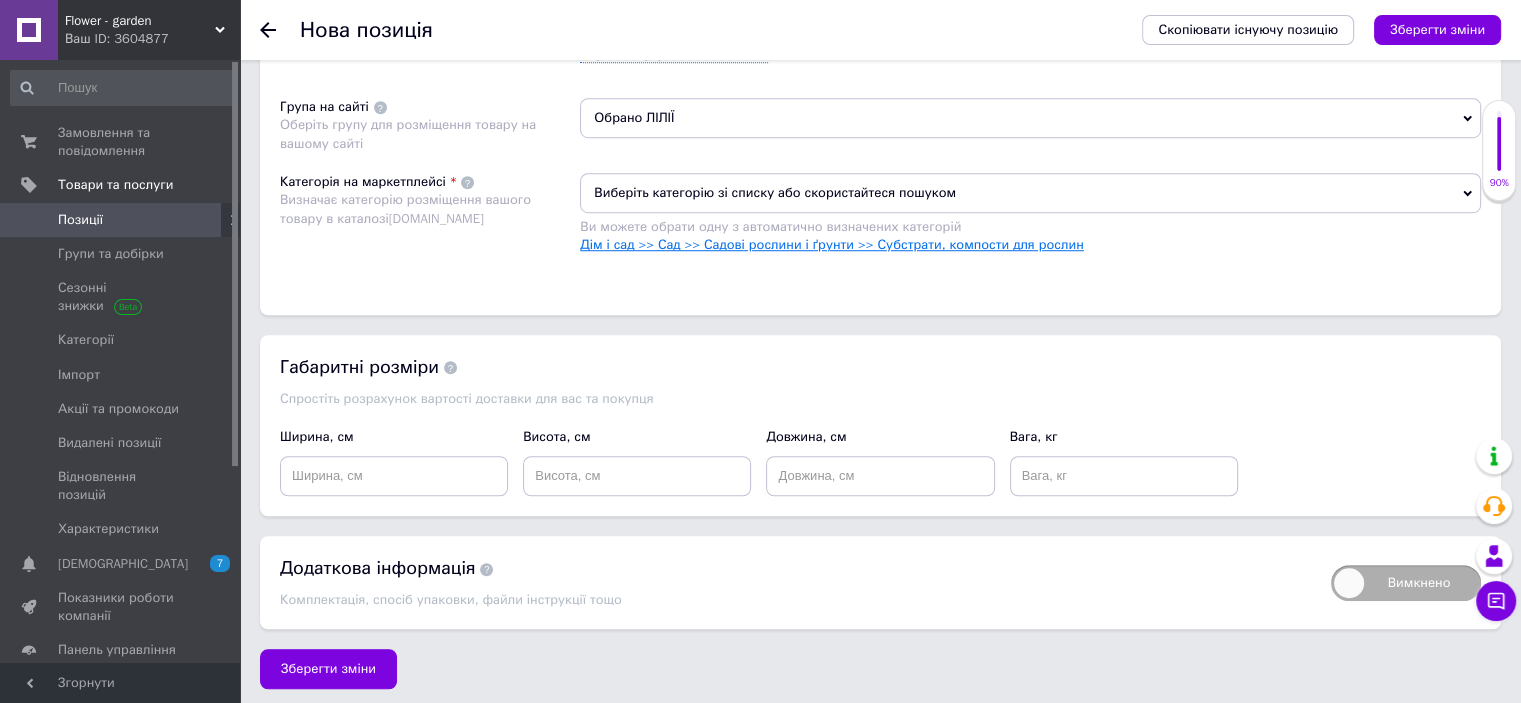 click on "Дім і сад >> Сад >> Садові рослини і ґрунти >> Субстрати, компости для рослин" at bounding box center (831, 244) 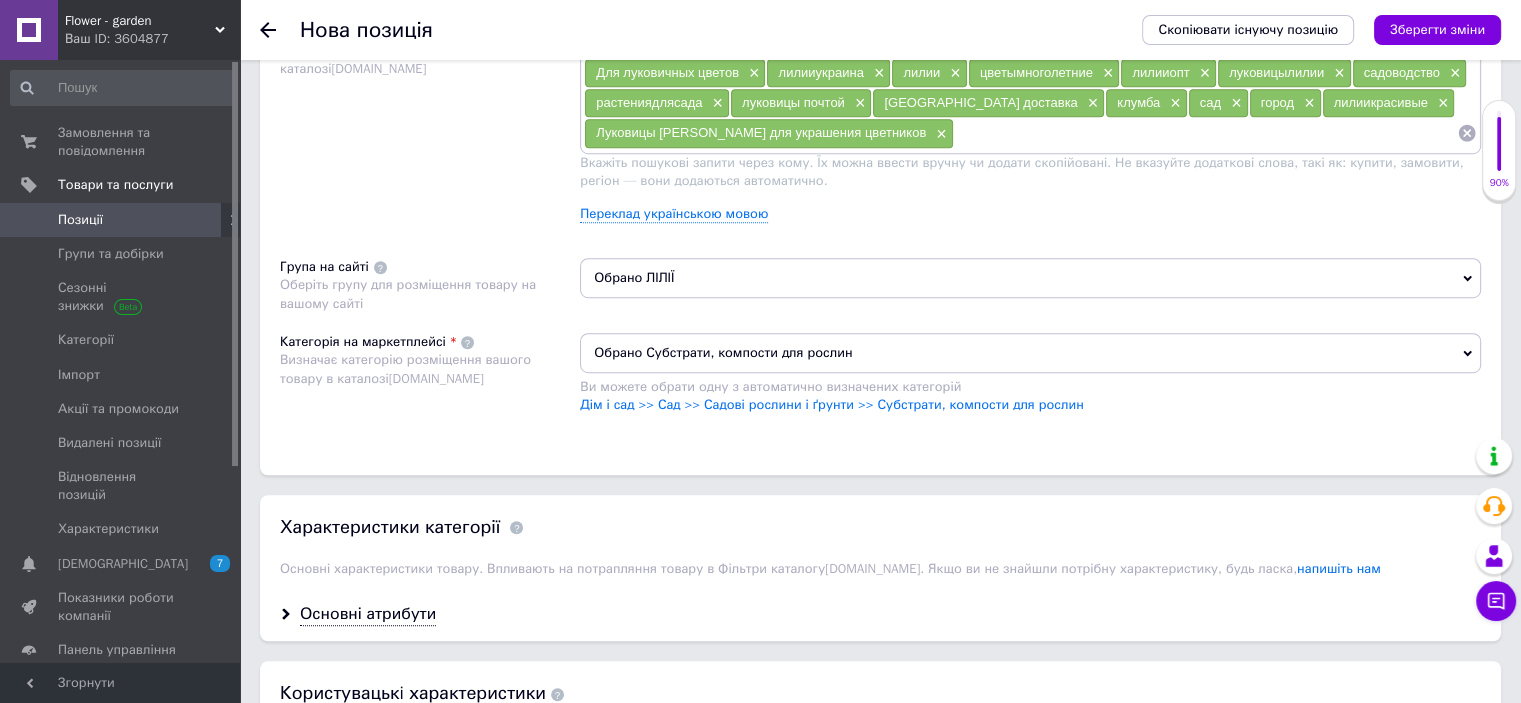 scroll, scrollTop: 1164, scrollLeft: 0, axis: vertical 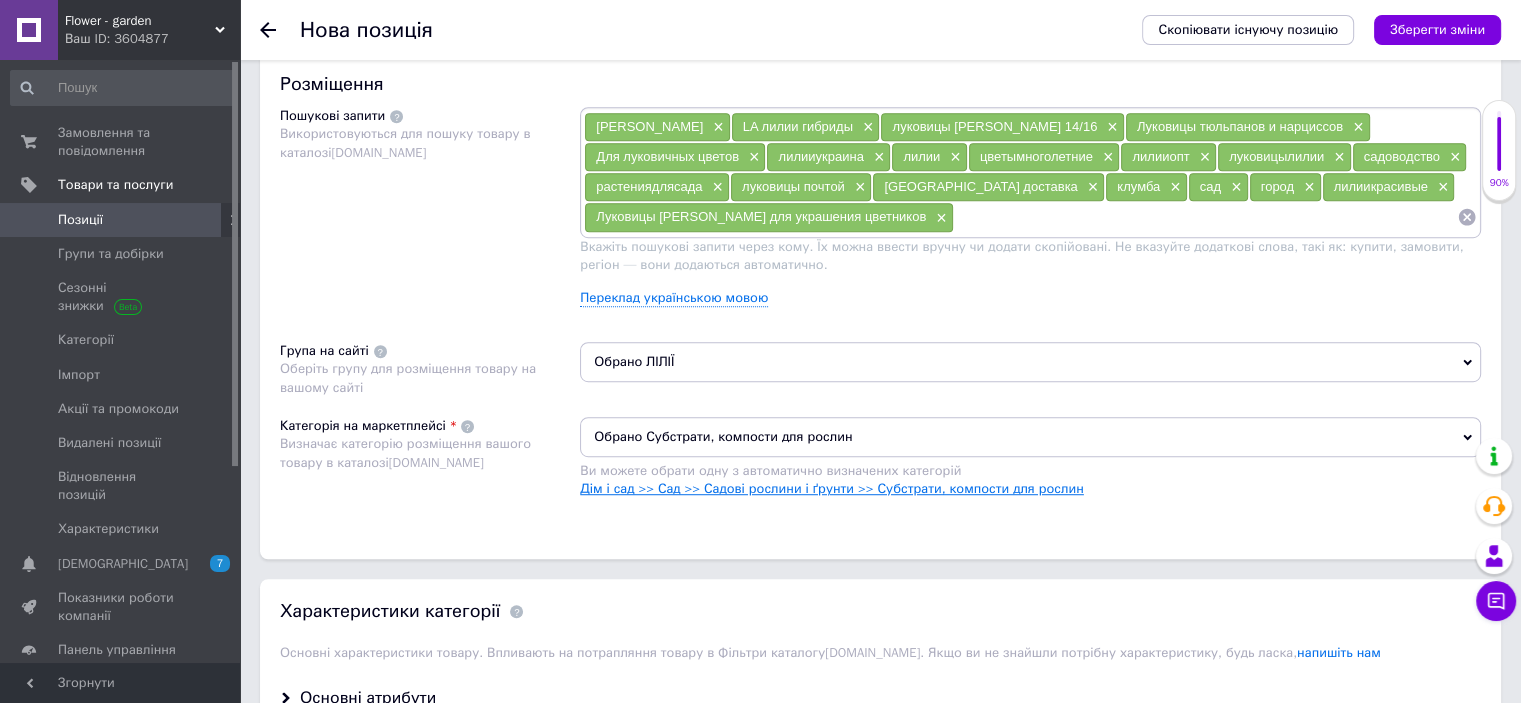 click on "Дім і сад >> Сад >> Садові рослини і ґрунти >> Субстрати, компости для рослин" at bounding box center [831, 488] 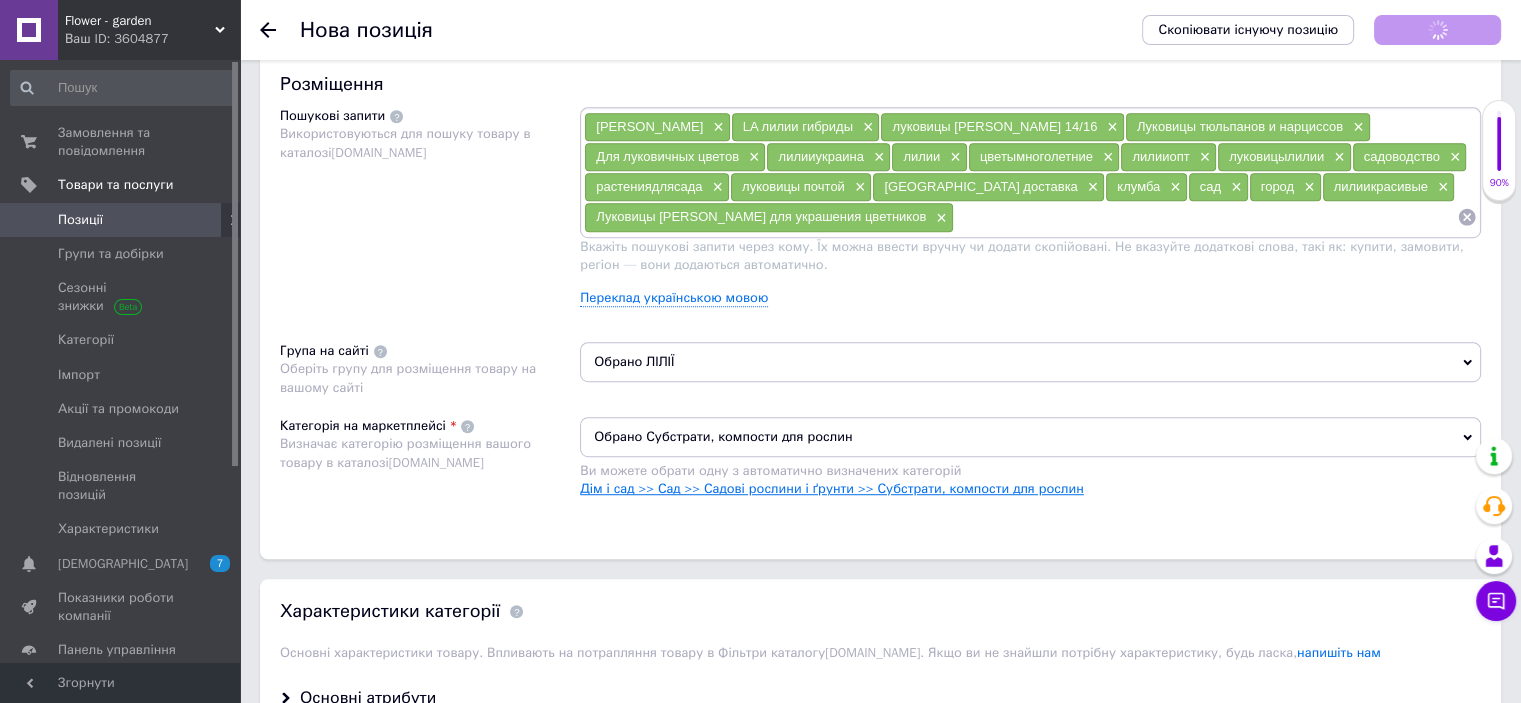 click on "Дім і сад >> Сад >> Садові рослини і ґрунти >> Субстрати, компости для рослин" at bounding box center [831, 488] 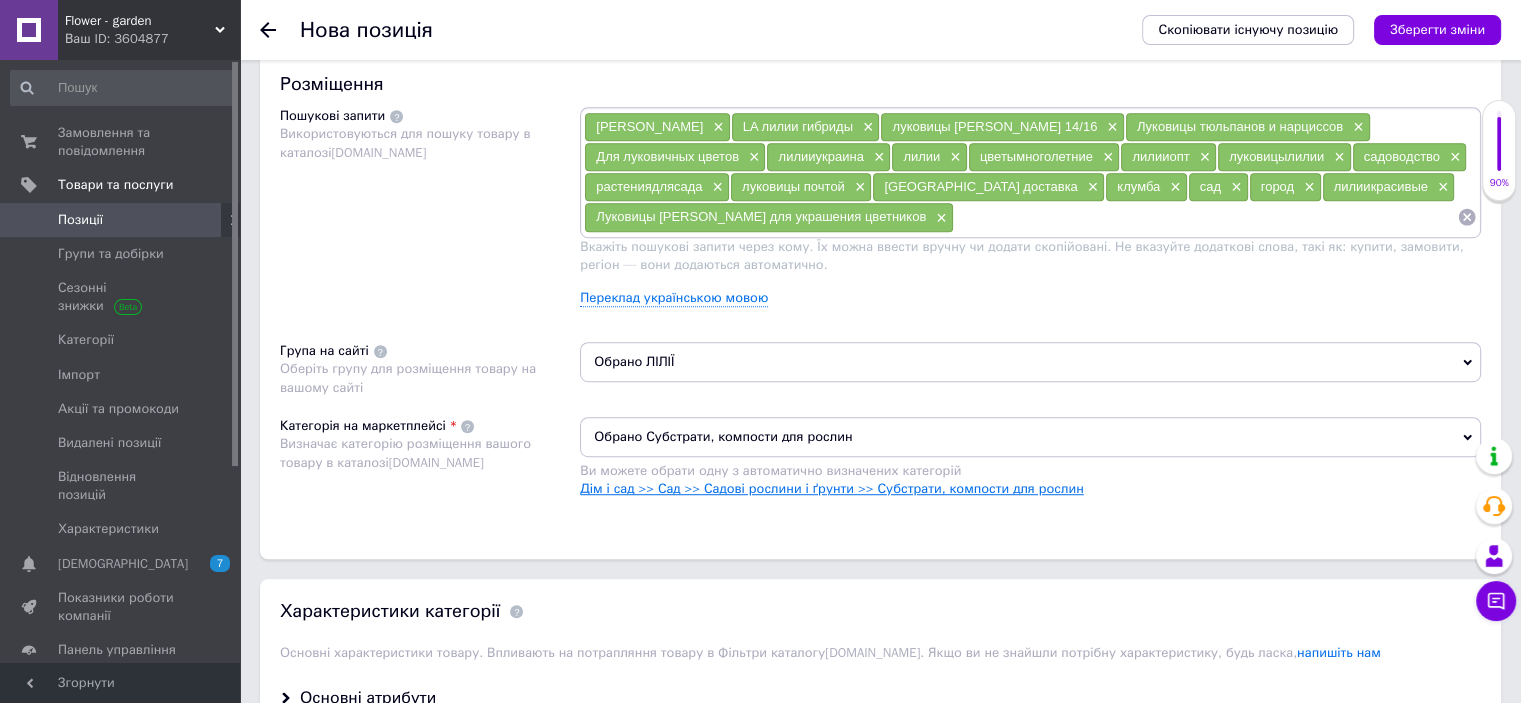 click on "Дім і сад >> Сад >> Садові рослини і ґрунти >> Субстрати, компости для рослин" at bounding box center [831, 488] 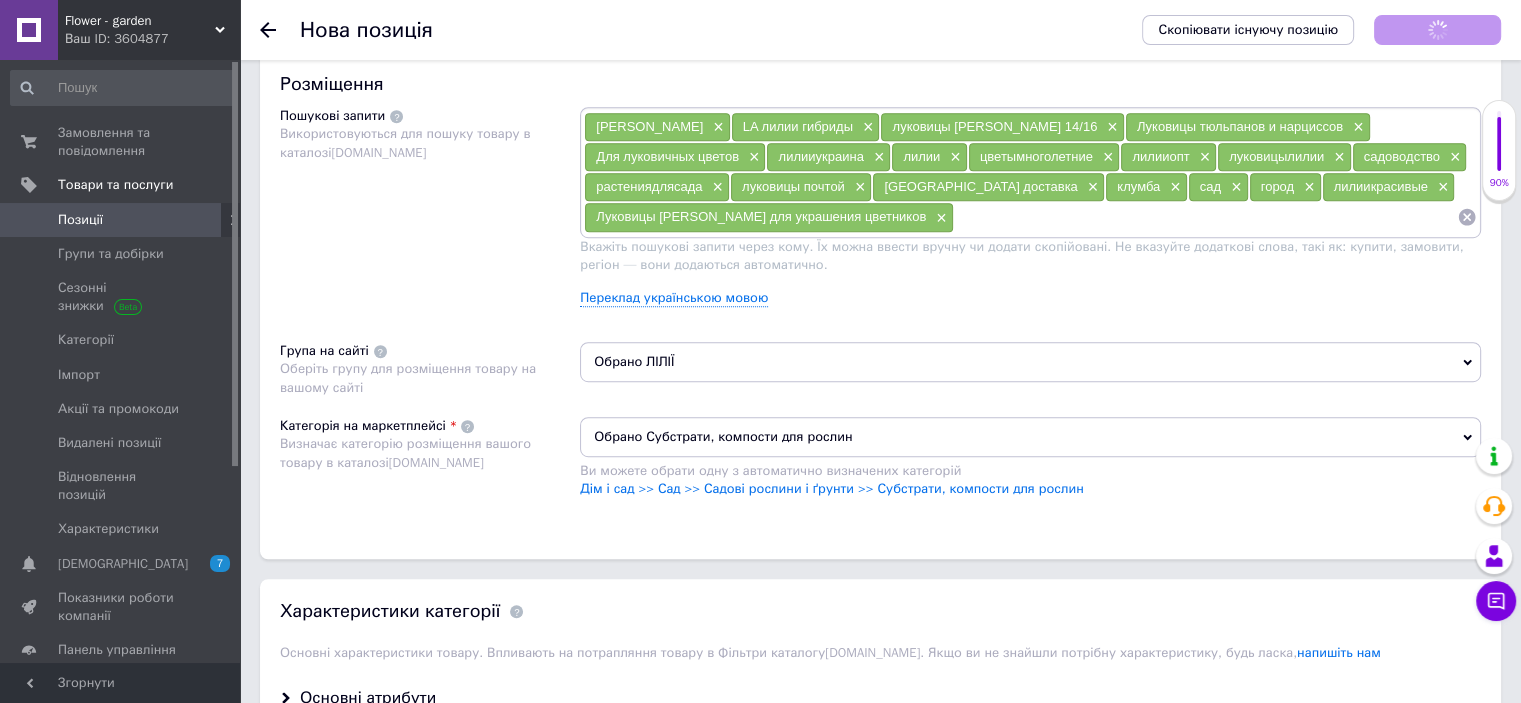 click on "Обрано Субстрати, компости для рослин" at bounding box center [1030, 437] 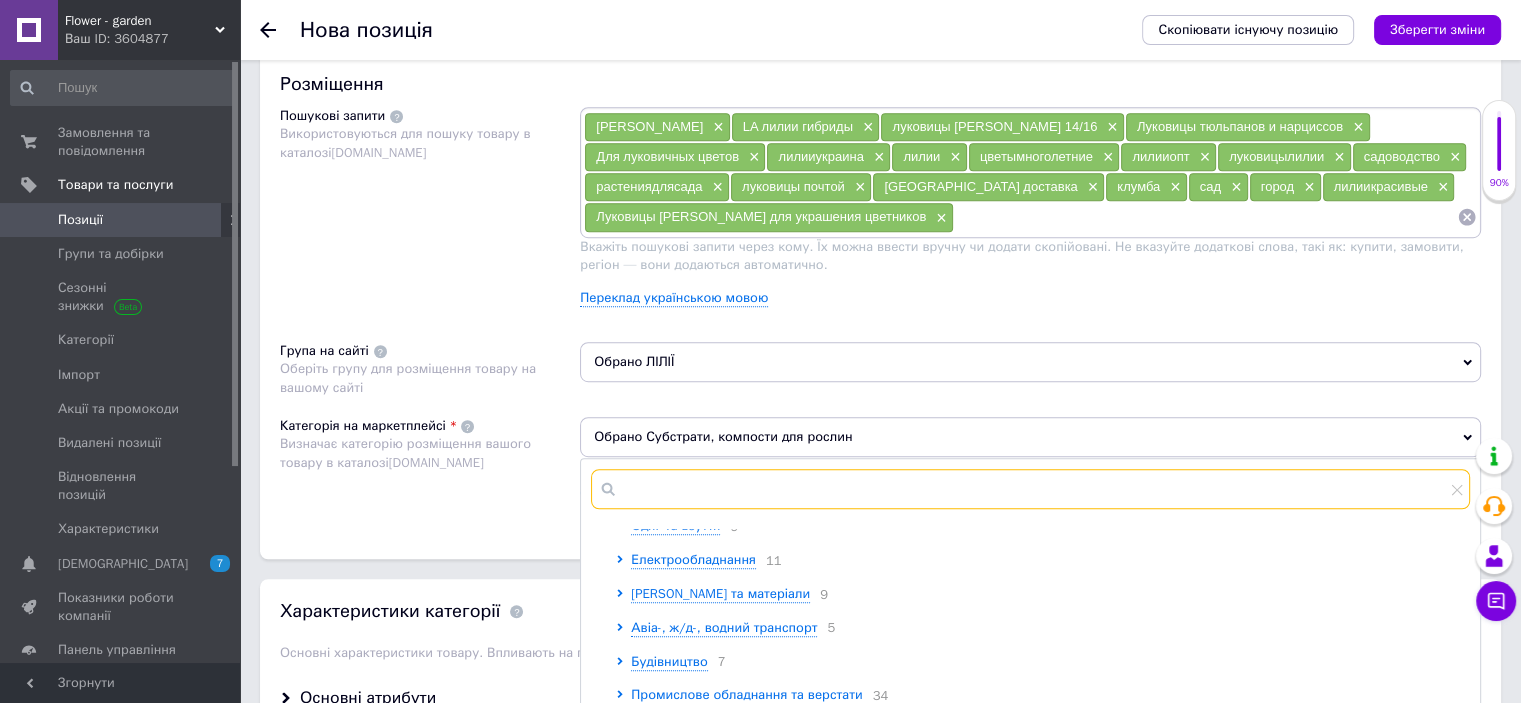 scroll, scrollTop: 300, scrollLeft: 0, axis: vertical 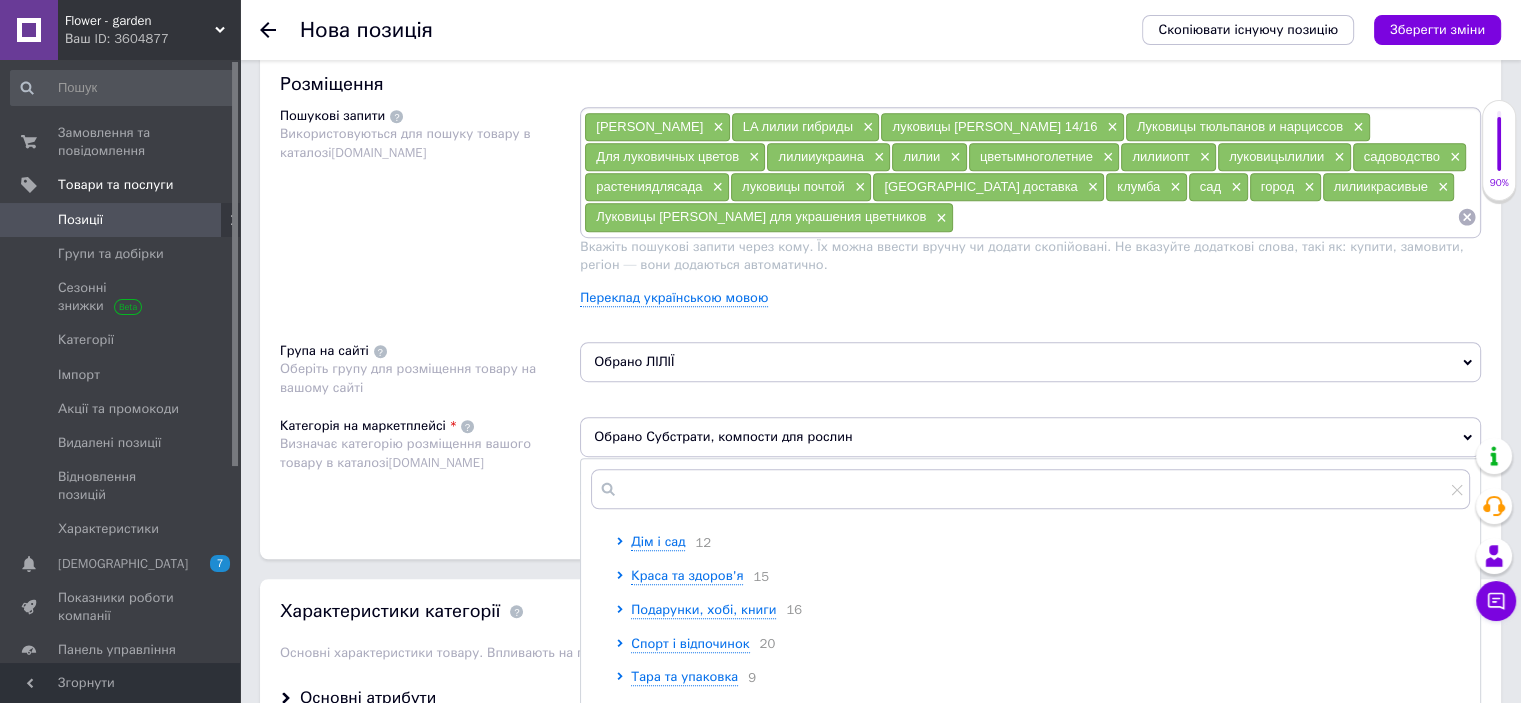 drag, startPoint x: 829, startPoint y: 633, endPoint x: 757, endPoint y: 242, distance: 397.57388 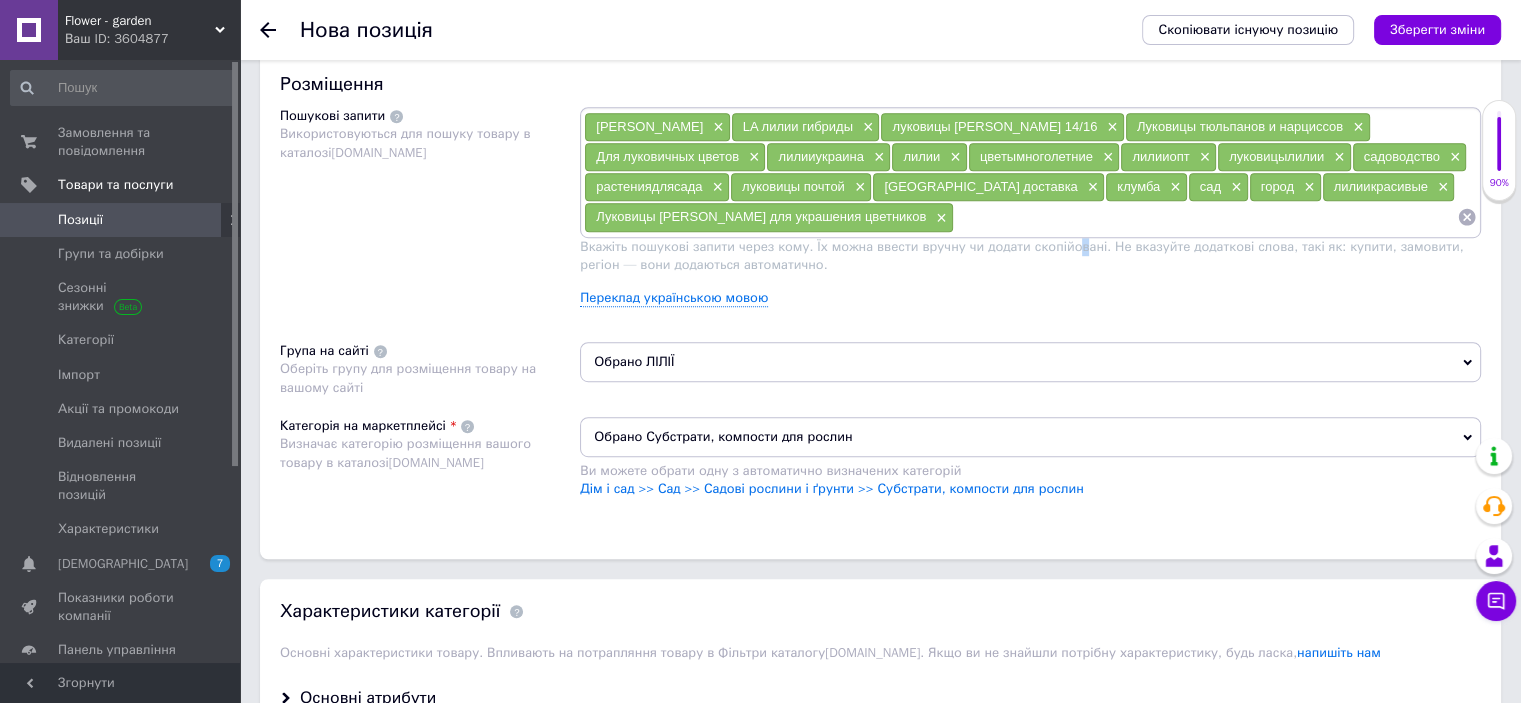 click on "Вкажіть пошукові запити через кому. Їх можна ввести вручну чи додати скопійовані. Не вказуйте додаткові слова, такі як: купити, замовити, регіон — вони додаються автоматично." at bounding box center [1021, 255] 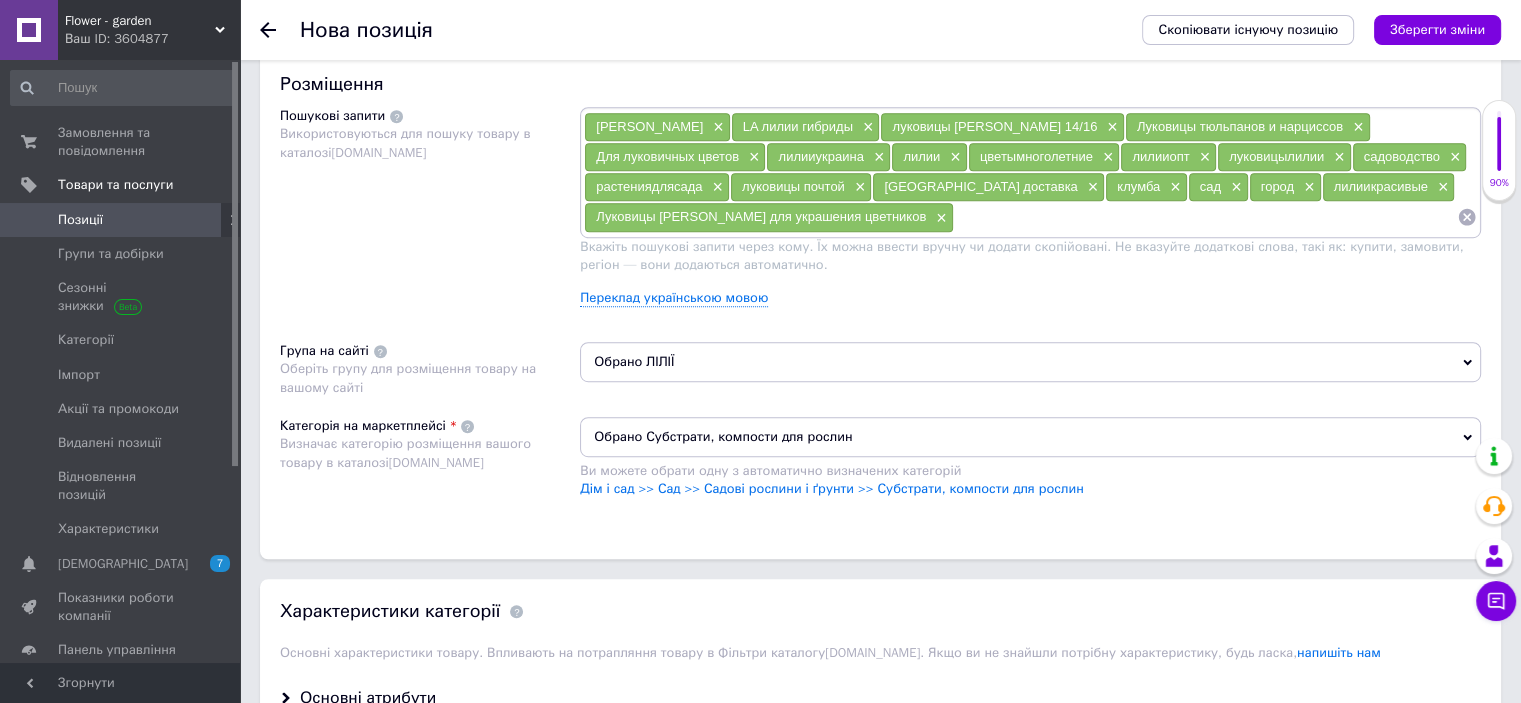 click on "Вкажіть пошукові запити через кому. Їх можна ввести вручну чи додати скопійовані. Не вказуйте додаткові слова, такі як: купити, замовити, регіон — вони додаються автоматично." at bounding box center (1021, 255) 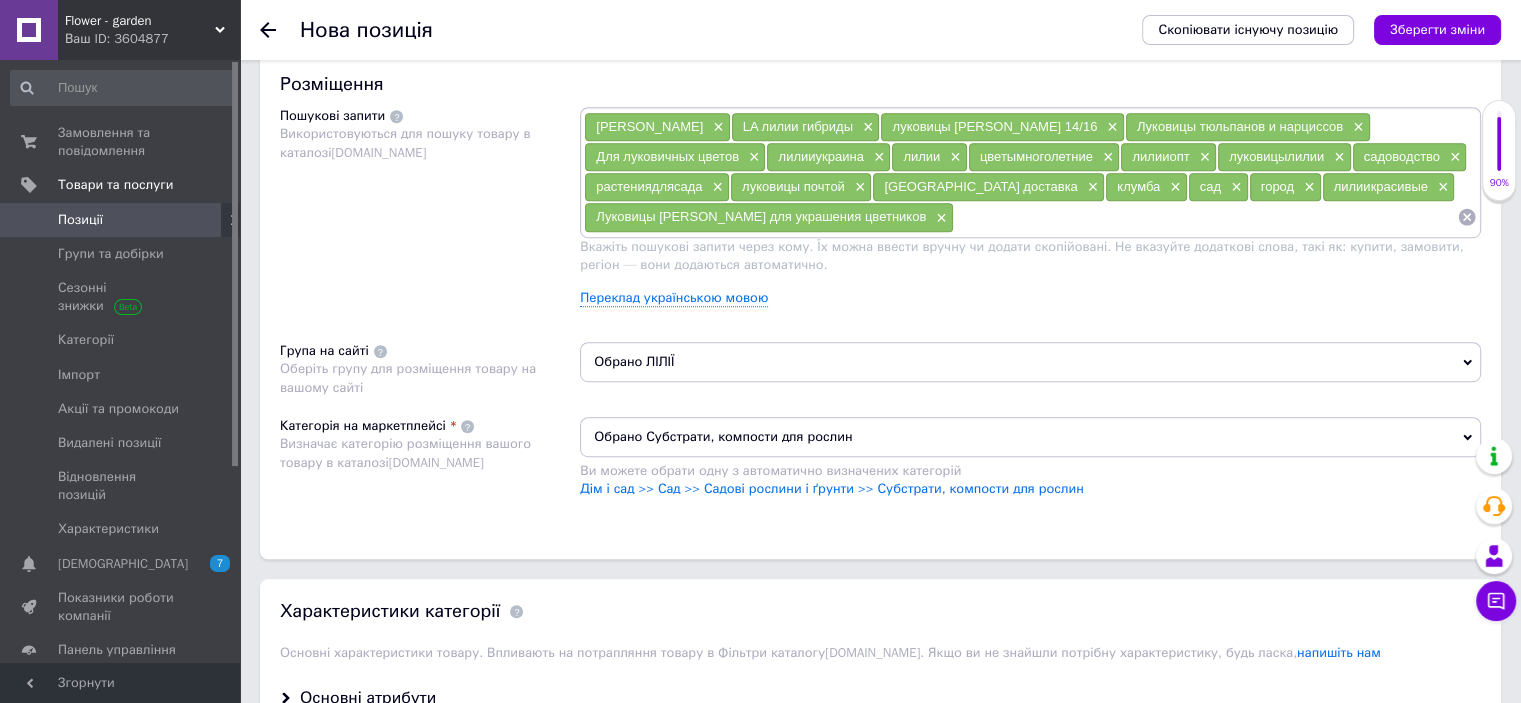 click at bounding box center [1205, 217] 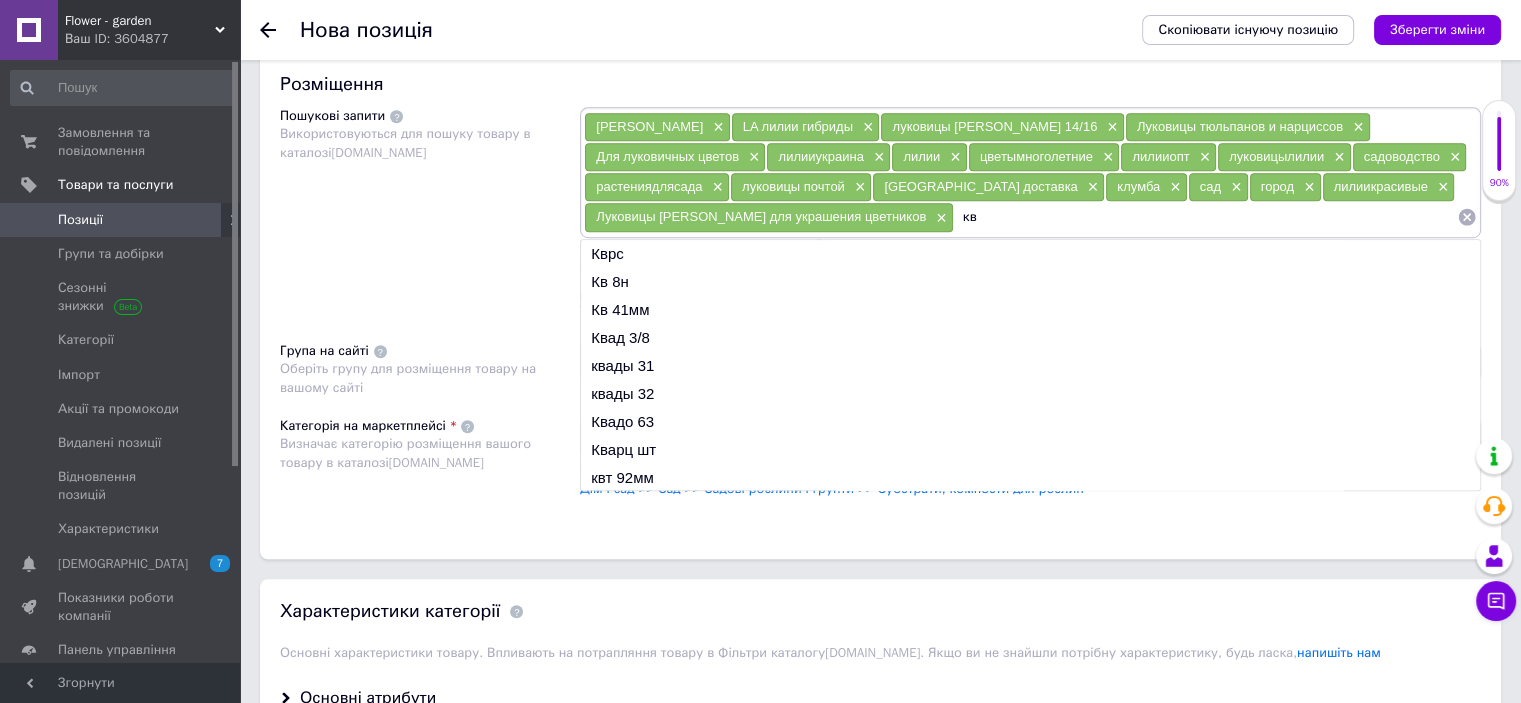 click on "кв" at bounding box center (1205, 217) 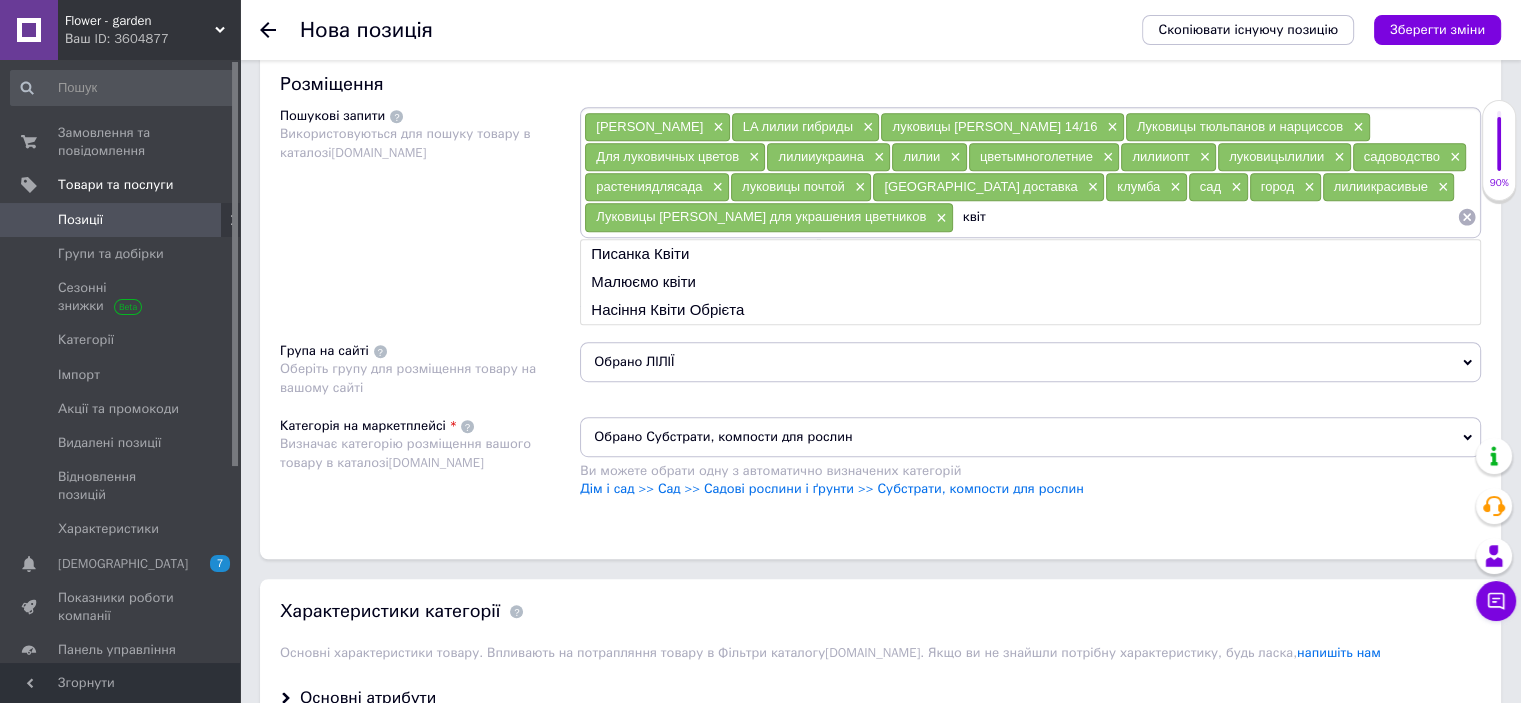 type on "квіти" 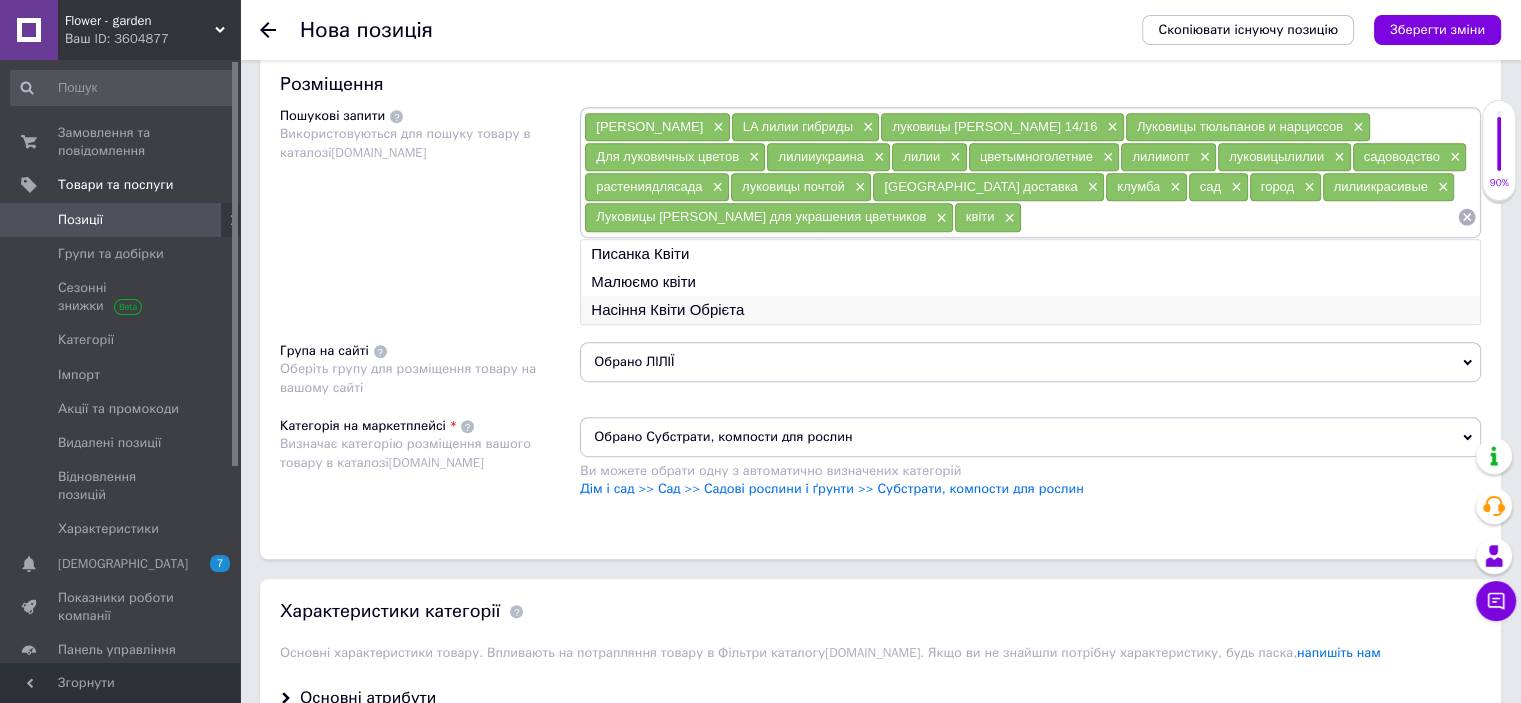 click on "Насіння Квіти Обрієта" at bounding box center (1030, 310) 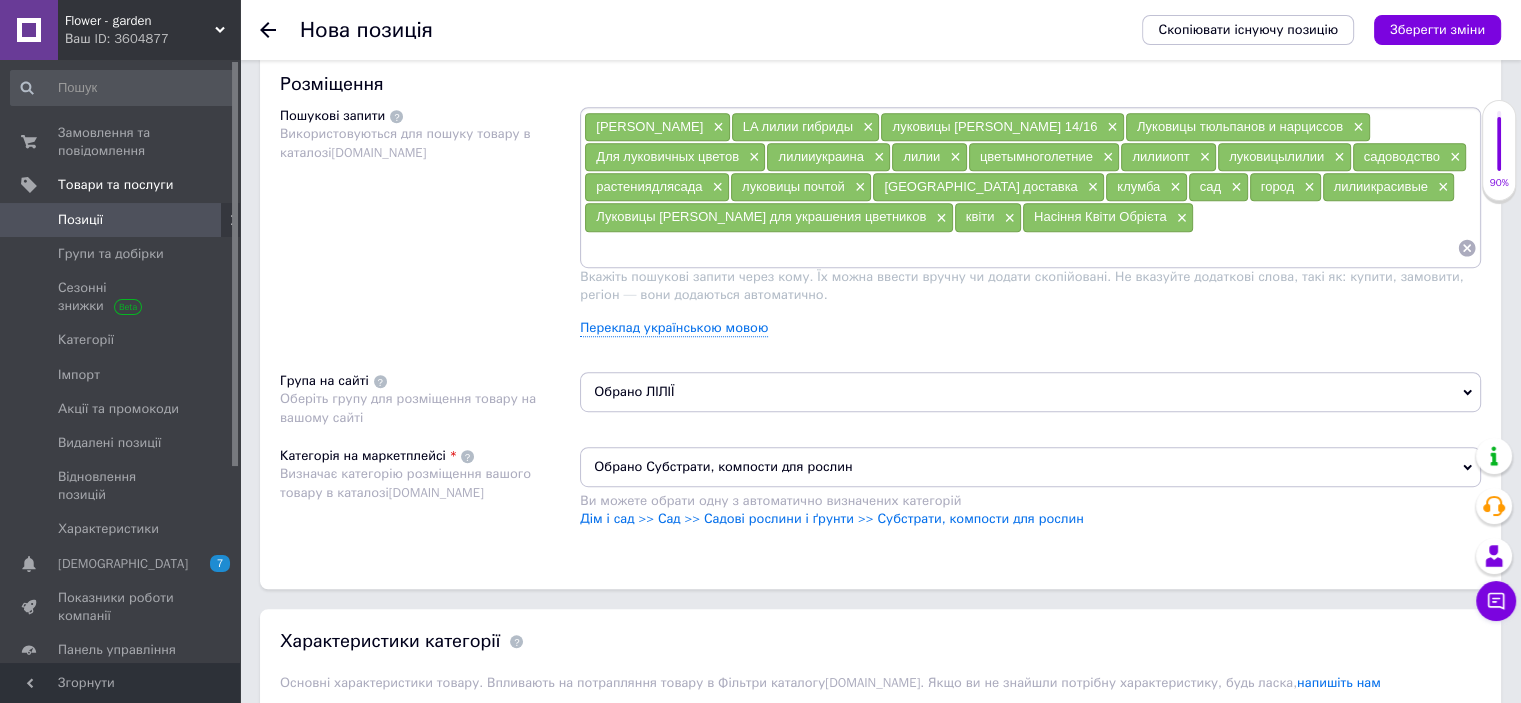 click at bounding box center (1020, 248) 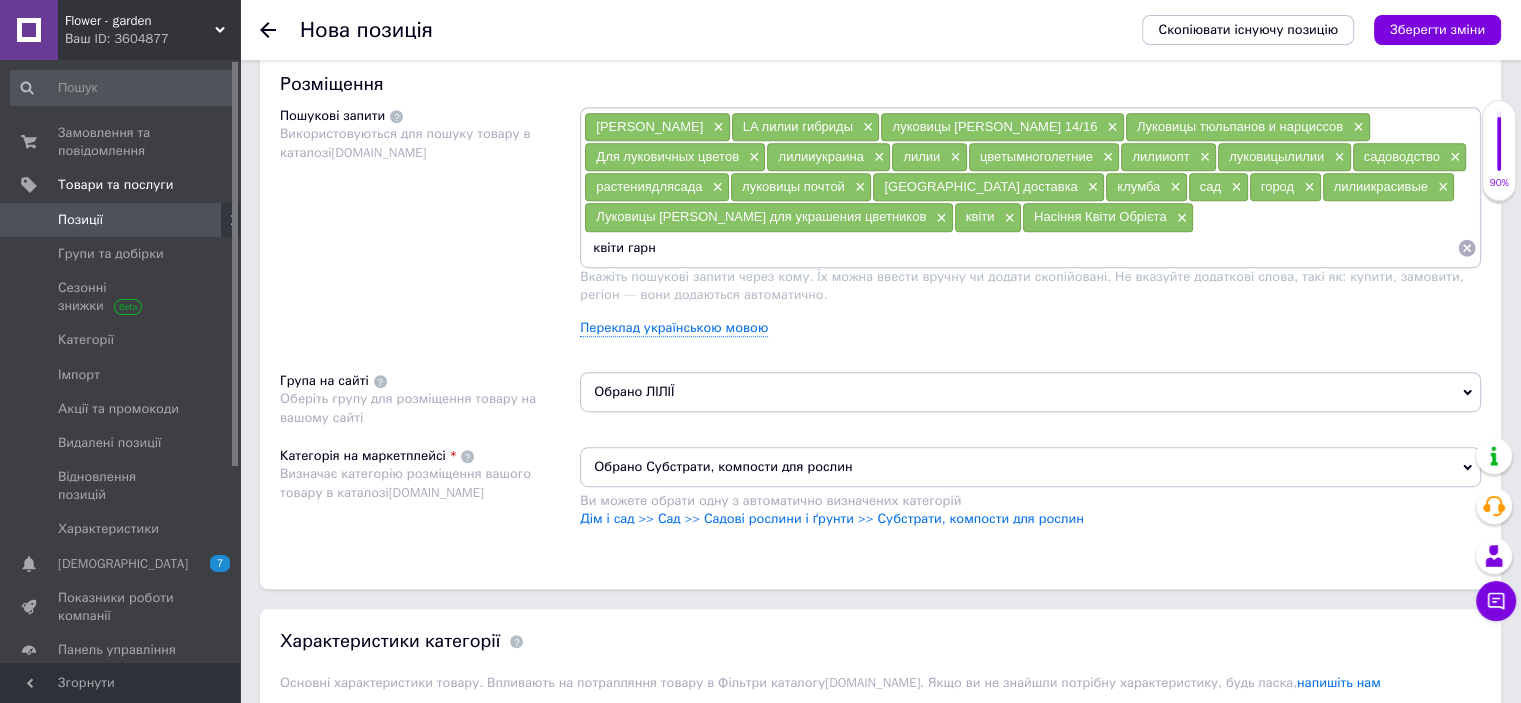 type on "квіти гарні" 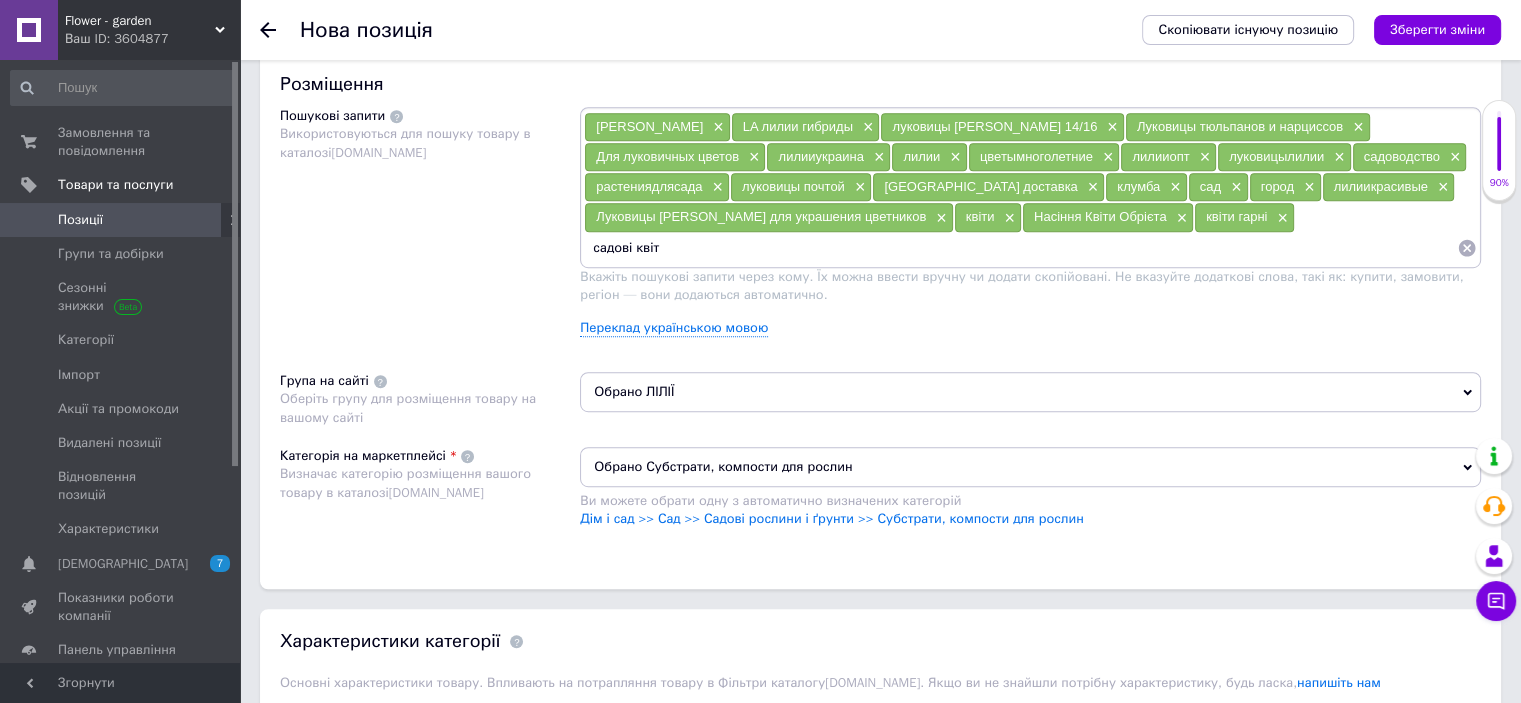 type on "садові квіти" 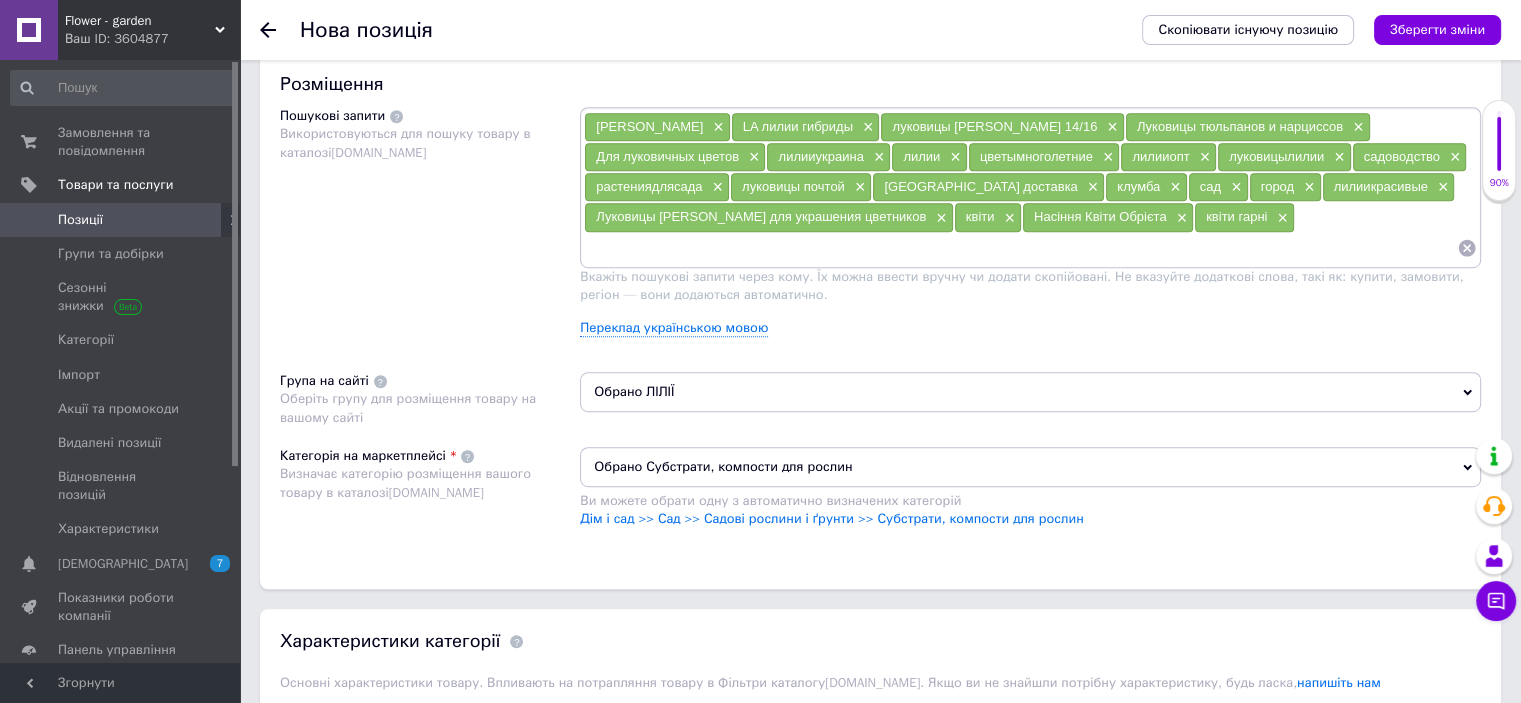 type on "+" 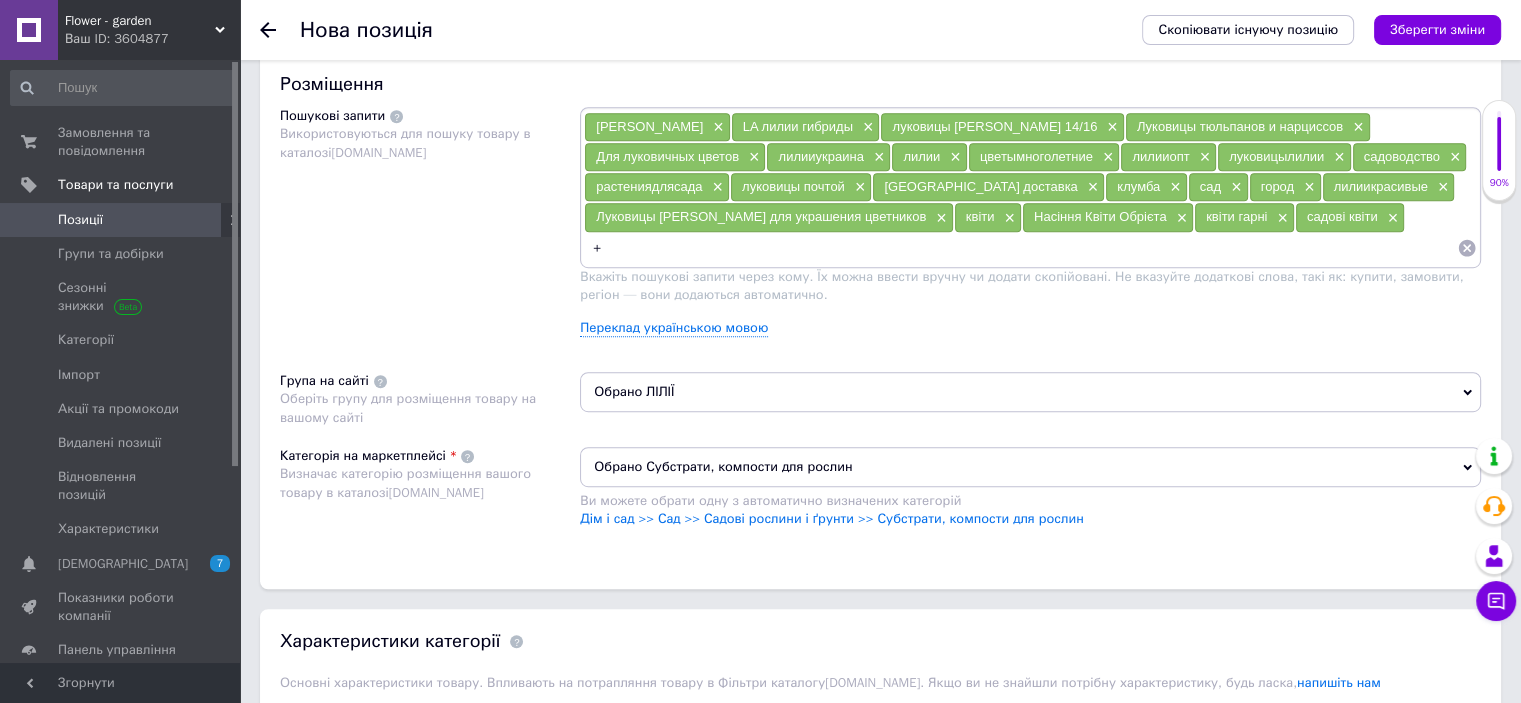 type 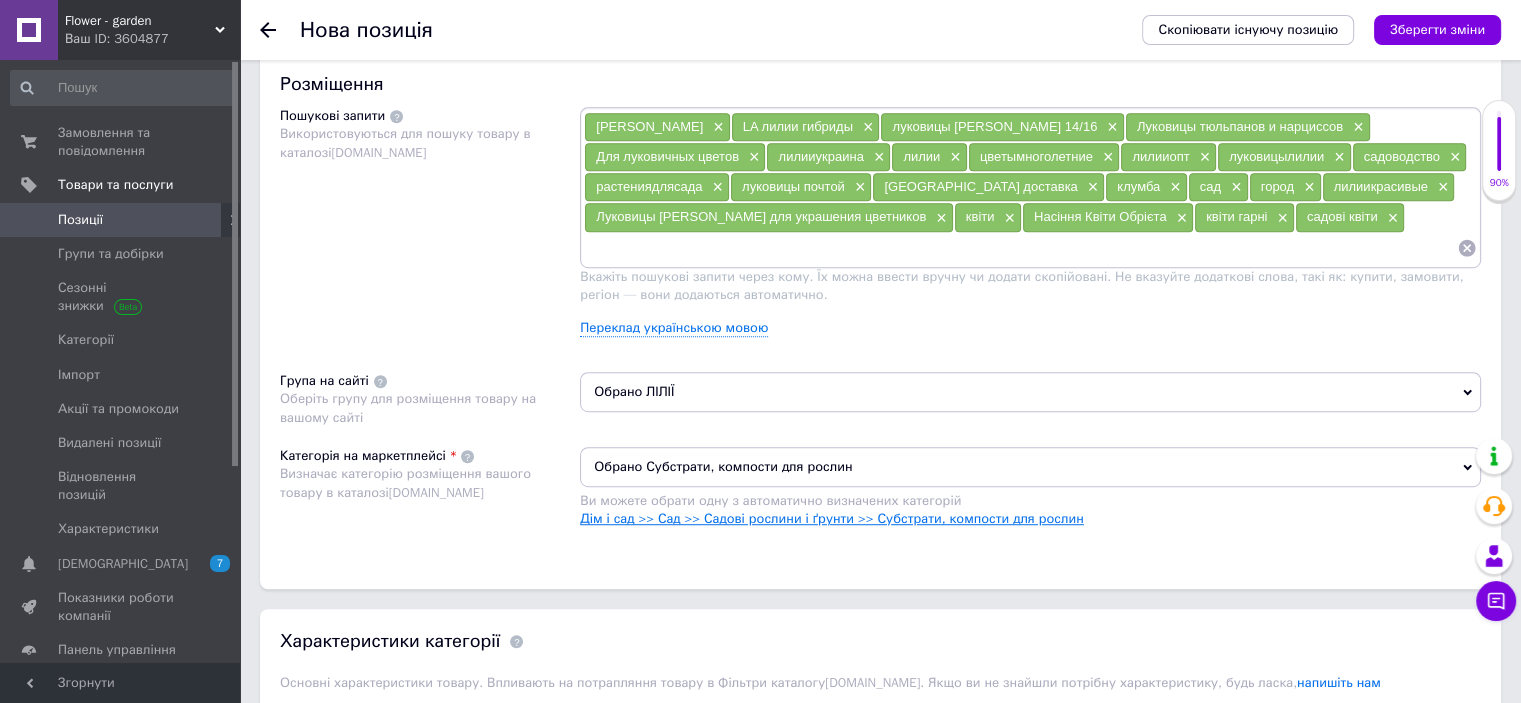 click on "Дім і сад >> Сад >> Садові рослини і ґрунти >> Субстрати, компости для рослин" at bounding box center [831, 518] 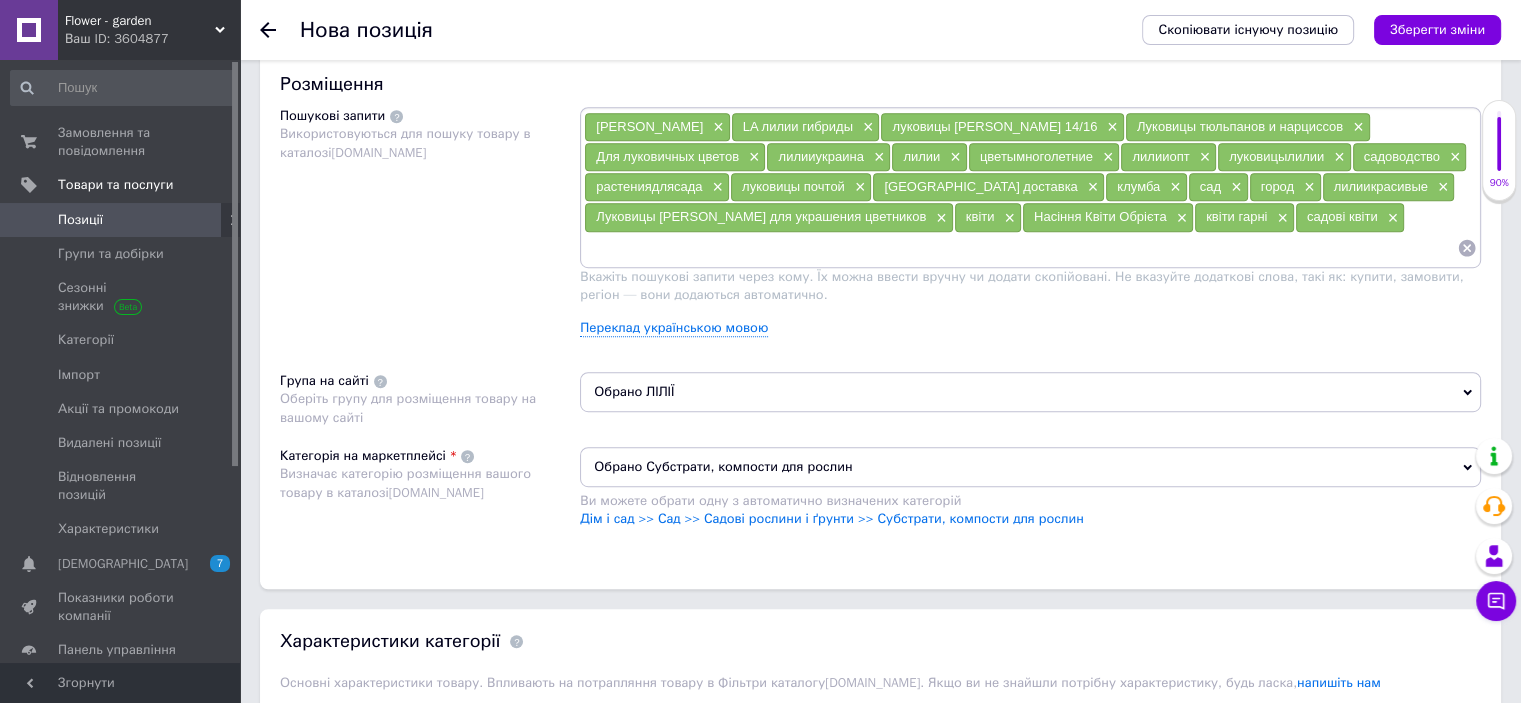 click on "Обрано Субстрати, компости для рослин" at bounding box center [1030, 467] 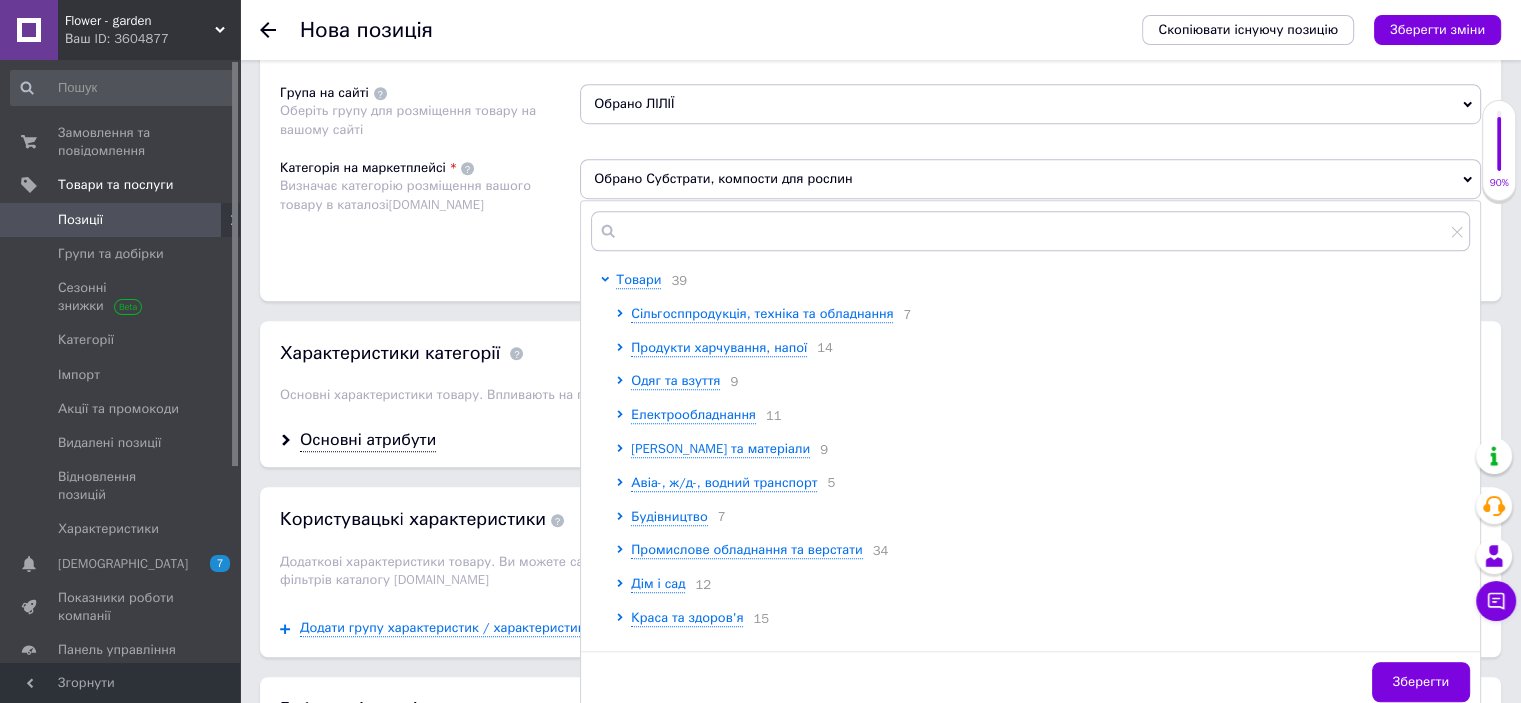 scroll, scrollTop: 1464, scrollLeft: 0, axis: vertical 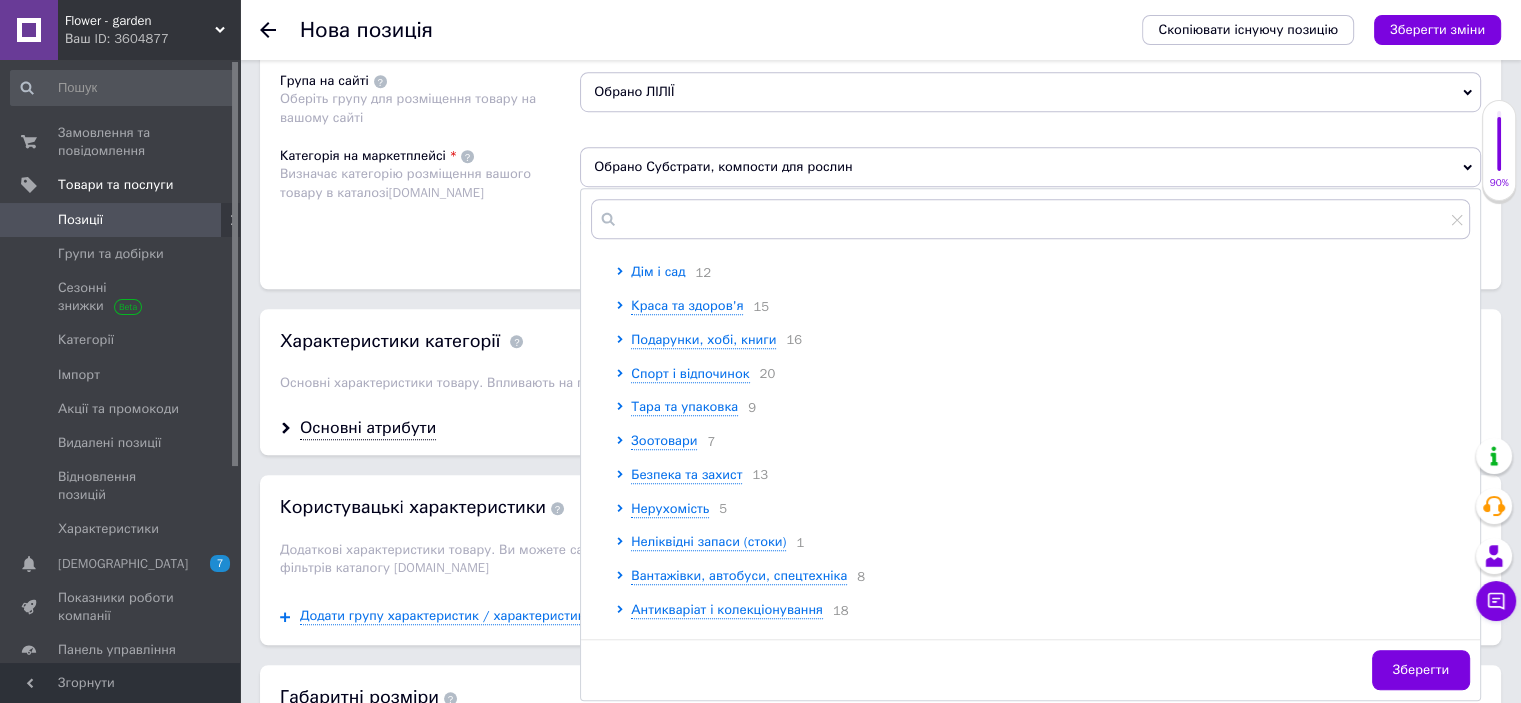 click on "Дім і сад" at bounding box center (658, 271) 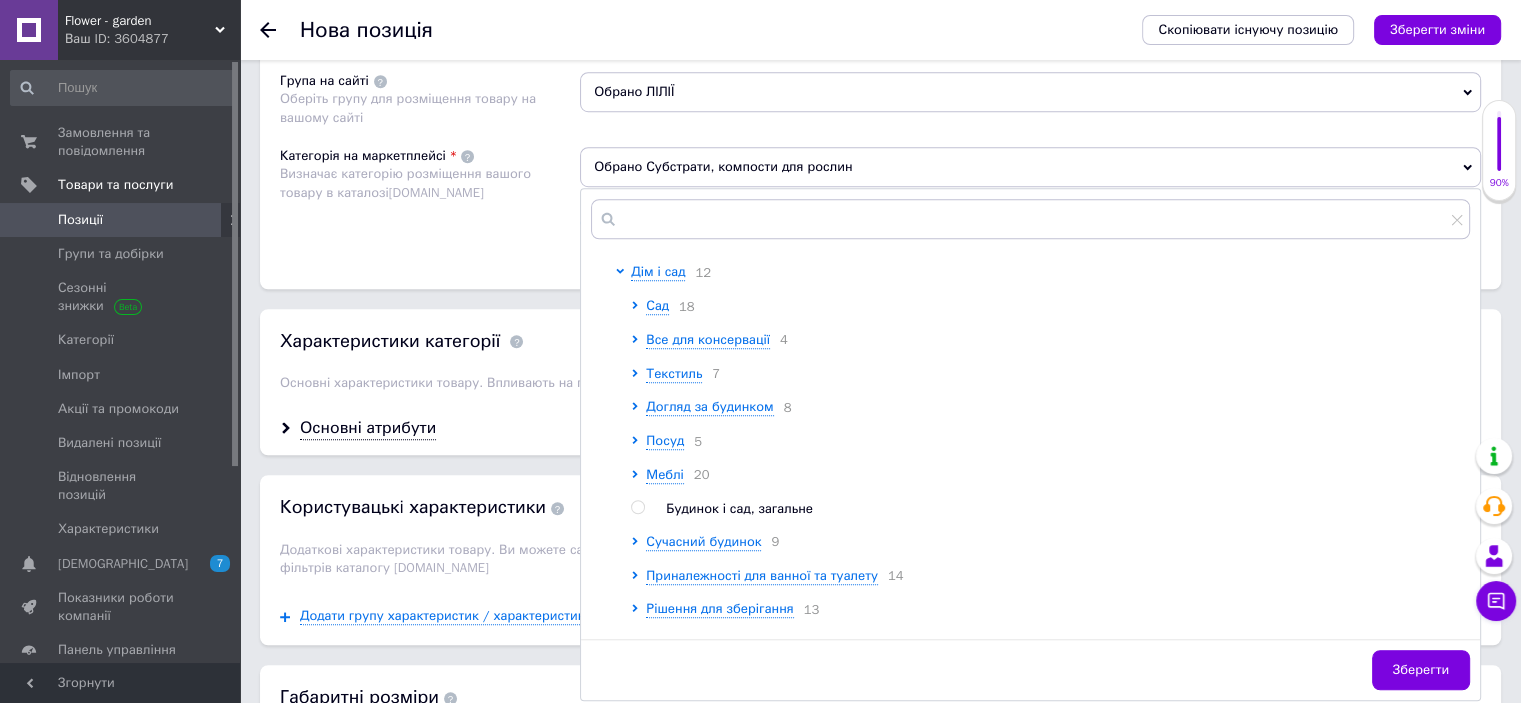 click on "Текстиль 7" at bounding box center [1057, 374] 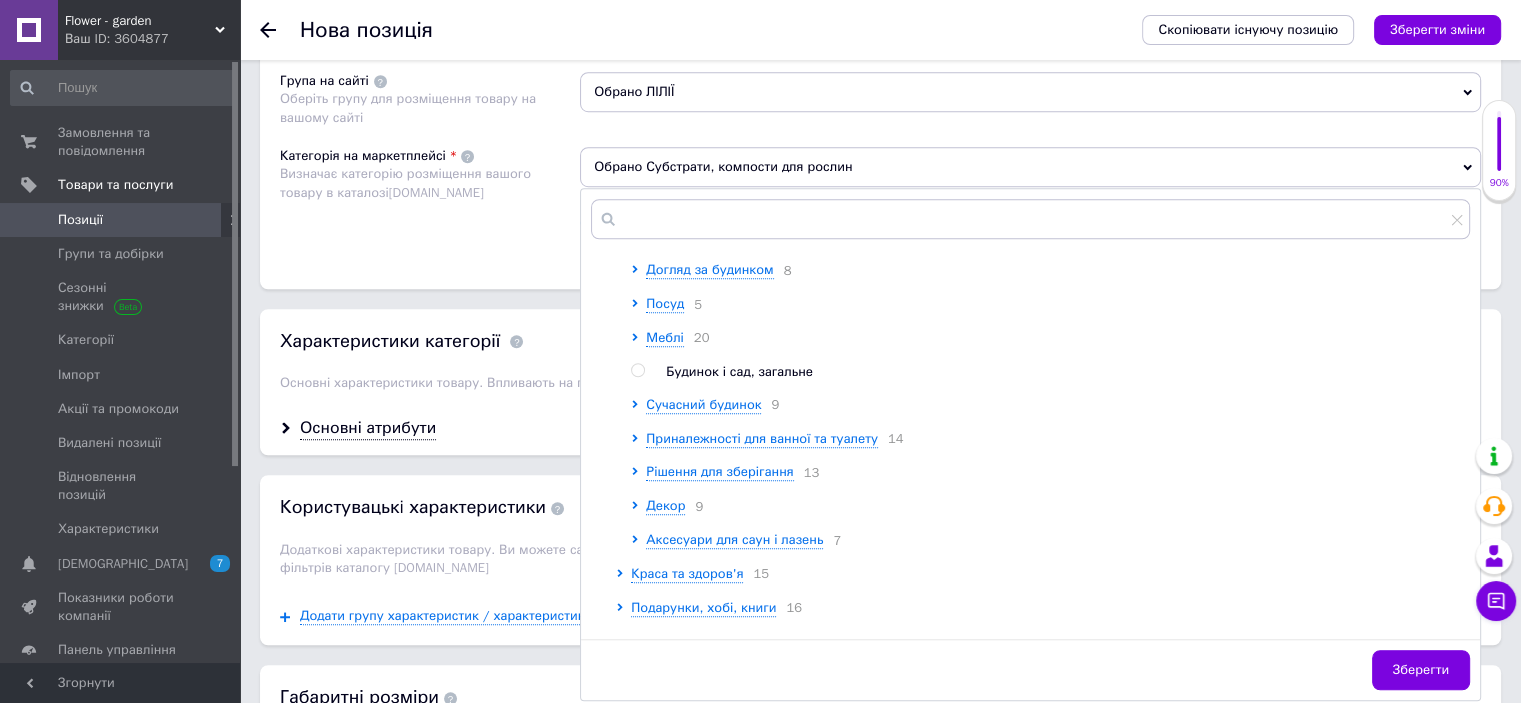 scroll, scrollTop: 600, scrollLeft: 0, axis: vertical 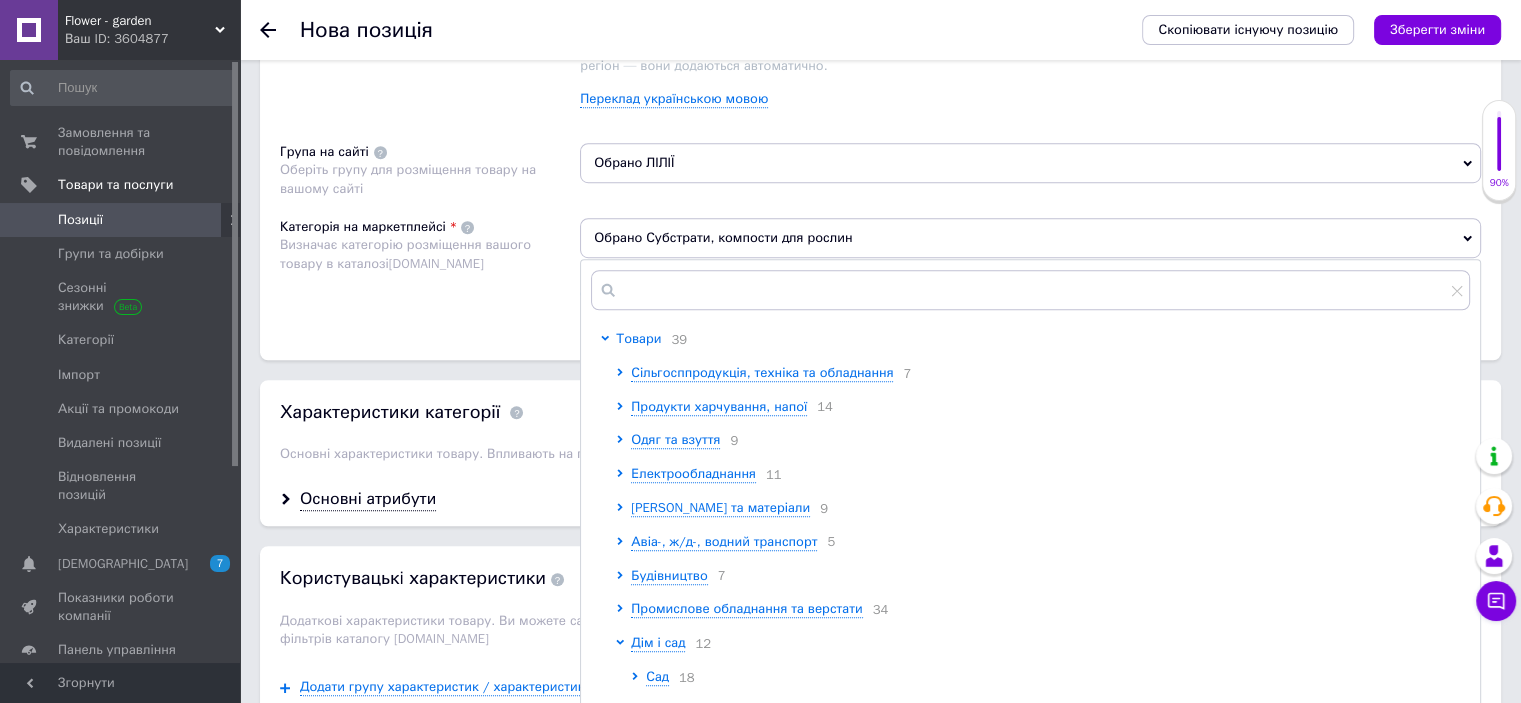 click on "Товари" at bounding box center [638, 338] 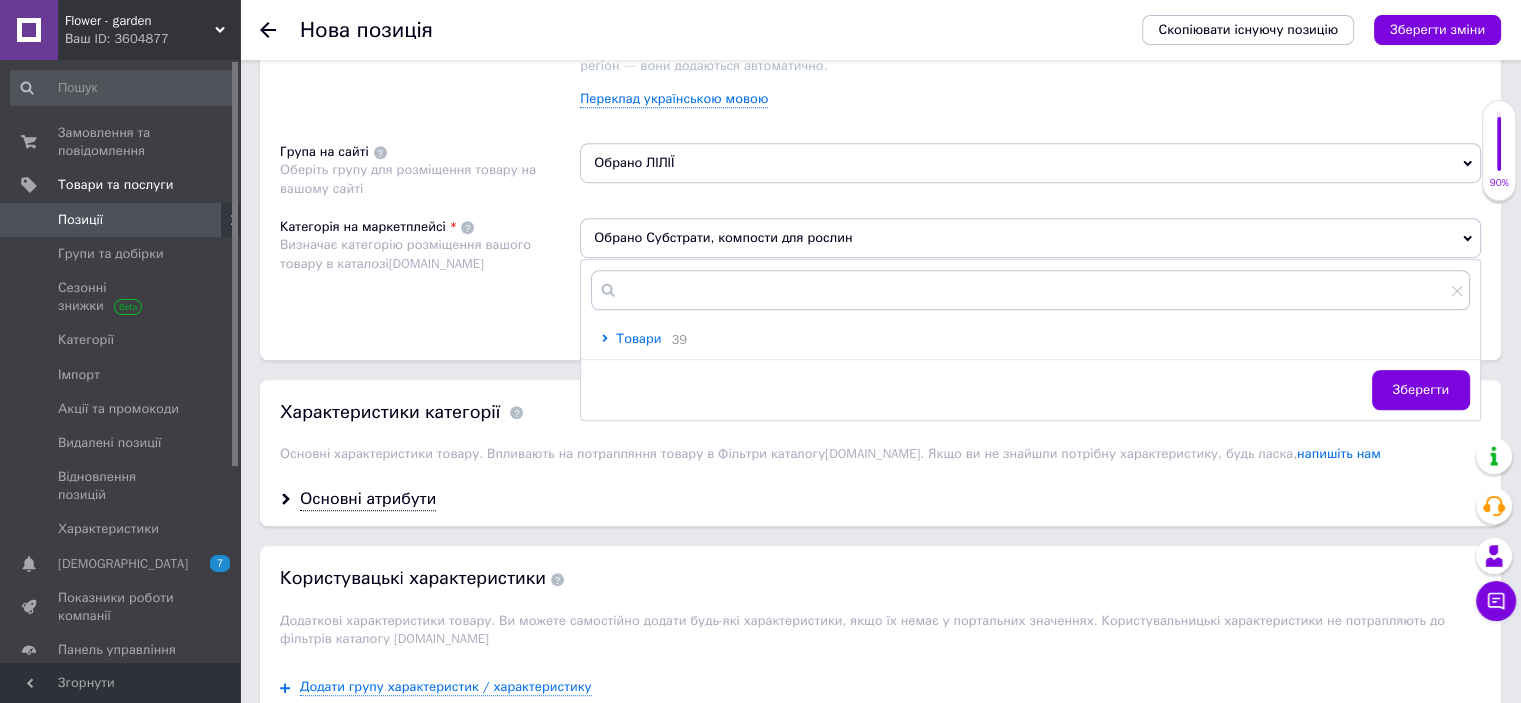 click 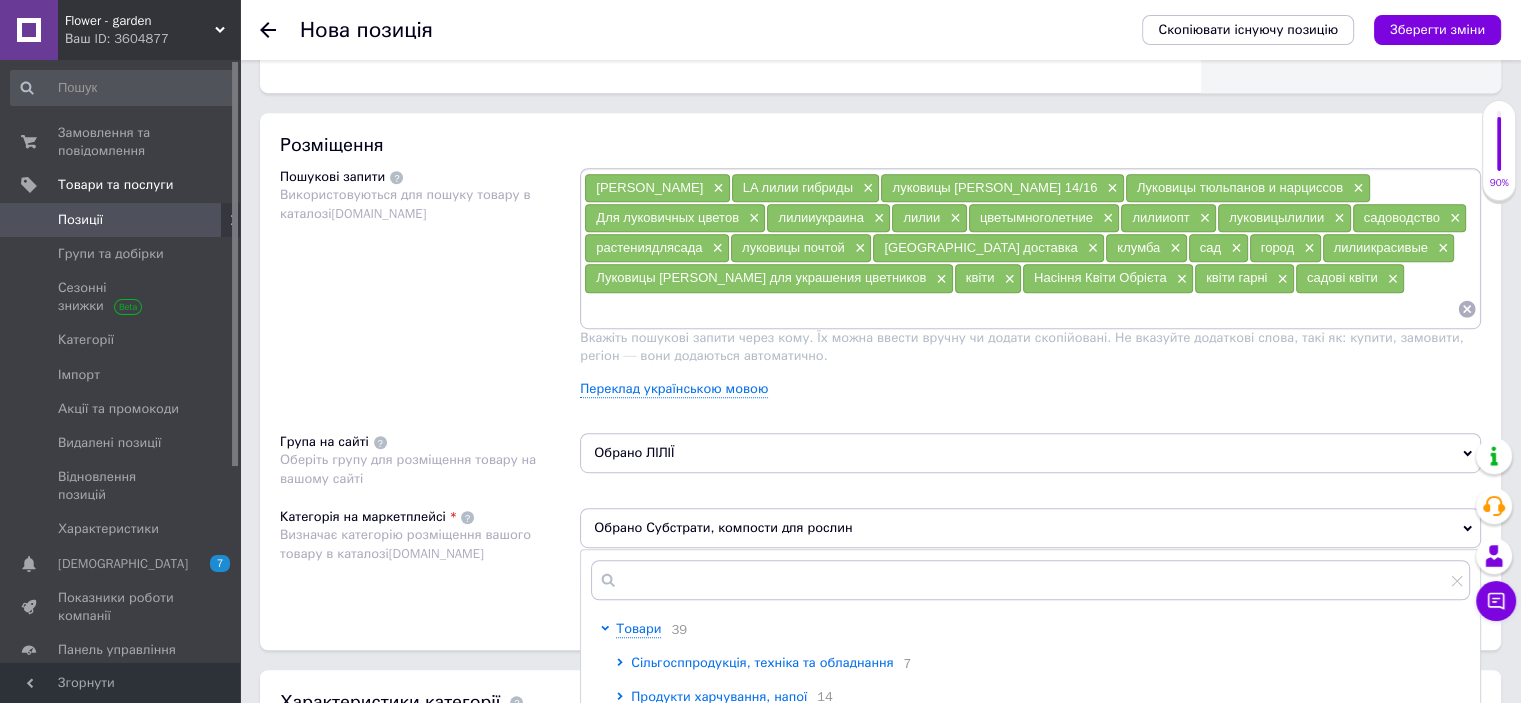 scroll, scrollTop: 1093, scrollLeft: 0, axis: vertical 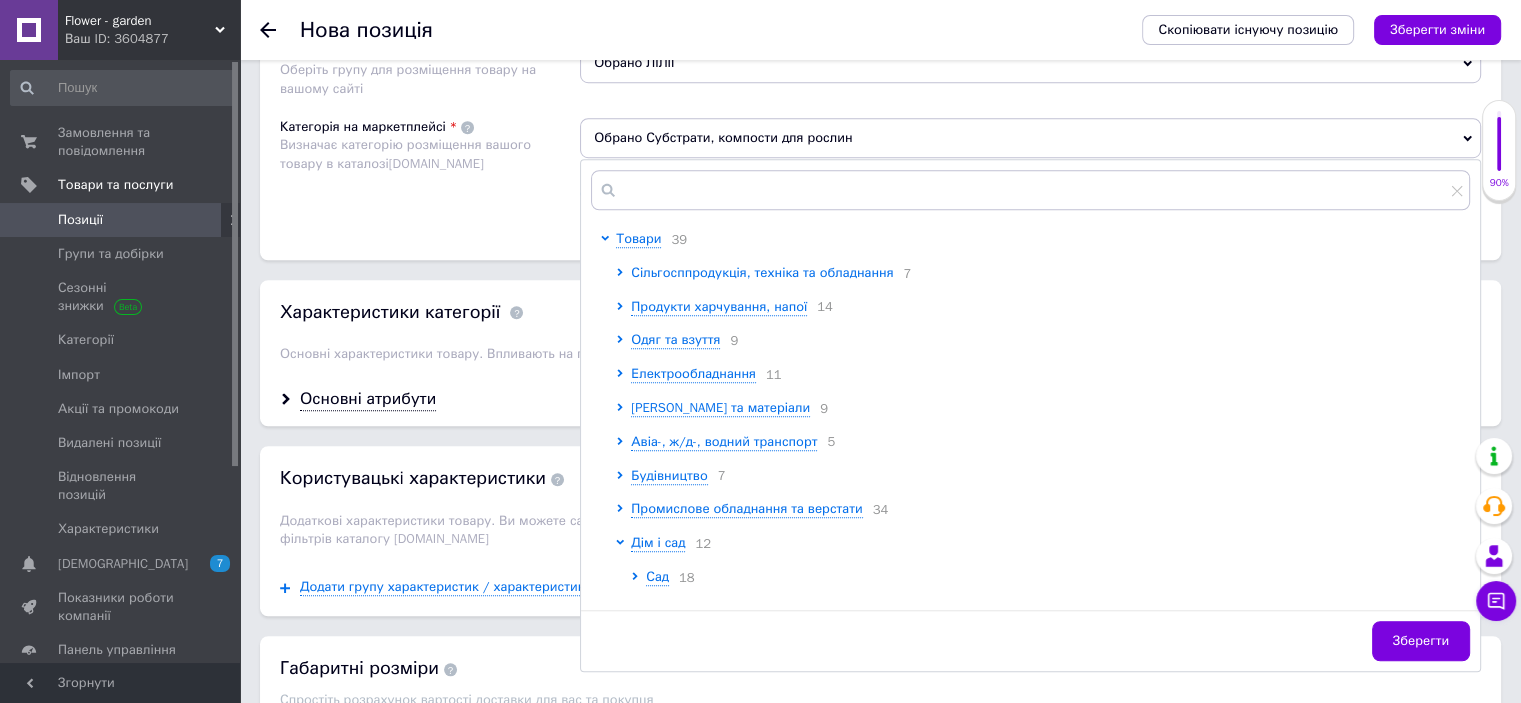 click on "Сільгосппродукція, техніка та обладнання" at bounding box center [762, 272] 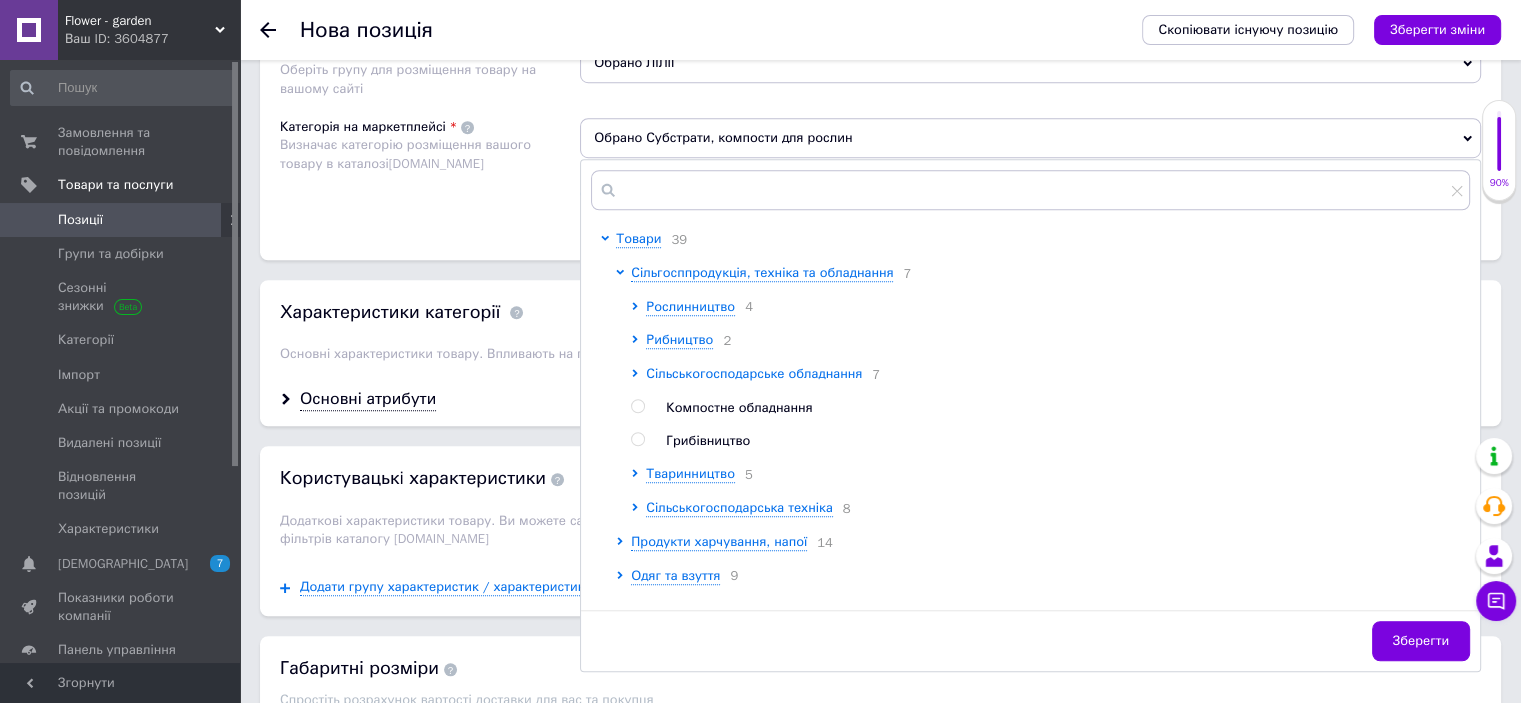 click on "Сільськогосподарське обладнання" at bounding box center [754, 373] 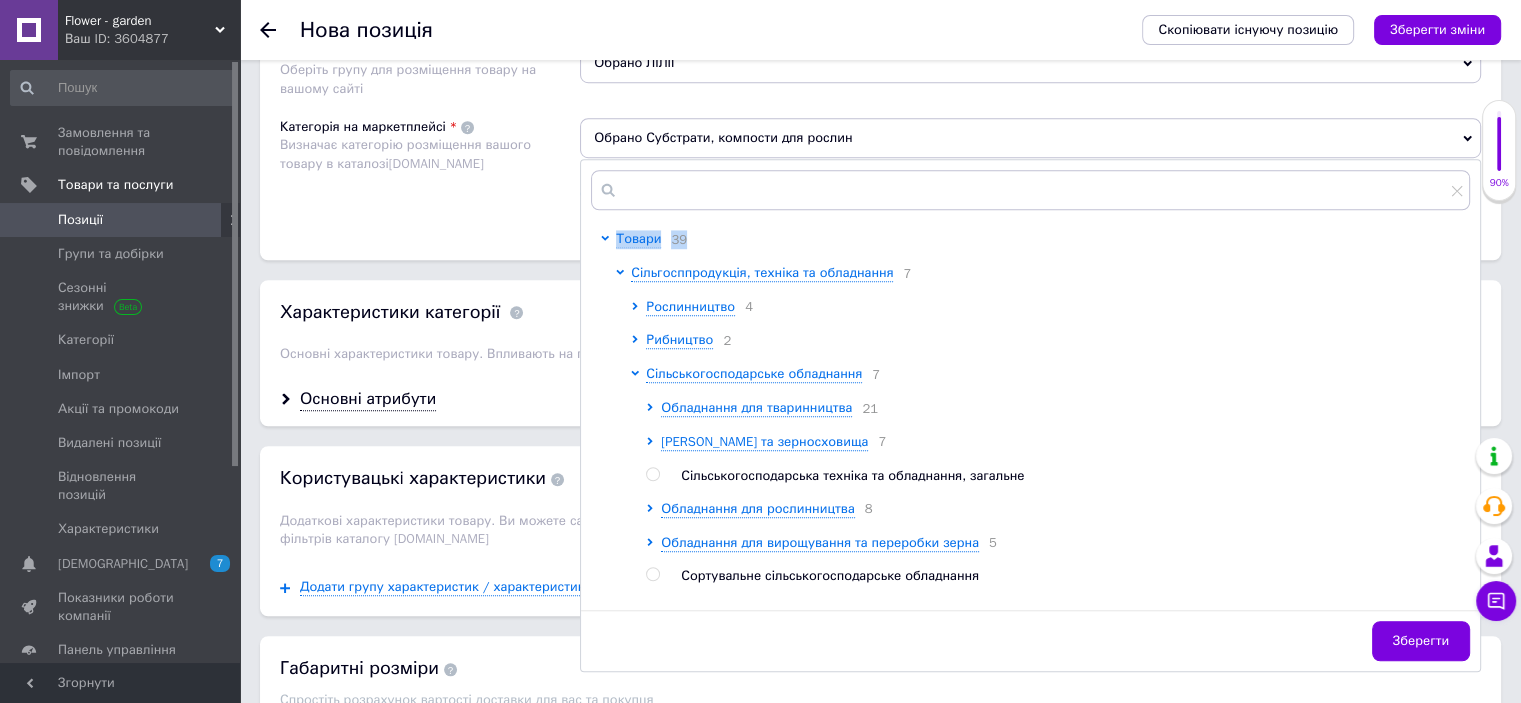 click on "Товари 39 Сільгосппродукція, техніка та обладнання 7 Рослинництво 4 Рибництво 2 Сільськогосподарське обладнання 7 Обладнання для тваринництва 21 Елеватори та зерносховища 7 Сільськогосподарська техніка та обладнання, загальне Обладнання для рослинництва 8 Обладнання для вирощування та переробки зерна 5 Сортувальне сільськогосподарське обладнання Обладнання для рибних господарств Компостне обладнання Грибівництво Тваринництво 5 Сільськогосподарська техніка 8 Продукти харчування, напої 14 Одяг та взуття 9 Електрообладнання 11 Сировина та матеріали 9 5 7 4" at bounding box center [1035, 1318] 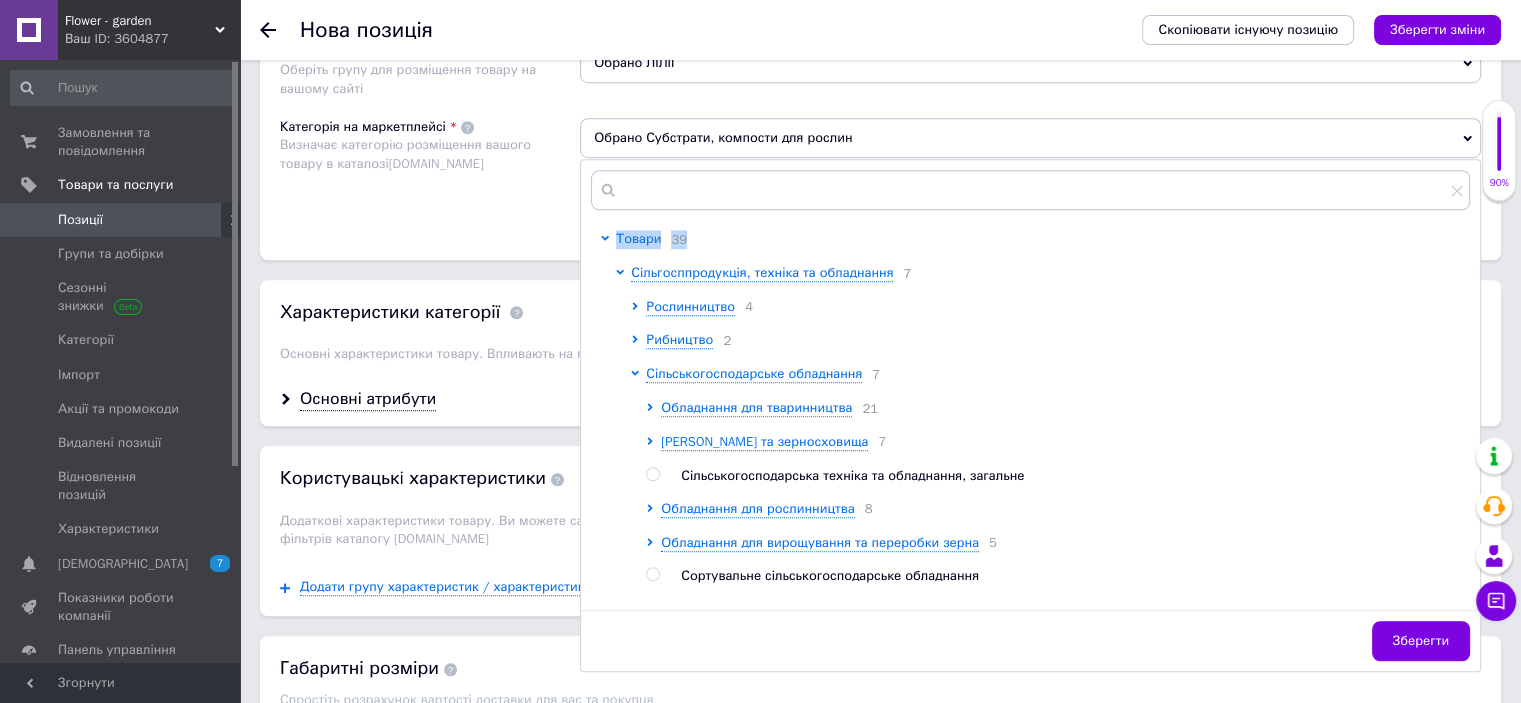 click 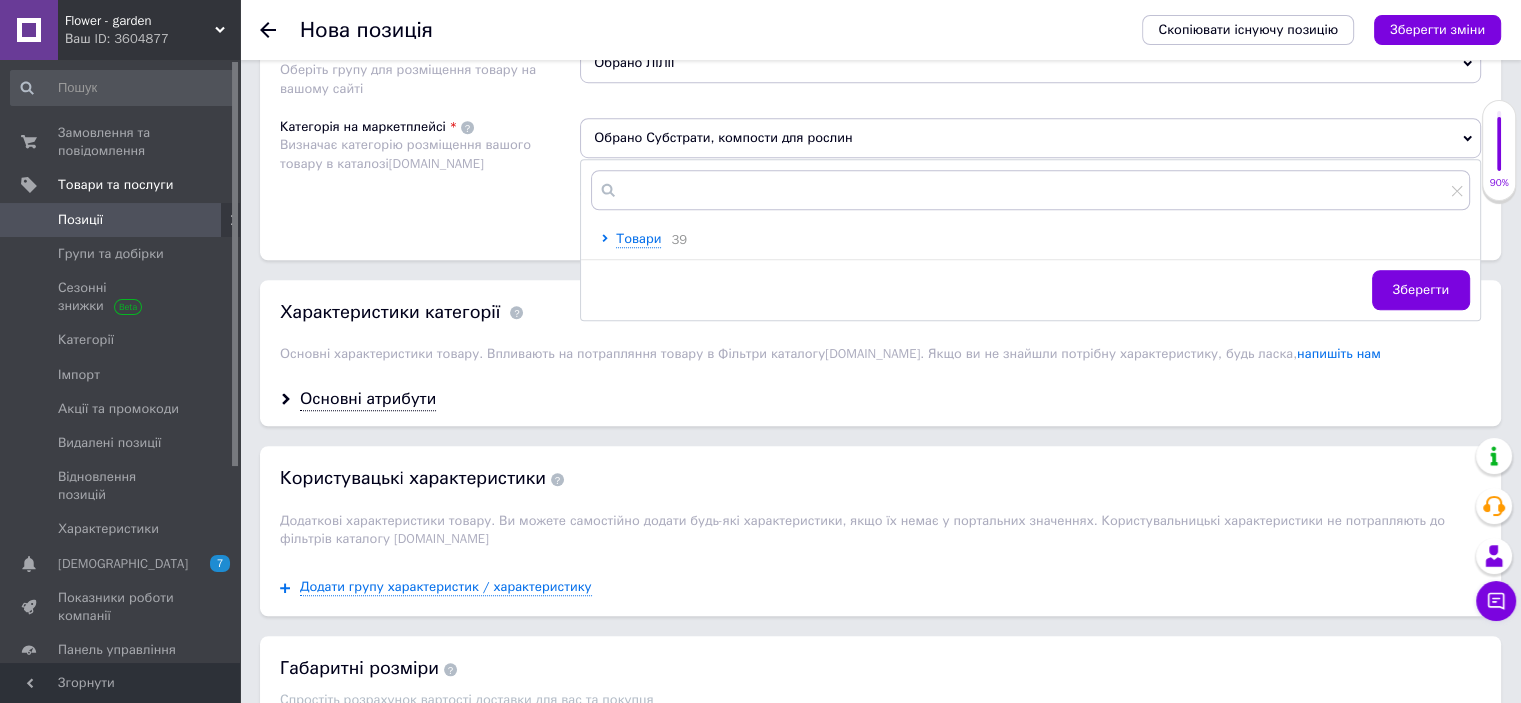 click on "Розміщення Пошукові запити Використовуються для пошуку товару в каталозі  [DOMAIN_NAME] мікс лілій × LA лилии гибриды × луковицы лилии saltarello 14/16 × Луковицы тюльпанов и нарциссов × Для луковичных цветов × лилииукраина × лилии × цветымноголетние × лилииопт × луковицылилии × садоводство × растениядлясада × луковицы почтой × лилии доставка × клумба × [GEOGRAPHIC_DATA] × город × лилиикрасивые × Луковицы [GEOGRAPHIC_DATA] Friso для украшения цветников × квіти × Насіння Квіти Обрієта × квіти гарні × садові квіти × Переклад українською мовою Група на сайті Обрано ЛІЛІЇ Категорія на маркетплейсі 39" at bounding box center [880, -9] 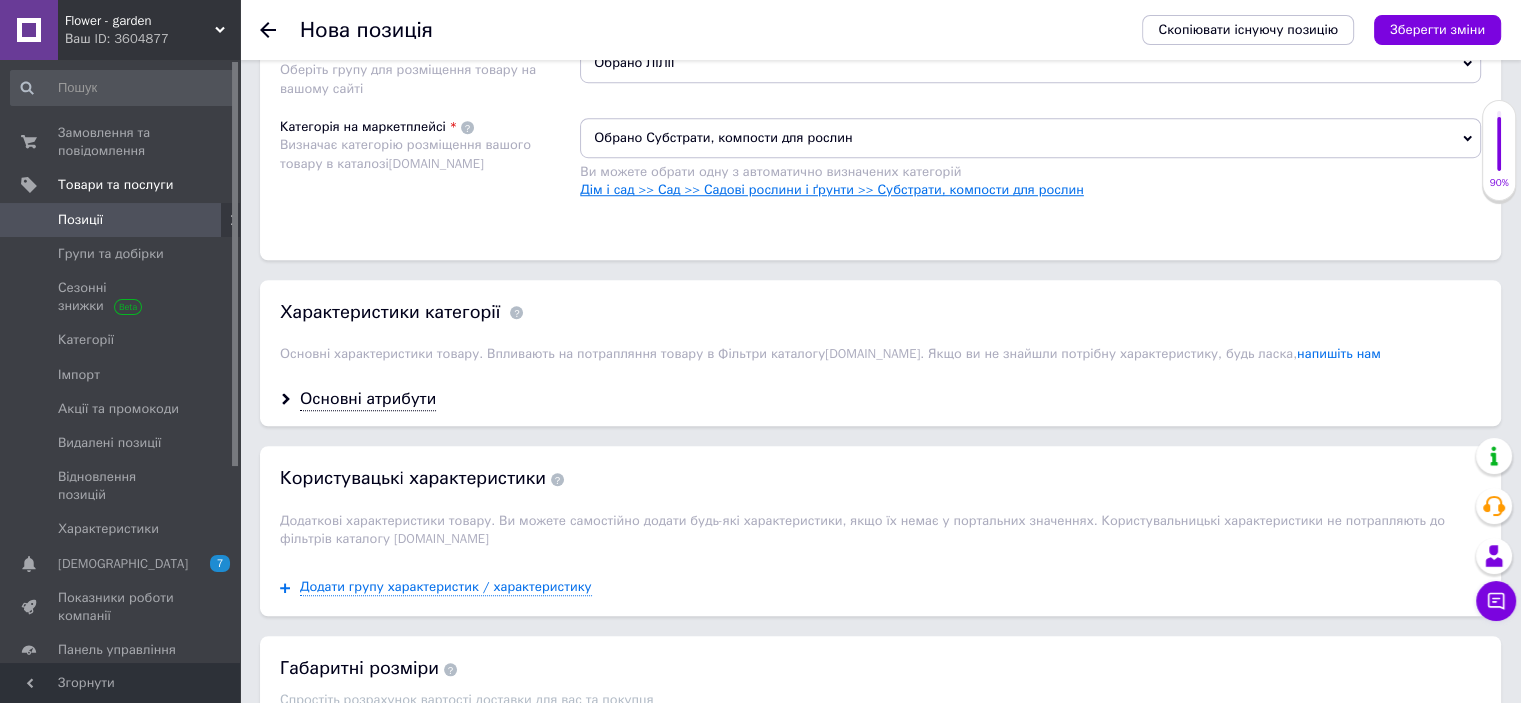 click on "Дім і сад >> Сад >> Садові рослини і ґрунти >> Субстрати, компости для рослин" at bounding box center (831, 189) 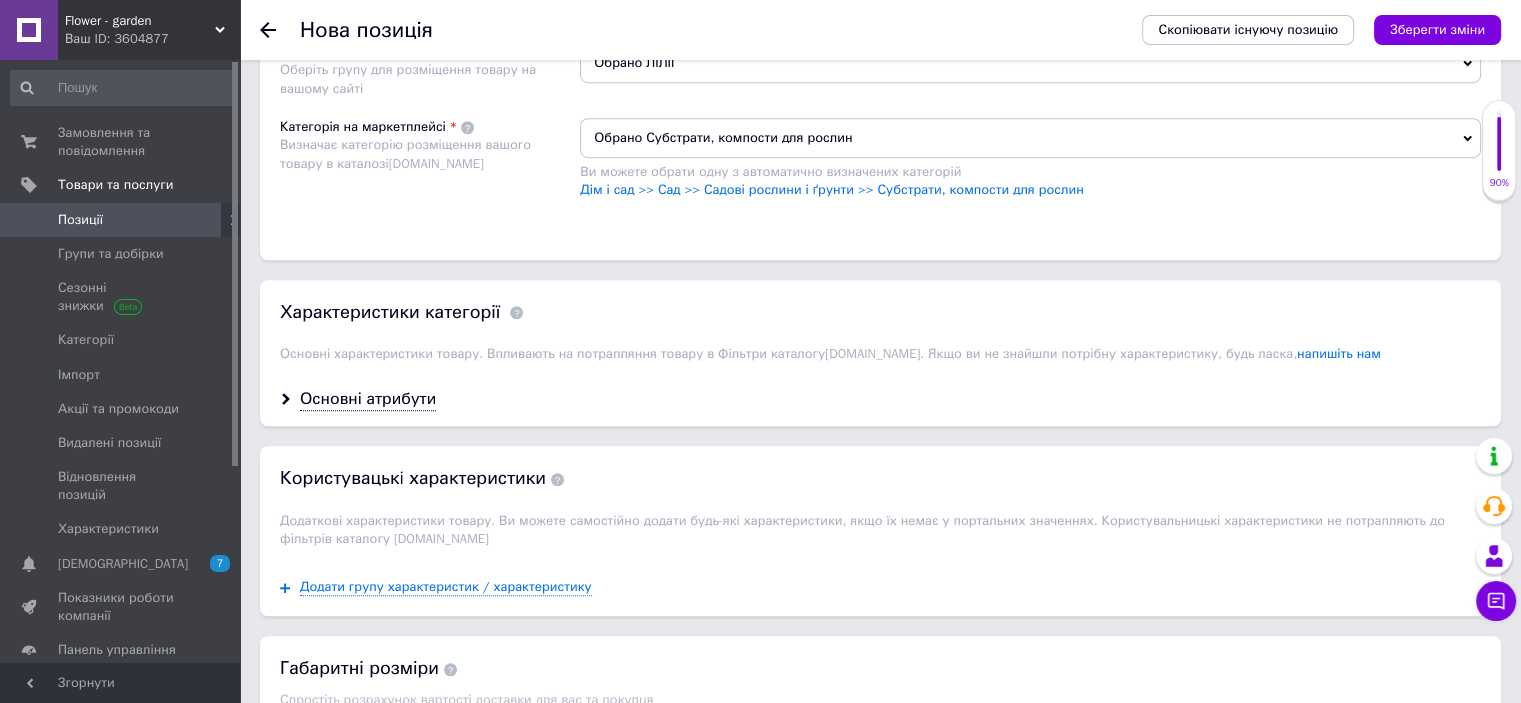 click on "Дім і сад >> Сад >> Садові рослини і ґрунти >> Субстрати, компости для рослин" at bounding box center [1030, 190] 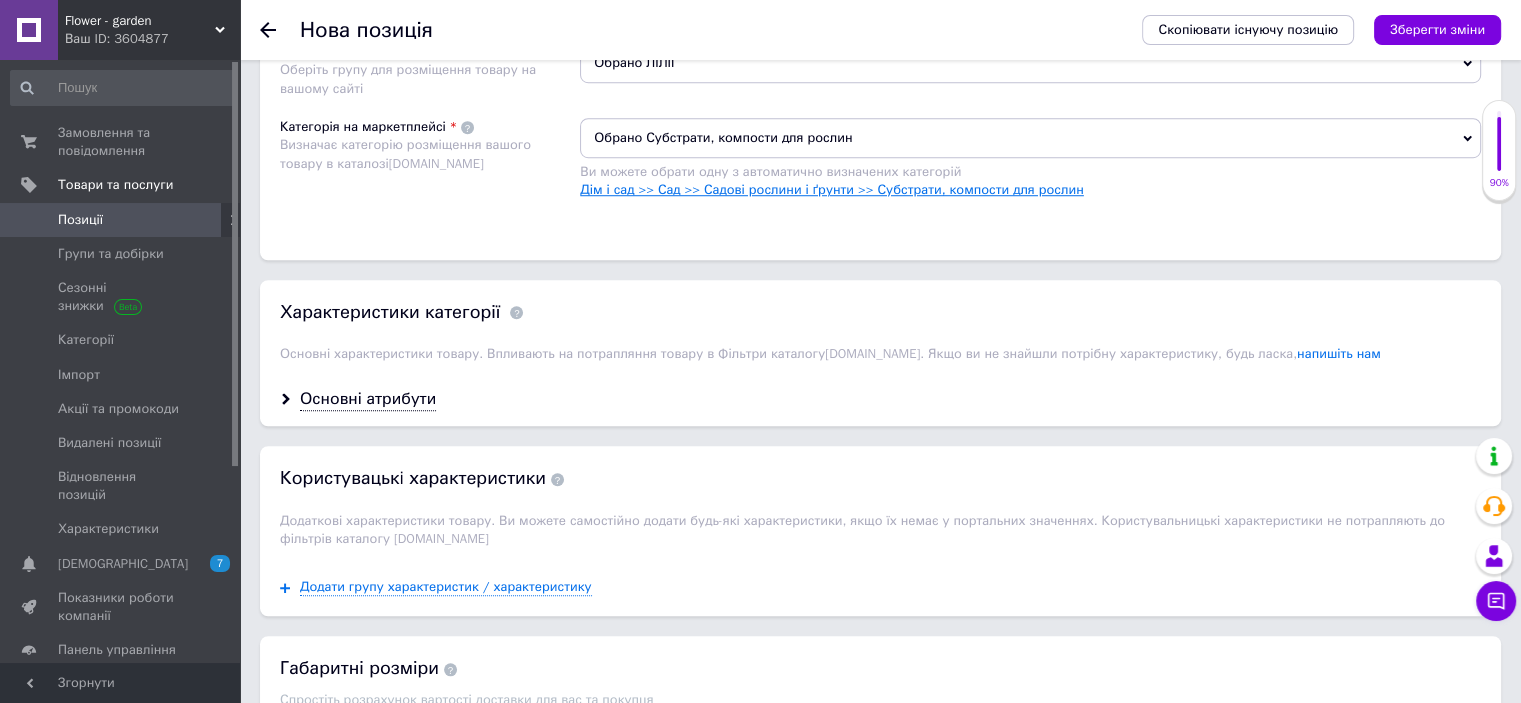 click on "Дім і сад >> Сад >> Садові рослини і ґрунти >> Субстрати, компости для рослин" at bounding box center (831, 189) 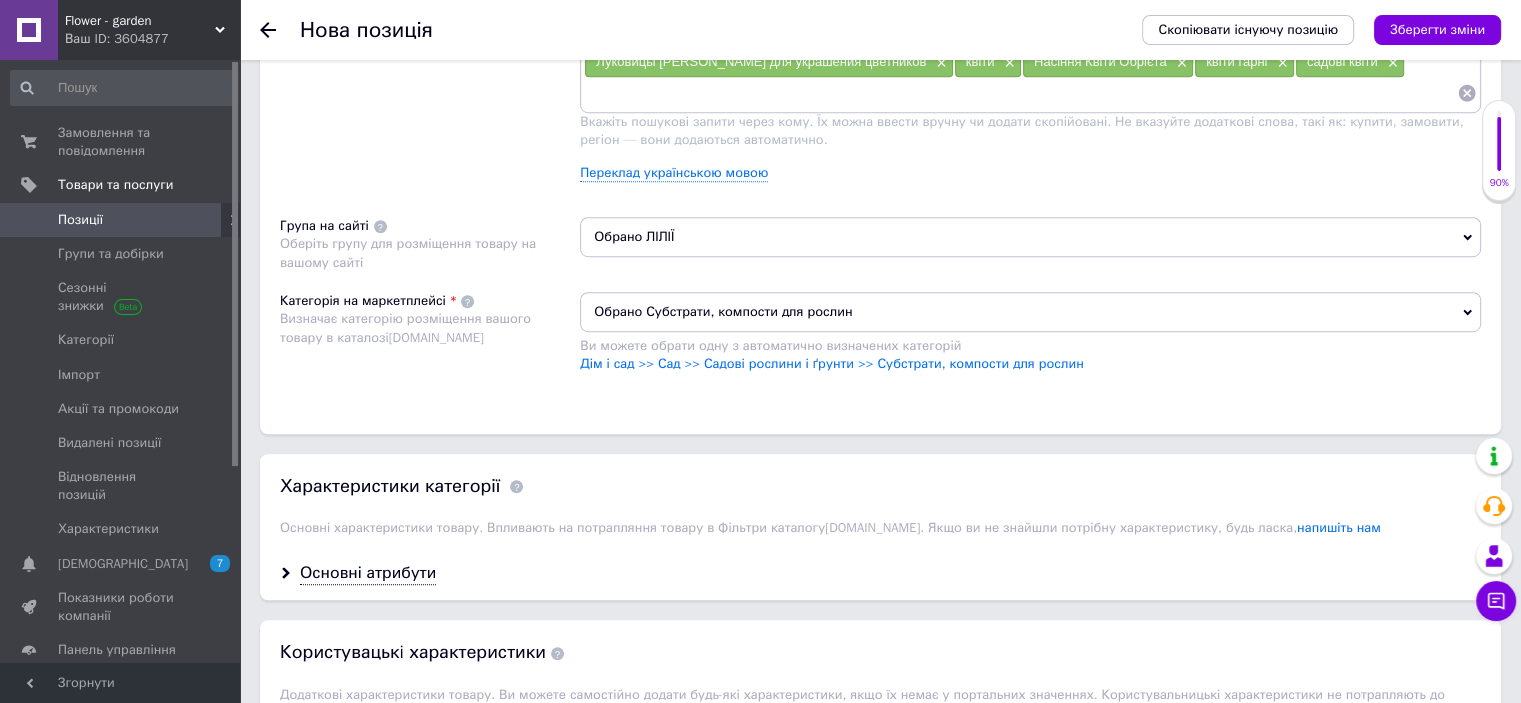 scroll, scrollTop: 1293, scrollLeft: 0, axis: vertical 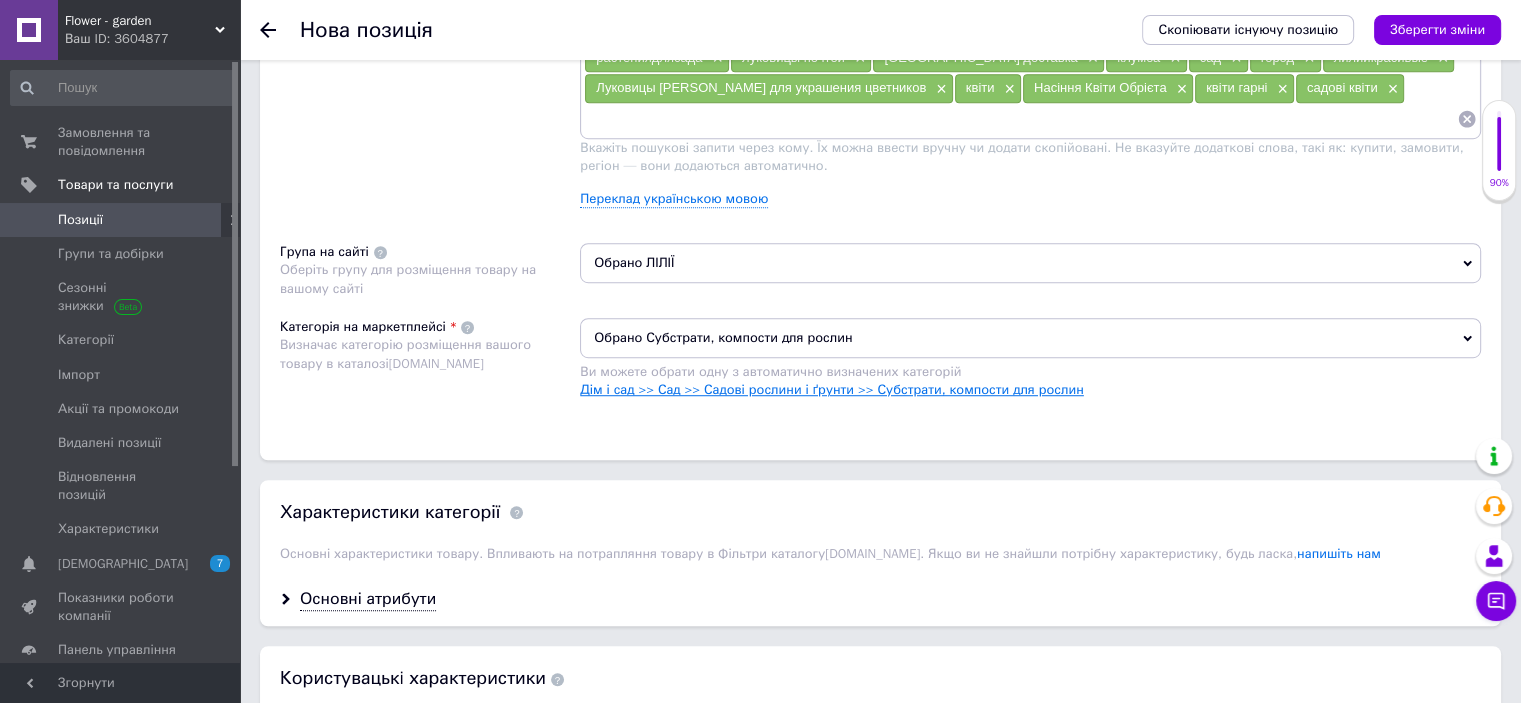 click on "Дім і сад >> Сад >> Садові рослини і ґрунти >> Субстрати, компости для рослин" at bounding box center (831, 389) 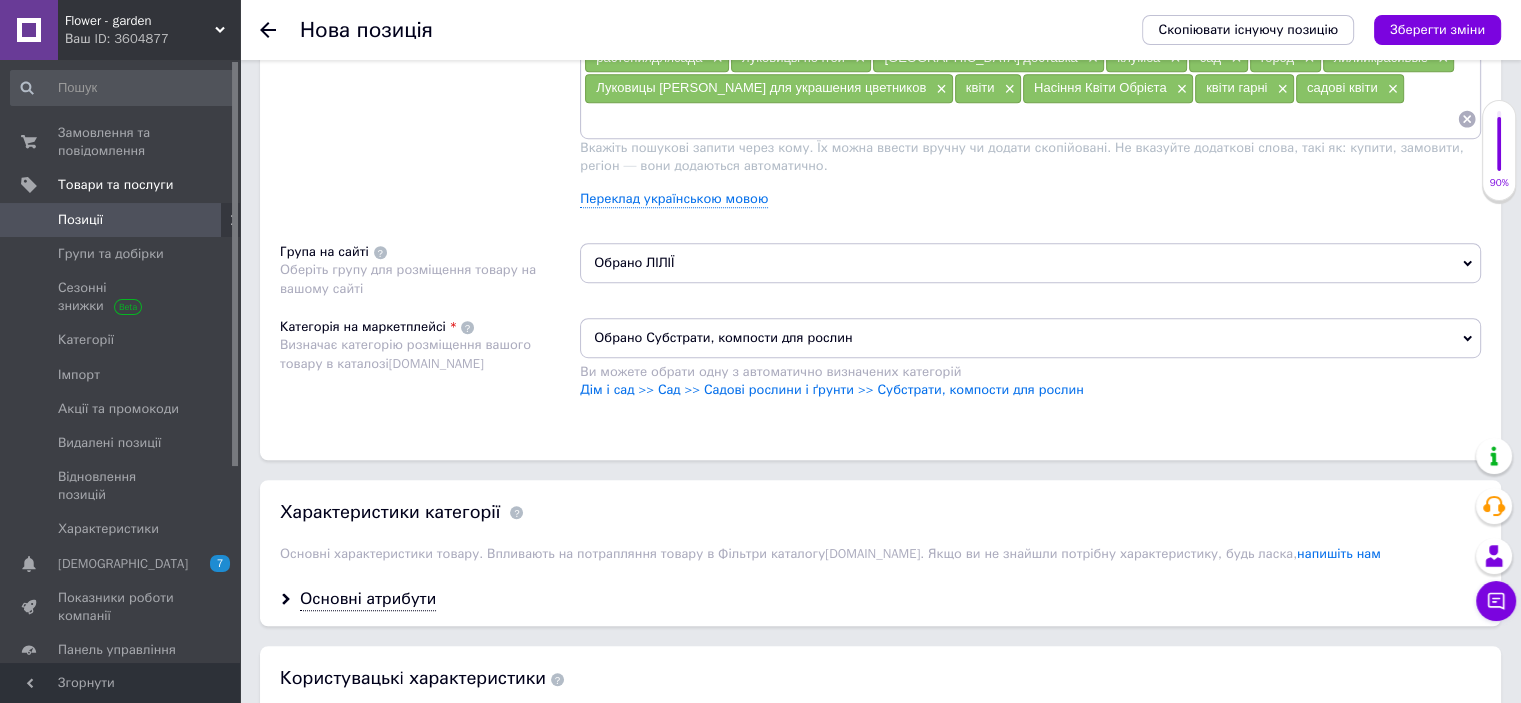 click on "Обрано Субстрати, компости для рослин" at bounding box center [1030, 338] 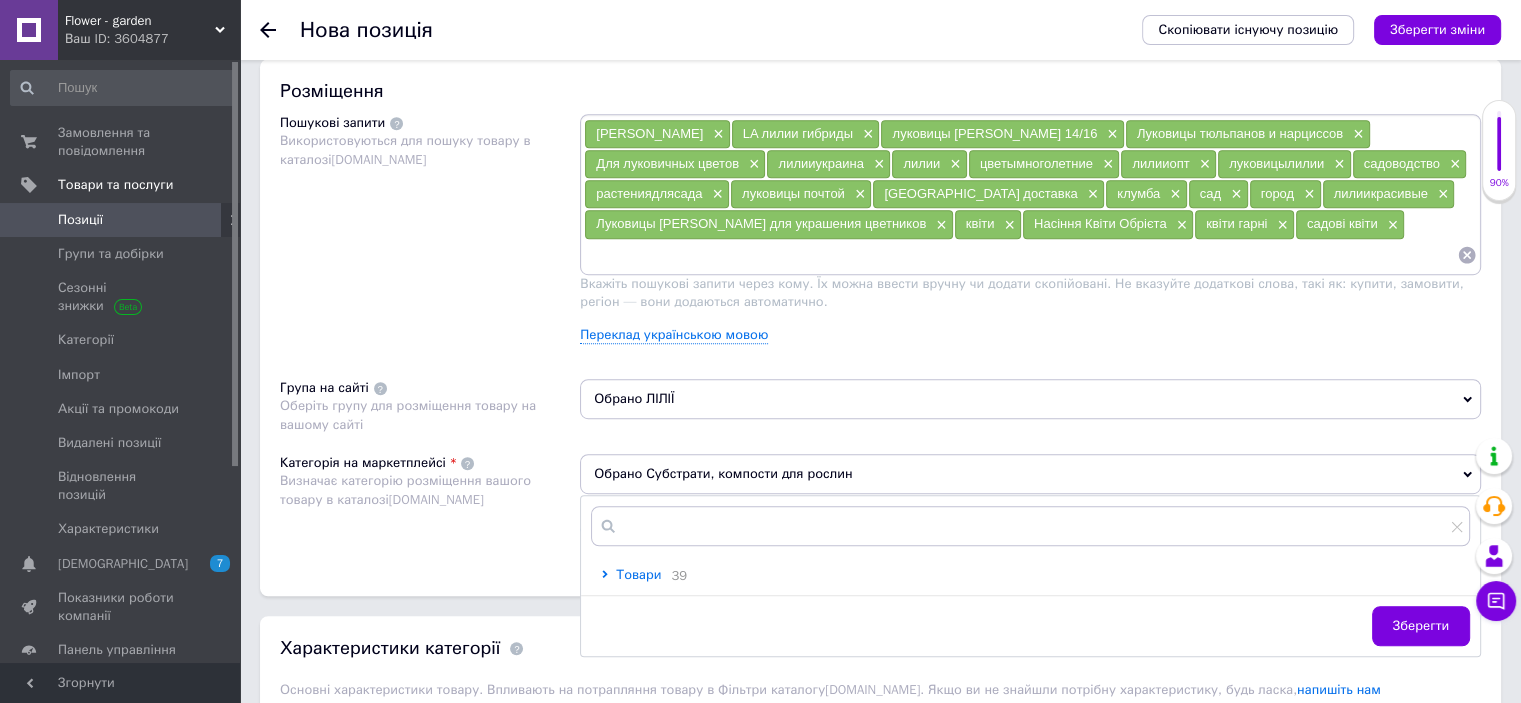 scroll, scrollTop: 1193, scrollLeft: 0, axis: vertical 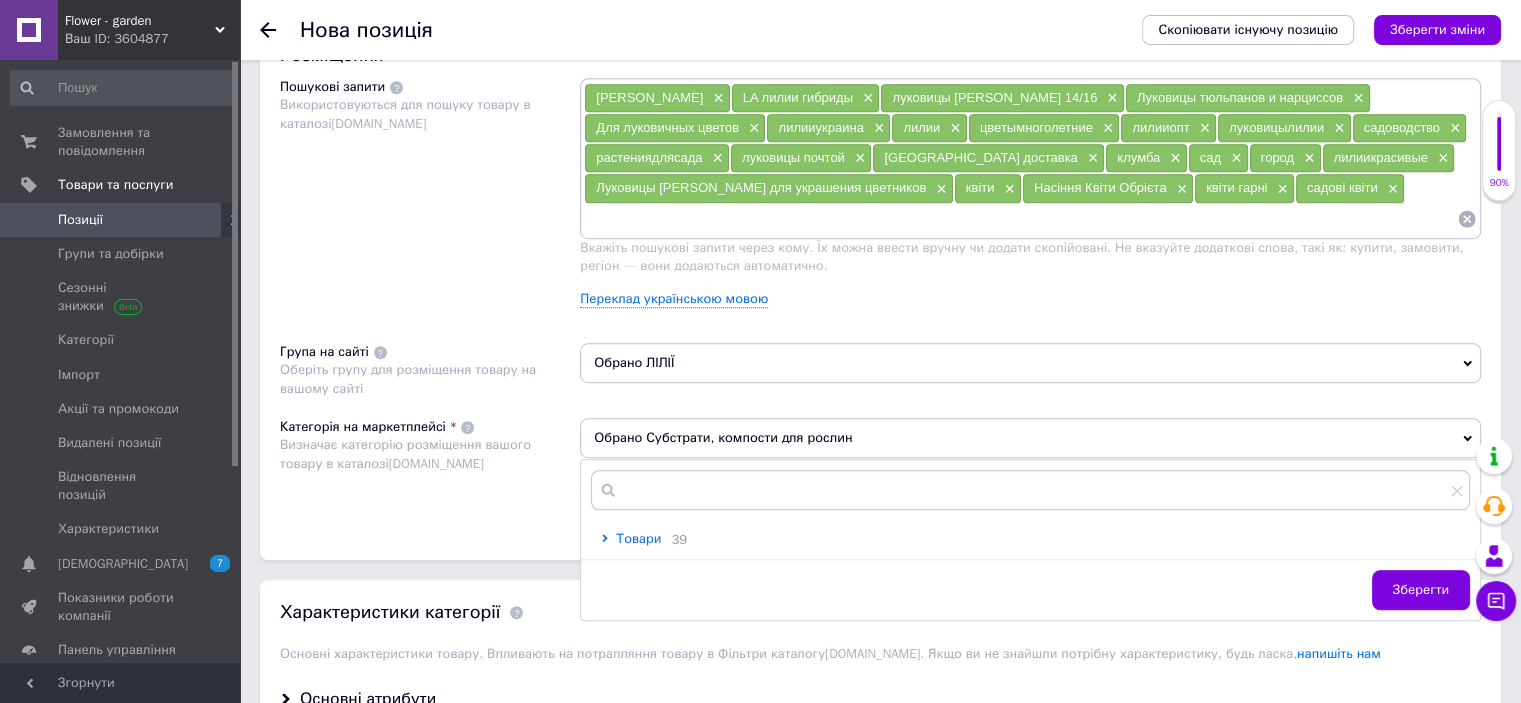 click on "Товари" at bounding box center (638, 538) 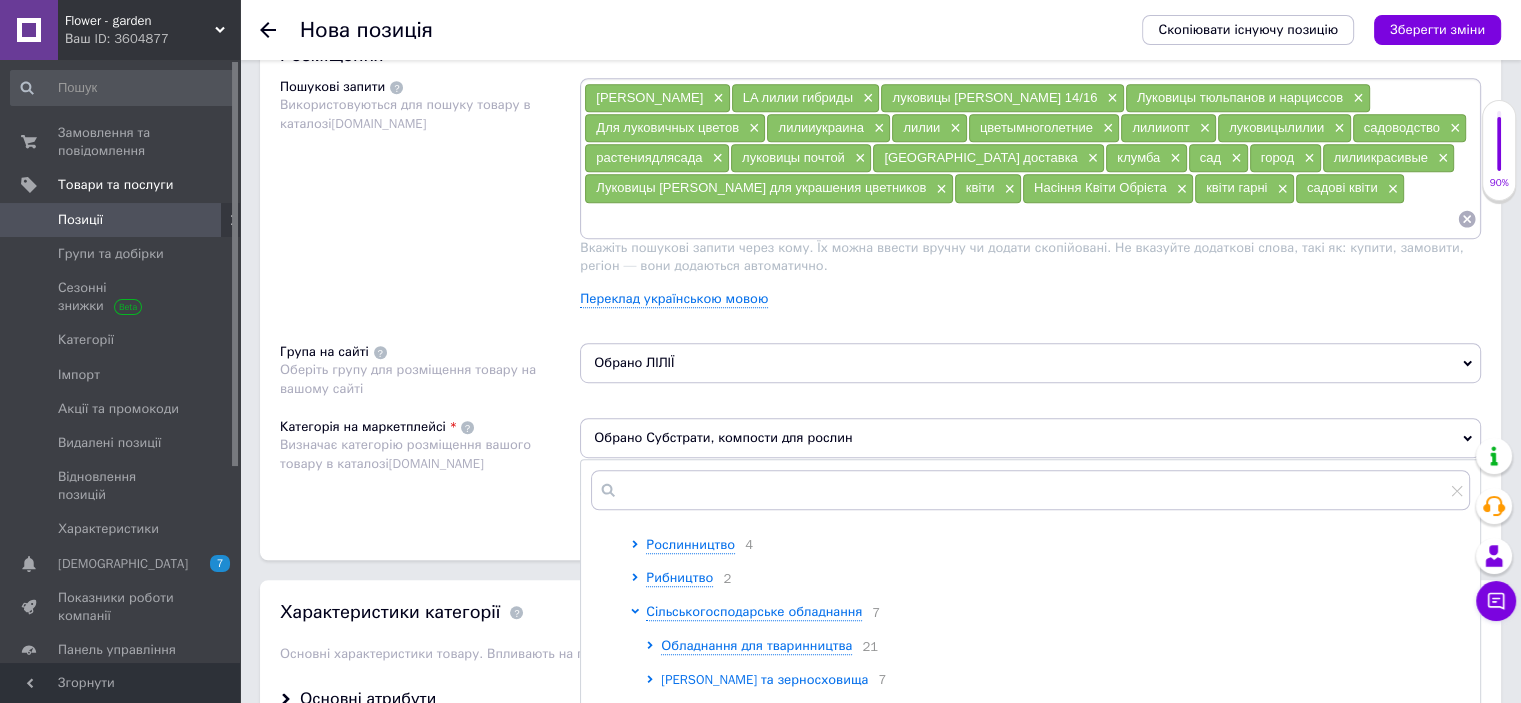 scroll, scrollTop: 0, scrollLeft: 0, axis: both 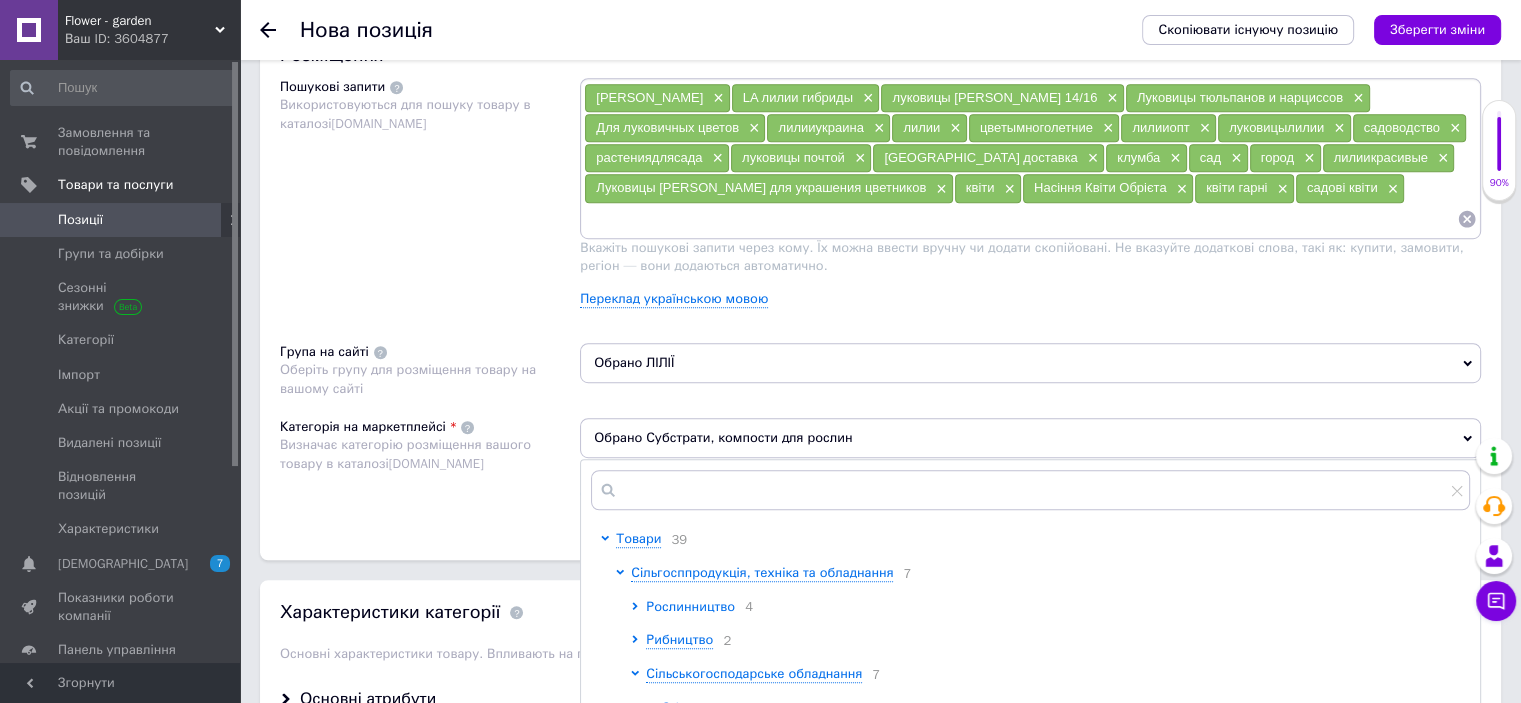 click on "Рослинництво" at bounding box center [690, 606] 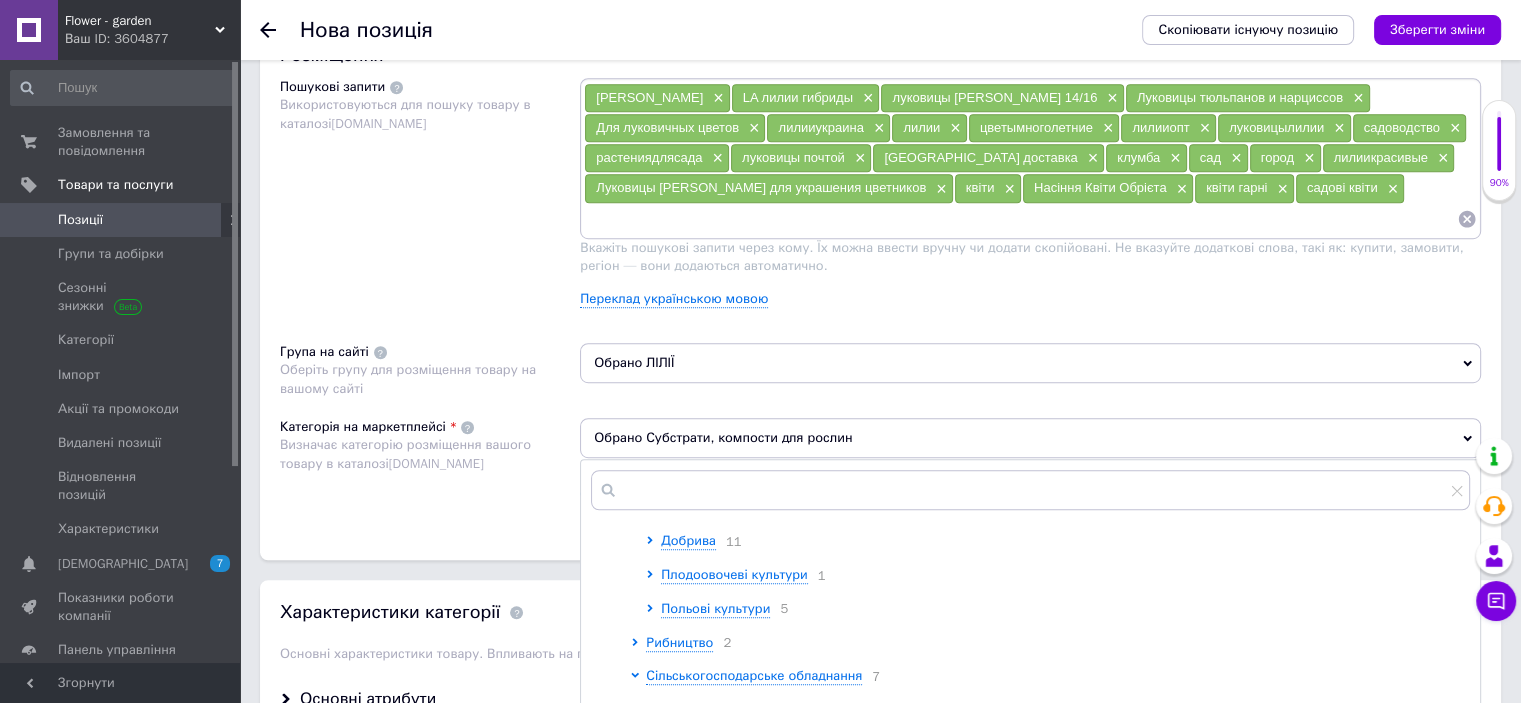 scroll, scrollTop: 100, scrollLeft: 0, axis: vertical 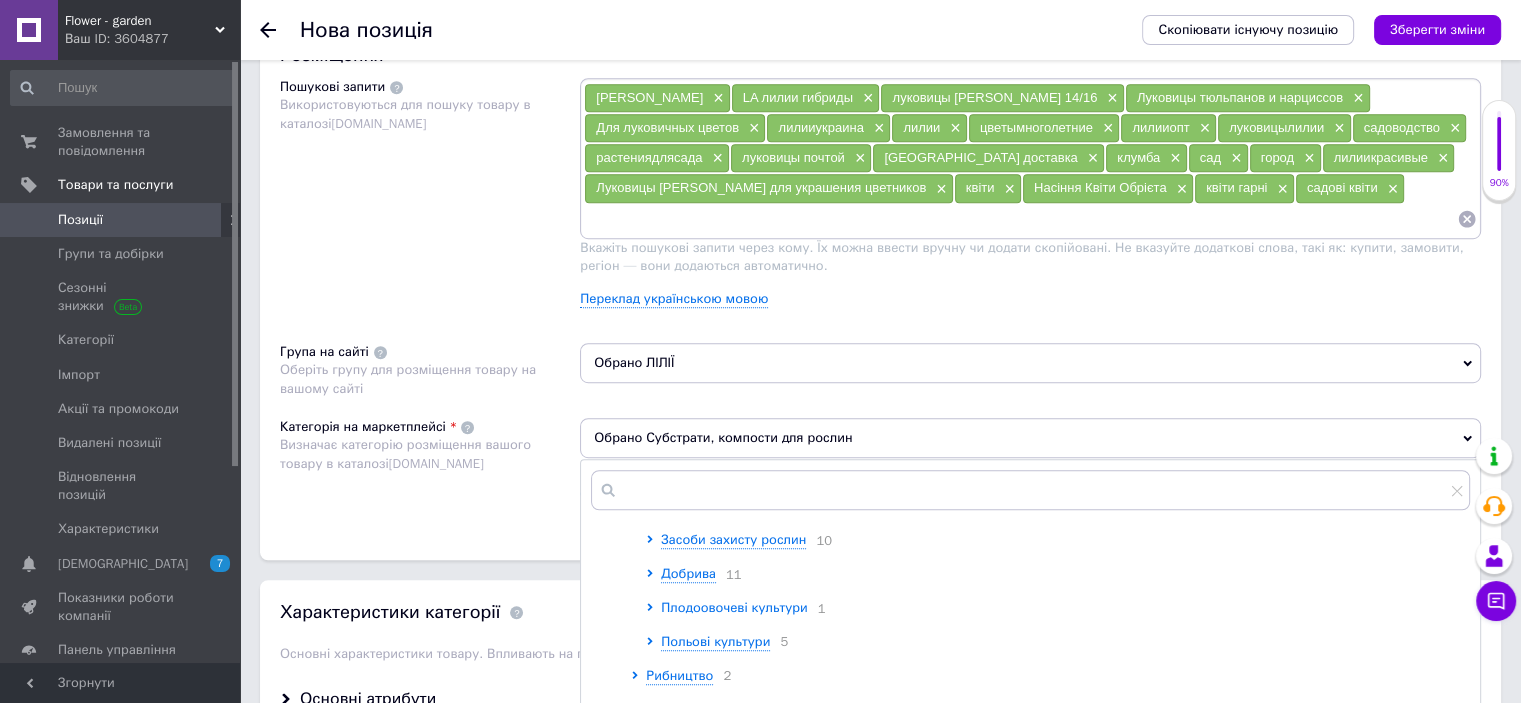 click on "Плодоовочеві культури" at bounding box center [734, 607] 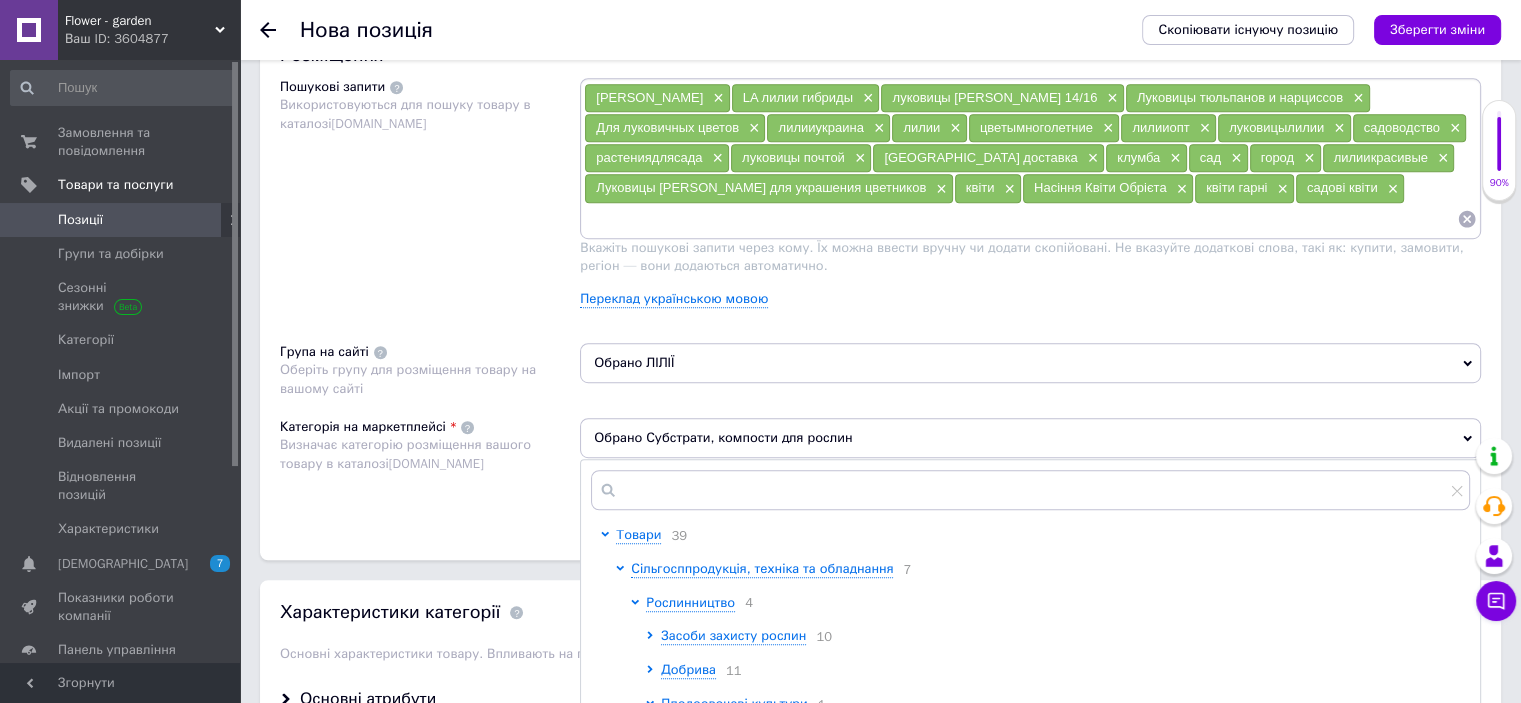 scroll, scrollTop: 0, scrollLeft: 0, axis: both 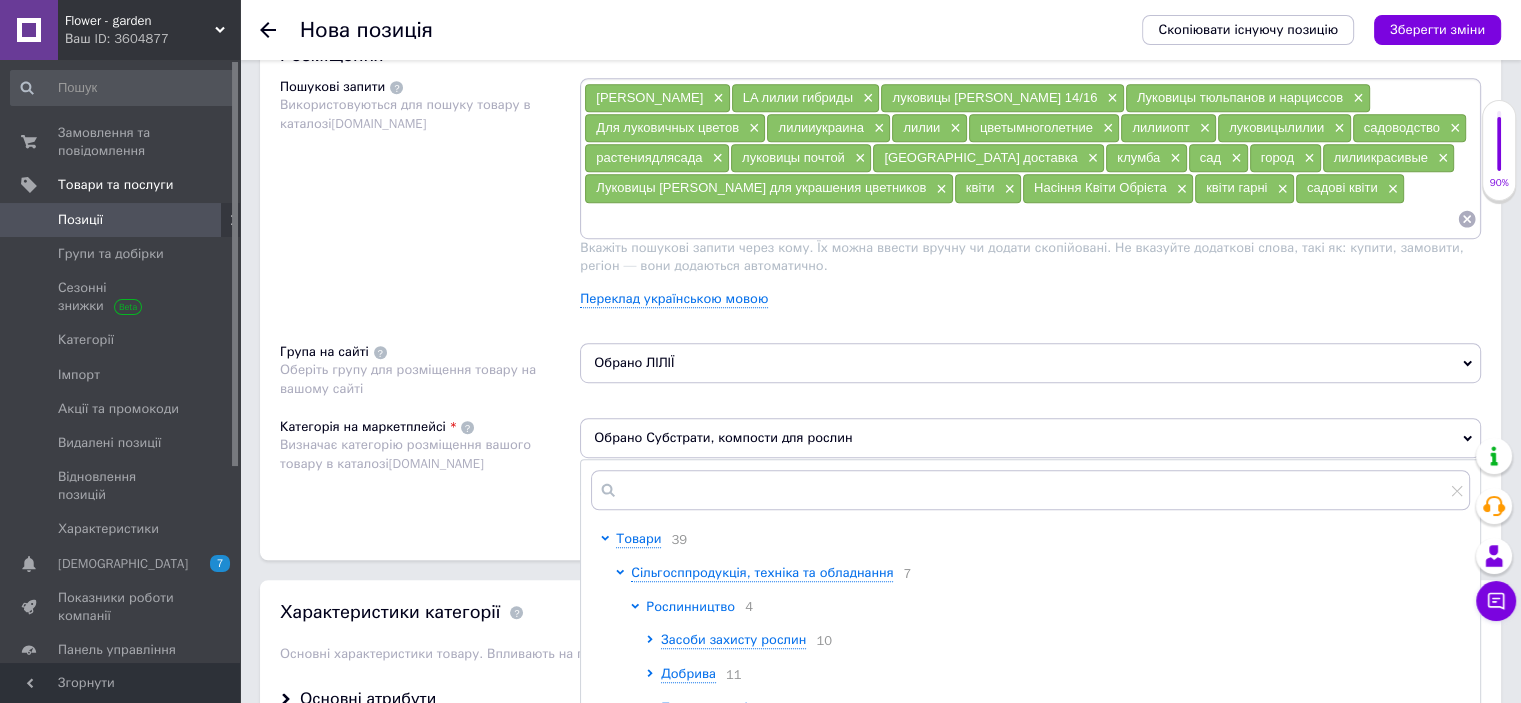 click on "Рослинництво" at bounding box center (690, 606) 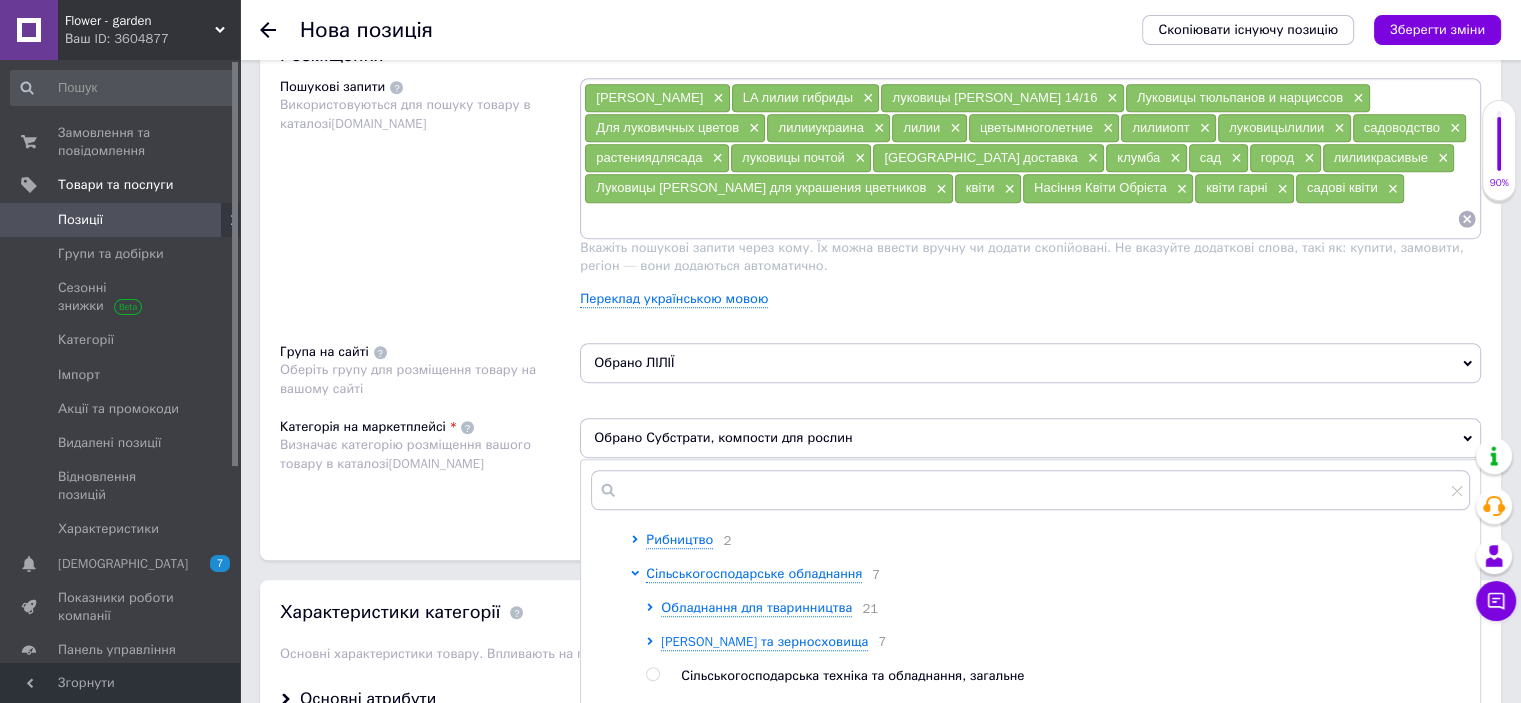 scroll, scrollTop: 0, scrollLeft: 0, axis: both 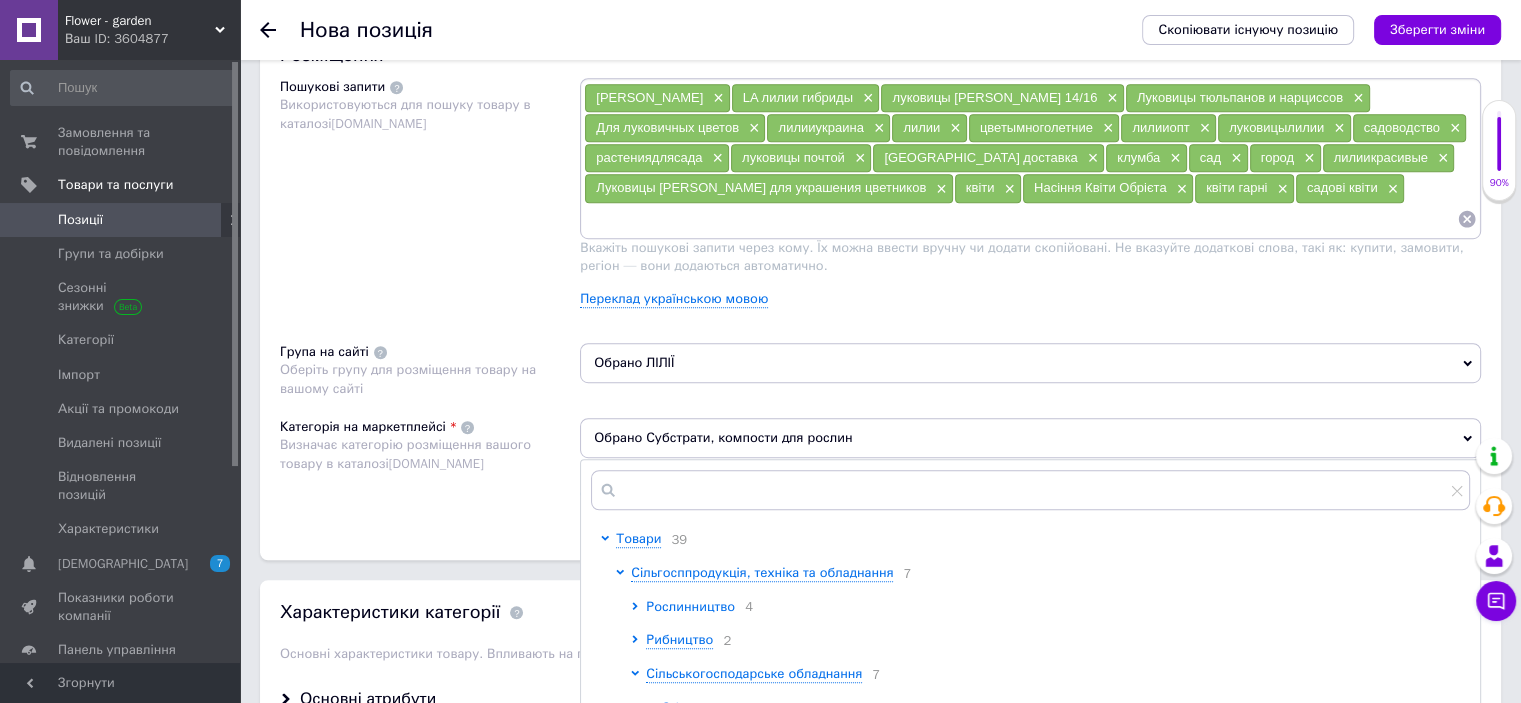 click on "Рослинництво" at bounding box center (690, 606) 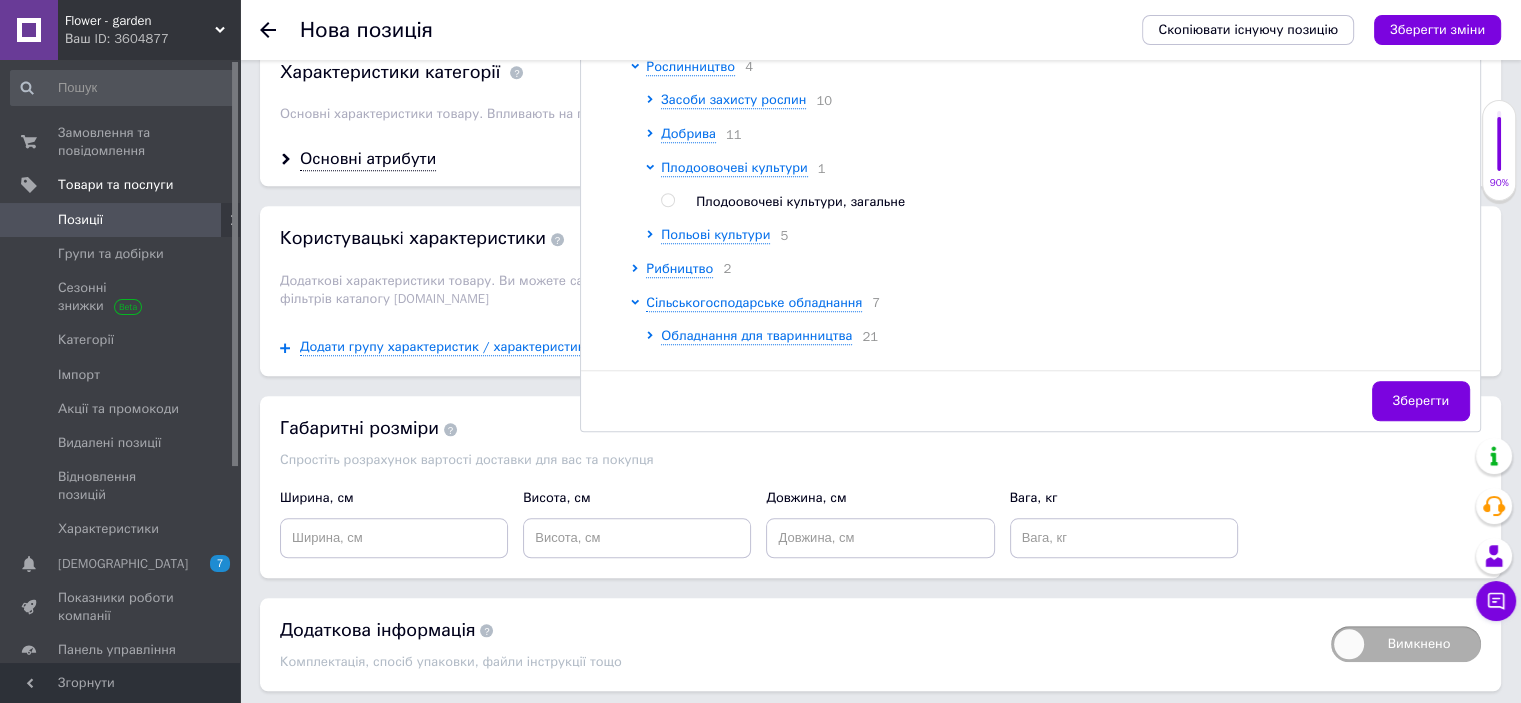scroll, scrollTop: 1793, scrollLeft: 0, axis: vertical 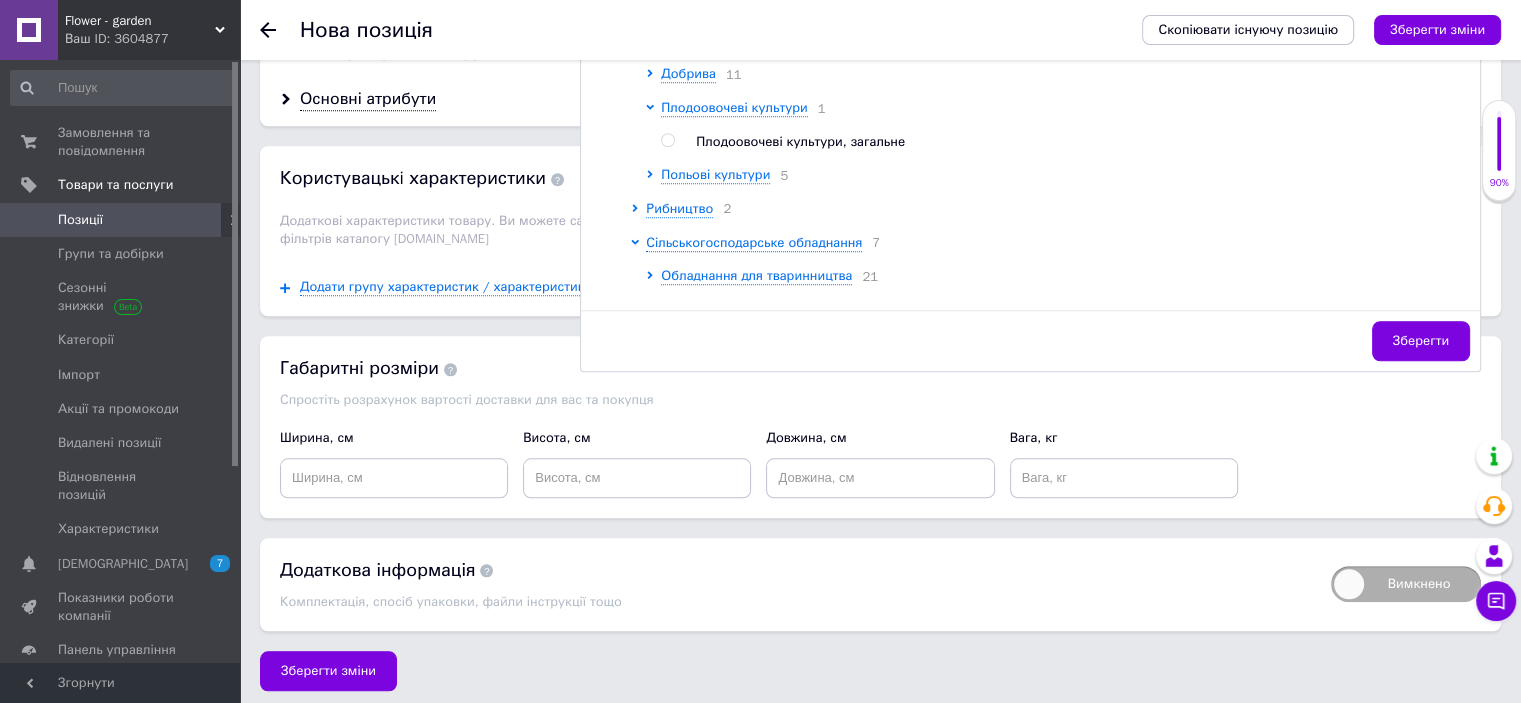 click on "Спростіть розрахунок вартості доставки для вас та покупця" at bounding box center [880, 400] 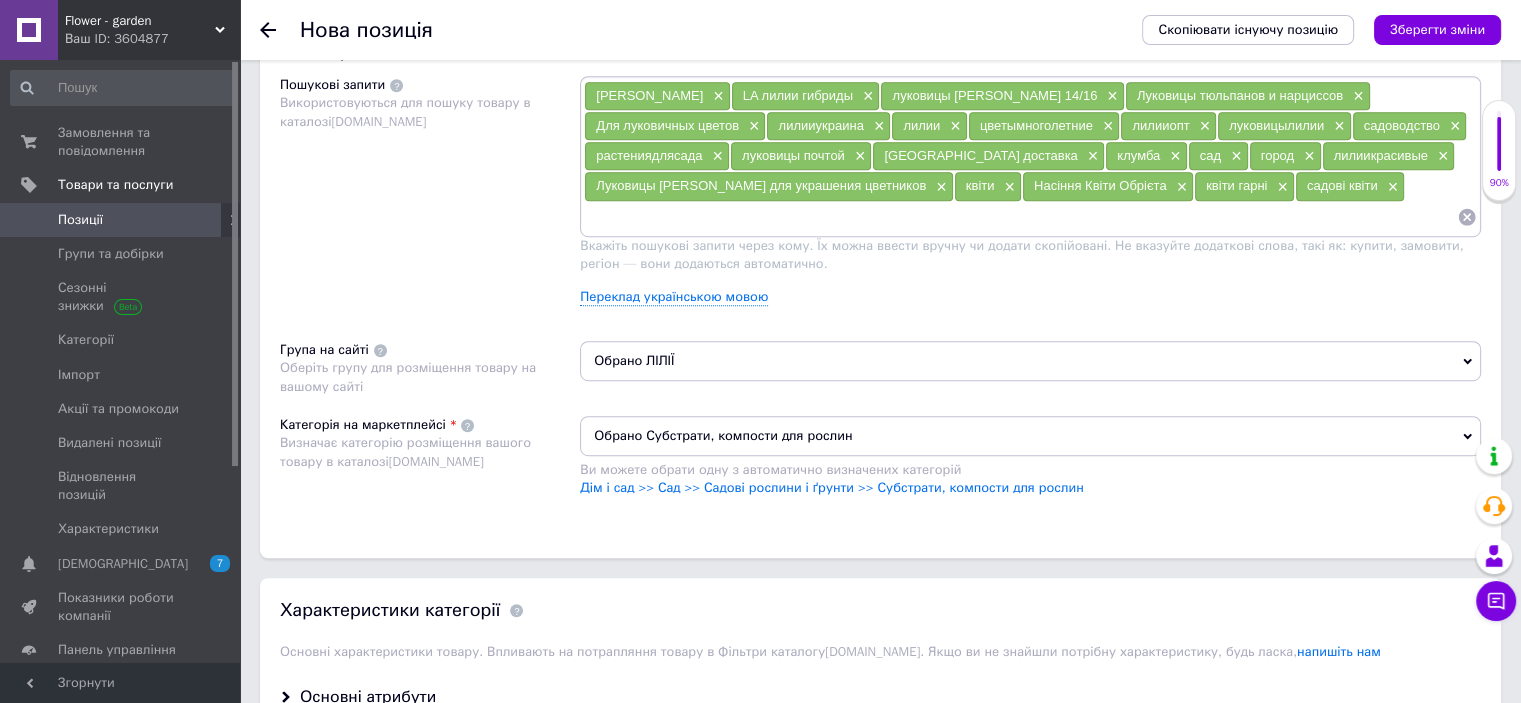 scroll, scrollTop: 1193, scrollLeft: 0, axis: vertical 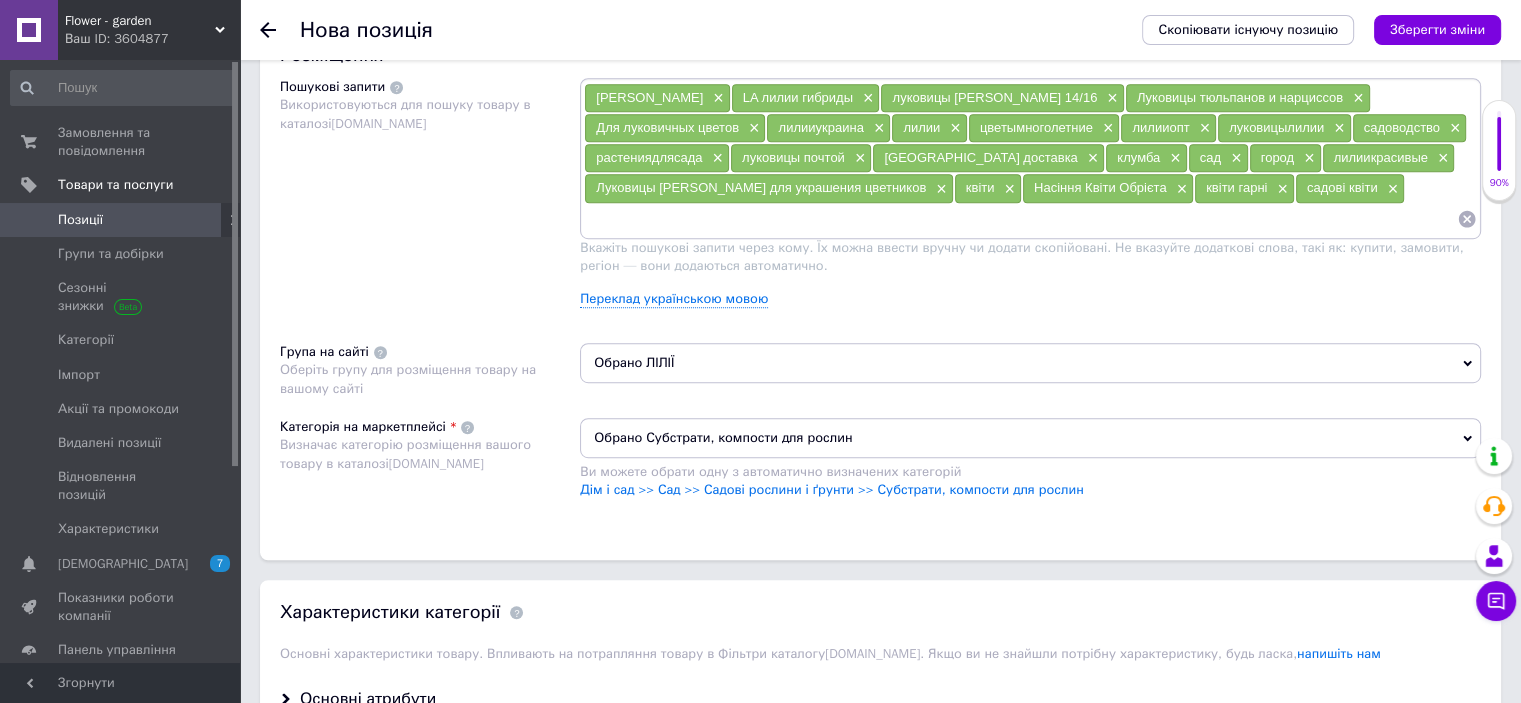 click on "Обрано Субстрати, компости для рослин" at bounding box center [1030, 438] 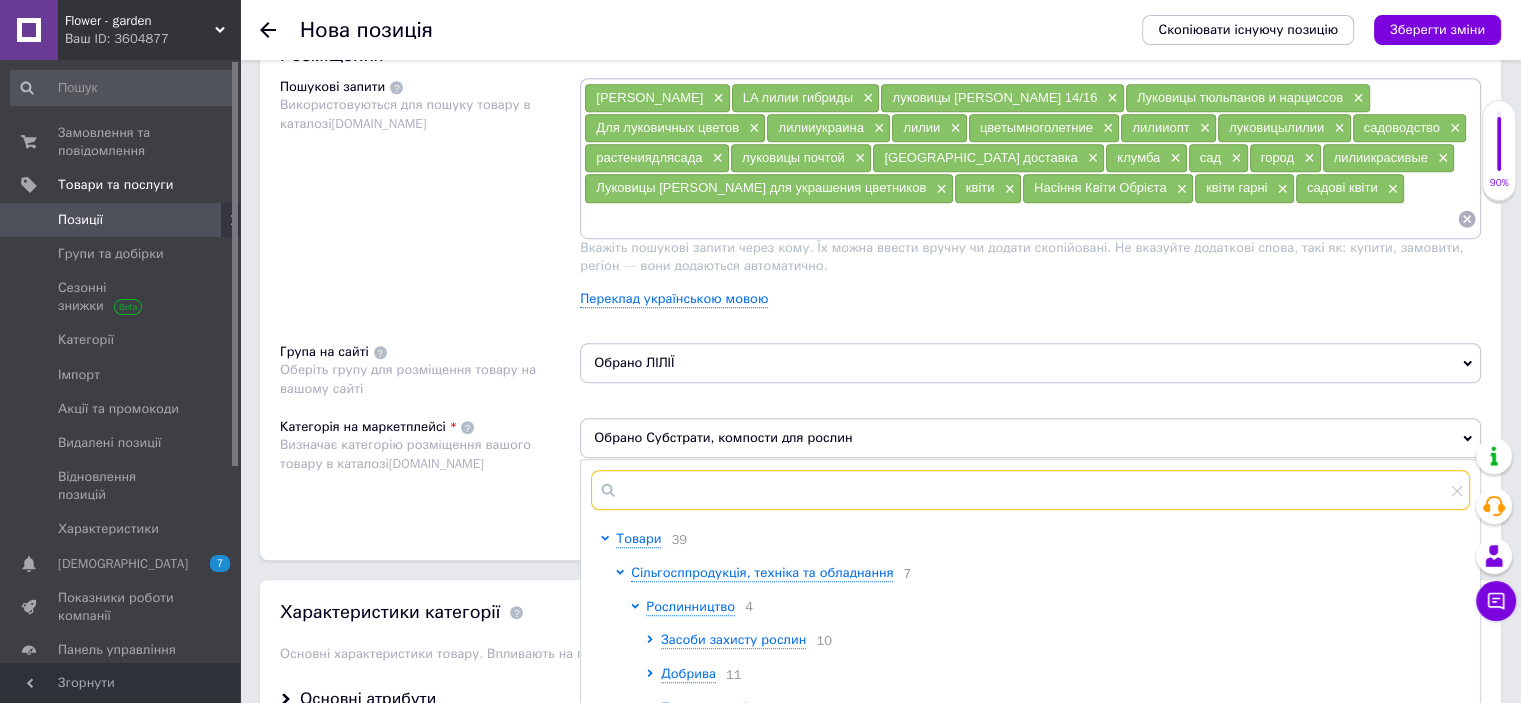 click at bounding box center [1030, 490] 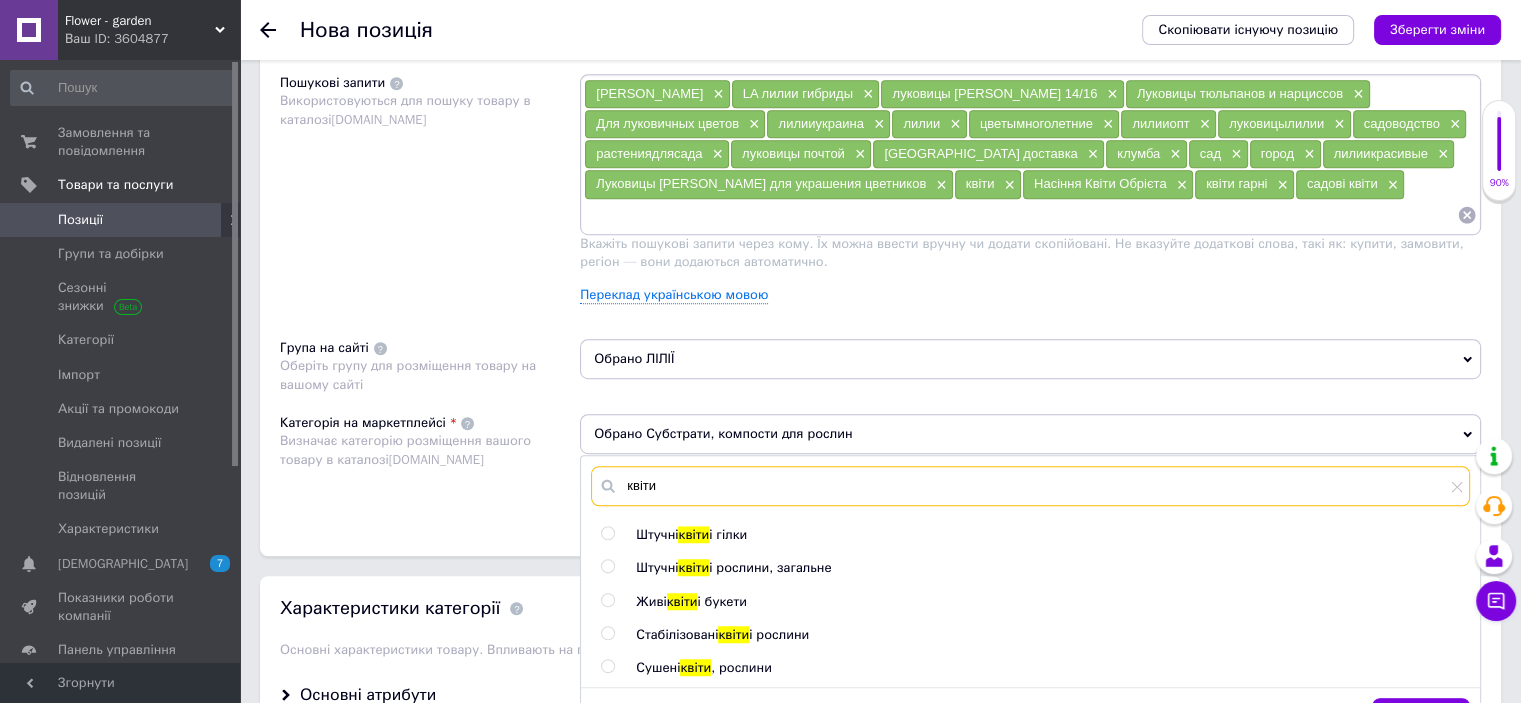 scroll, scrollTop: 1193, scrollLeft: 0, axis: vertical 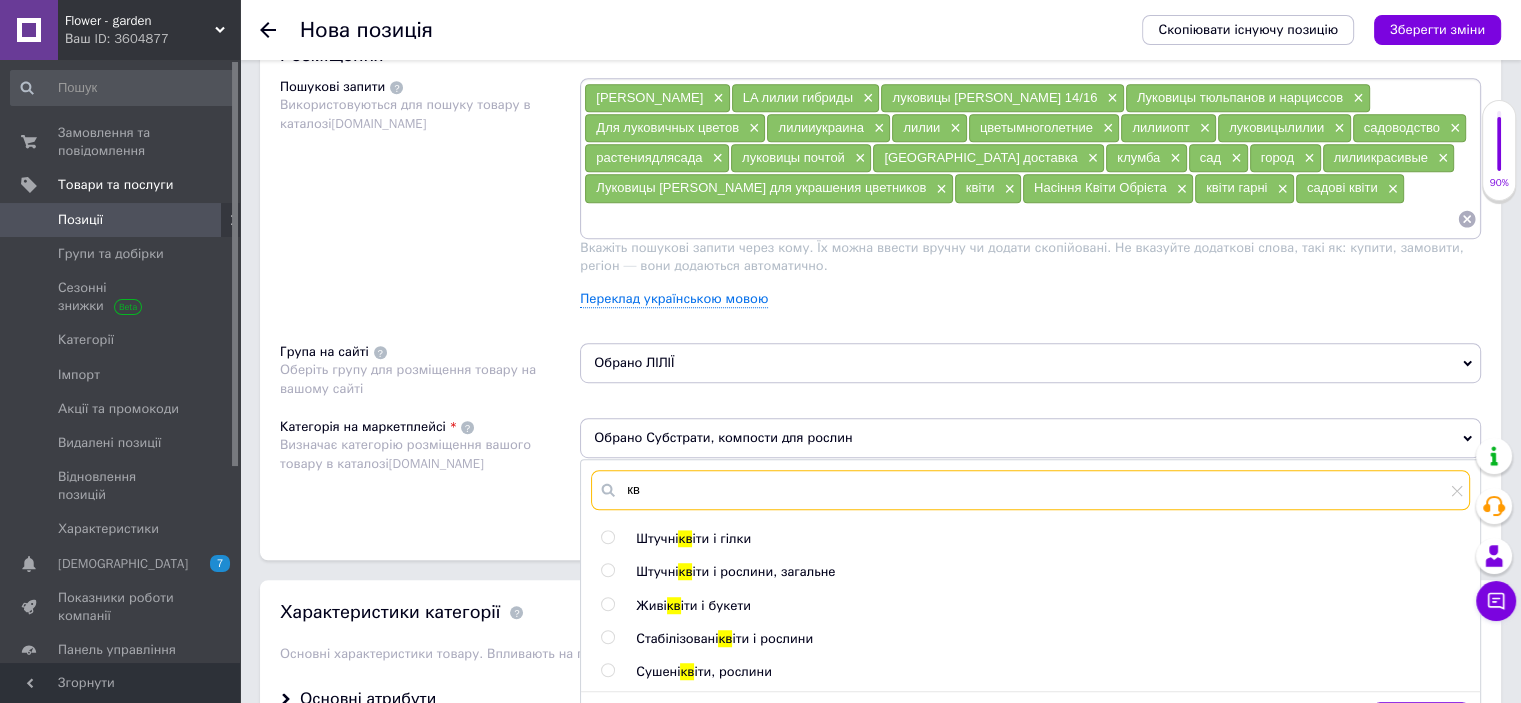 type on "к" 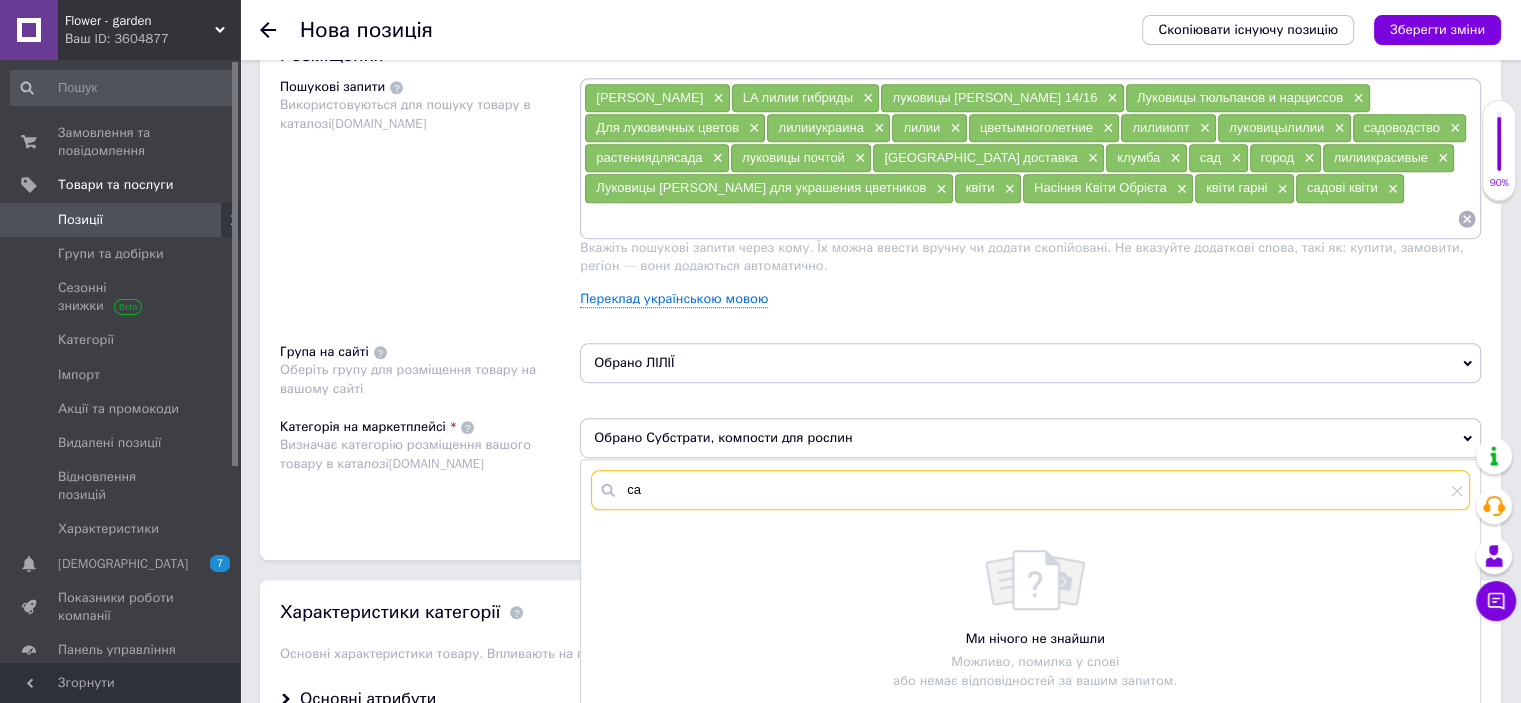 type on "с" 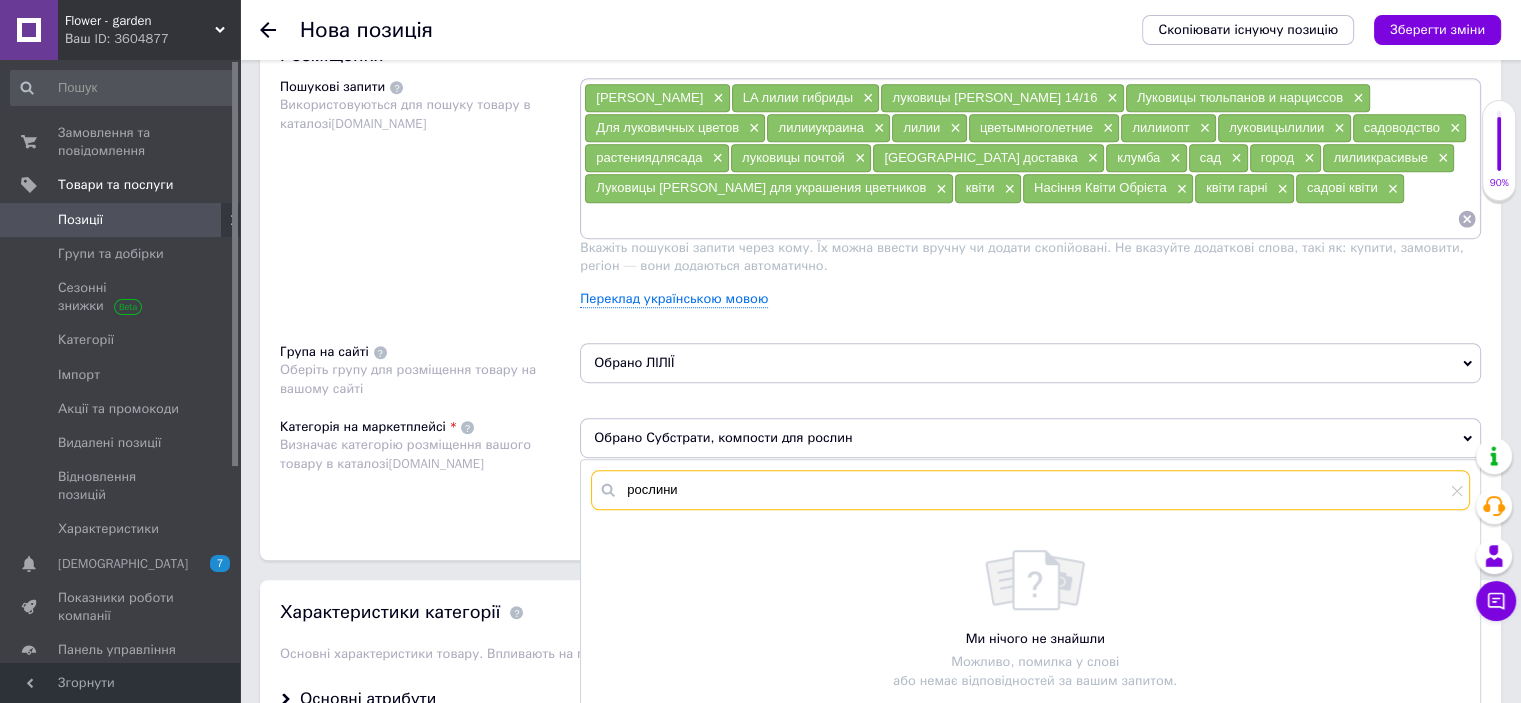 type on "рослини" 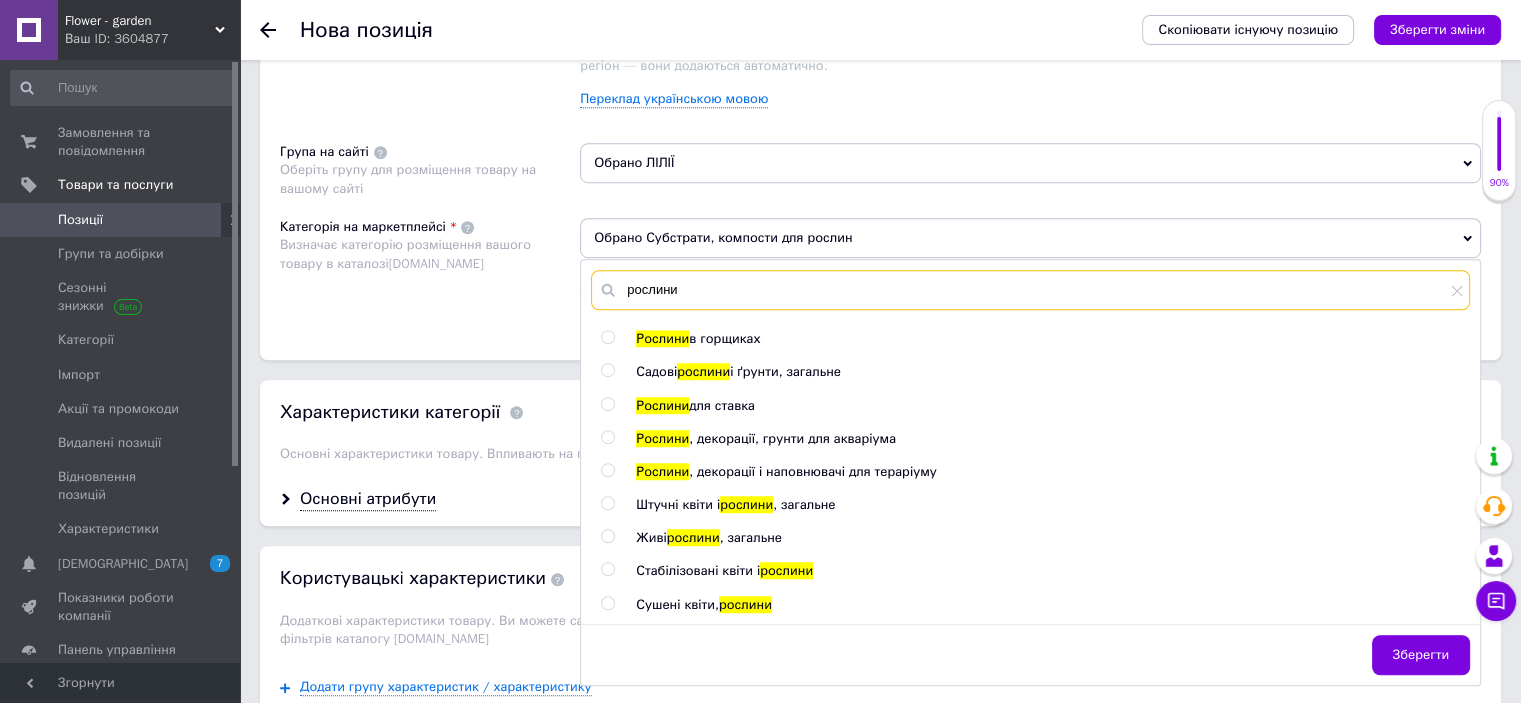 scroll, scrollTop: 1493, scrollLeft: 0, axis: vertical 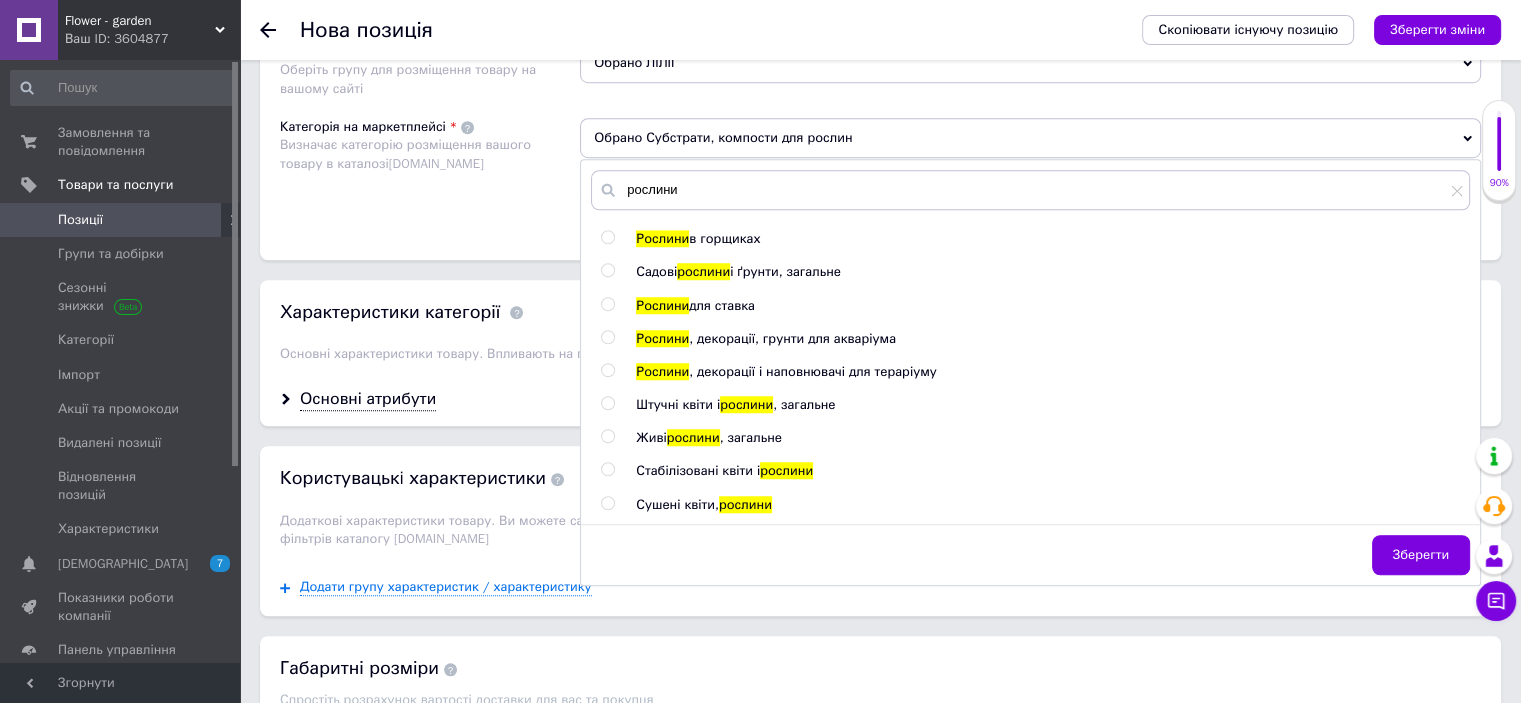 click at bounding box center [607, 270] 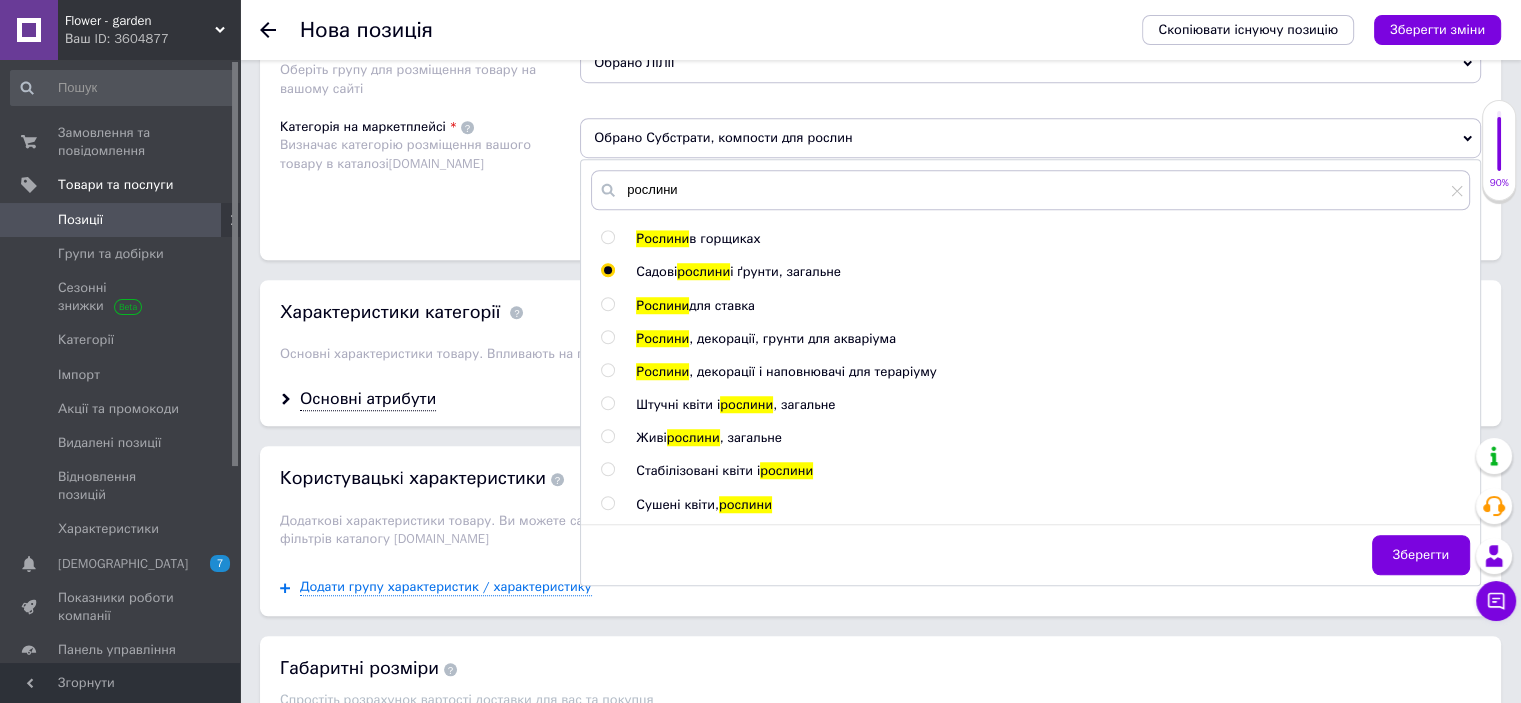 radio on "true" 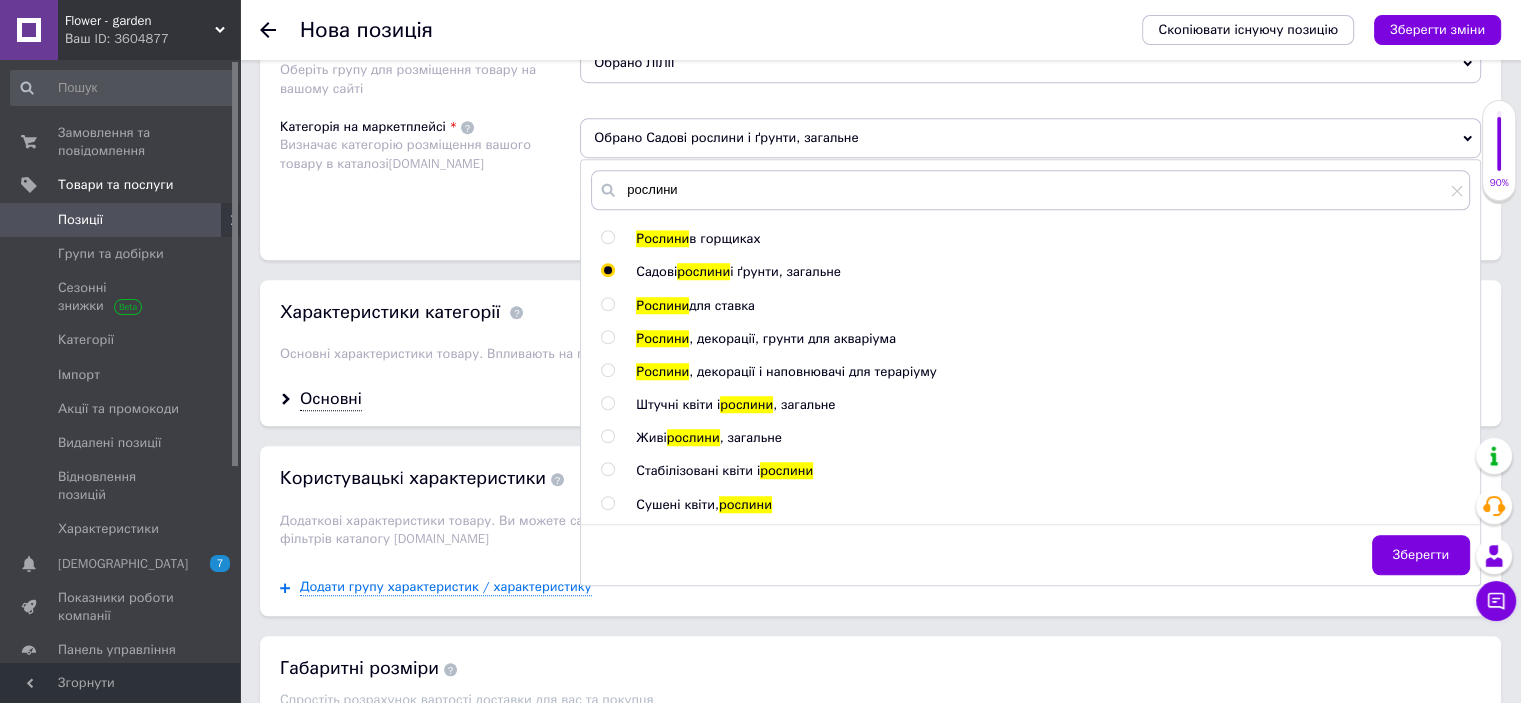 drag, startPoint x: 1387, startPoint y: 542, endPoint x: 1367, endPoint y: 542, distance: 20 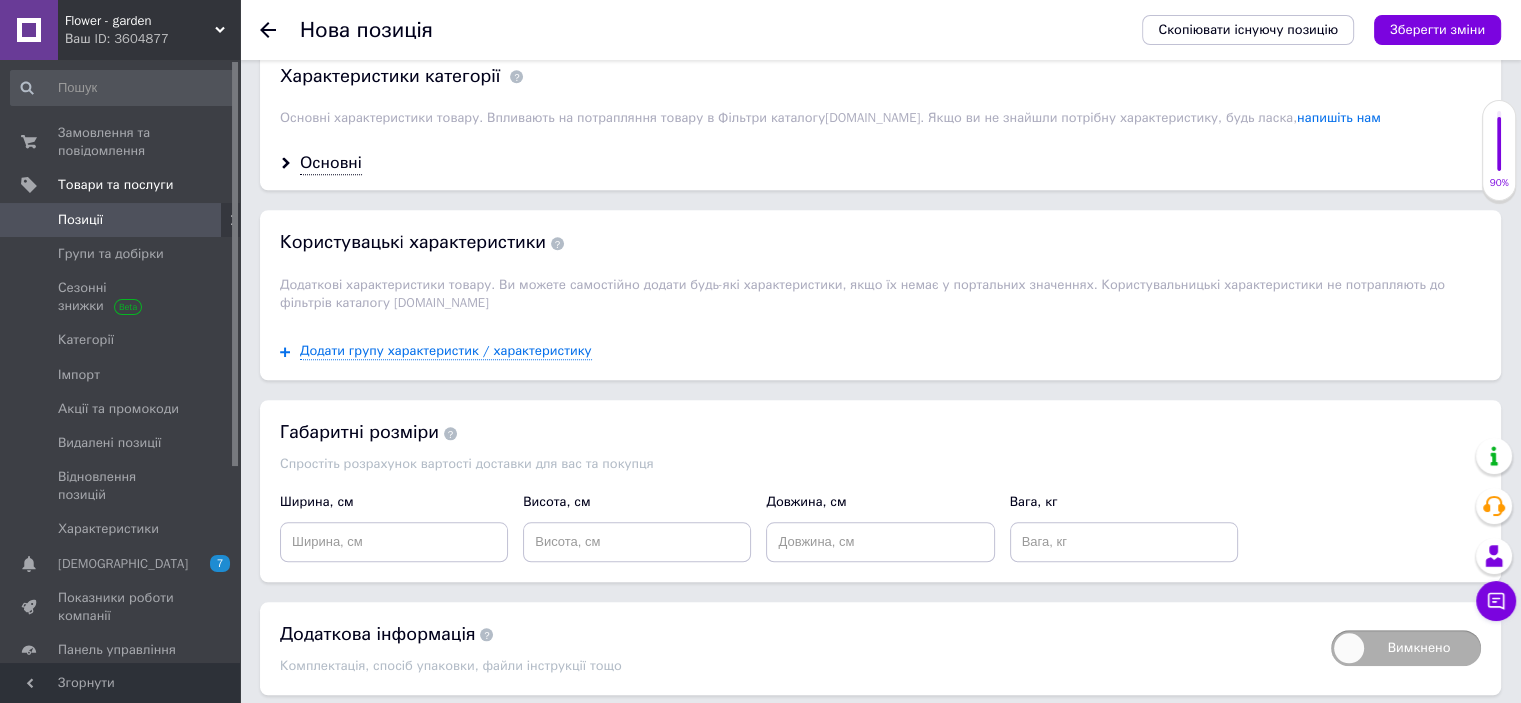 scroll, scrollTop: 1793, scrollLeft: 0, axis: vertical 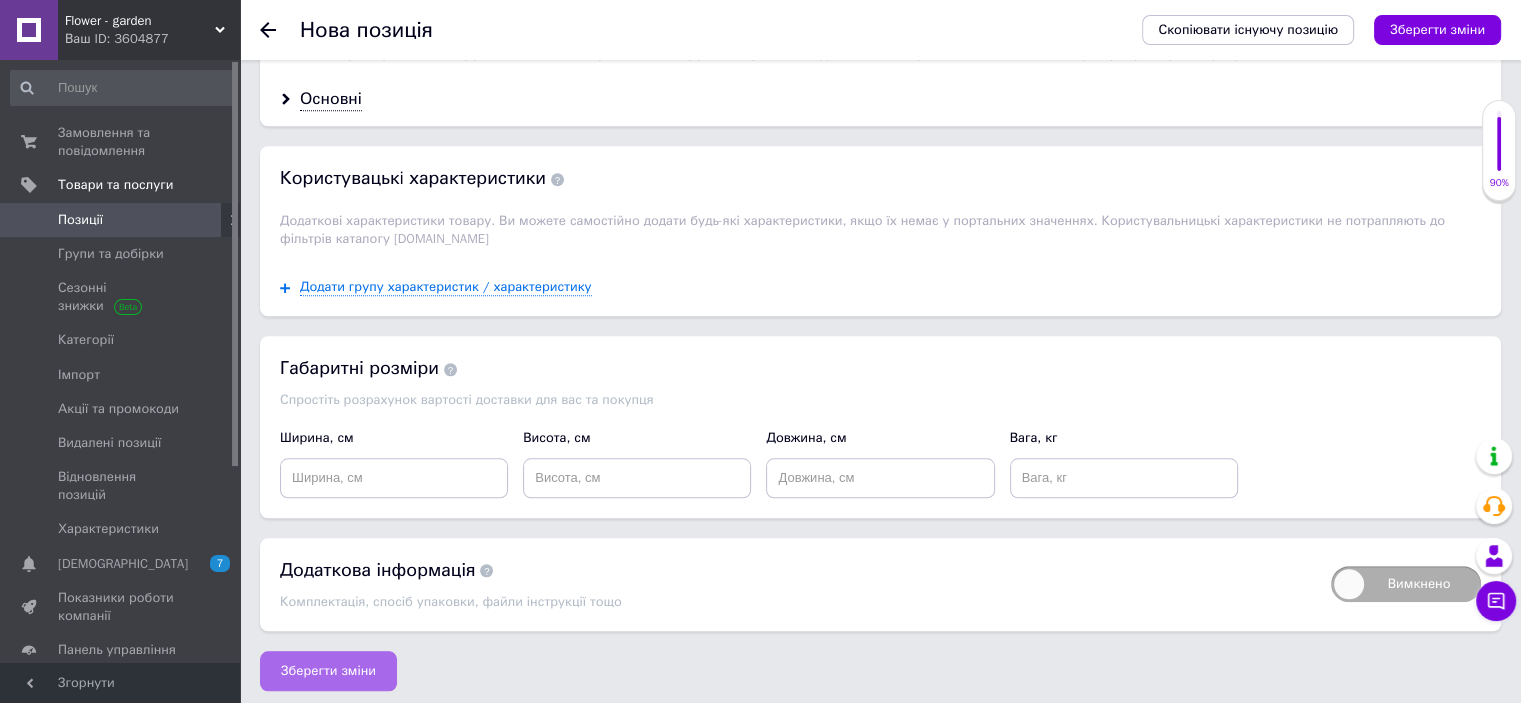 click on "Зберегти зміни" at bounding box center (328, 671) 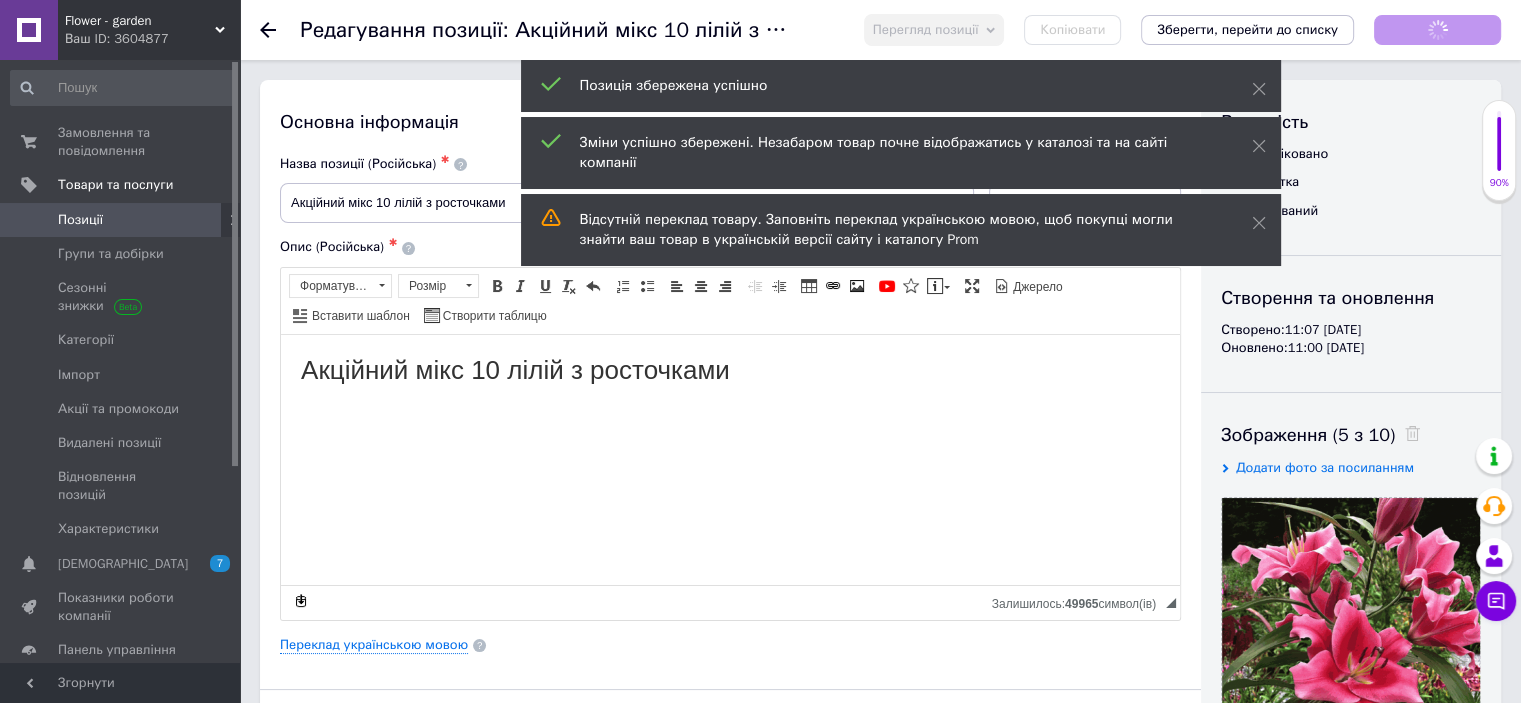 scroll, scrollTop: 0, scrollLeft: 0, axis: both 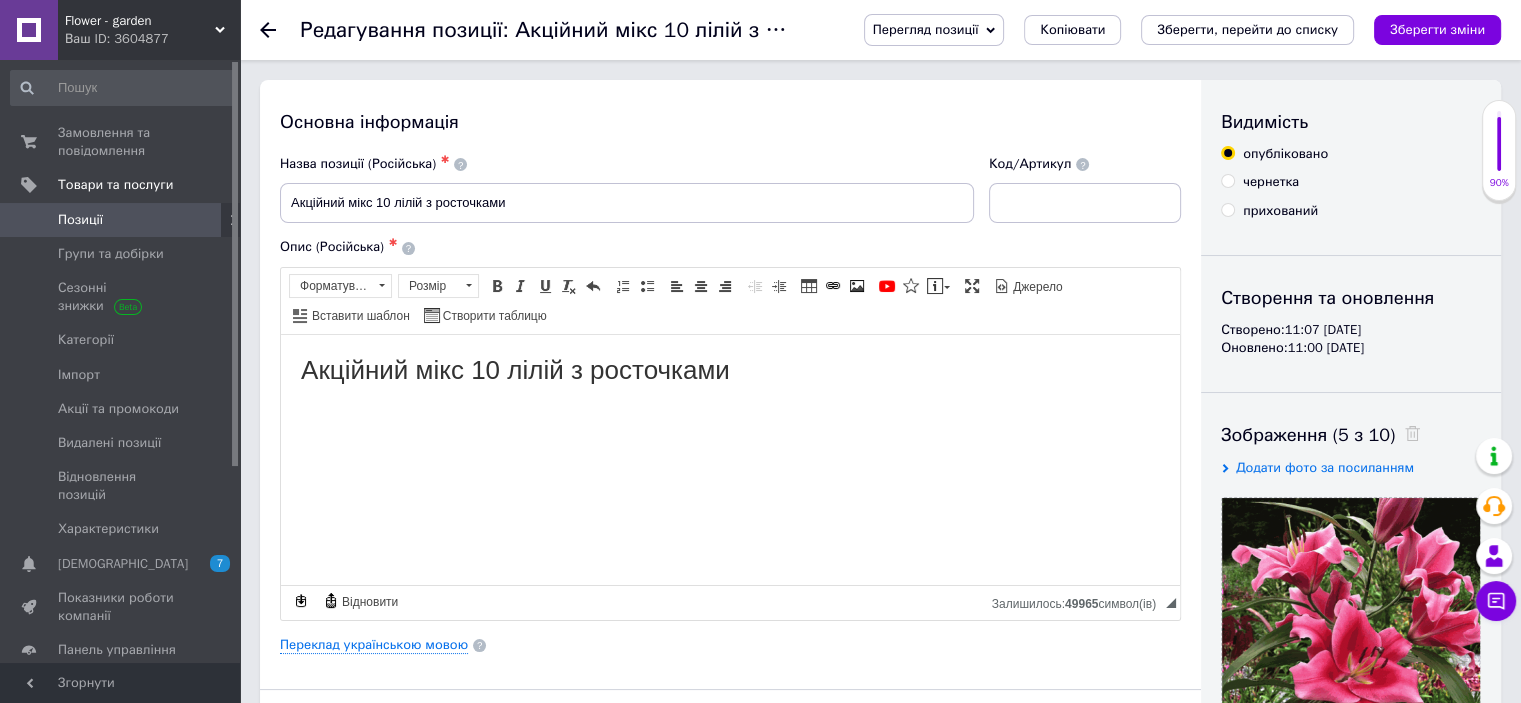 click at bounding box center [212, 220] 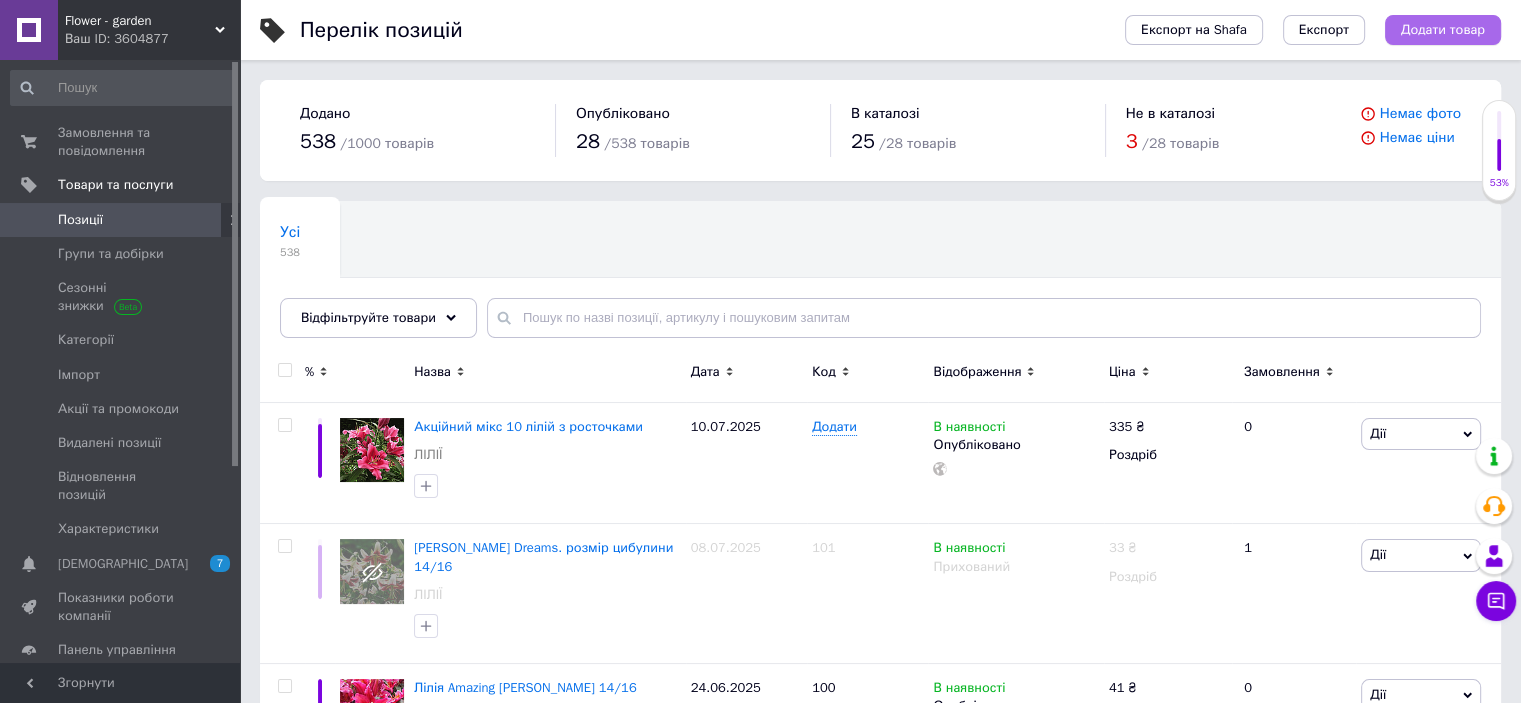 click on "Додати товар" at bounding box center [1443, 30] 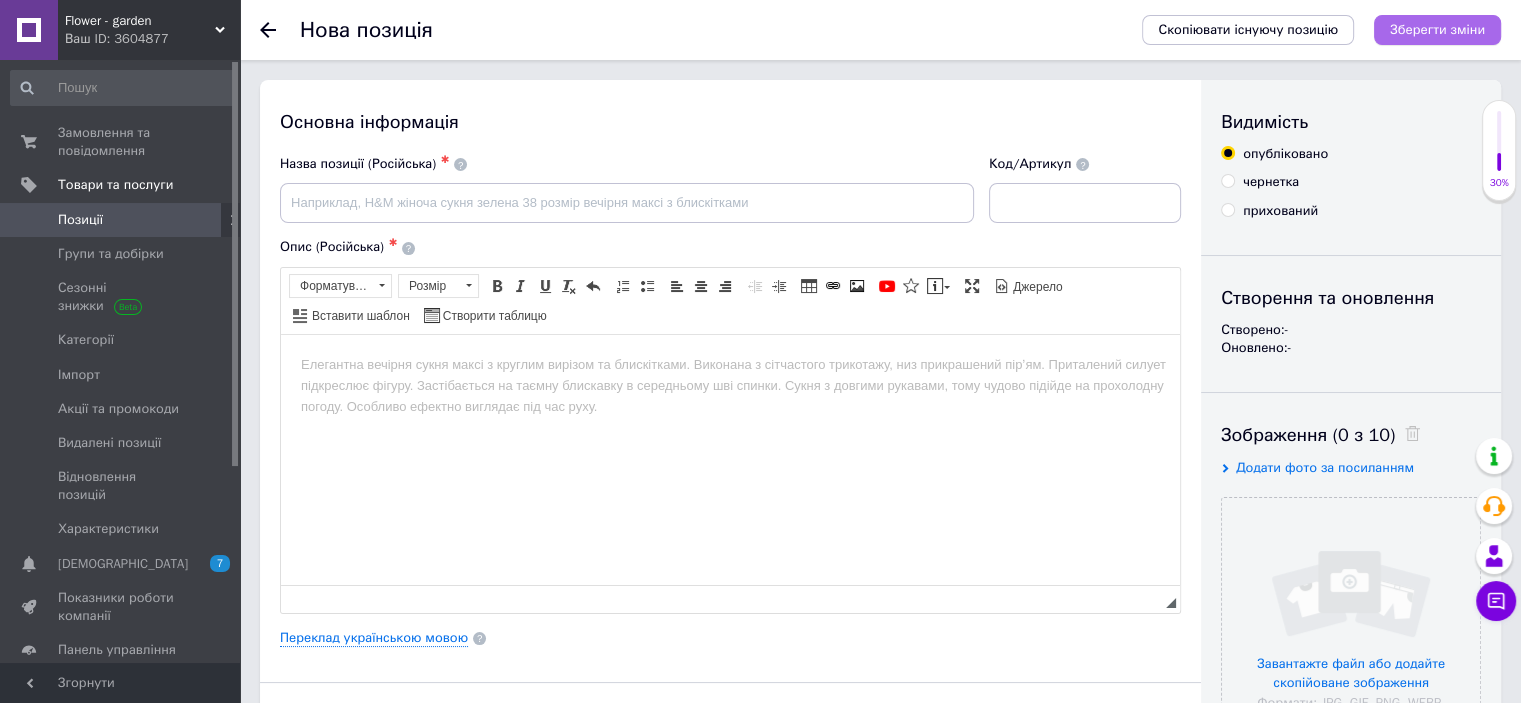 scroll, scrollTop: 0, scrollLeft: 0, axis: both 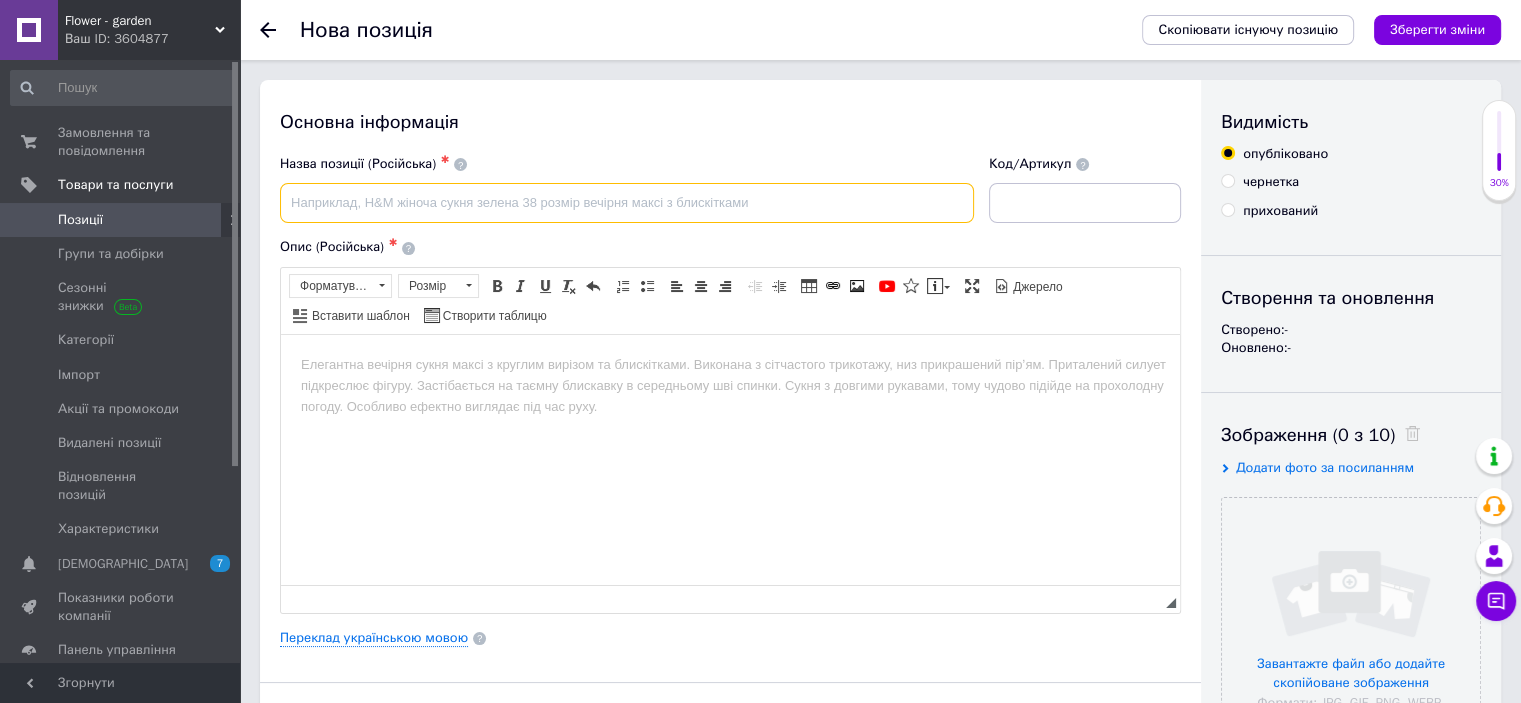 click at bounding box center (627, 203) 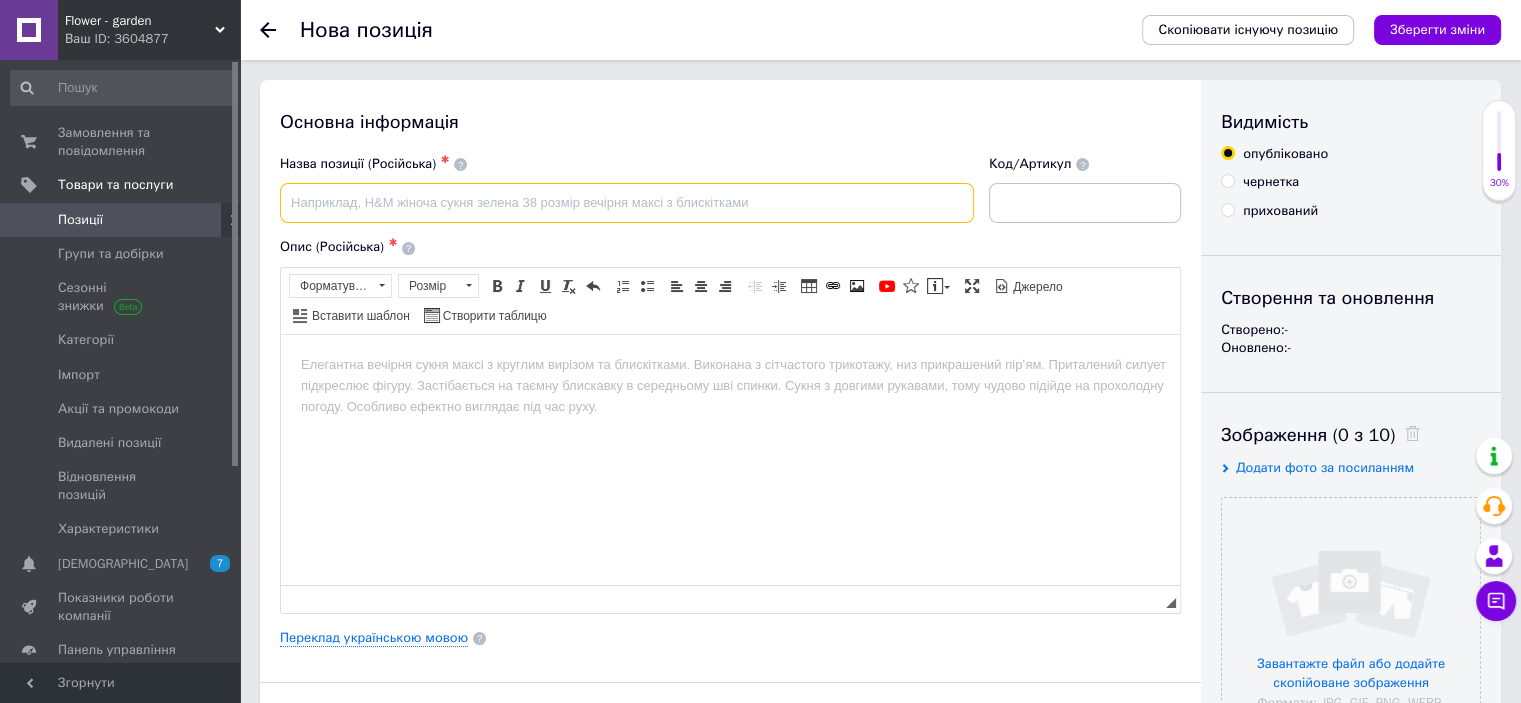 paste on "Набір 7 ОТ гібридів - гігантів" 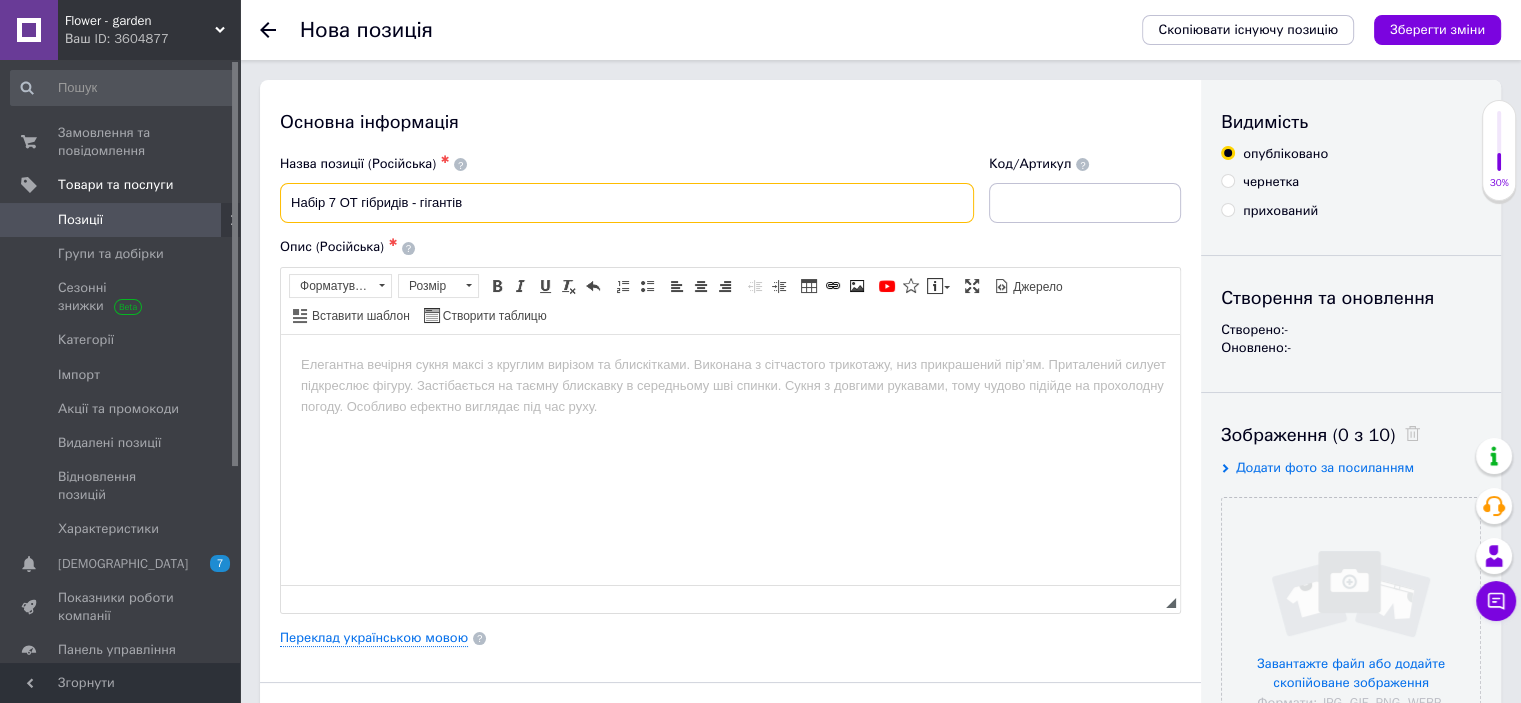 type on "Набір 7 ОТ гібридів - гігантів" 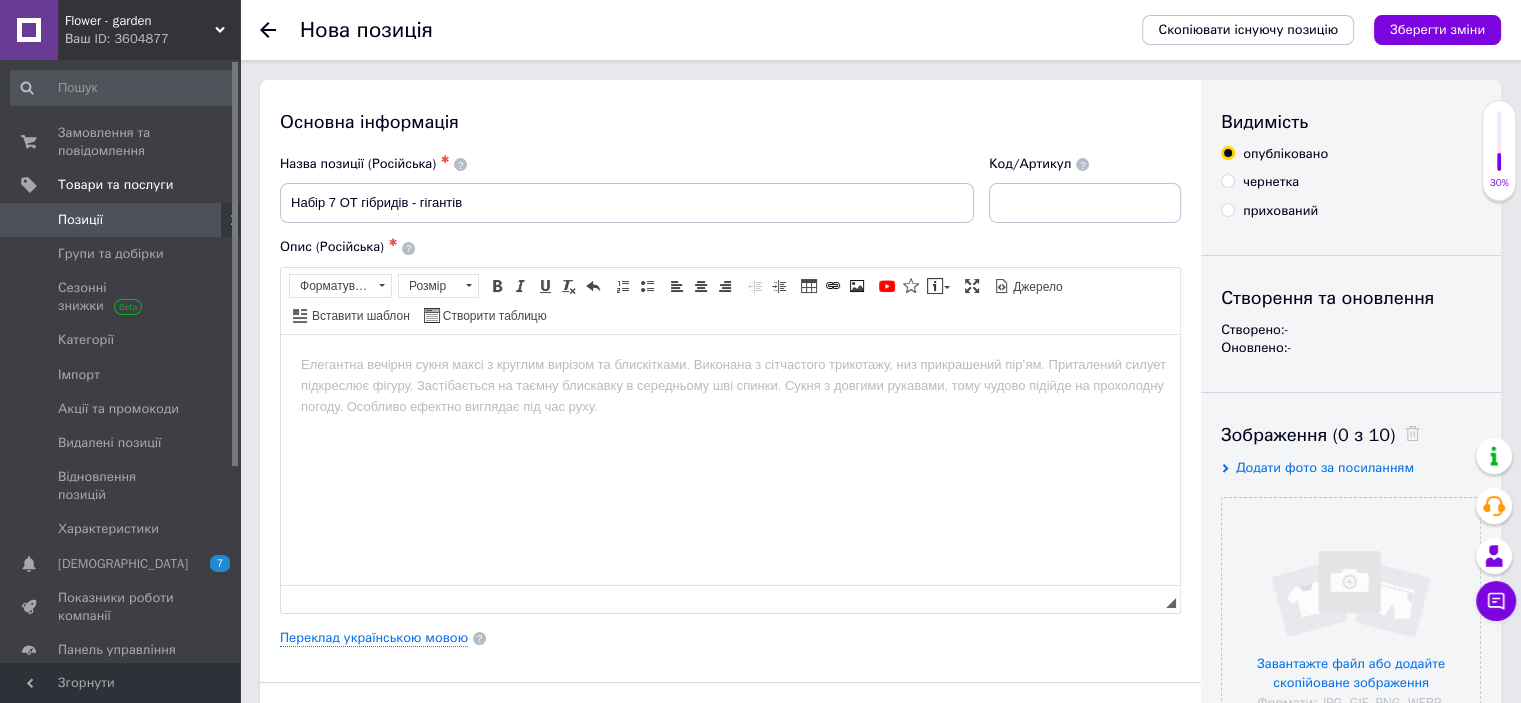 click at bounding box center (730, 364) 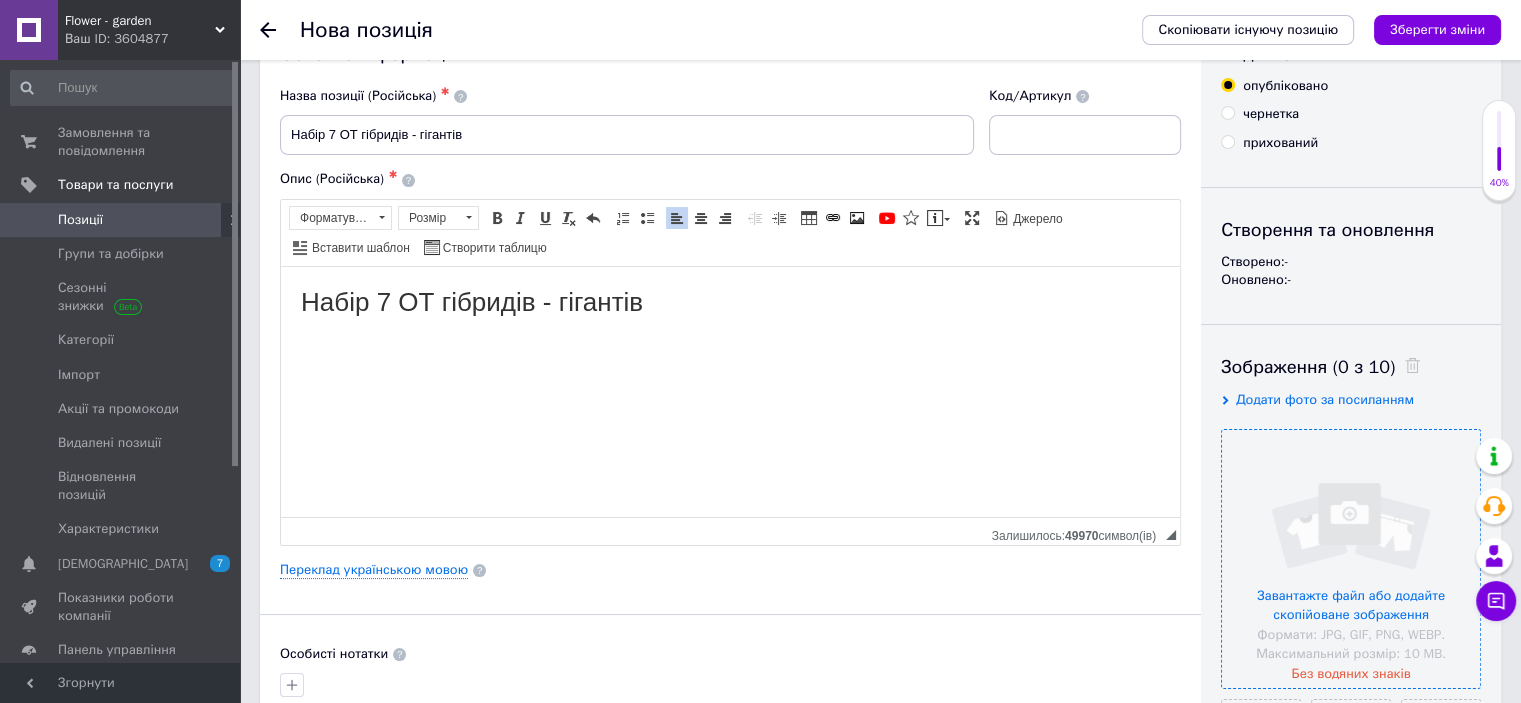 scroll, scrollTop: 200, scrollLeft: 0, axis: vertical 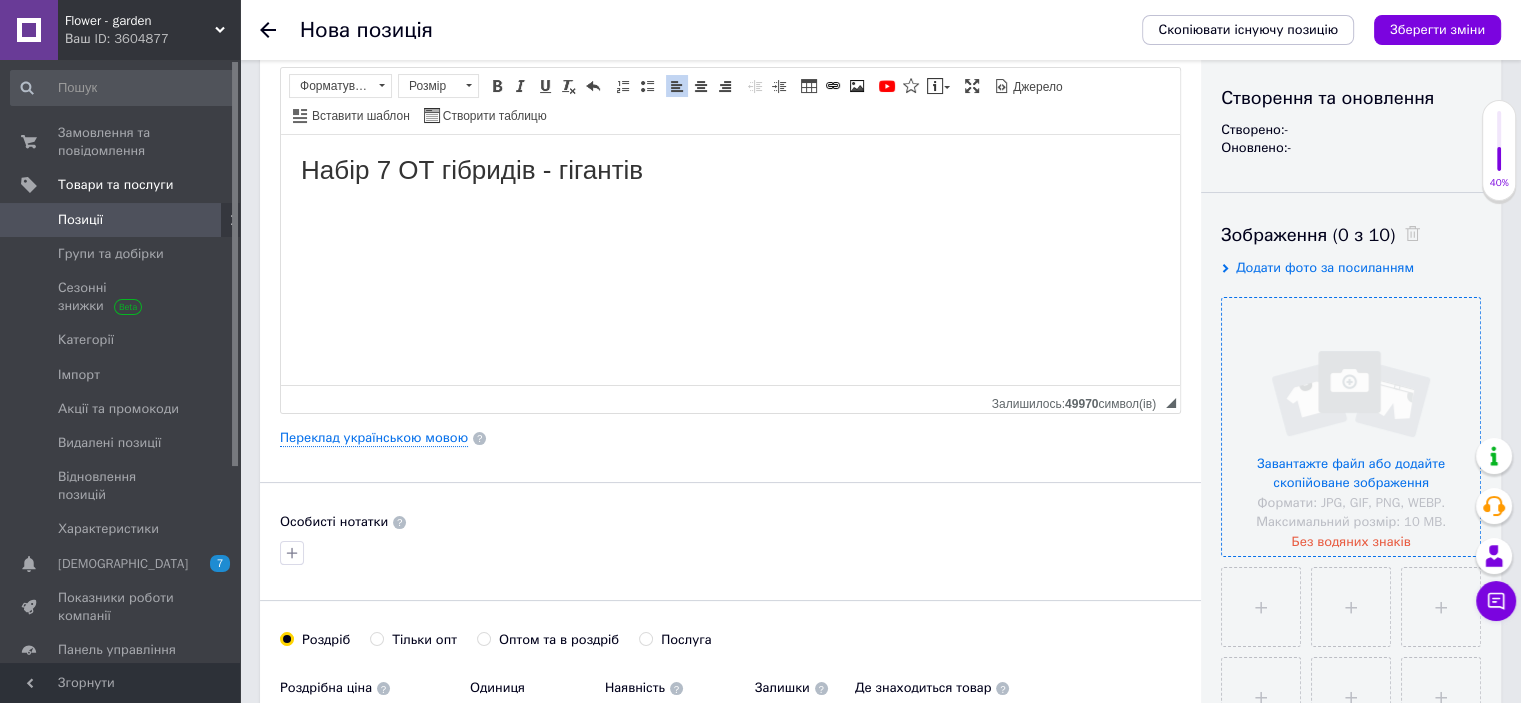 click at bounding box center (1351, 427) 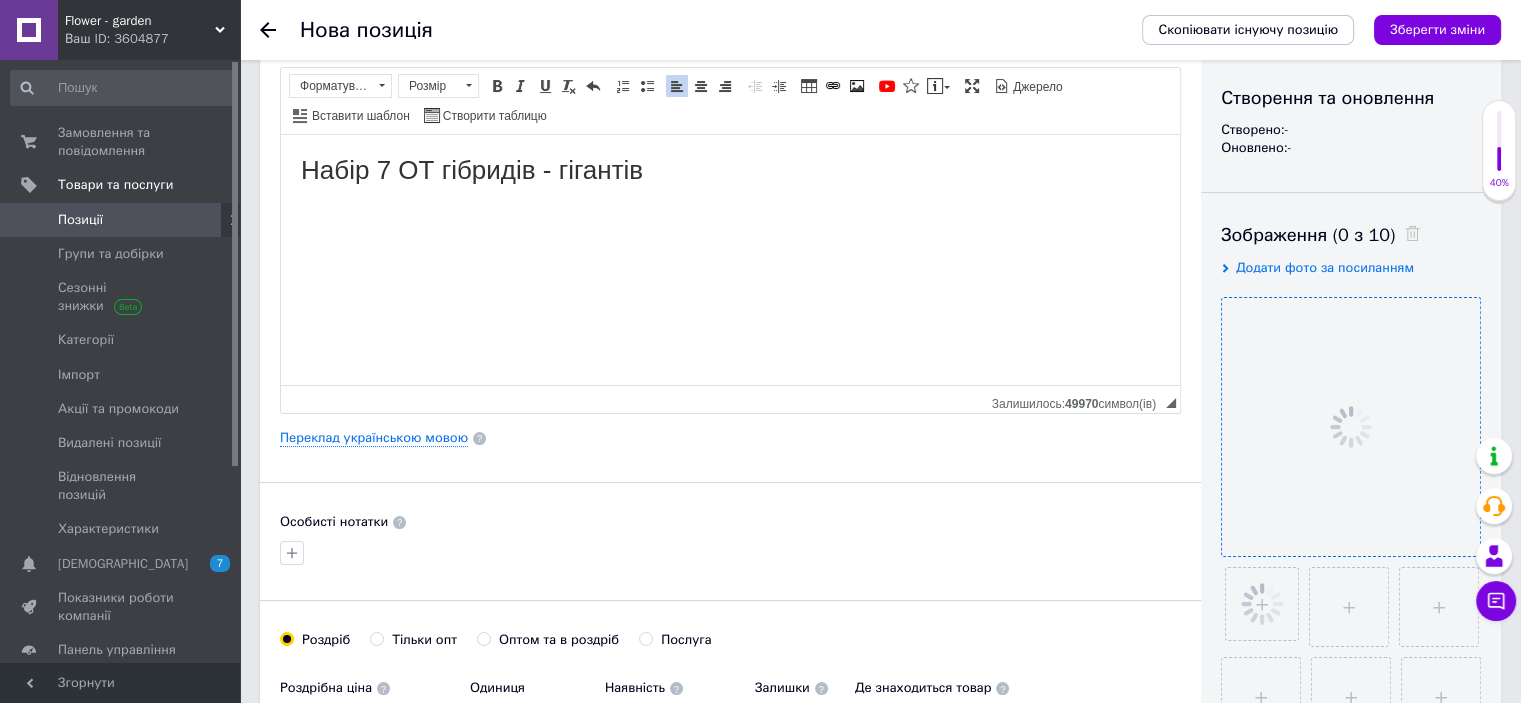 scroll, scrollTop: 400, scrollLeft: 0, axis: vertical 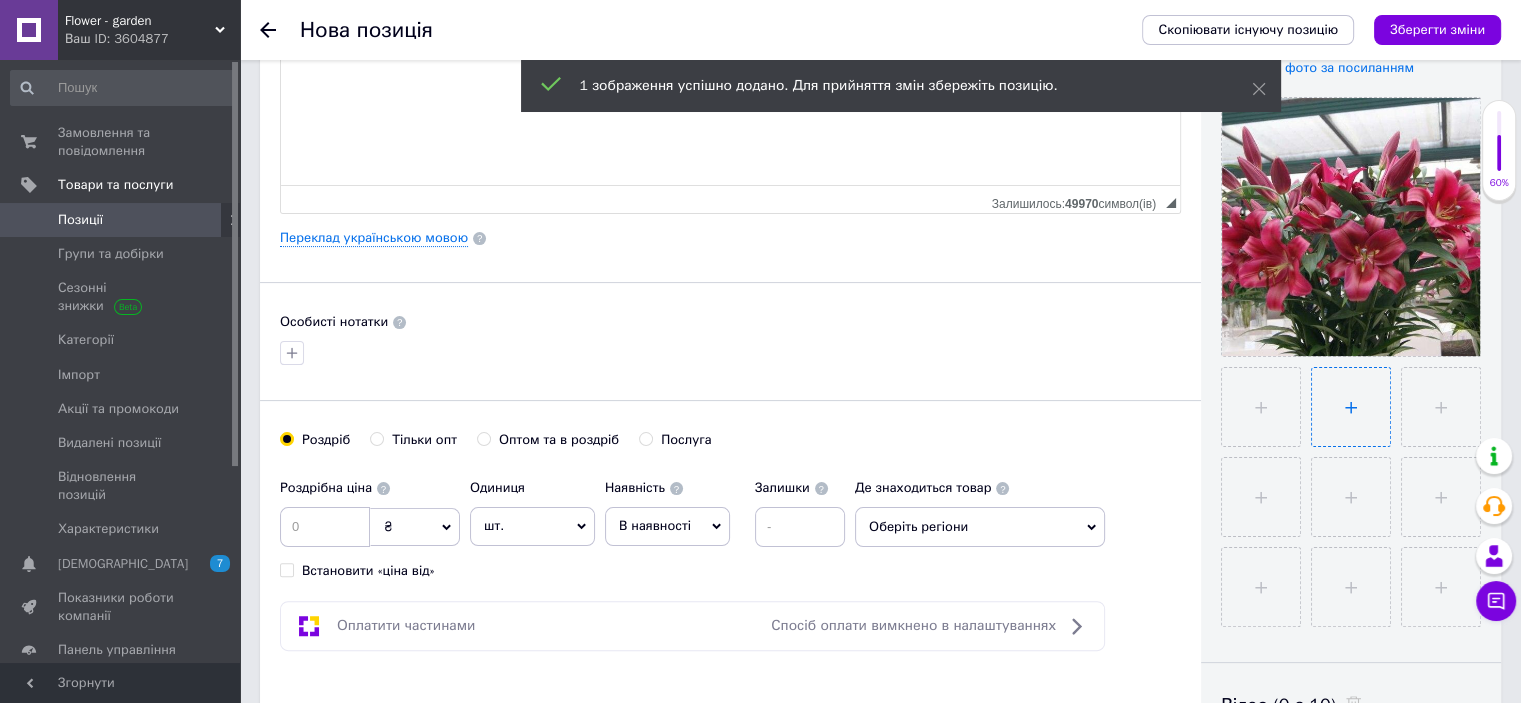 click at bounding box center [1351, 407] 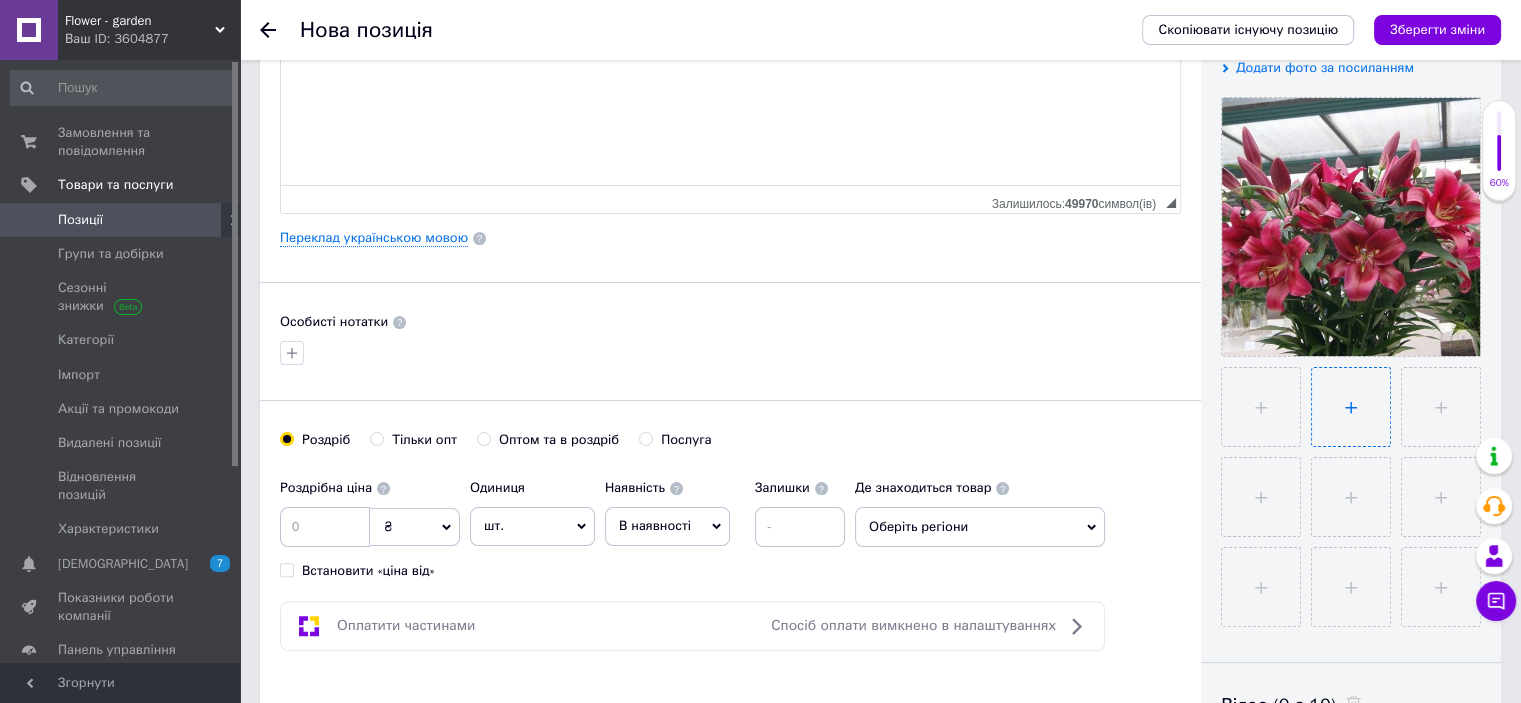 type on "C:\fakepath\12190556736606b74ceb1af_medium.jpg" 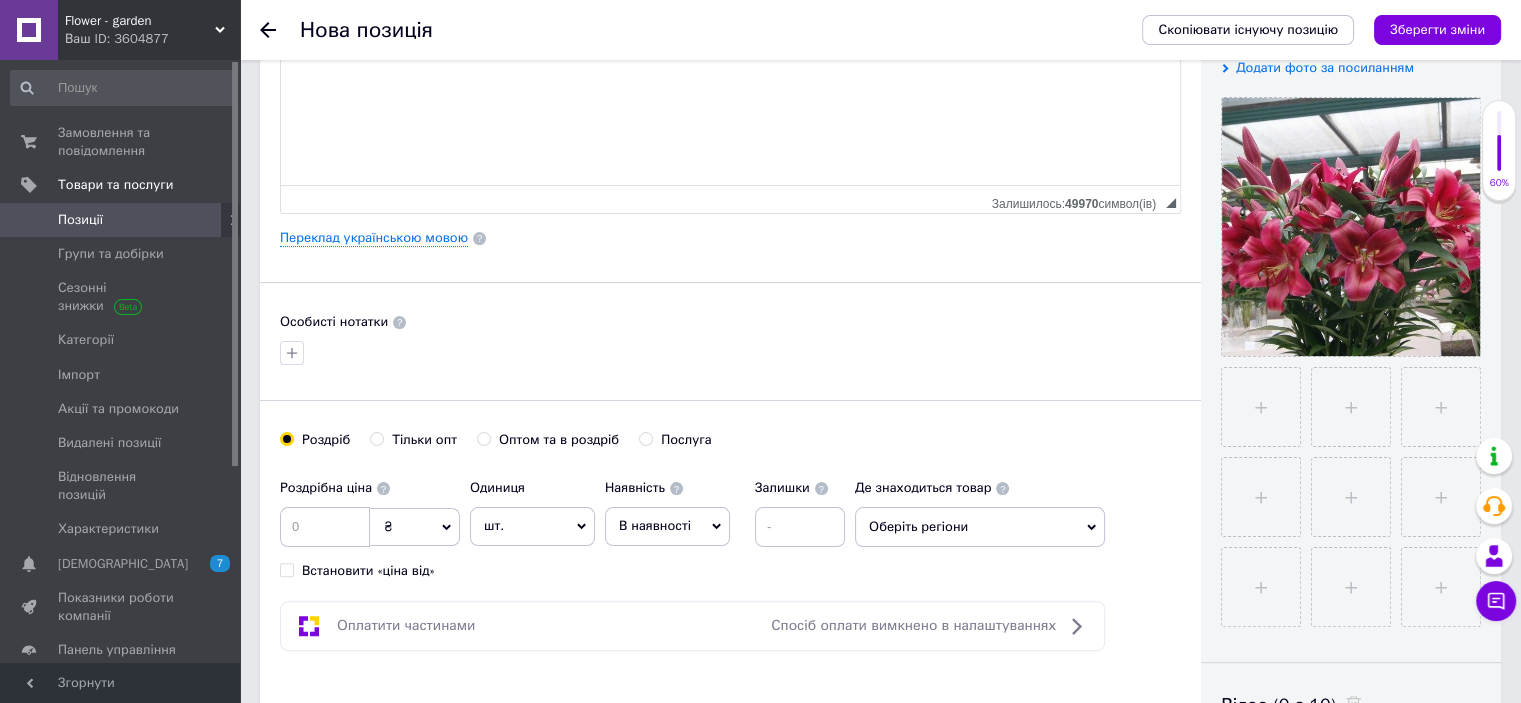 type 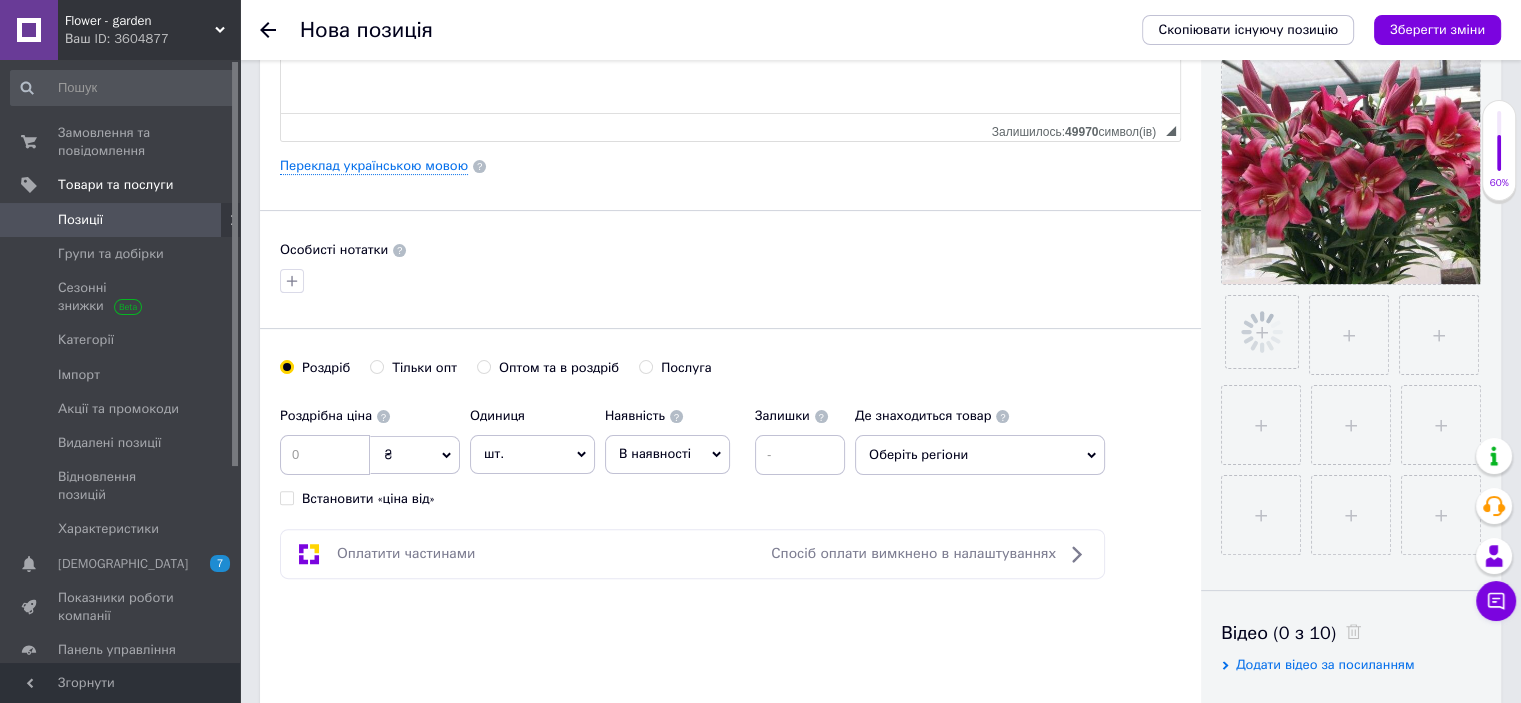 scroll, scrollTop: 600, scrollLeft: 0, axis: vertical 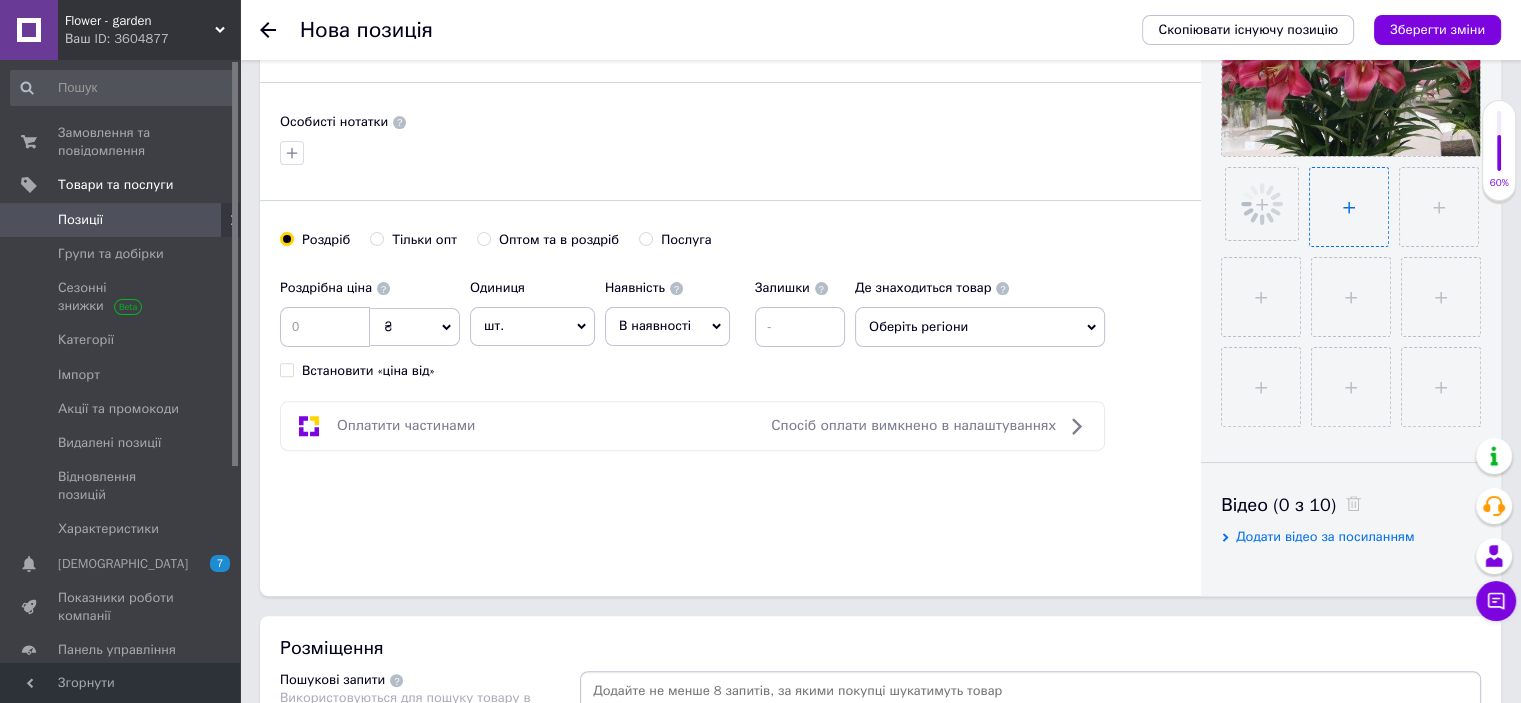 click at bounding box center [1349, 207] 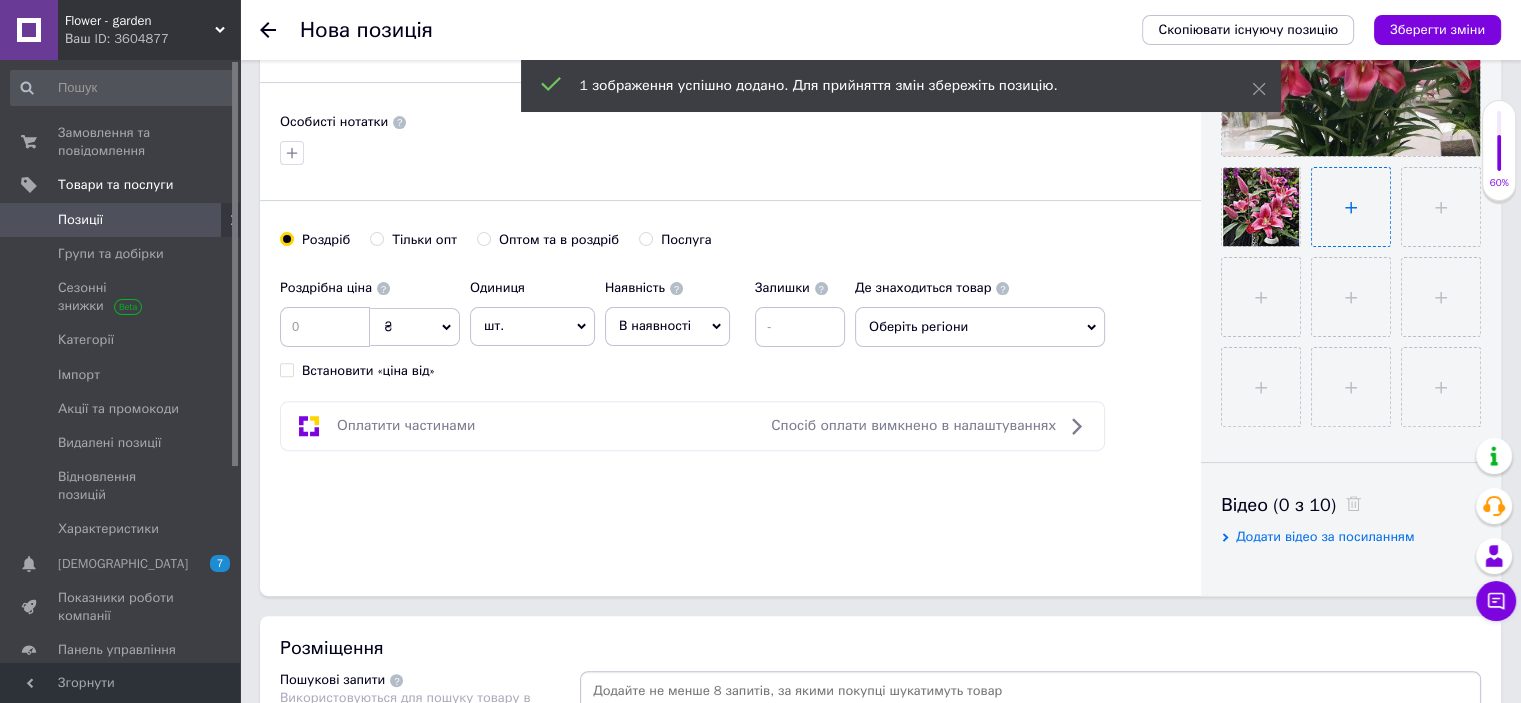 type on "C:\fakepath\7683286556606b74d70d5f_medium.jpg" 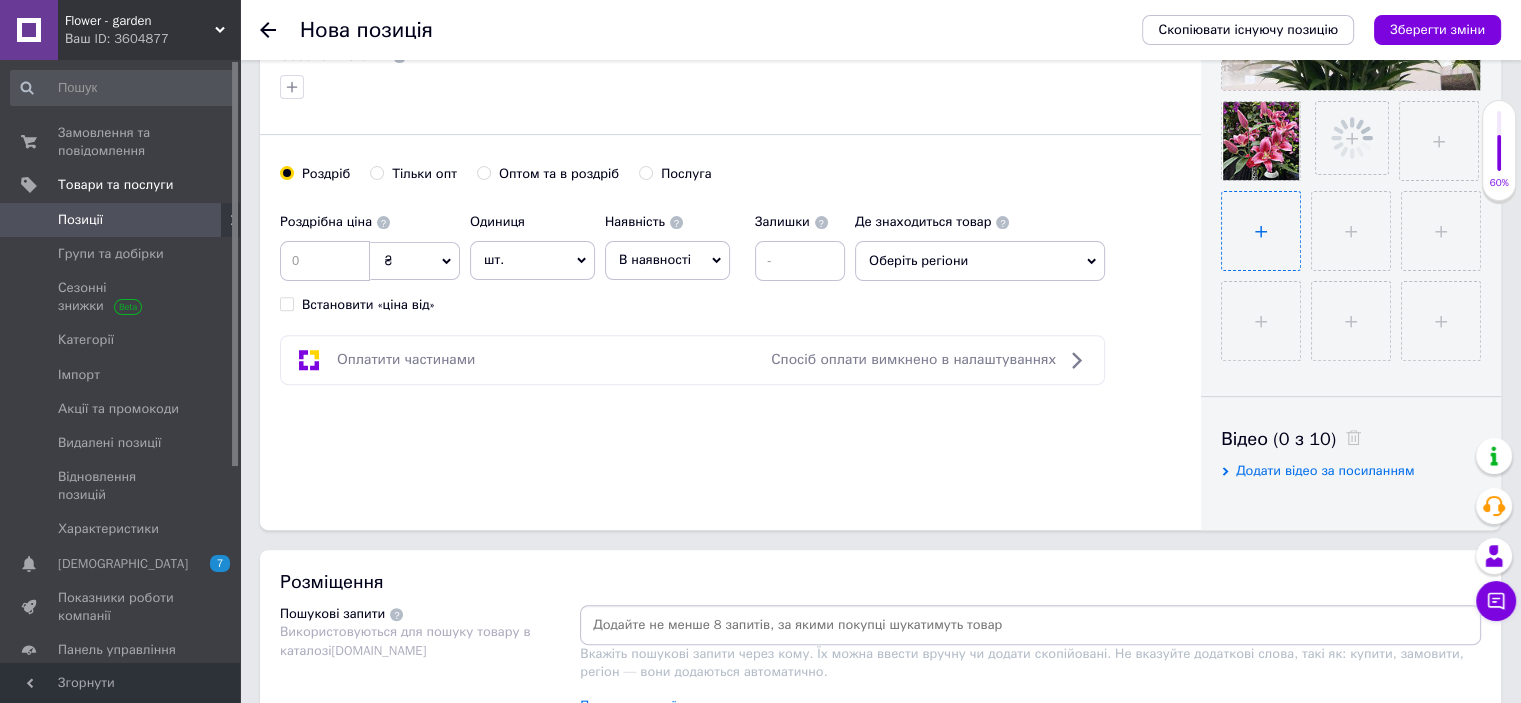 scroll, scrollTop: 700, scrollLeft: 0, axis: vertical 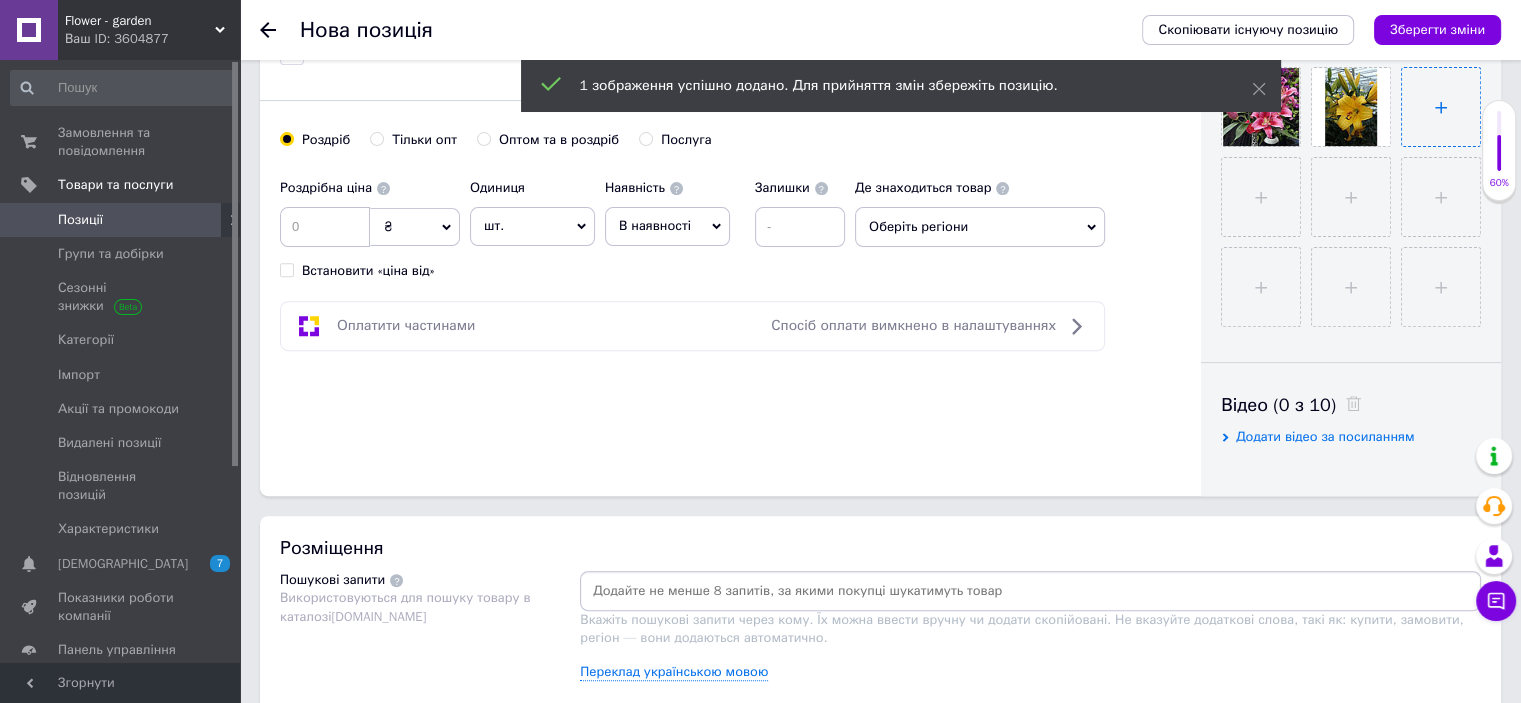 drag, startPoint x: 1449, startPoint y: 111, endPoint x: 1428, endPoint y: 114, distance: 21.213203 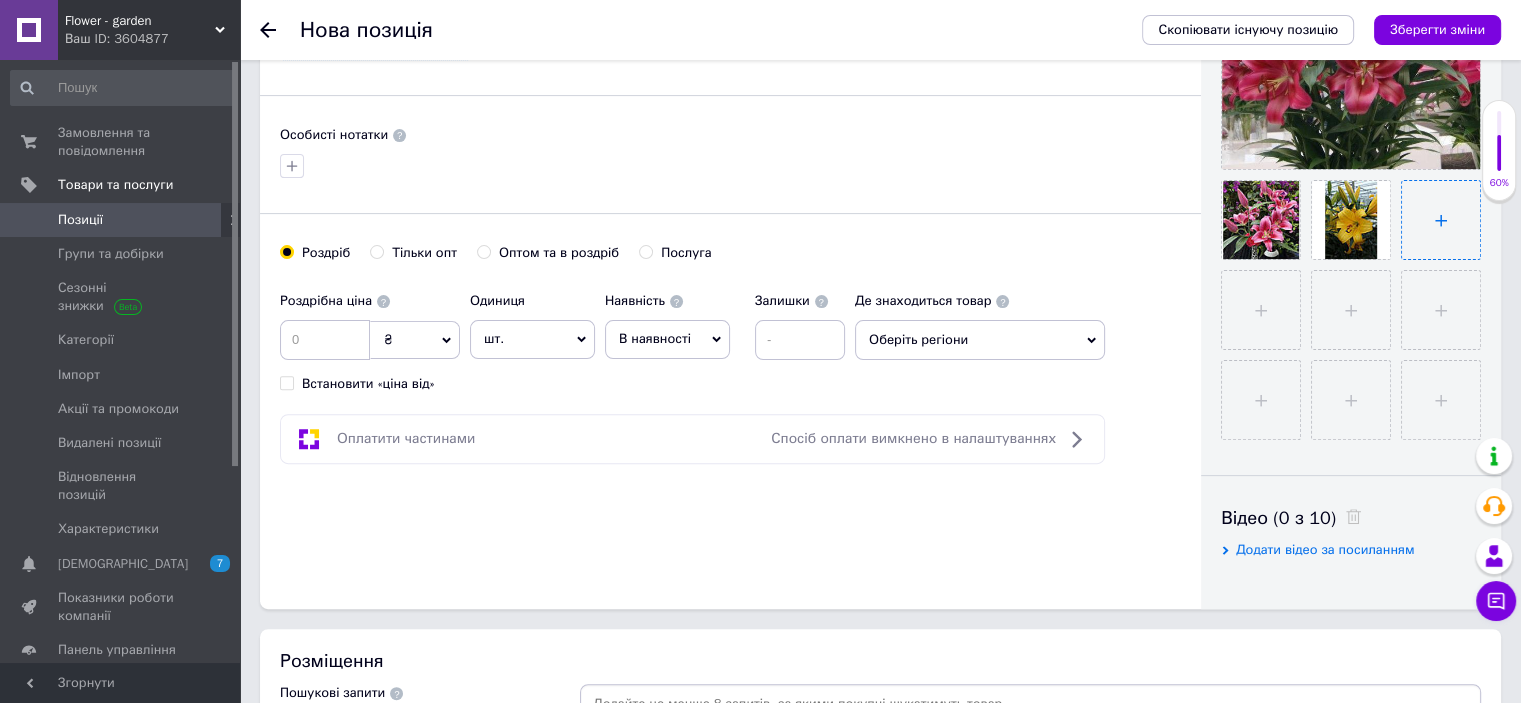 scroll, scrollTop: 500, scrollLeft: 0, axis: vertical 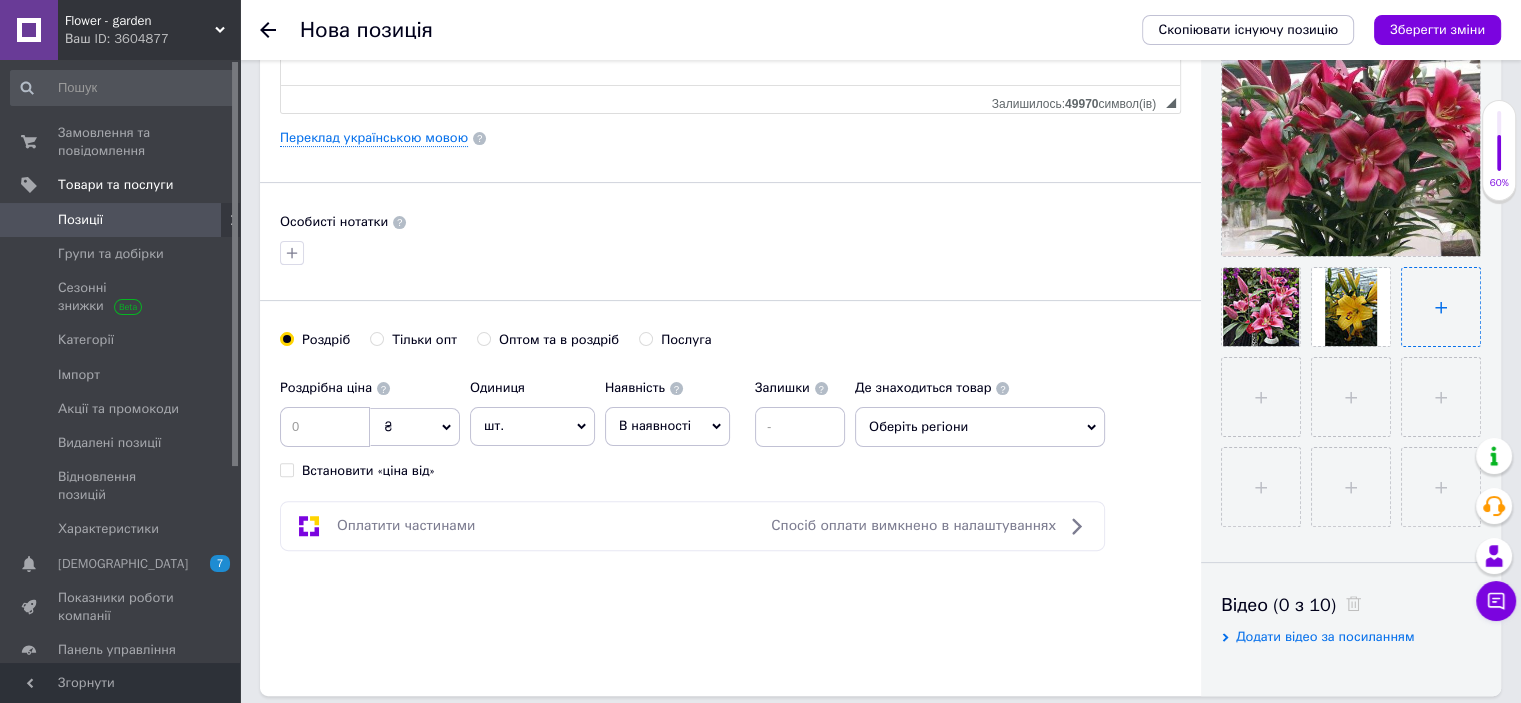 type on "C:\fakepath\19057405726606b74c34bdf_medium.jpg" 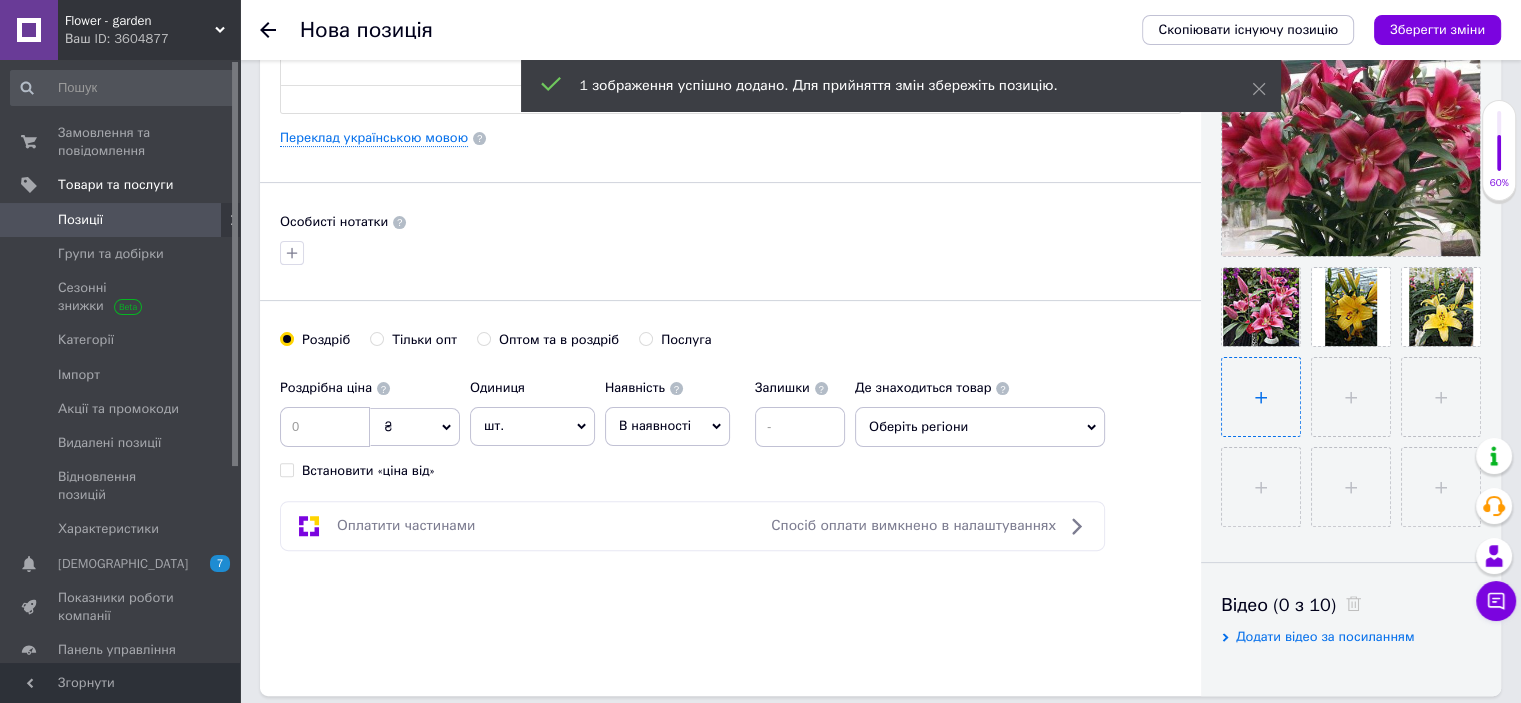 click at bounding box center [1261, 397] 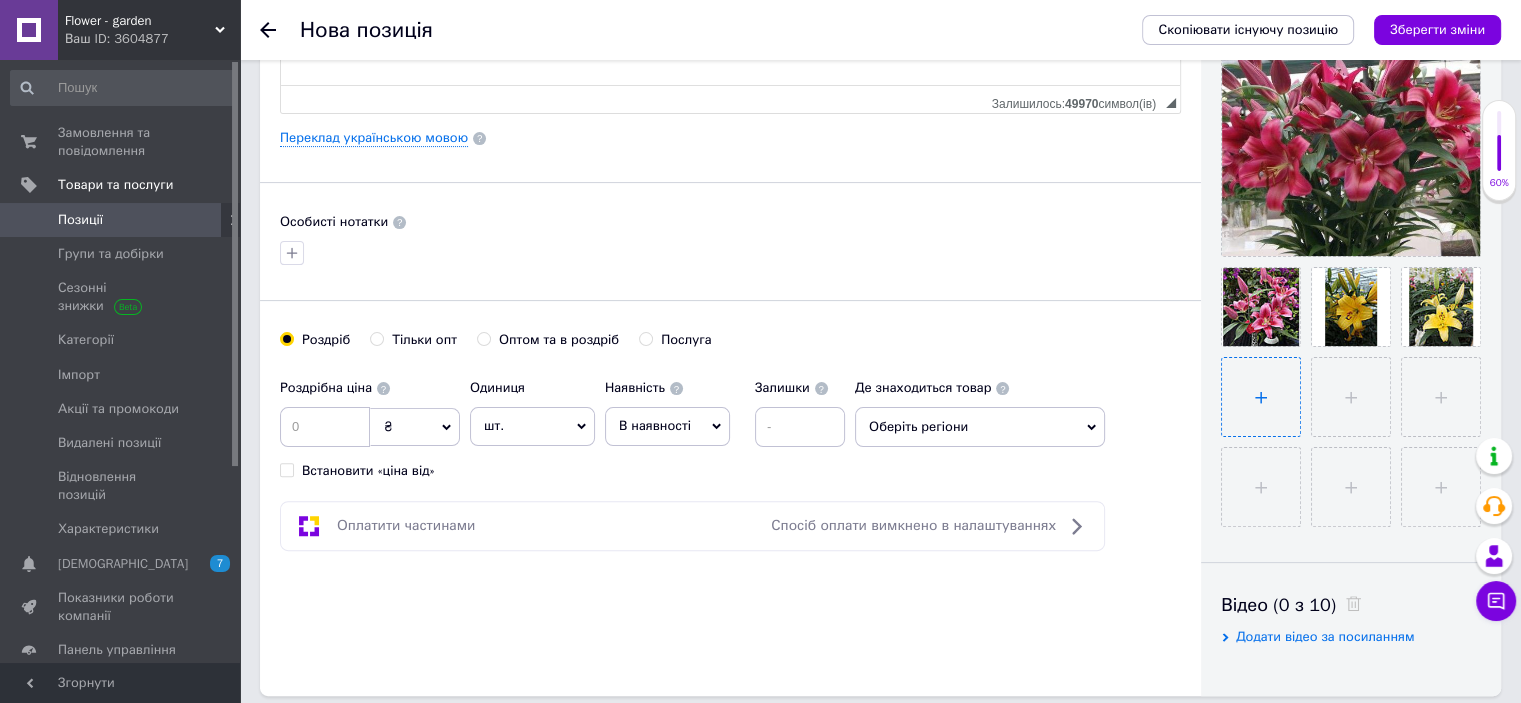 type on "C:\fakepath\65138466868597212c990a_medium.jpg" 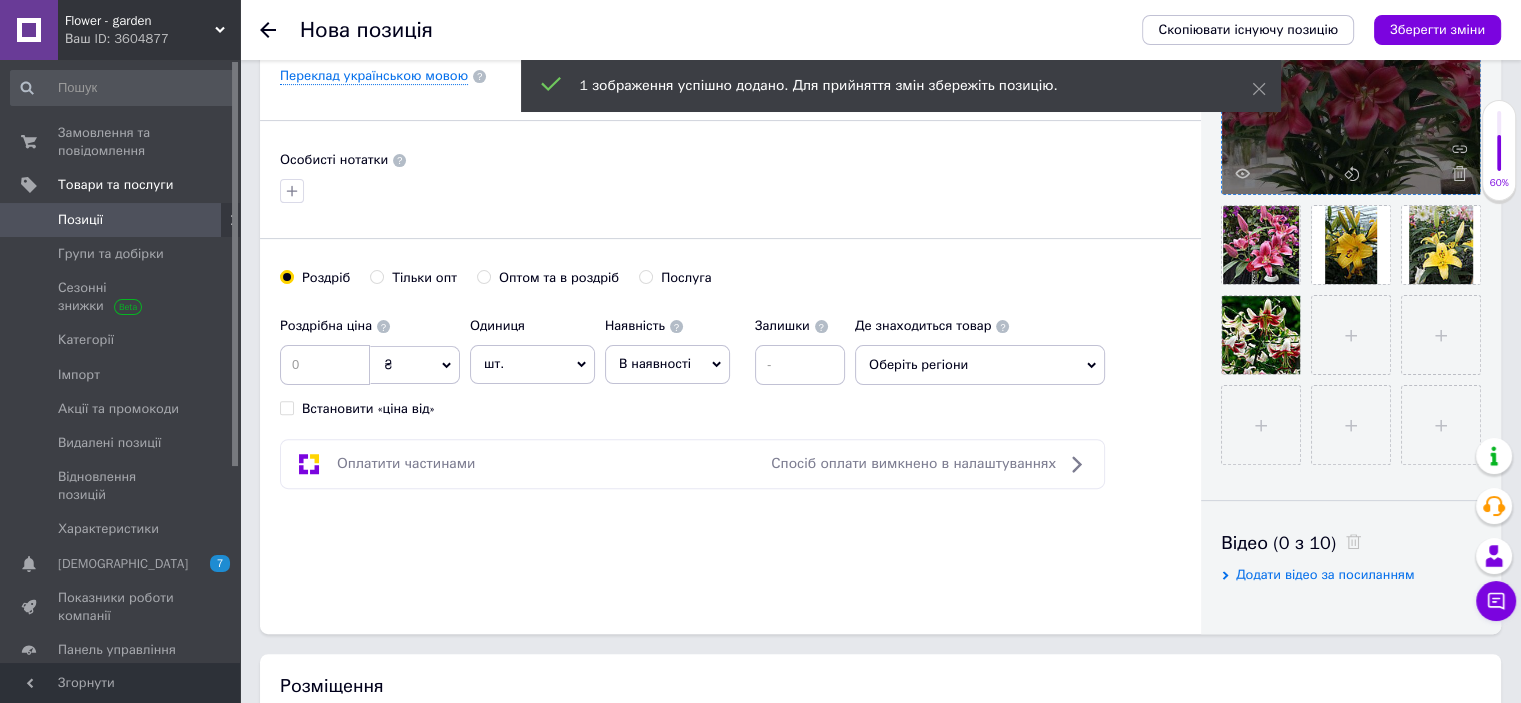 scroll, scrollTop: 500, scrollLeft: 0, axis: vertical 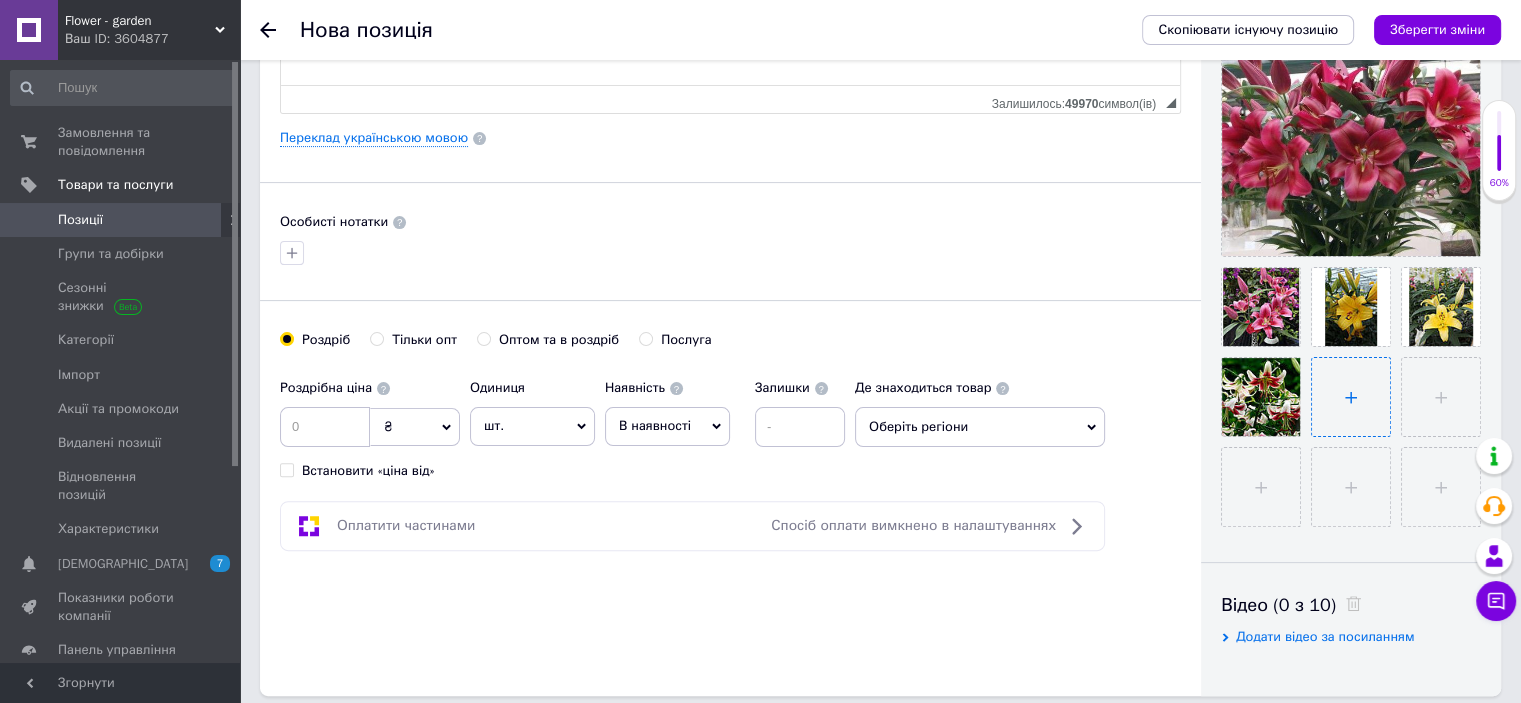 click at bounding box center [1351, 397] 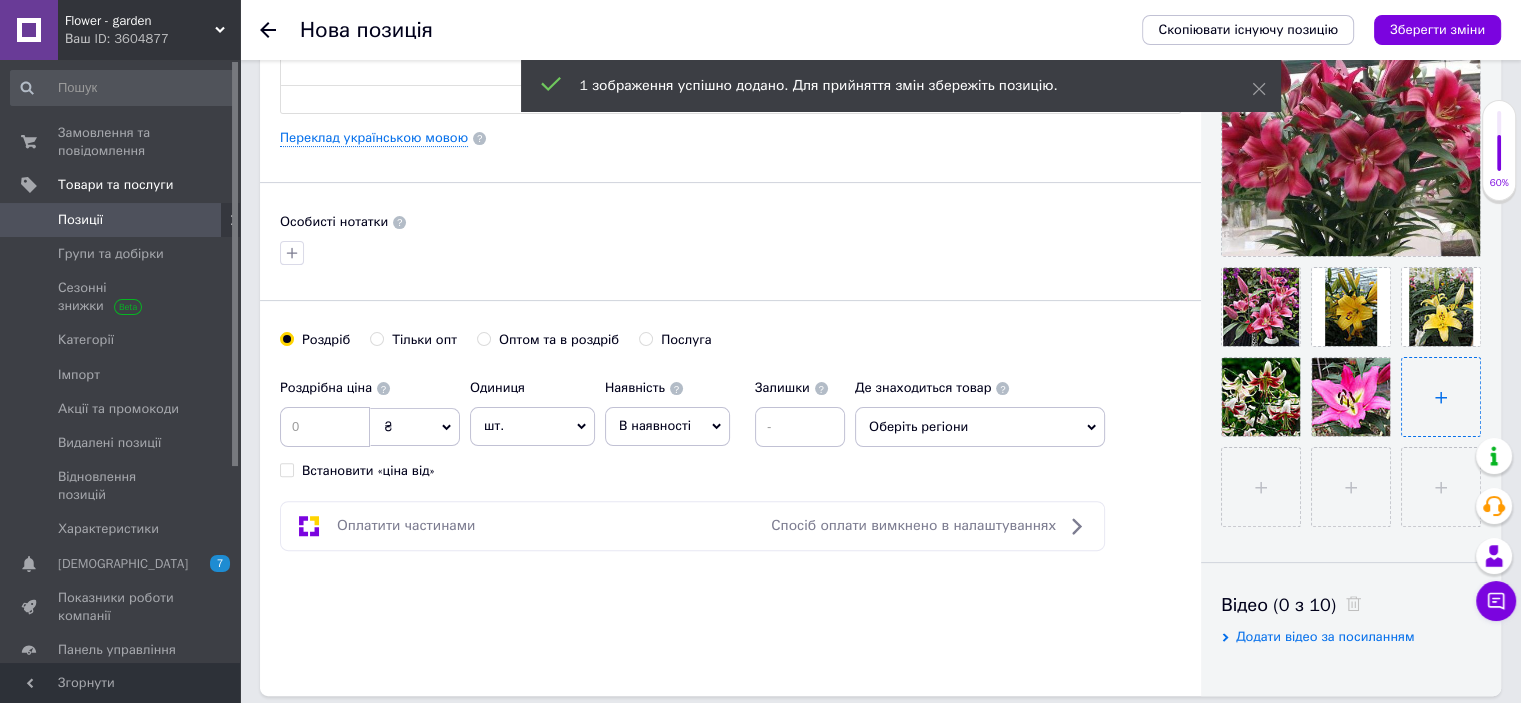 click at bounding box center [1441, 397] 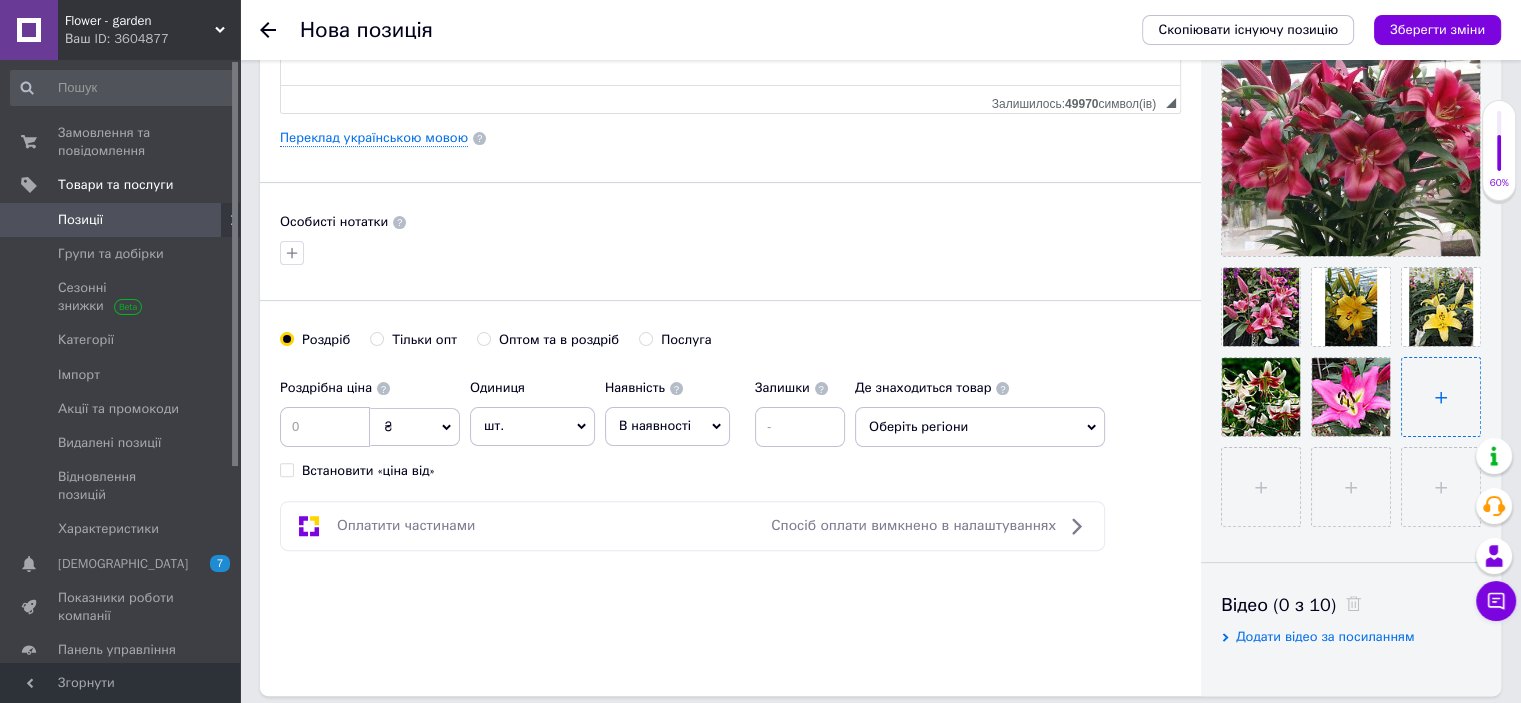 type on "C:\fakepath\787390287685972128031a_medium.jpg" 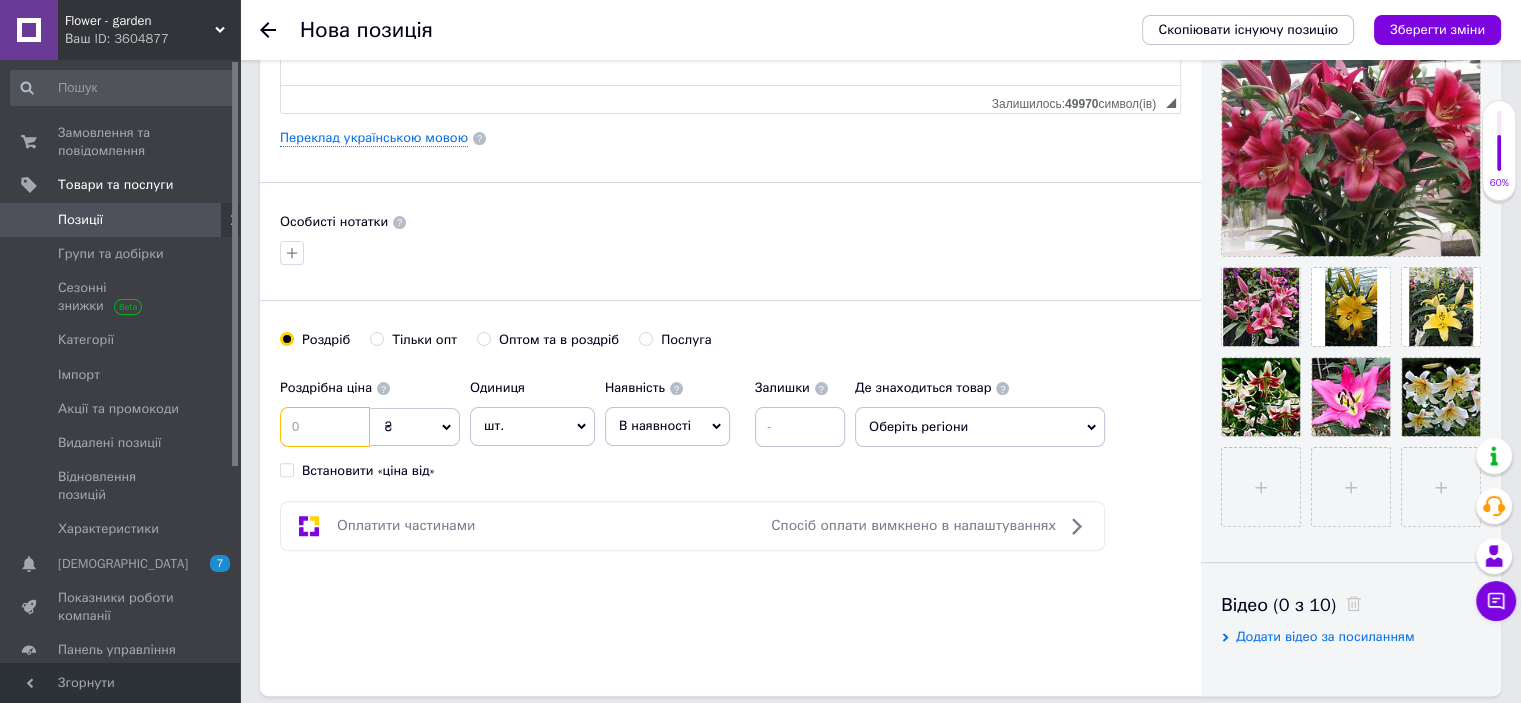 click at bounding box center (325, 427) 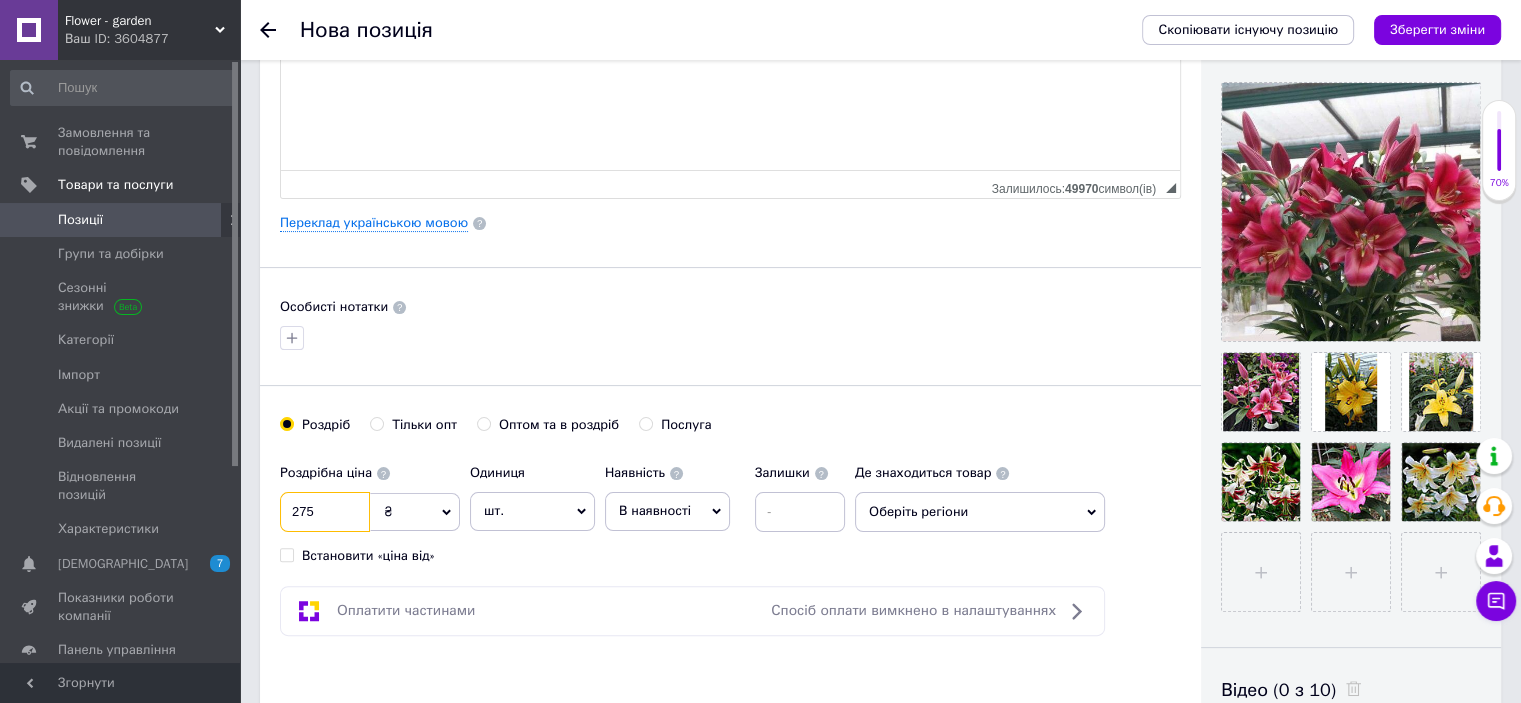scroll, scrollTop: 500, scrollLeft: 0, axis: vertical 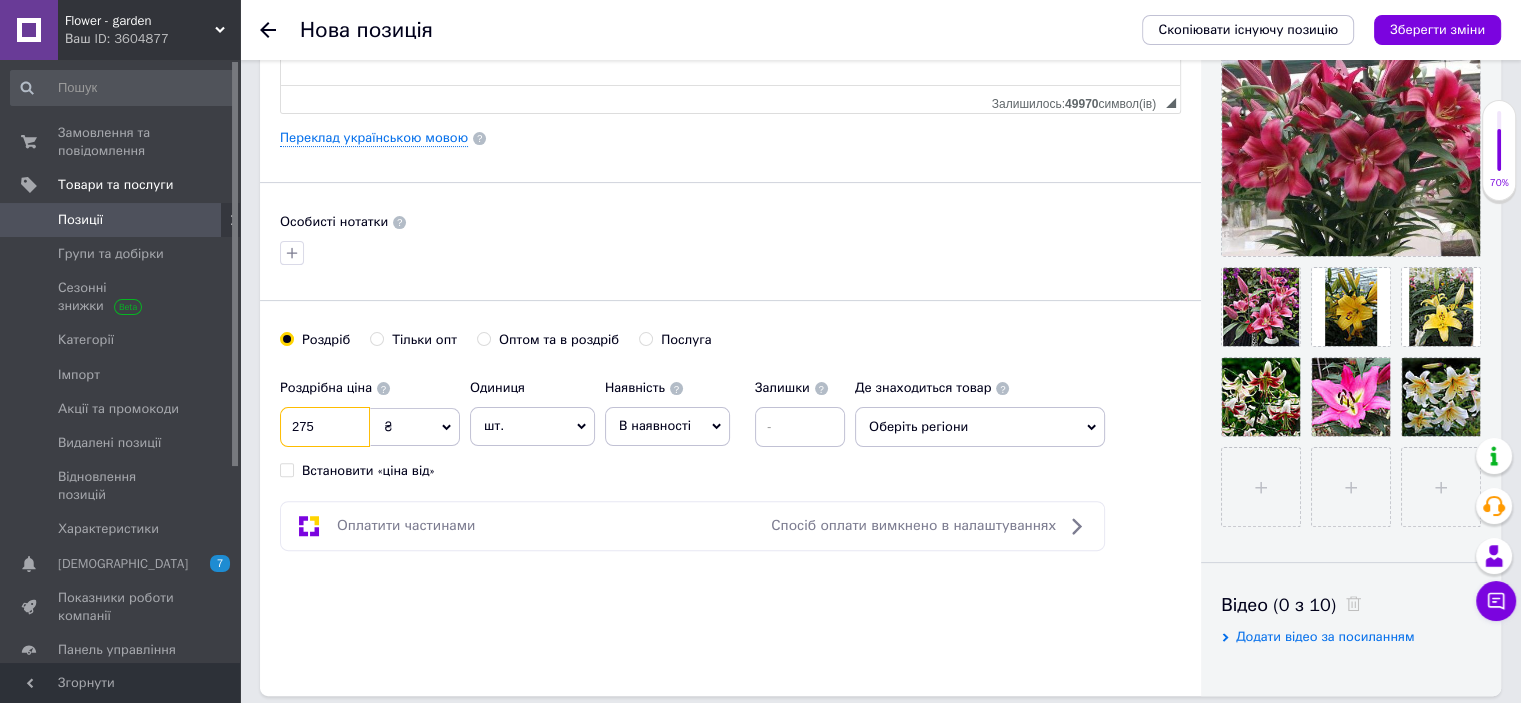 type on "275" 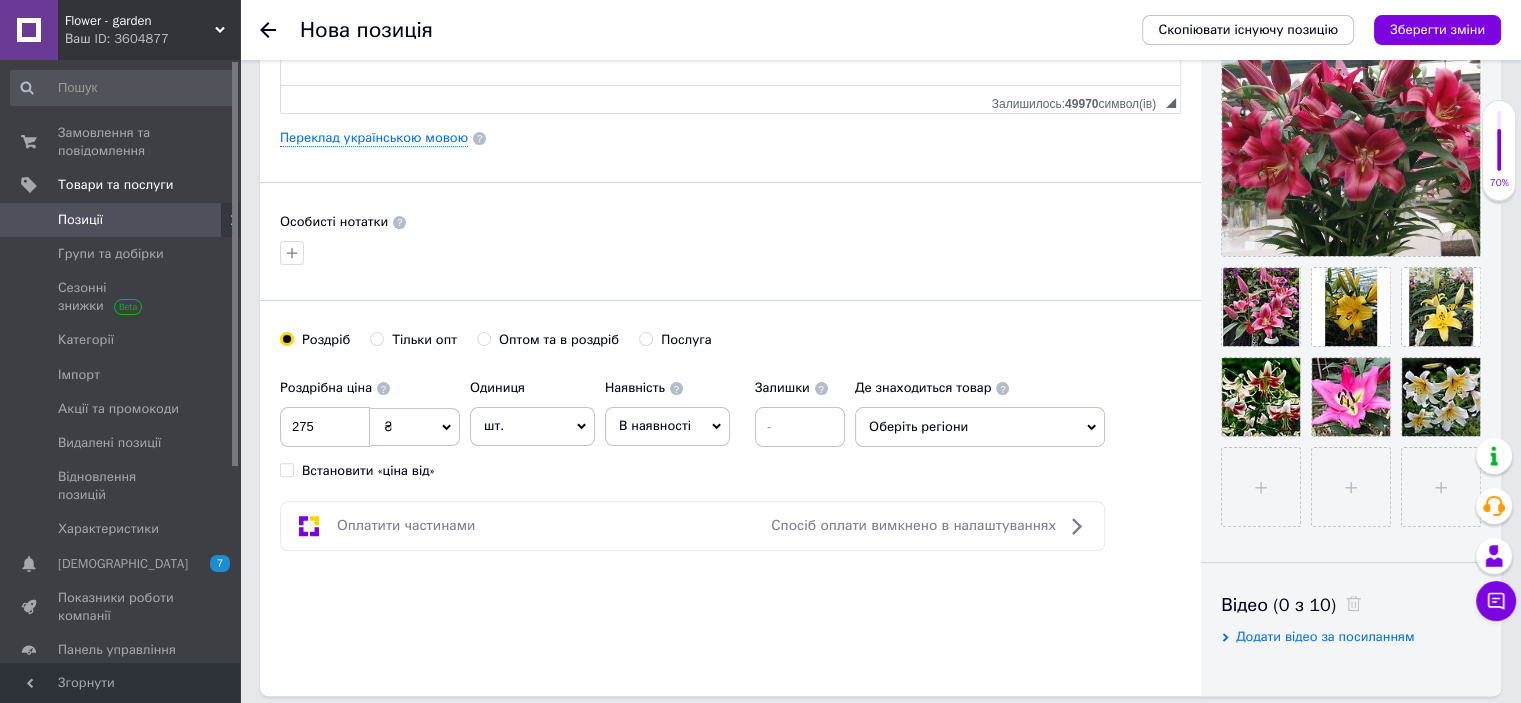 click on "Оберіть регіони" at bounding box center [980, 427] 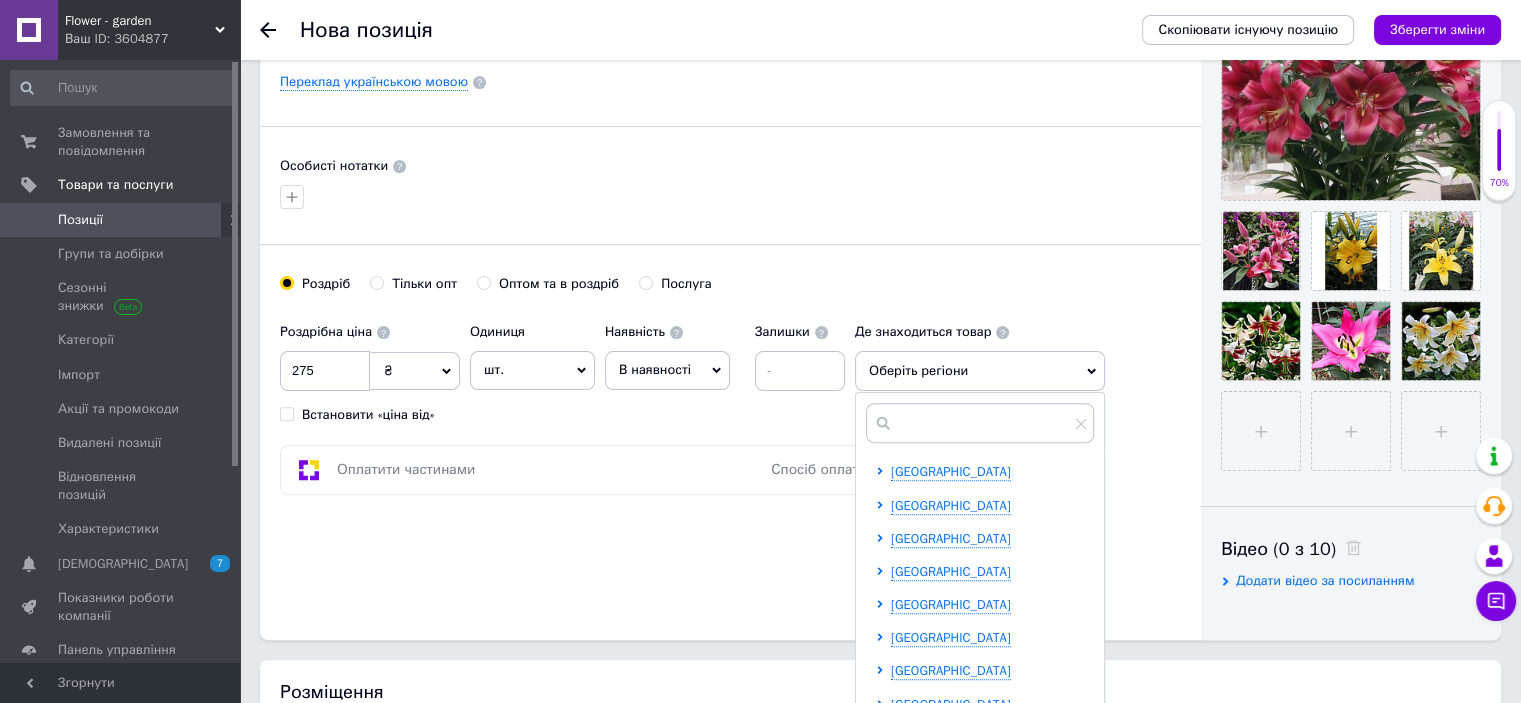 scroll, scrollTop: 600, scrollLeft: 0, axis: vertical 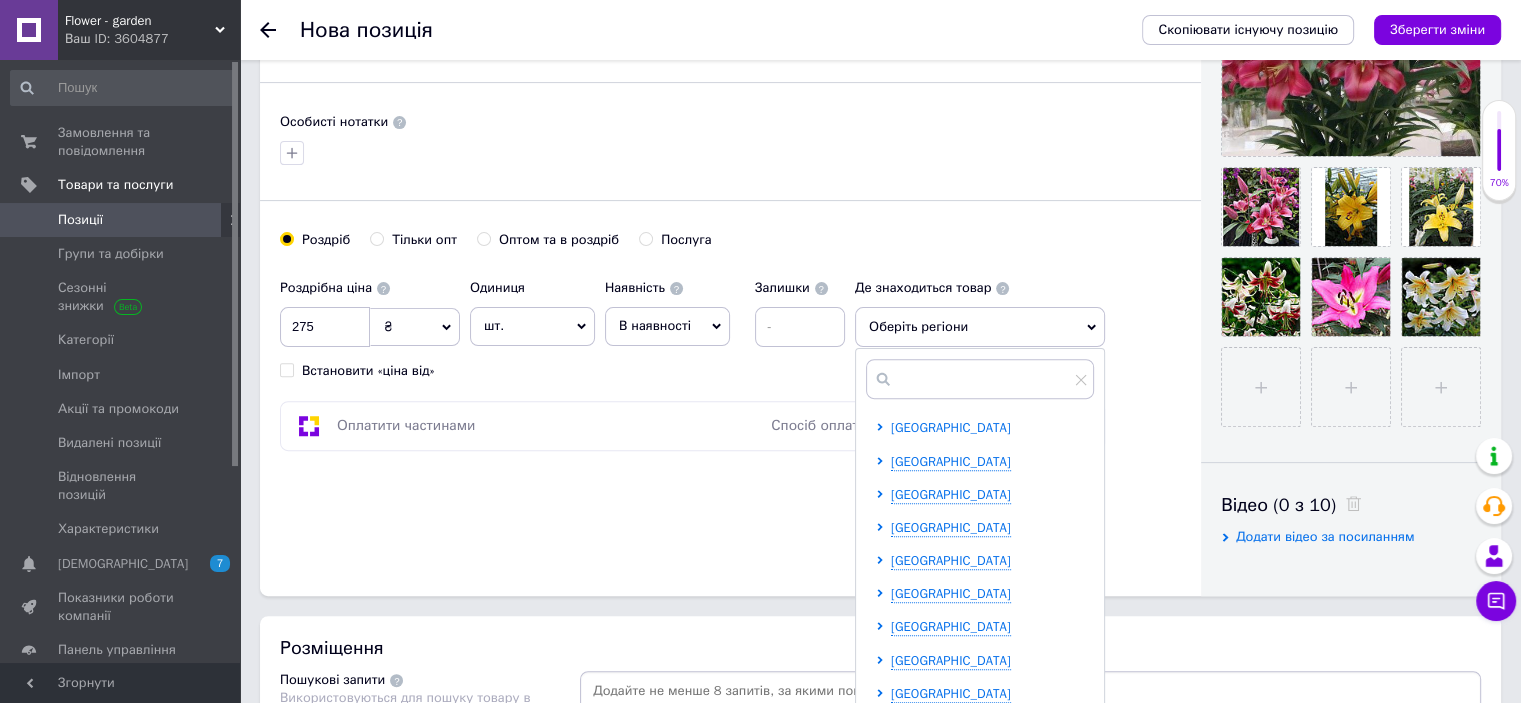 click on "[GEOGRAPHIC_DATA]" at bounding box center [951, 428] 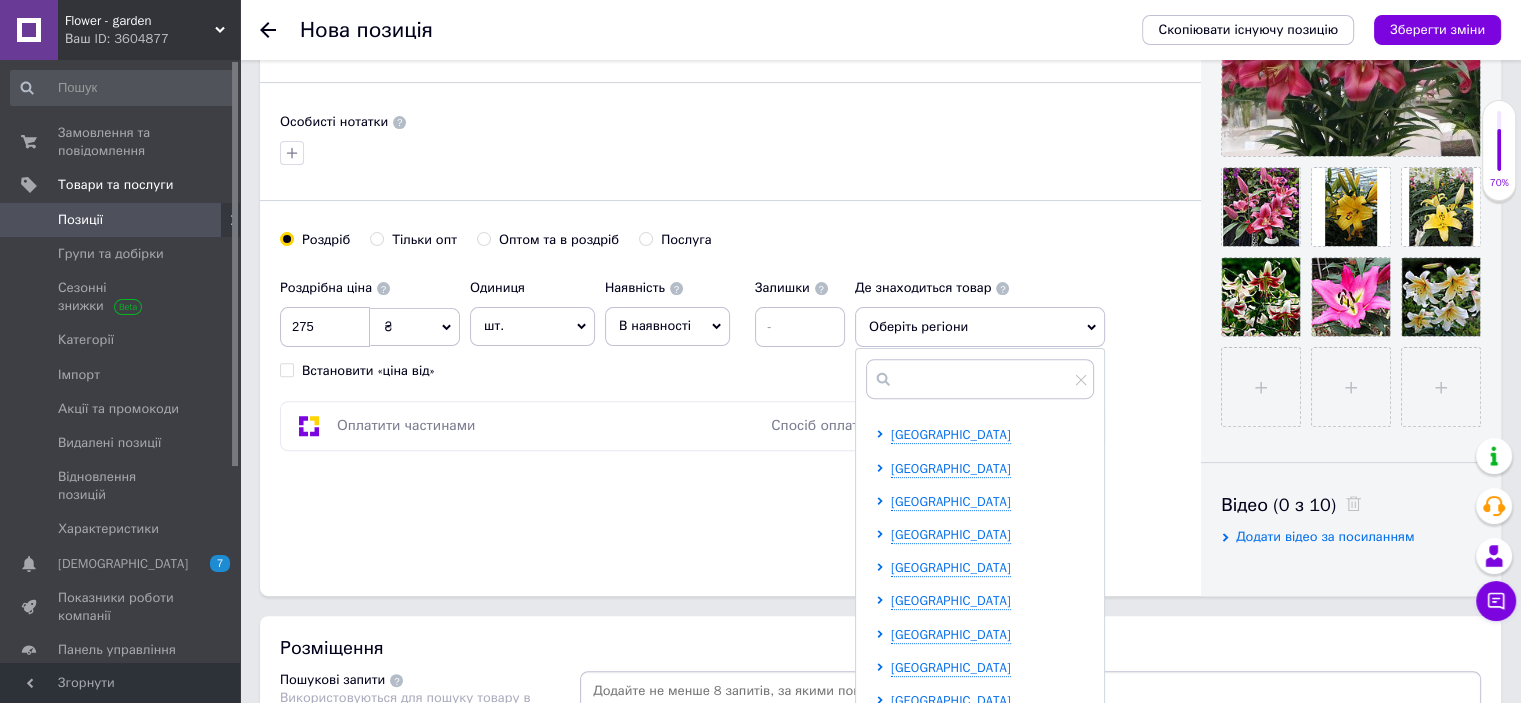scroll, scrollTop: 200, scrollLeft: 0, axis: vertical 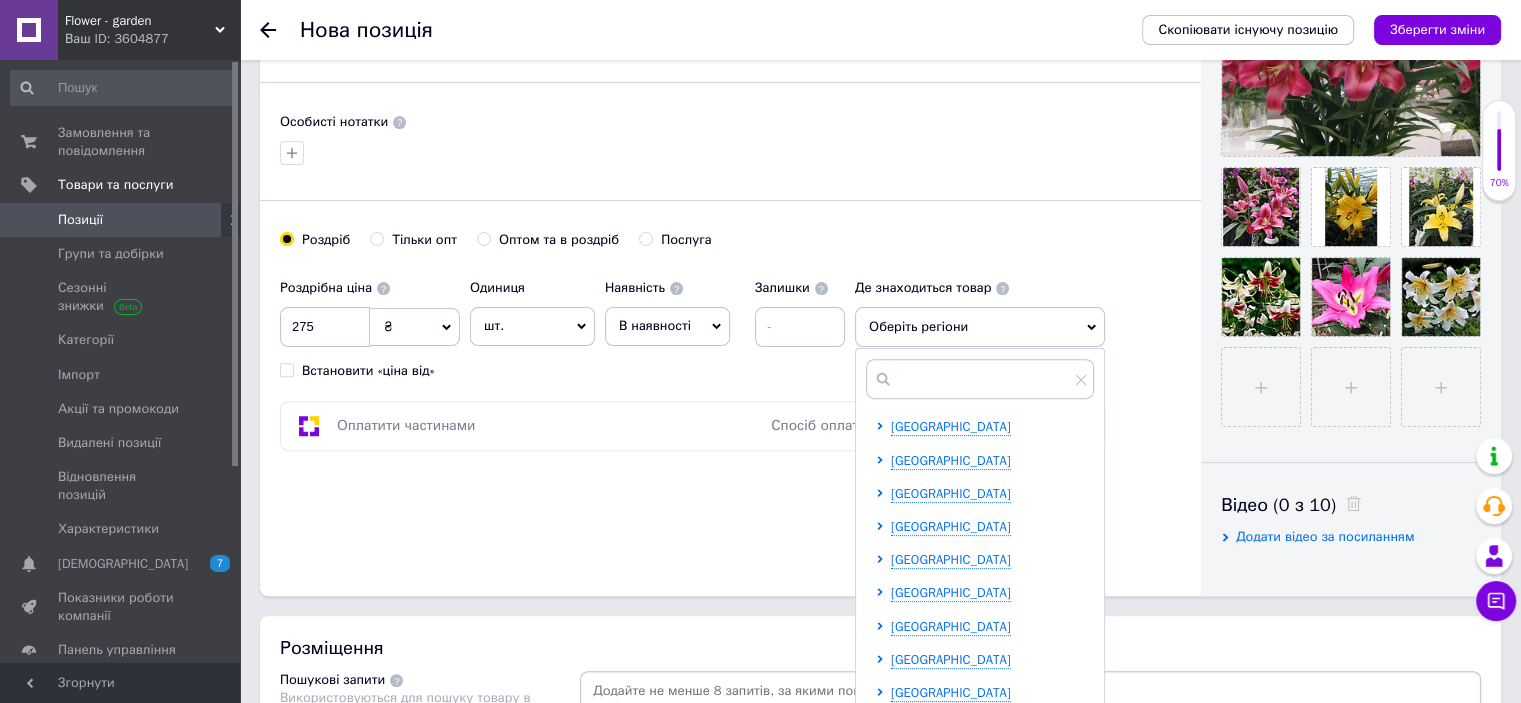 click on "[GEOGRAPHIC_DATA] [GEOGRAPHIC_DATA] [GEOGRAPHIC_DATA] [GEOGRAPHIC_DATA] [GEOGRAPHIC_DATA] [GEOGRAPHIC_DATA] [GEOGRAPHIC_DATA] [GEOGRAPHIC_DATA] [GEOGRAPHIC_DATA] [GEOGRAPHIC_DATA] [GEOGRAPHIC_DATA] [GEOGRAPHIC_DATA] [GEOGRAPHIC_DATA] [GEOGRAPHIC_DATA] [GEOGRAPHIC_DATA] [GEOGRAPHIC_DATA] [GEOGRAPHIC_DATA] [GEOGRAPHIC_DATA] [GEOGRAPHIC_DATA] [GEOGRAPHIC_DATA] [GEOGRAPHIC_DATA] [GEOGRAPHIC_DATA] [GEOGRAPHIC_DATA] [GEOGRAPHIC_DATA] [GEOGRAPHIC_DATA] [GEOGRAPHIC_DATA] [GEOGRAPHIC_DATA]" at bounding box center [984, 676] 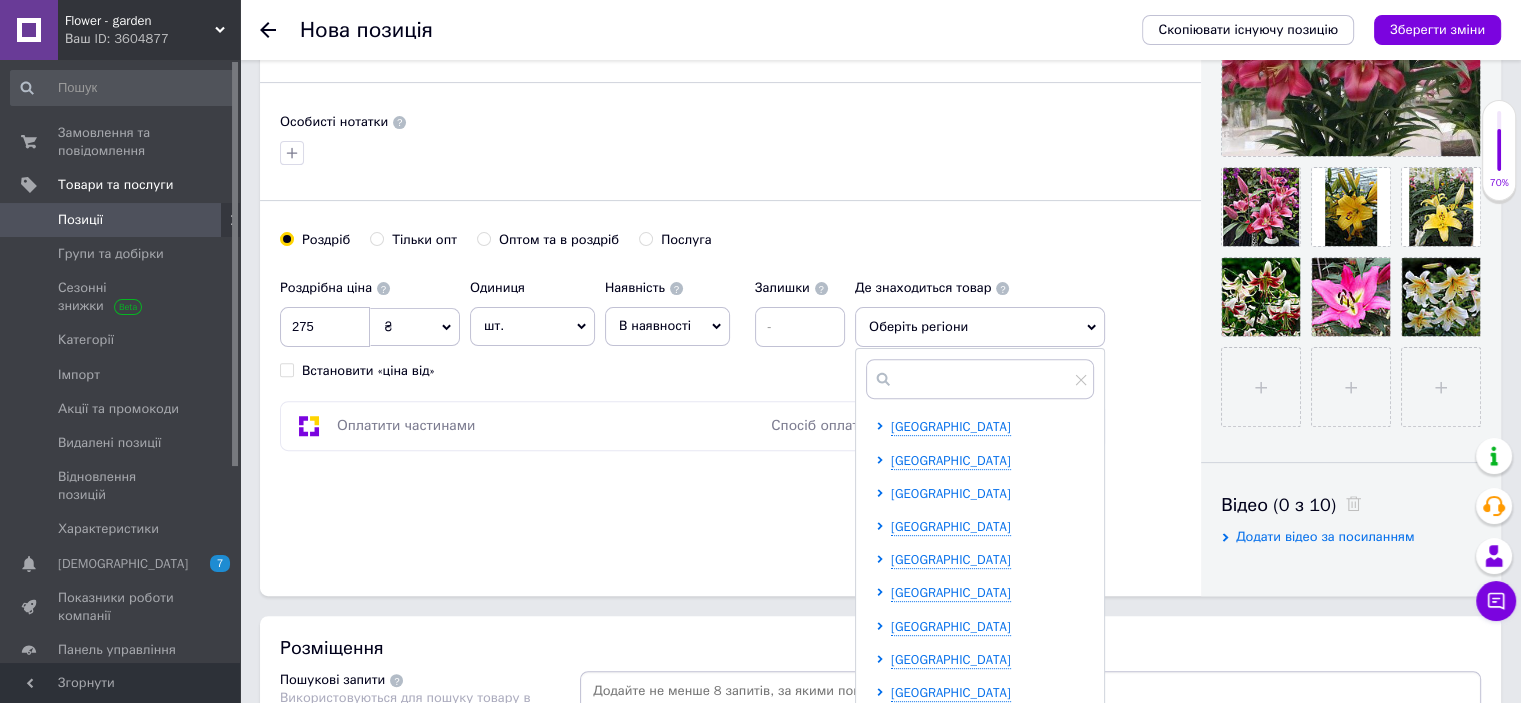 click on "[GEOGRAPHIC_DATA]" at bounding box center [951, 493] 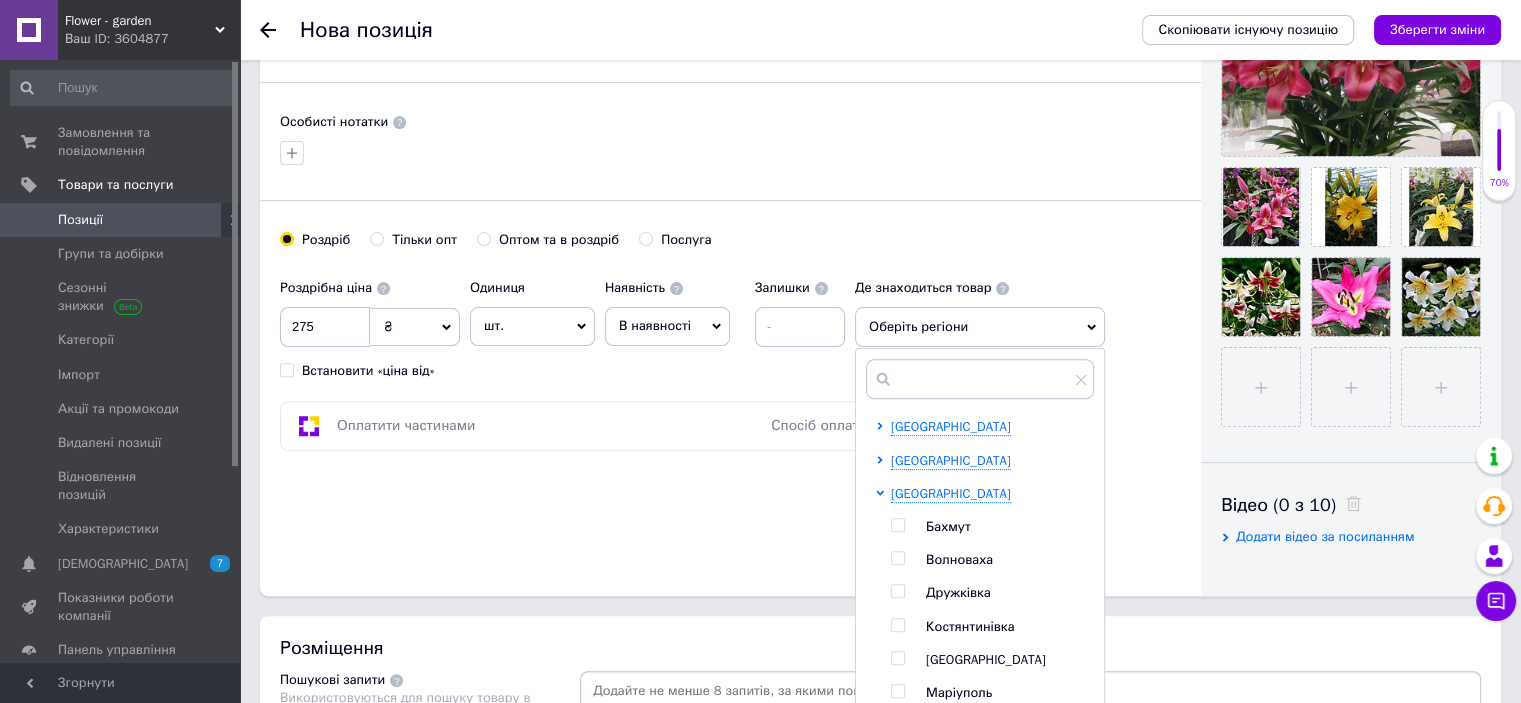 click at bounding box center (897, 558) 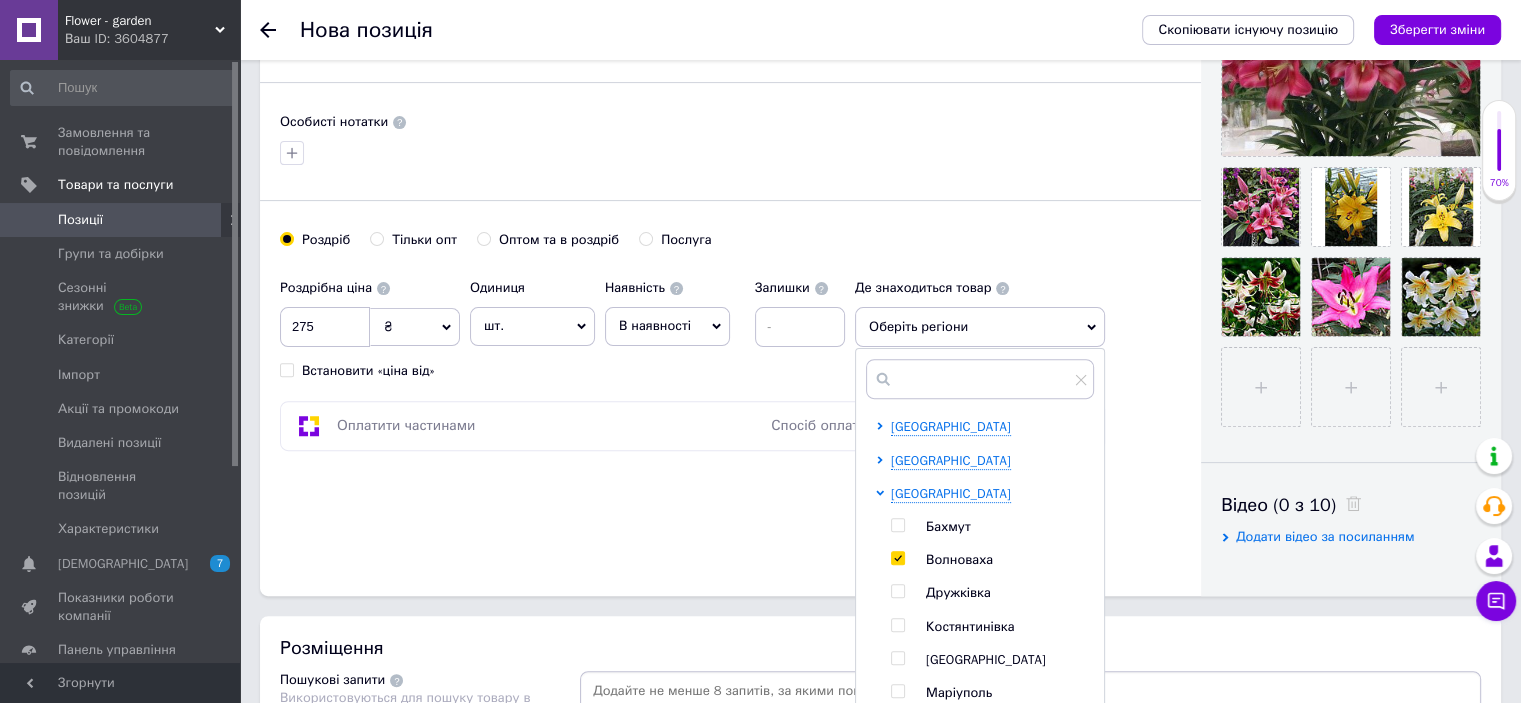 checkbox on "true" 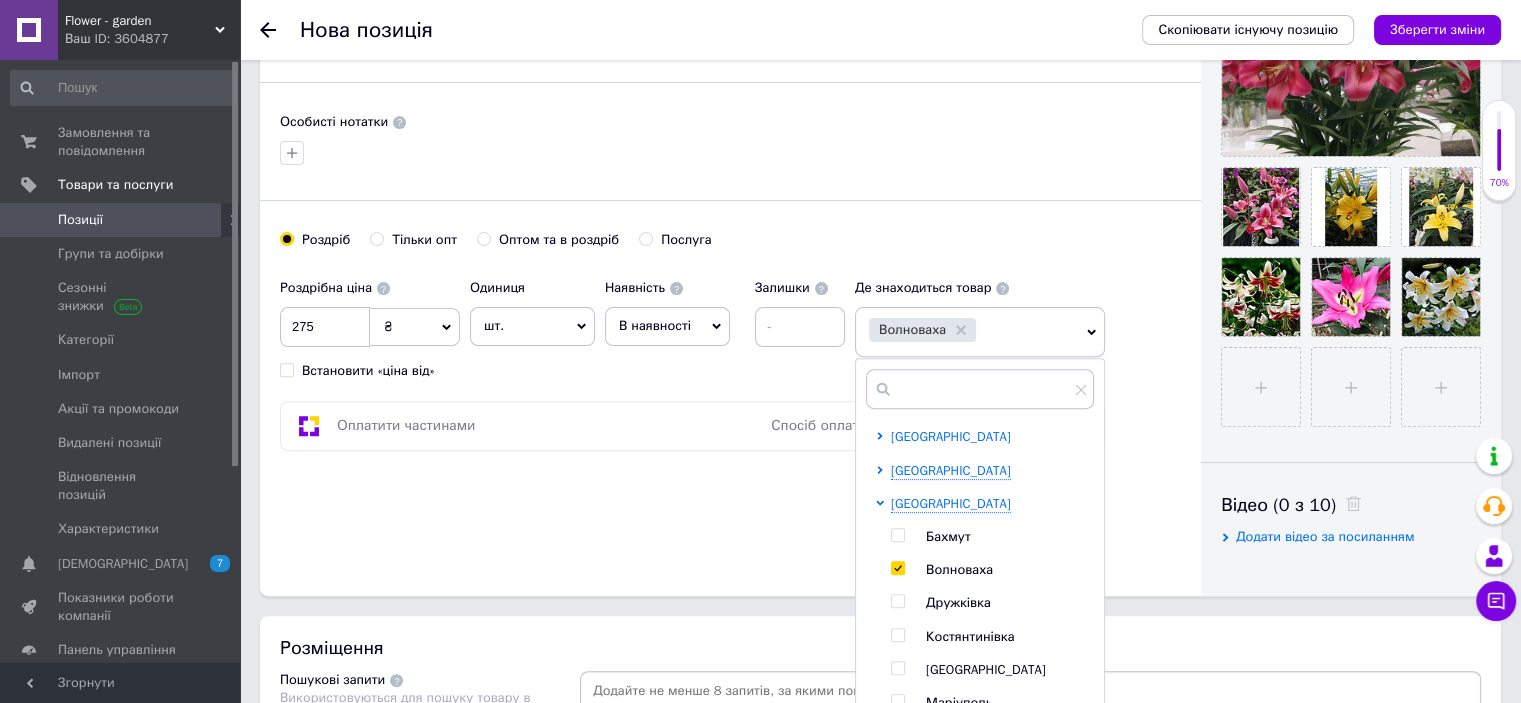 click on "[GEOGRAPHIC_DATA]" at bounding box center (951, 436) 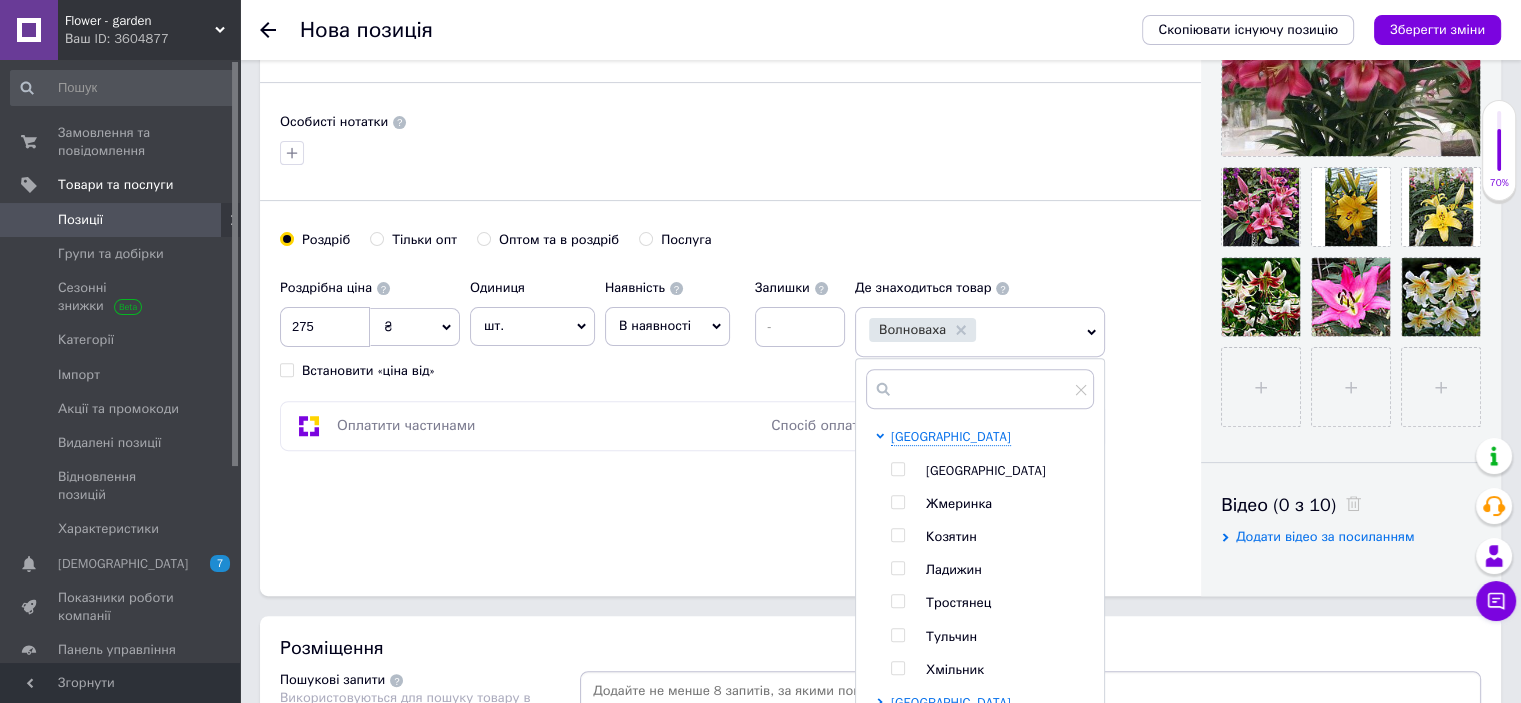 drag, startPoint x: 899, startPoint y: 530, endPoint x: 936, endPoint y: 531, distance: 37.01351 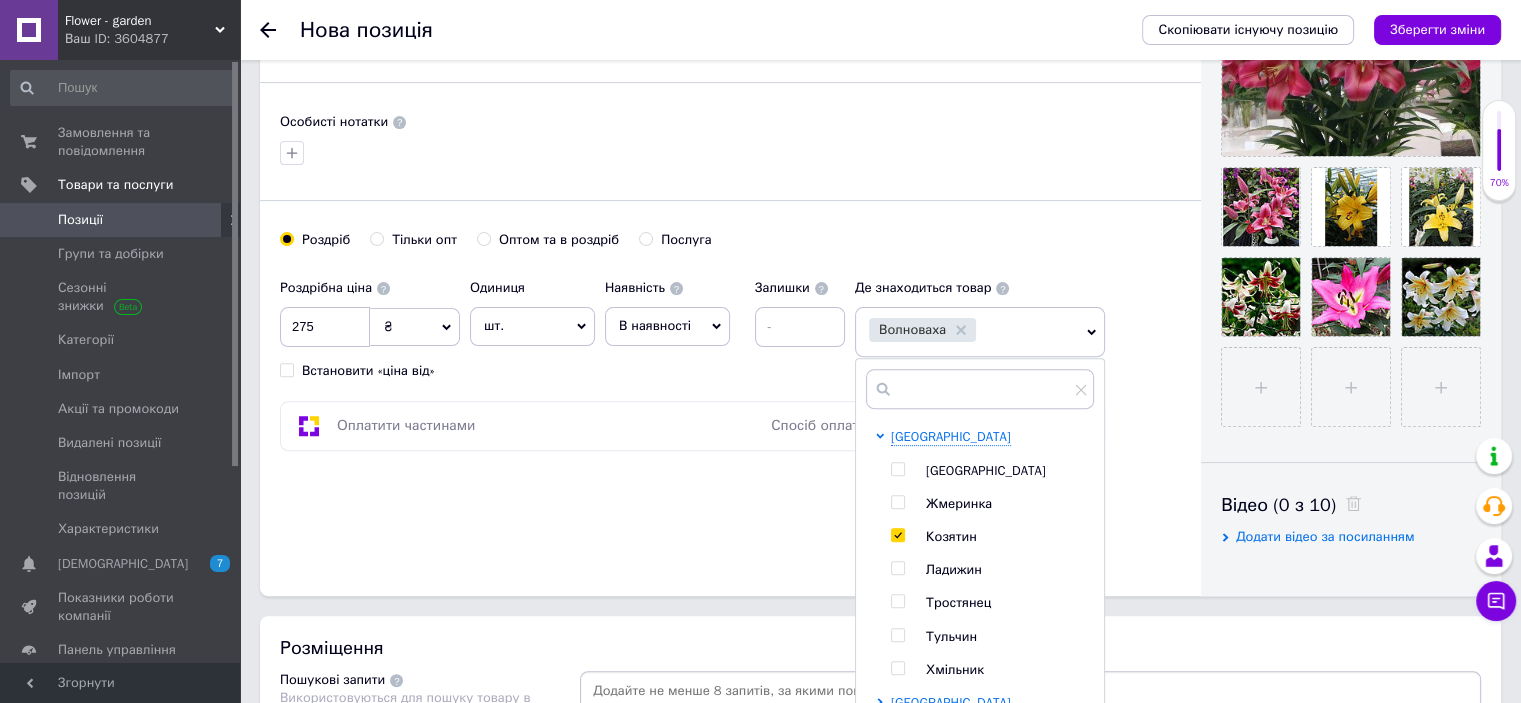 checkbox on "true" 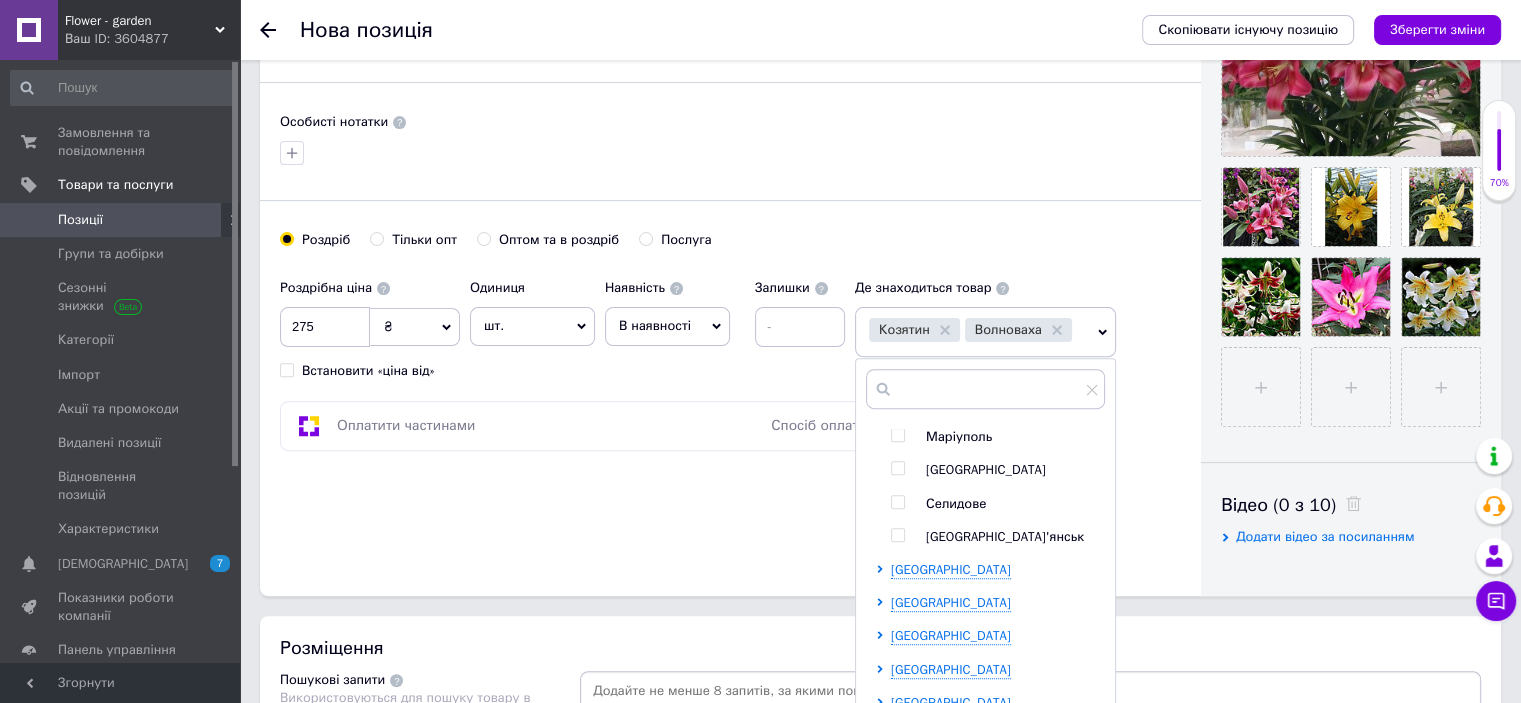 scroll, scrollTop: 800, scrollLeft: 0, axis: vertical 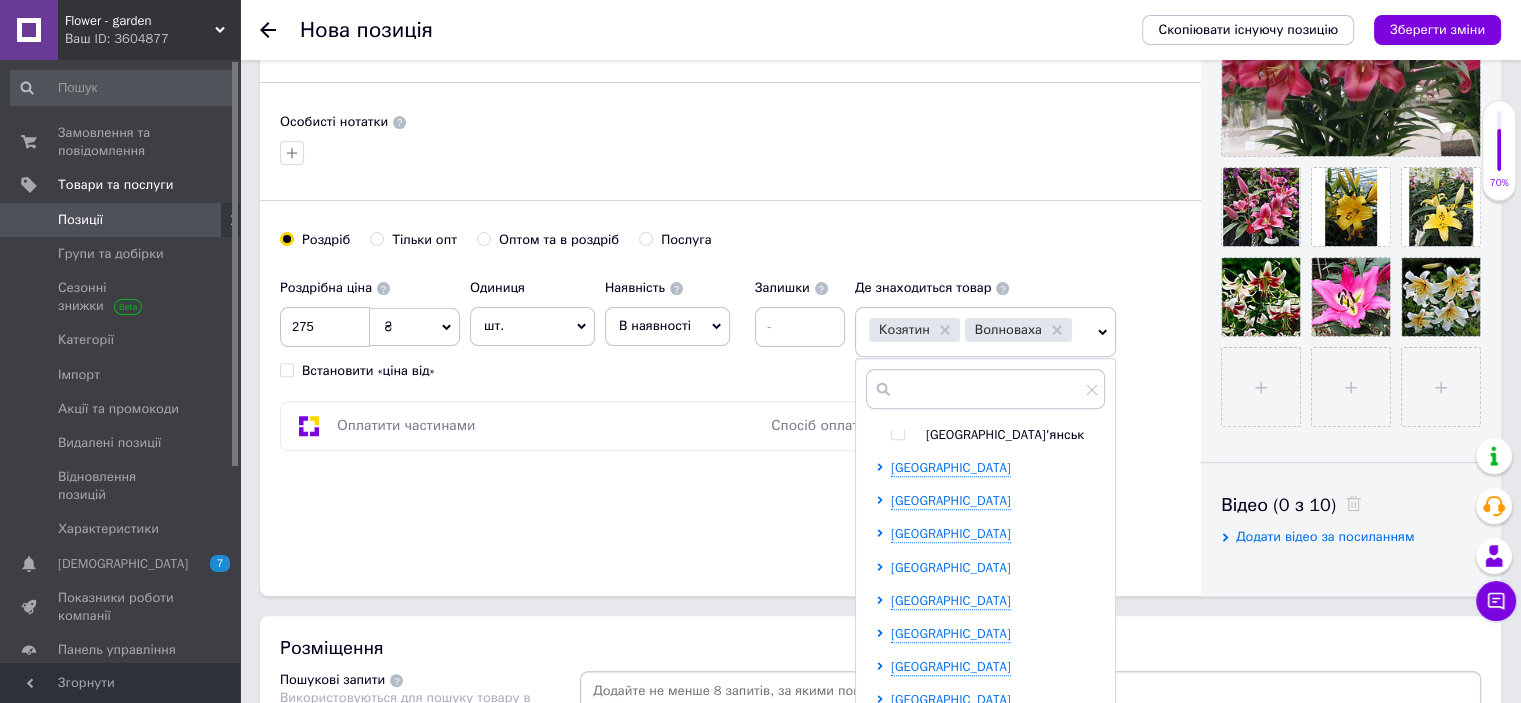 click on "[GEOGRAPHIC_DATA]" at bounding box center [951, 567] 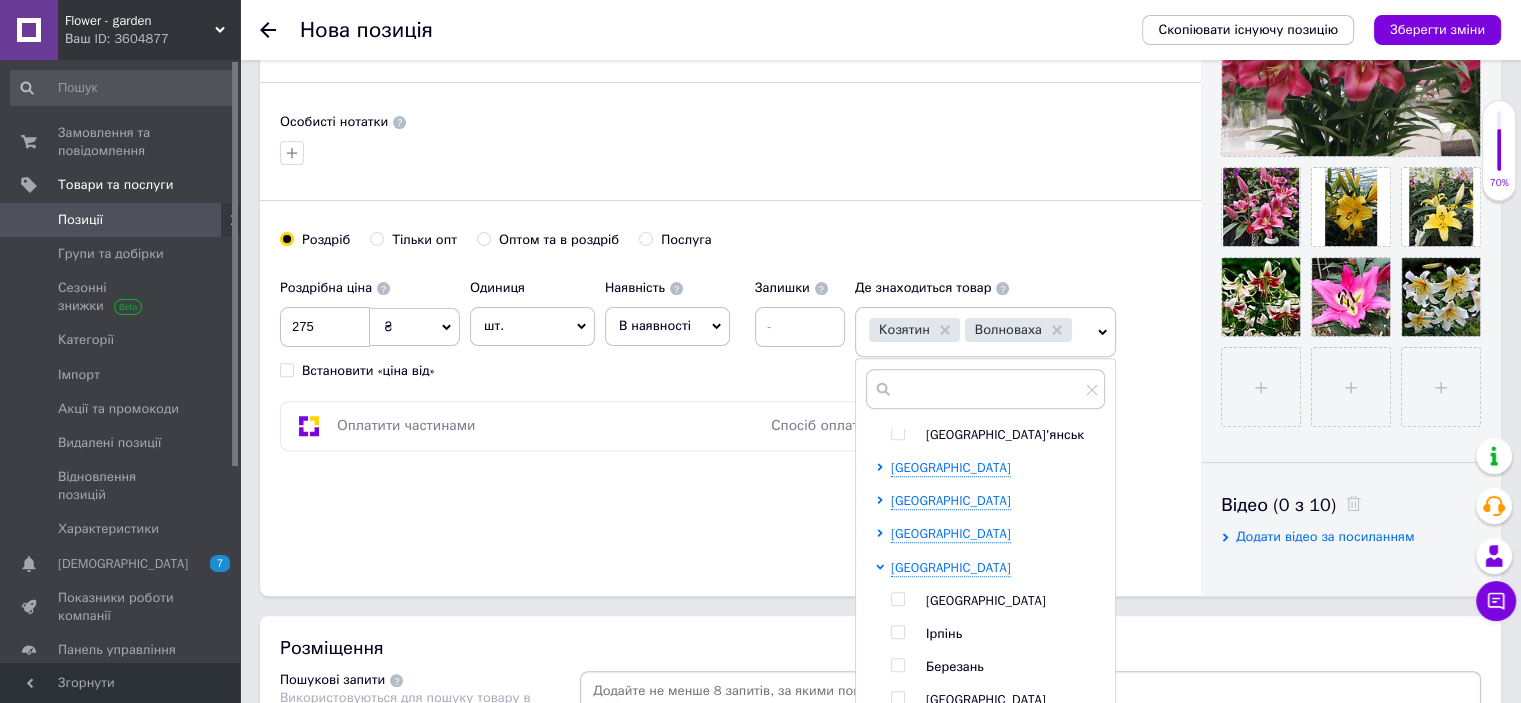 click at bounding box center (897, 632) 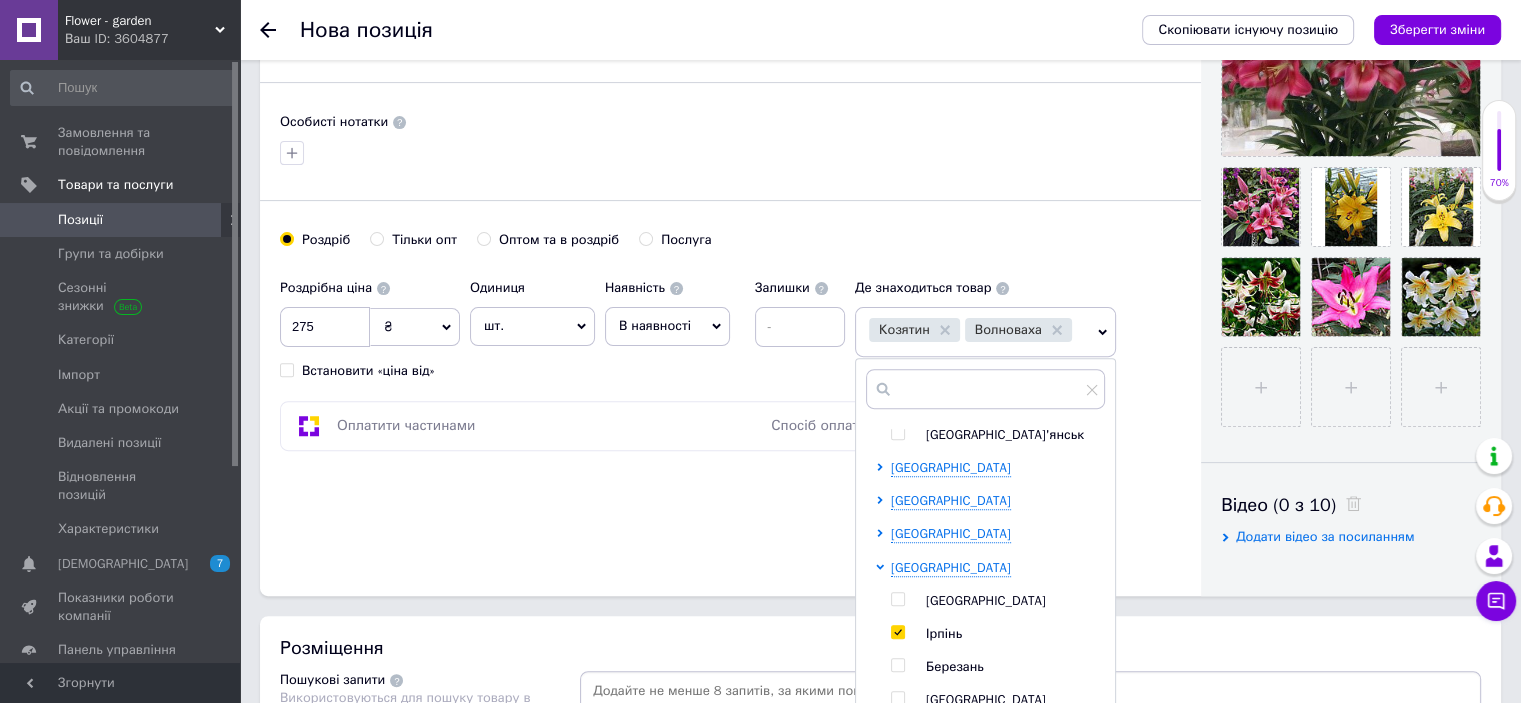checkbox on "true" 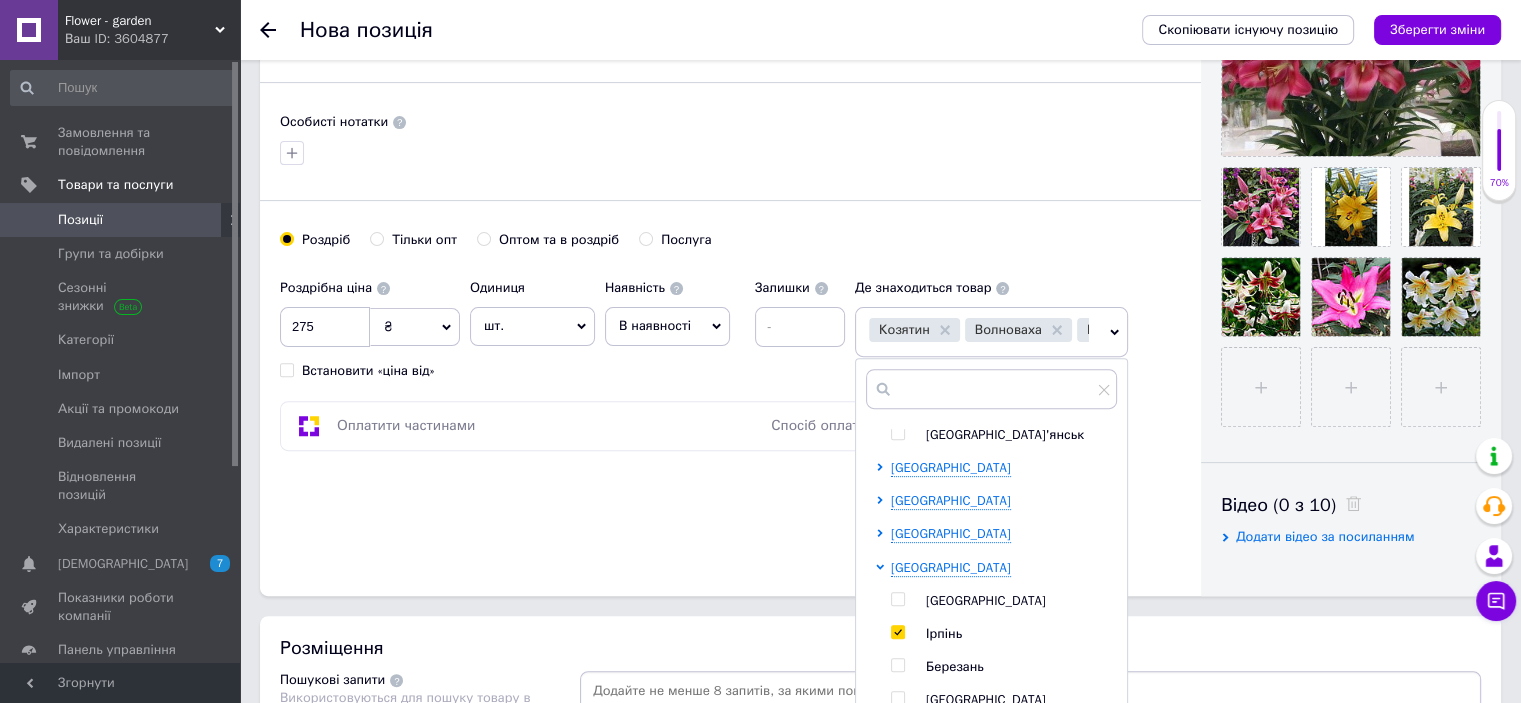 click on "Основна інформація Назва позиції (Російська) ✱ Набір 7 ОТ гібридів - гігантів Код/Артикул Опис (Російська) ✱ Набір 7 ОТ гібридів - гігантів
Розширений текстовий редактор, A4204A7E-0061-4BE0-8783-D965E1A542E0 Панель інструментів редактора Форматування Форматування Розмір Розмір   Жирний  Сполучення клавіш Ctrl+B   Курсив  Сполучення клавіш Ctrl+I   Підкреслений  Сполучення клавіш Ctrl+U   Видалити форматування   Повернути  Сполучення клавіш Ctrl+Z   Вставити/видалити нумерований список   Вставити/видалити маркований список   По лівому краю   По центру   По правому краю" at bounding box center [730, 38] 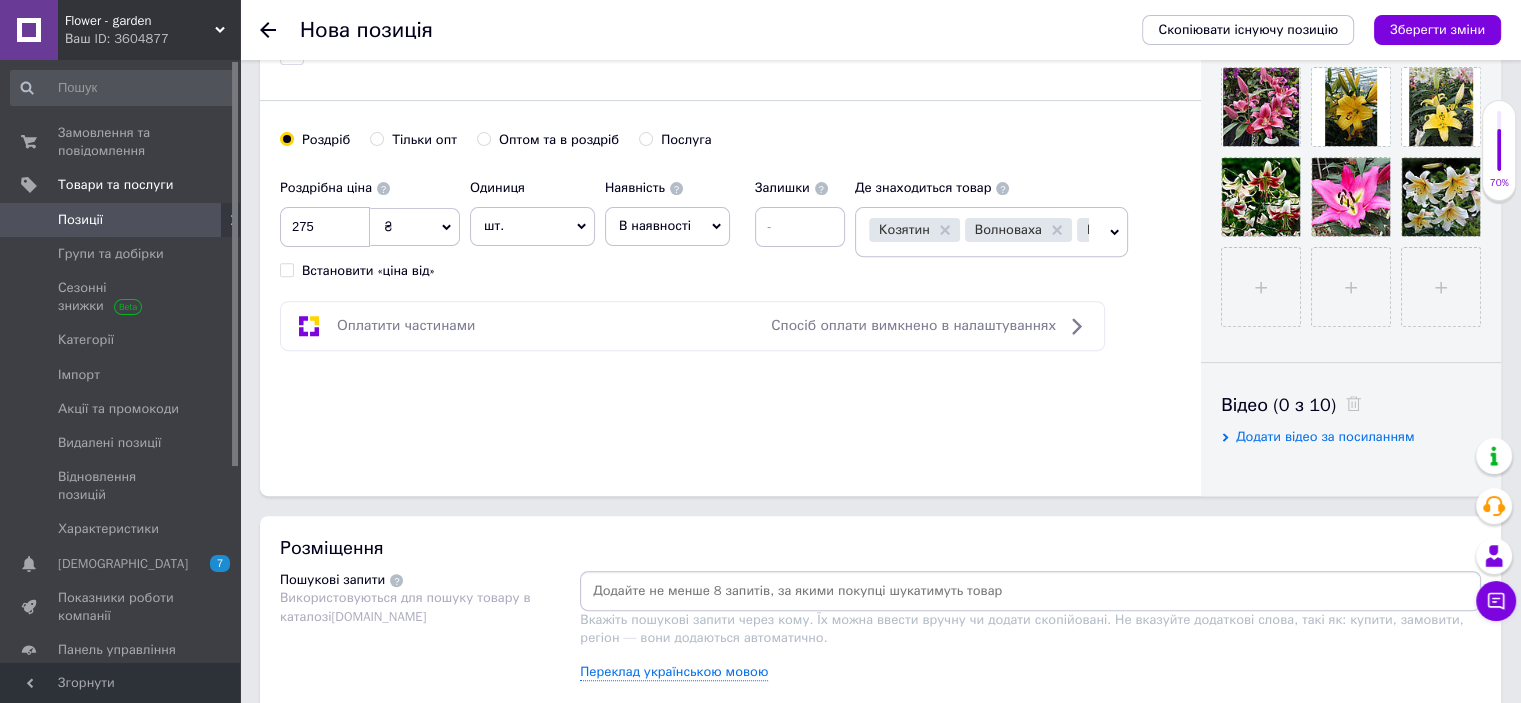 scroll, scrollTop: 800, scrollLeft: 0, axis: vertical 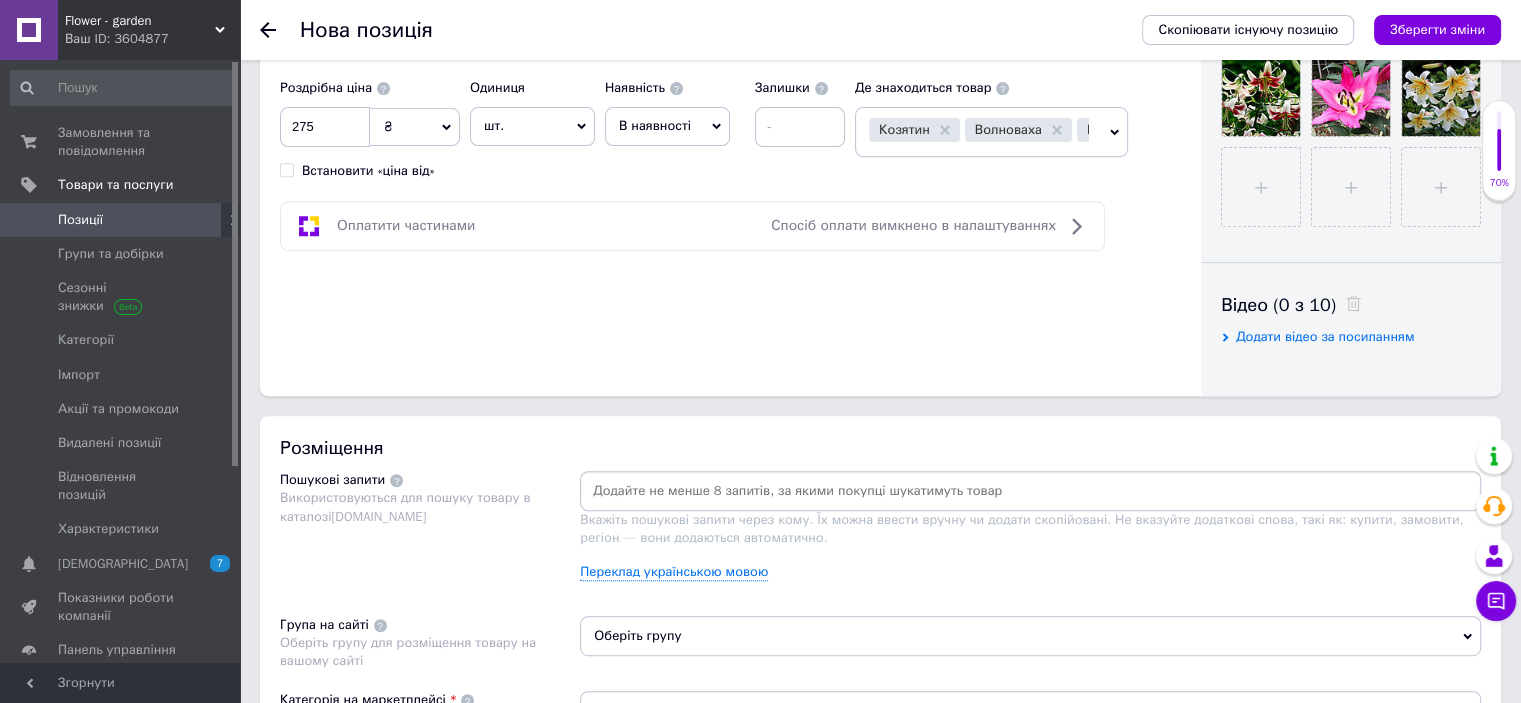 click at bounding box center (1030, 491) 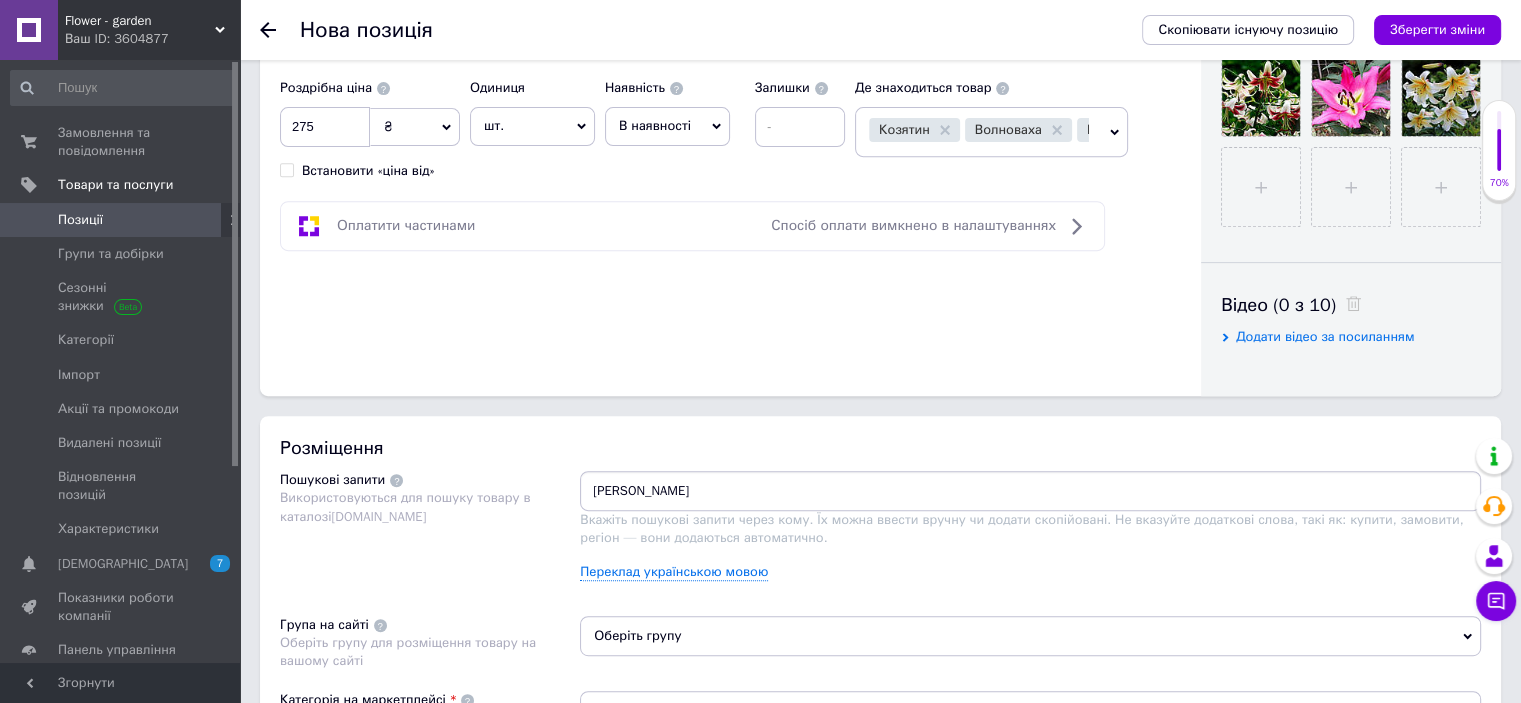 type on "лилии" 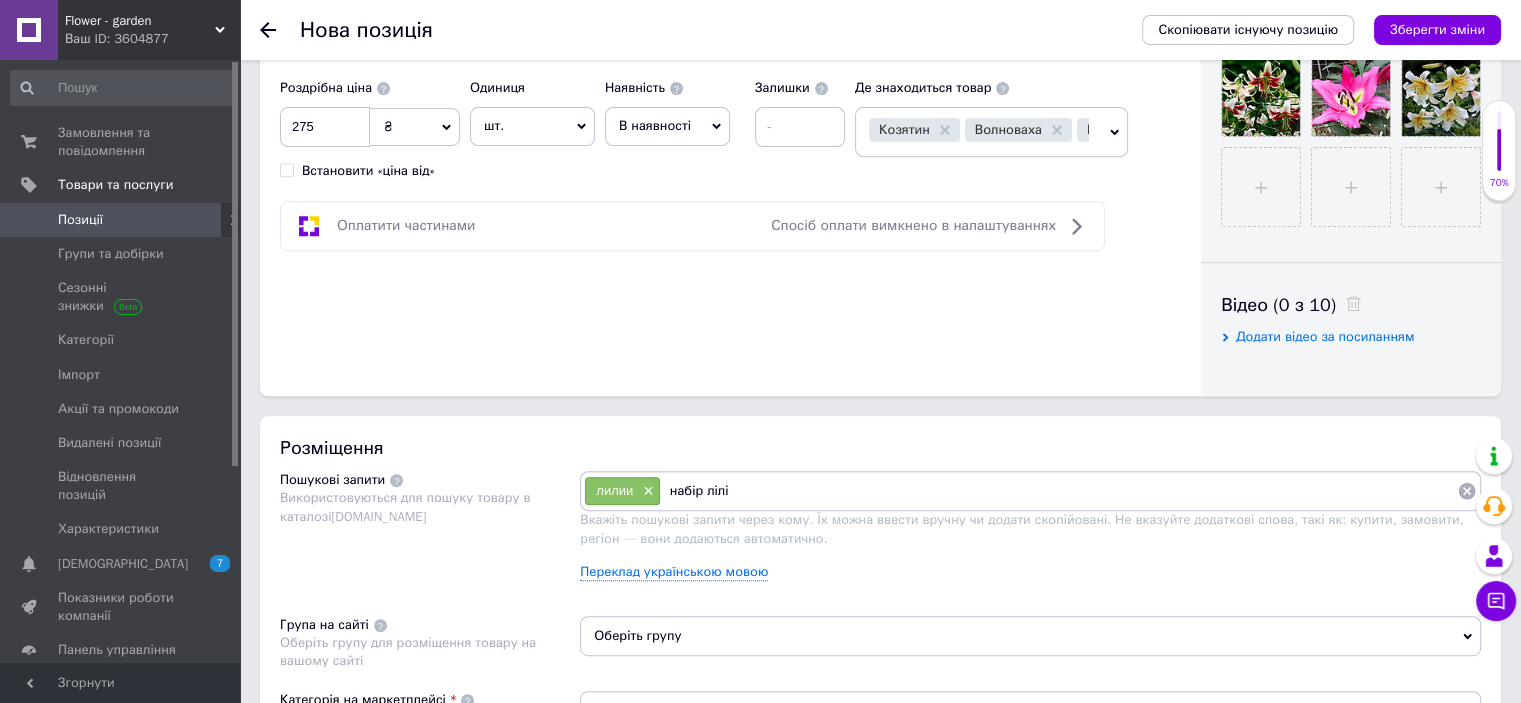 type on "набір лілій" 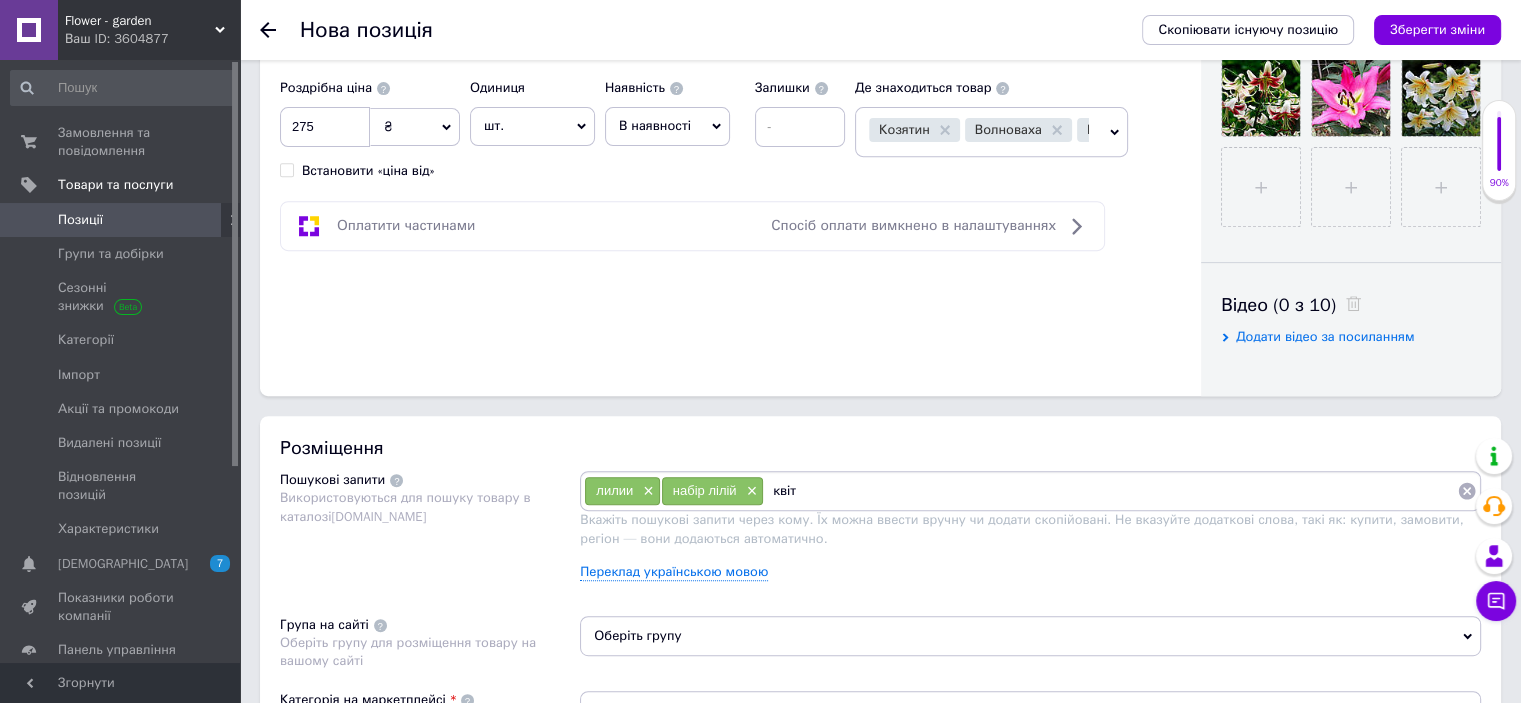 type on "квіти" 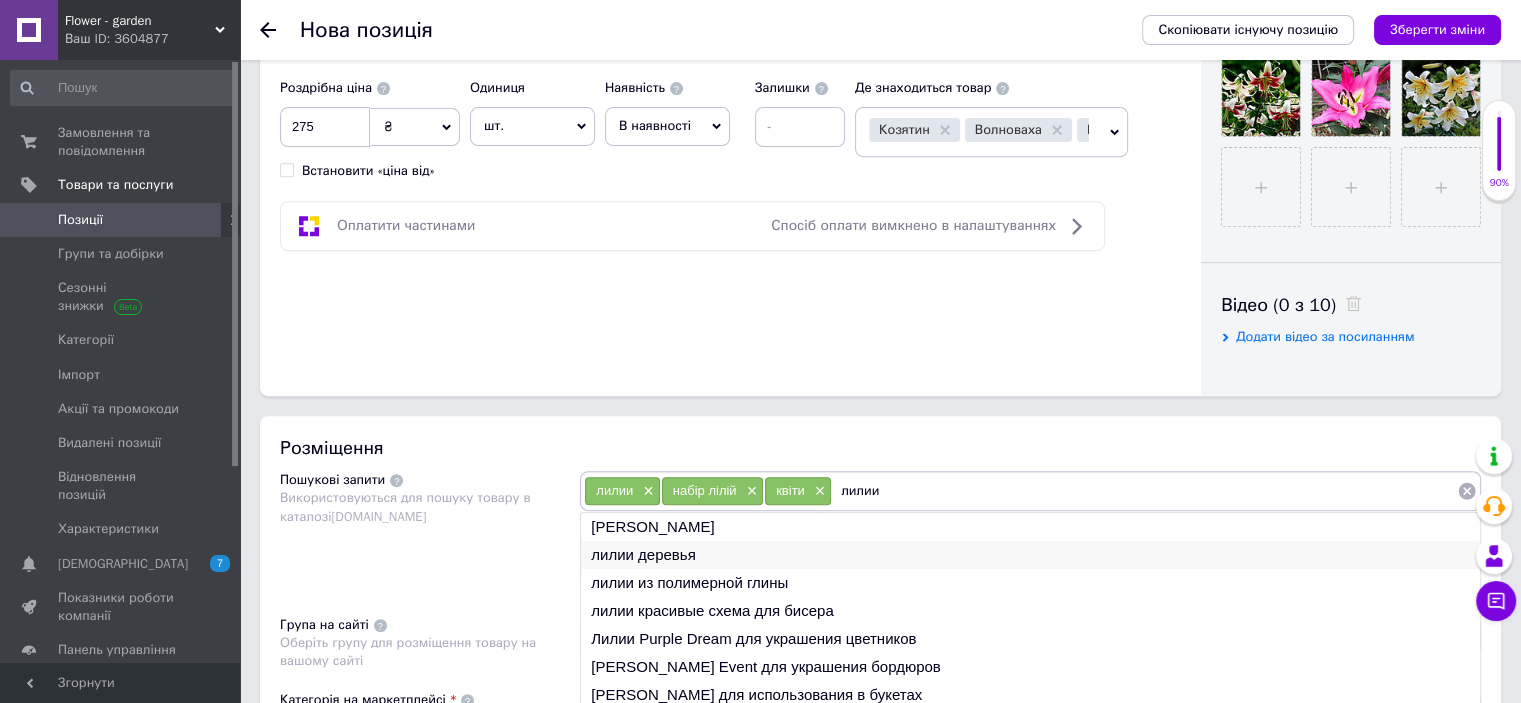scroll, scrollTop: 29, scrollLeft: 0, axis: vertical 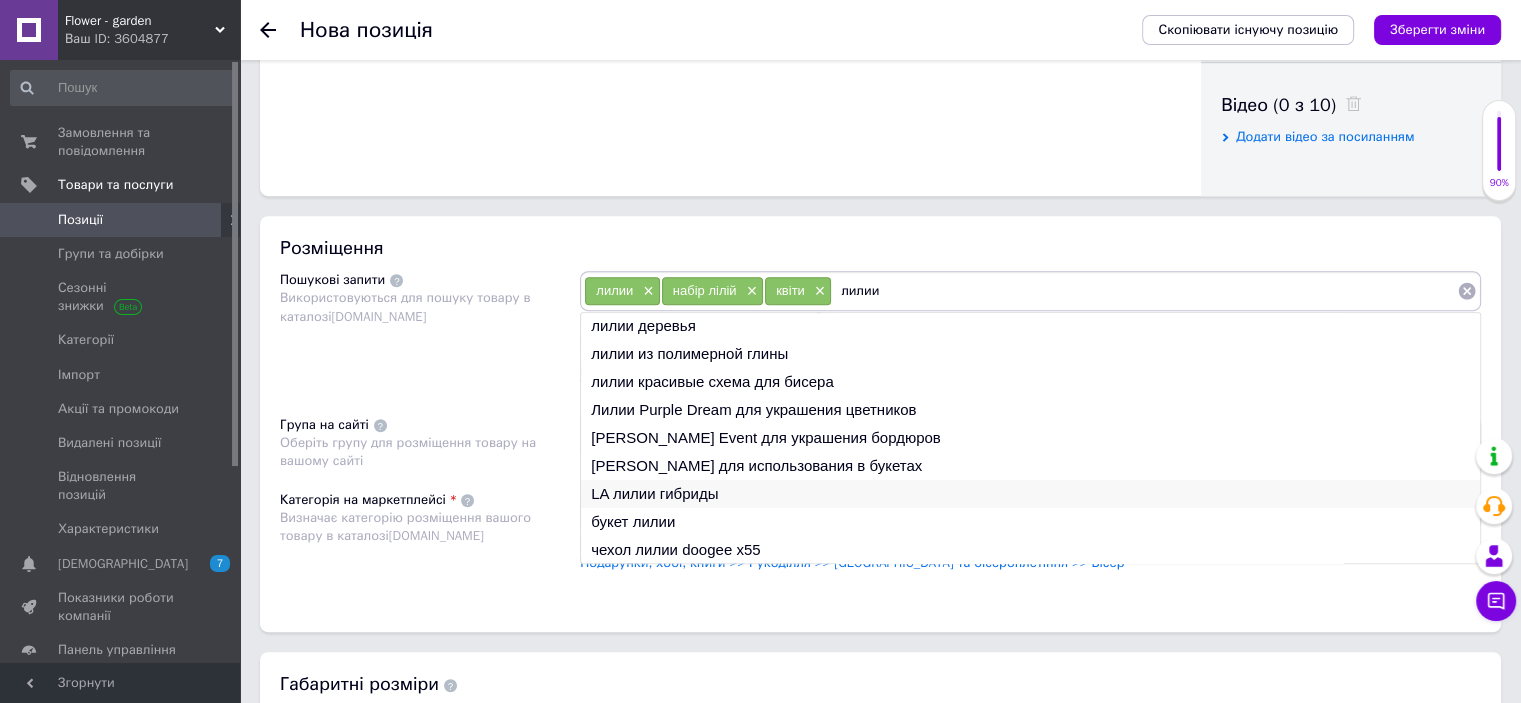 type on "лилии" 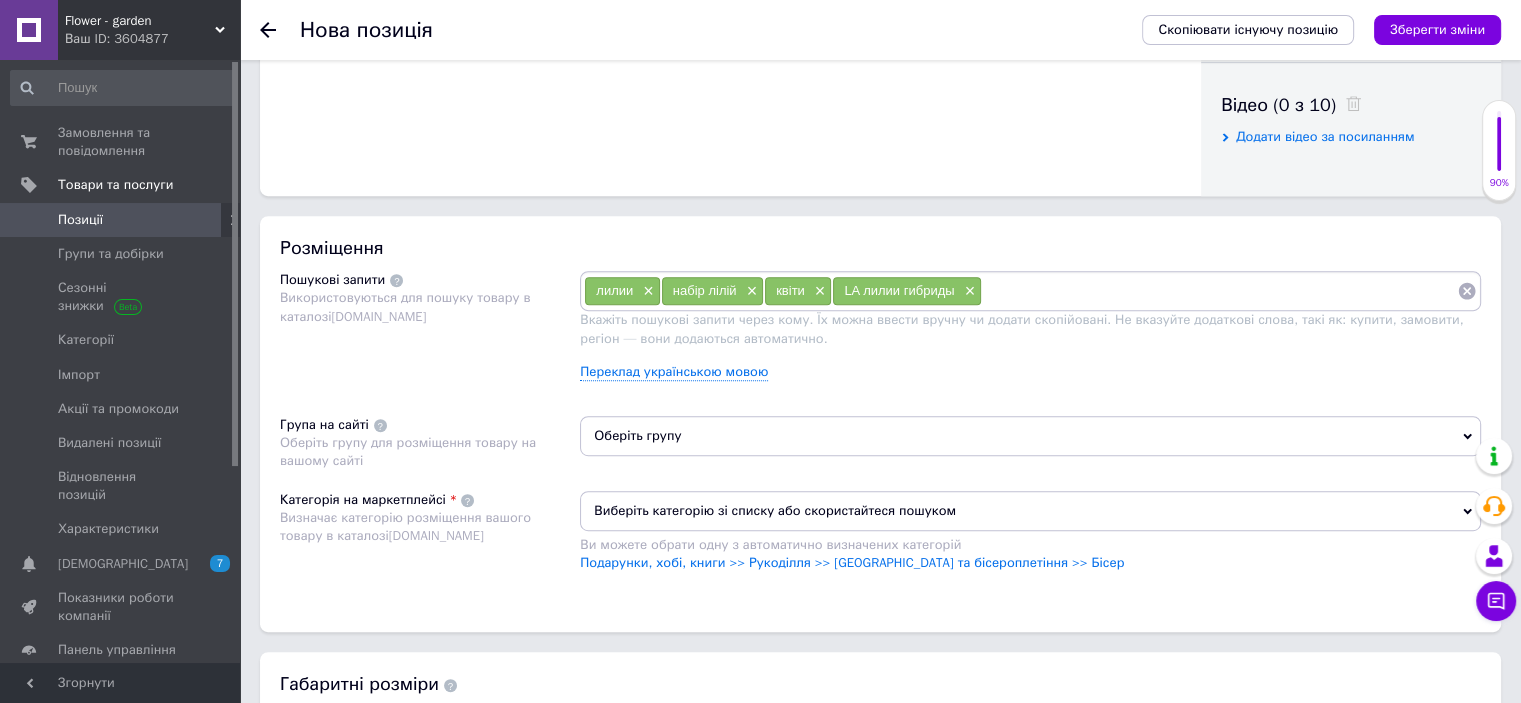 click at bounding box center [1219, 291] 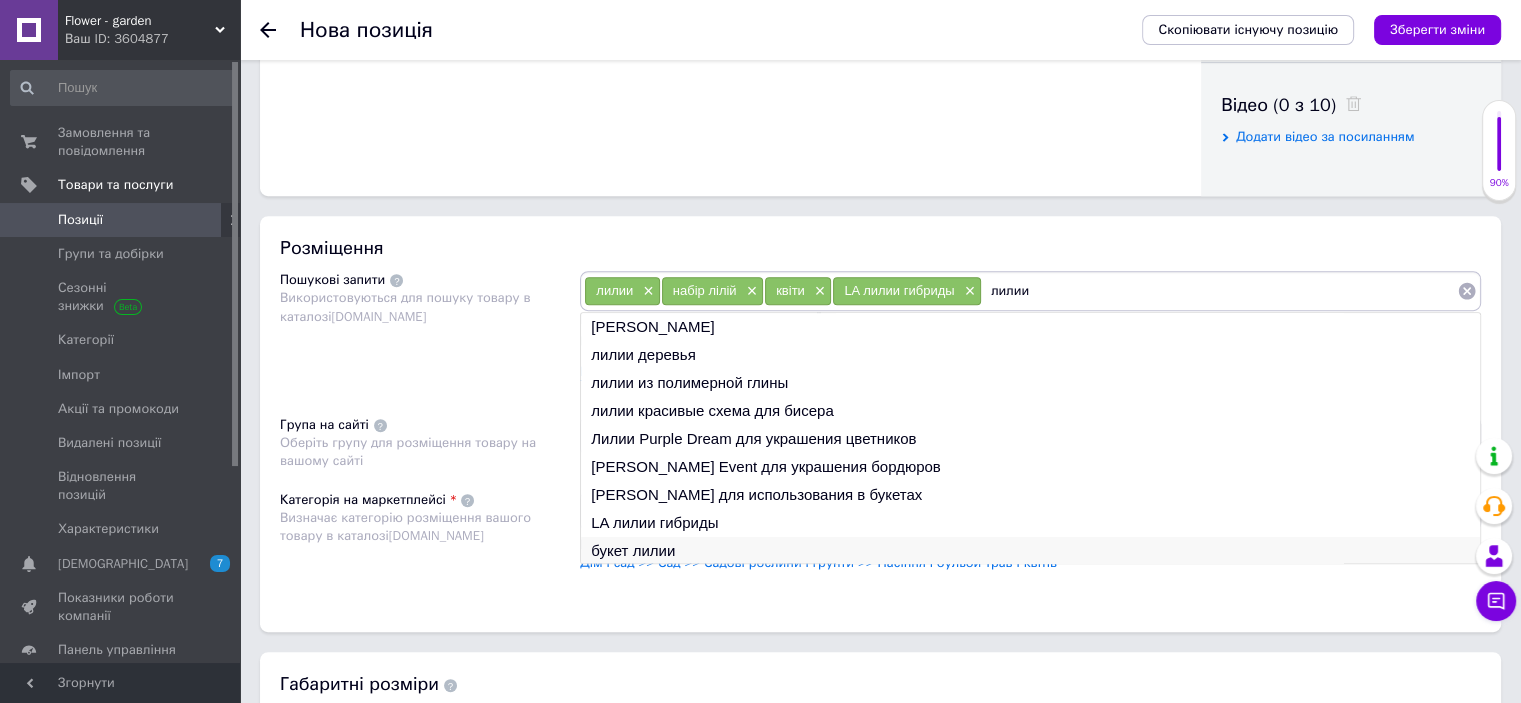 scroll, scrollTop: 29, scrollLeft: 0, axis: vertical 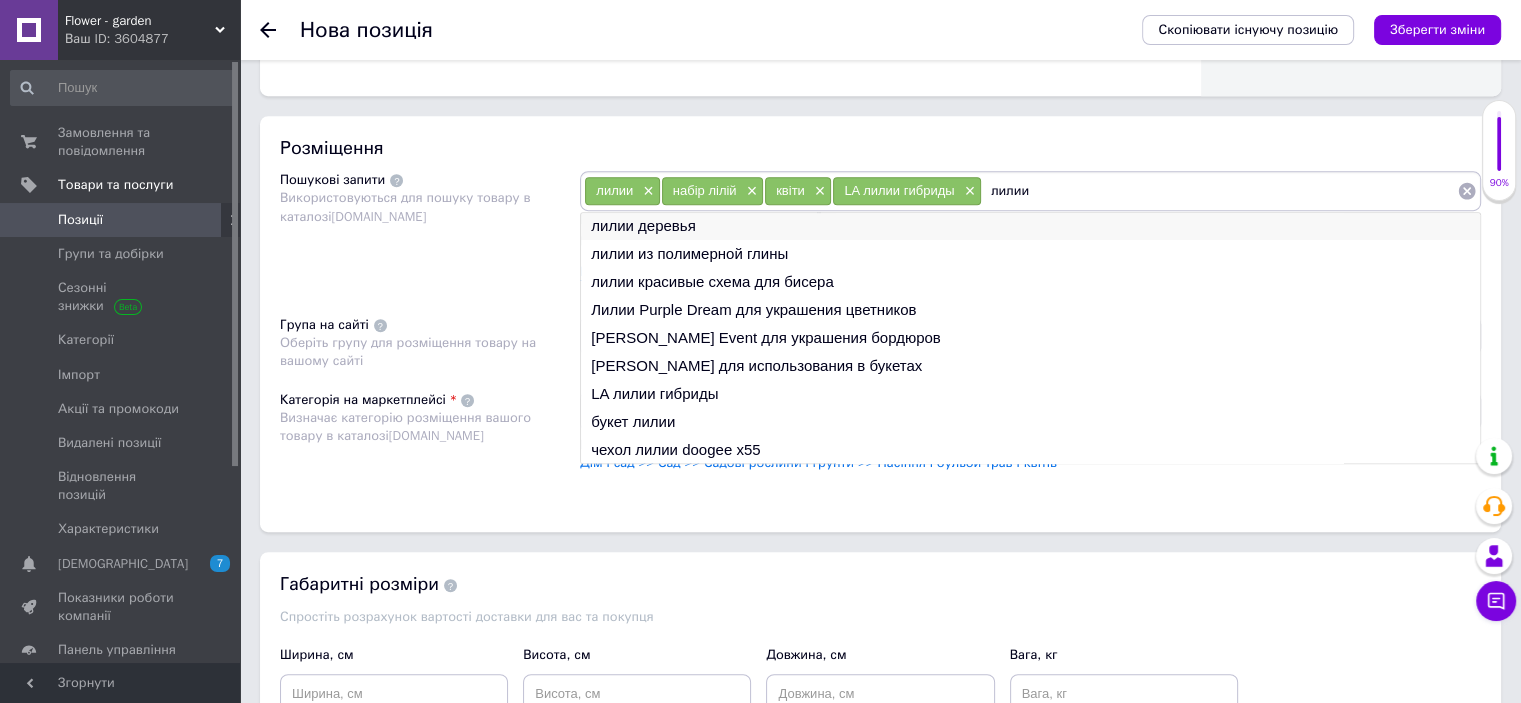 type on "лилии" 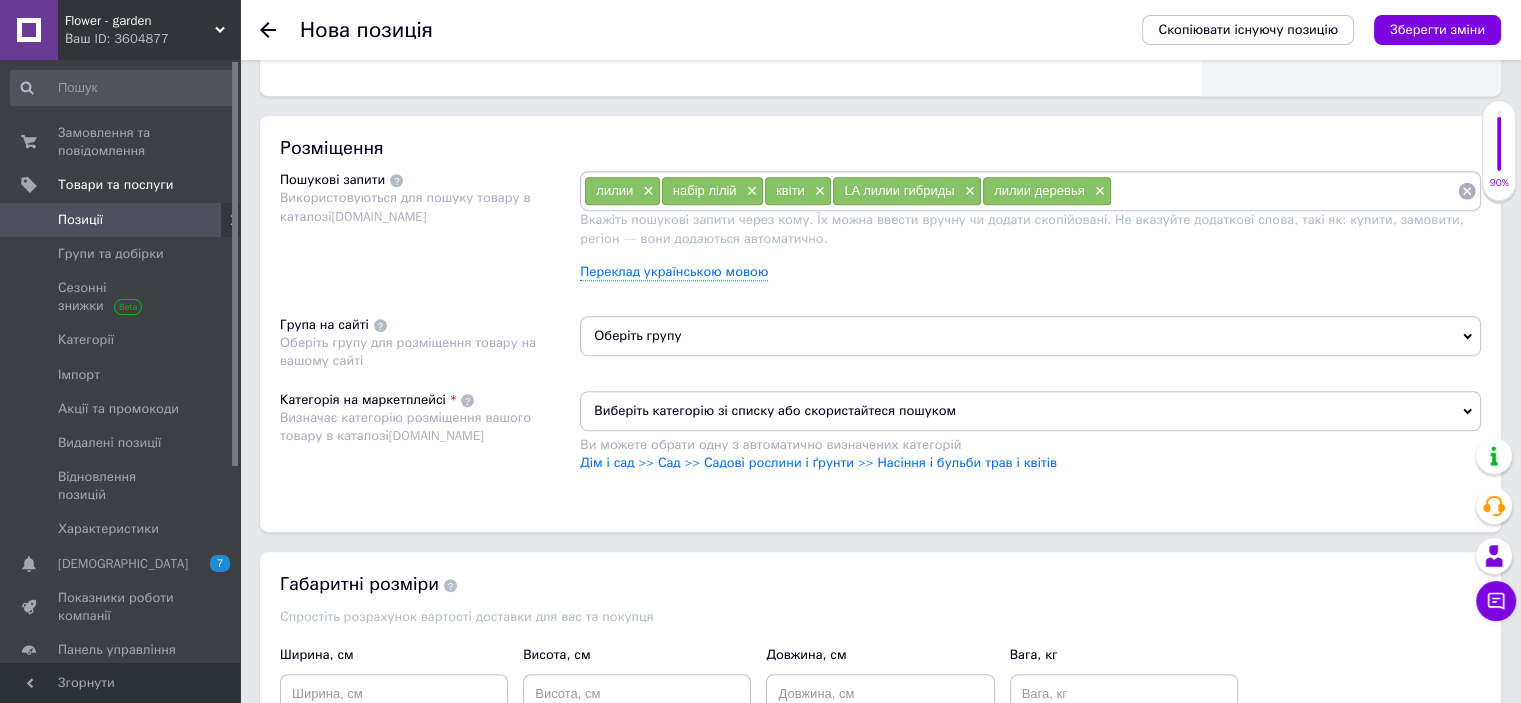 click at bounding box center [1284, 191] 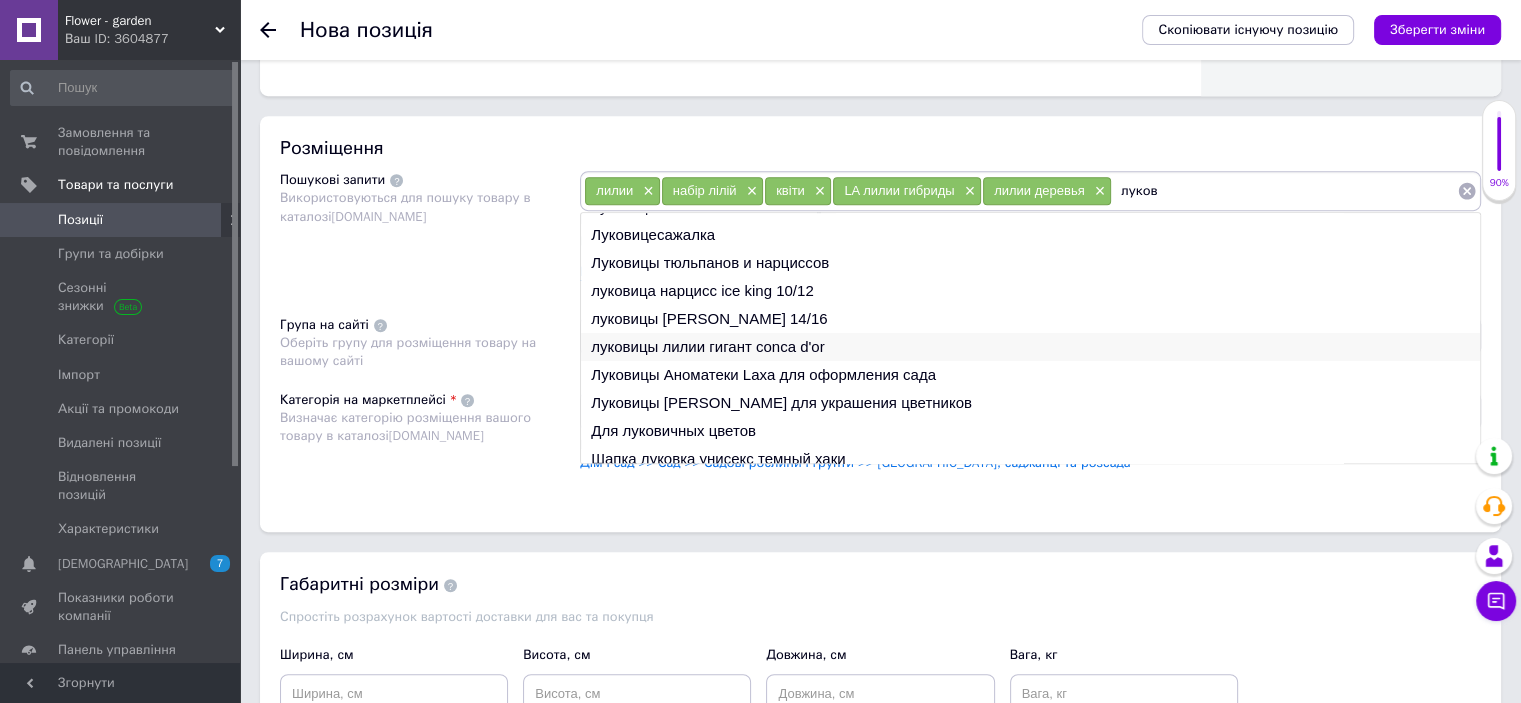 scroll, scrollTop: 29, scrollLeft: 0, axis: vertical 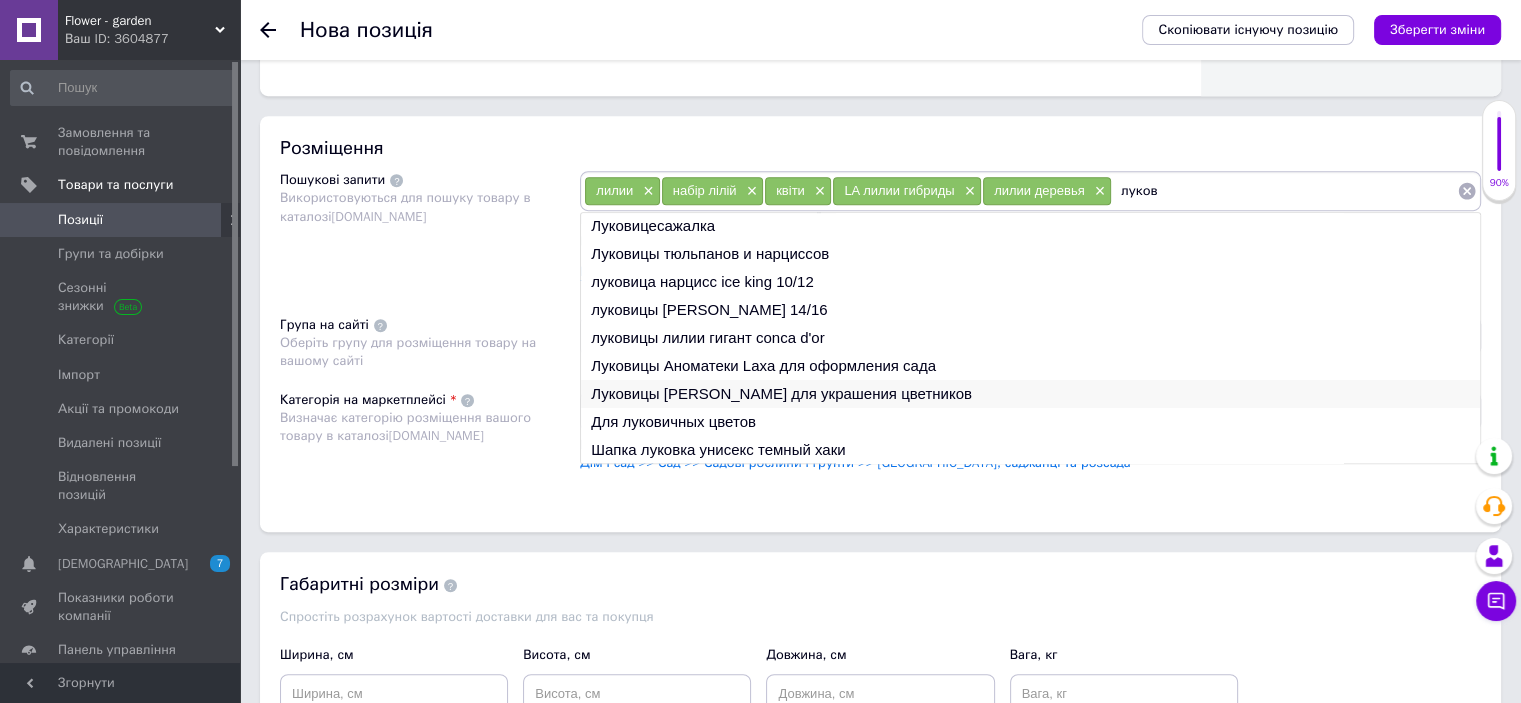 type on "луков" 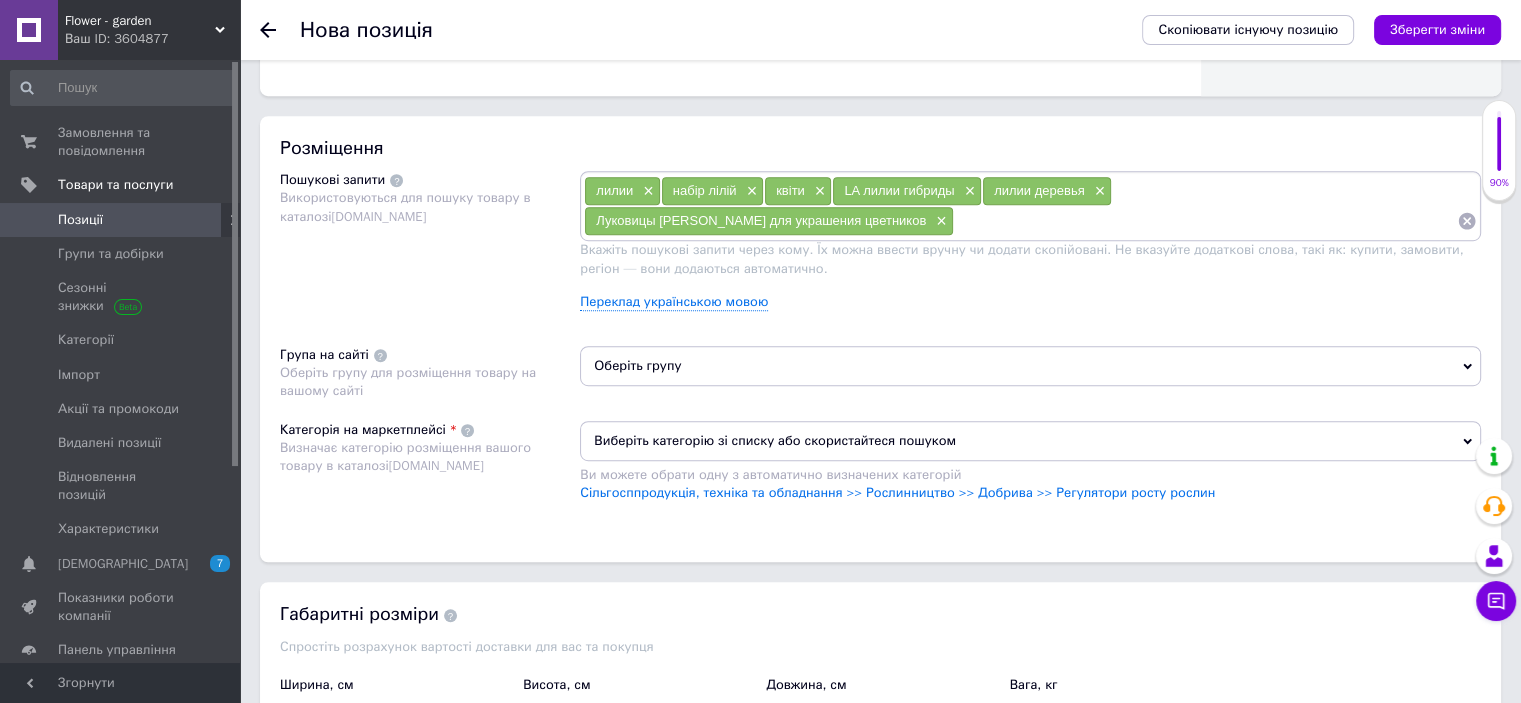 click at bounding box center (1205, 221) 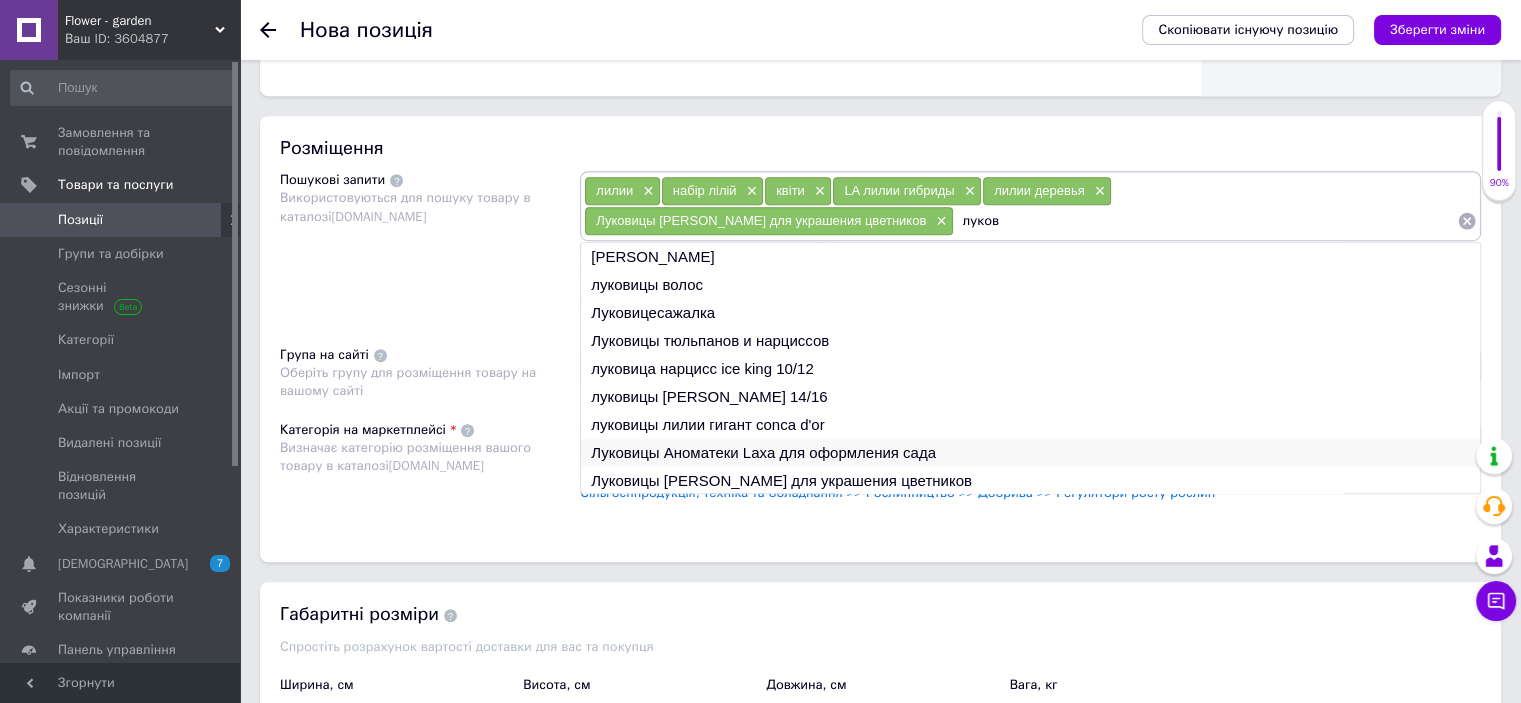 scroll, scrollTop: 29, scrollLeft: 0, axis: vertical 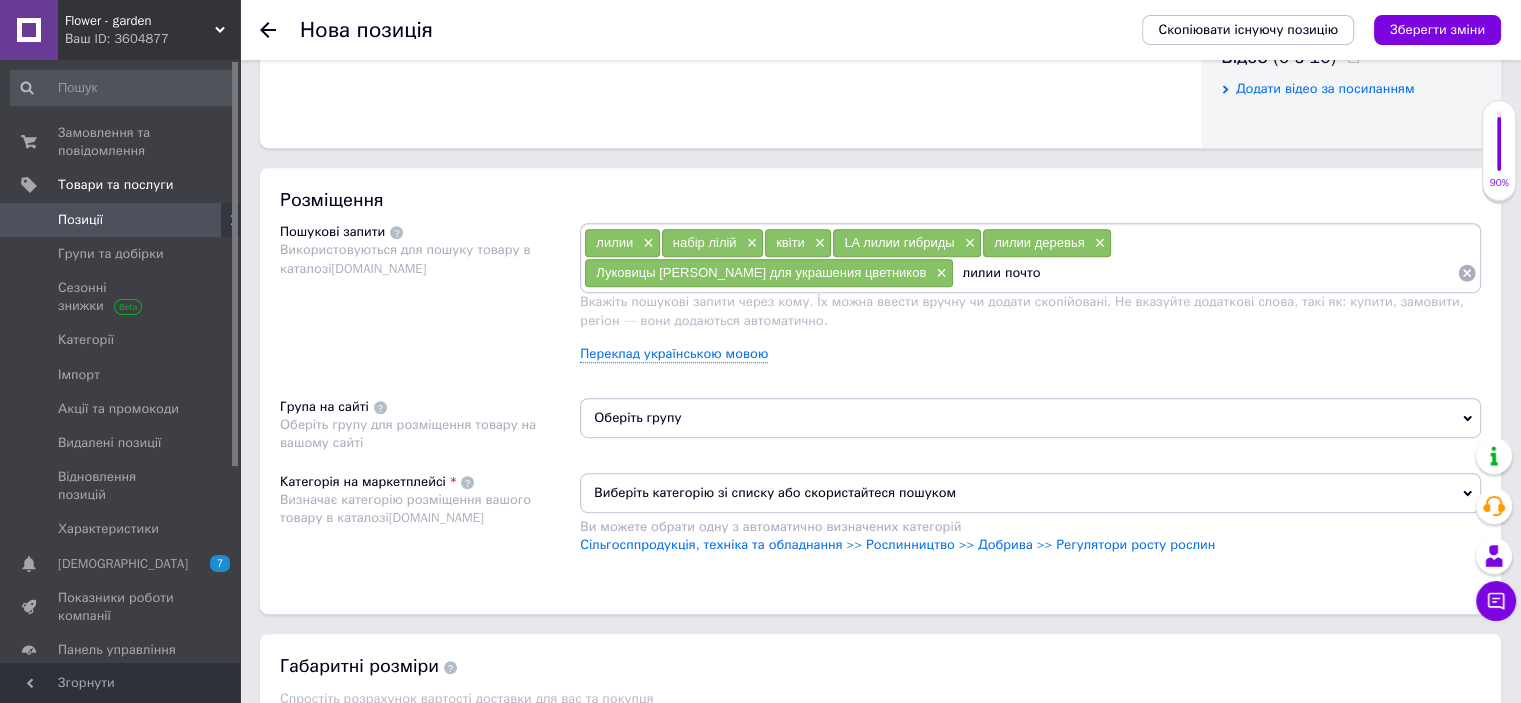 type on "лилии почтой" 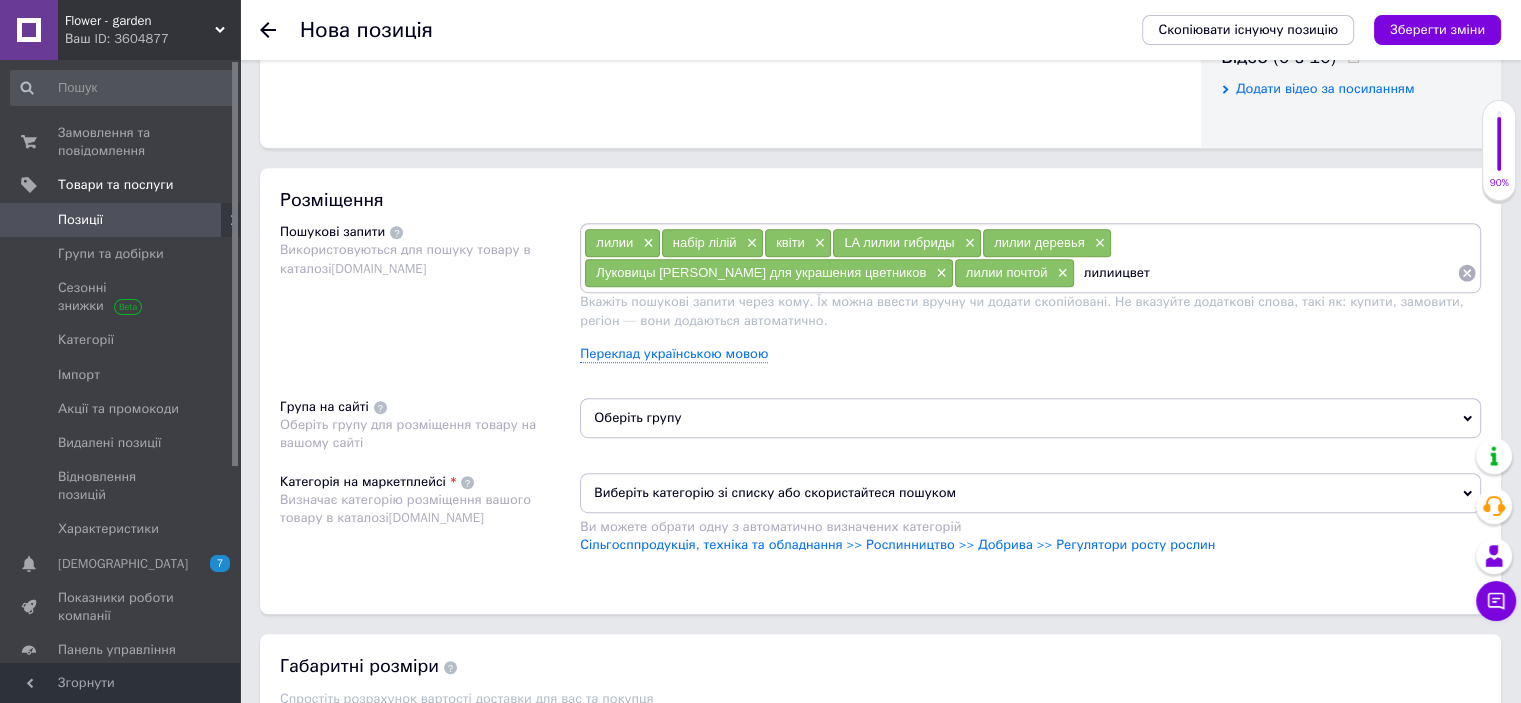 type on "лилиицветы" 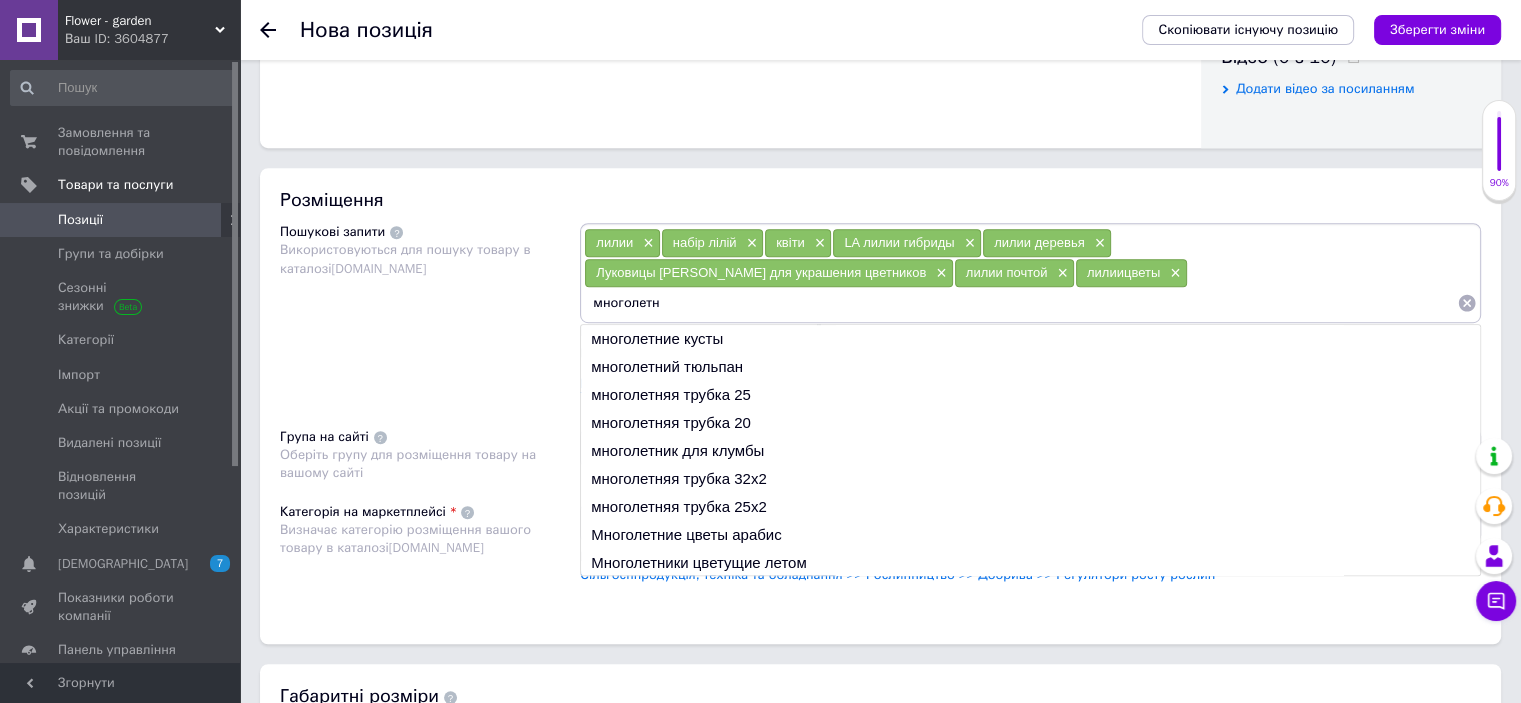 type on "многолетн" 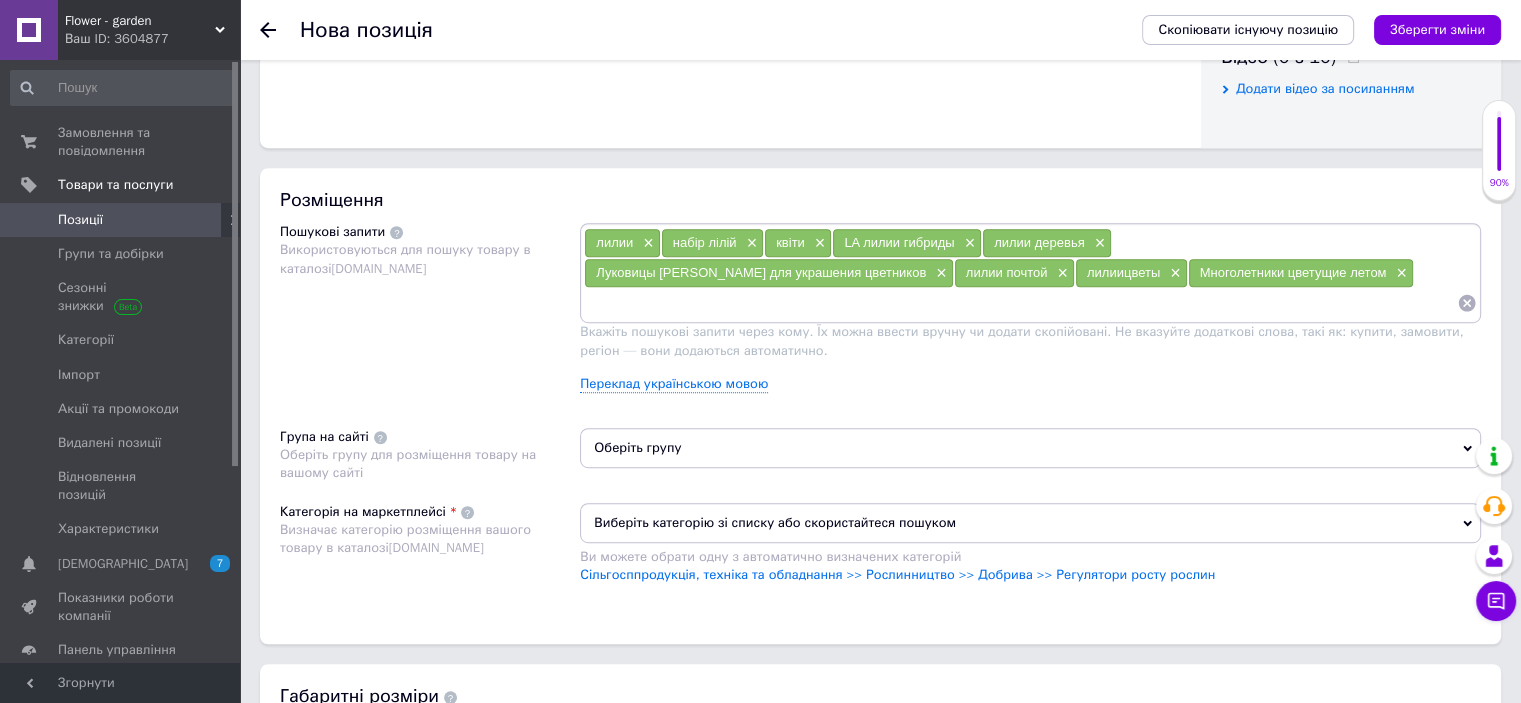 click at bounding box center [1020, 303] 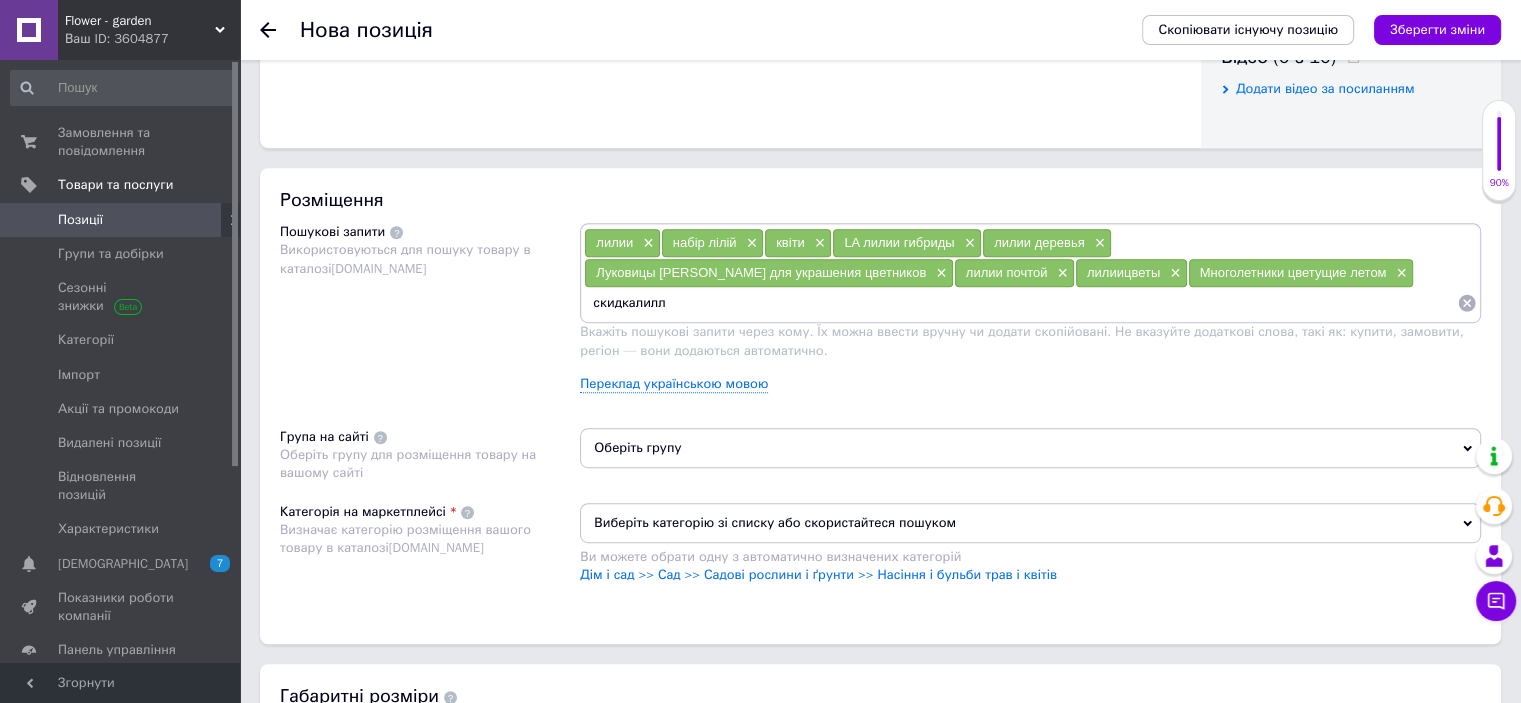 type on "скидкалилли" 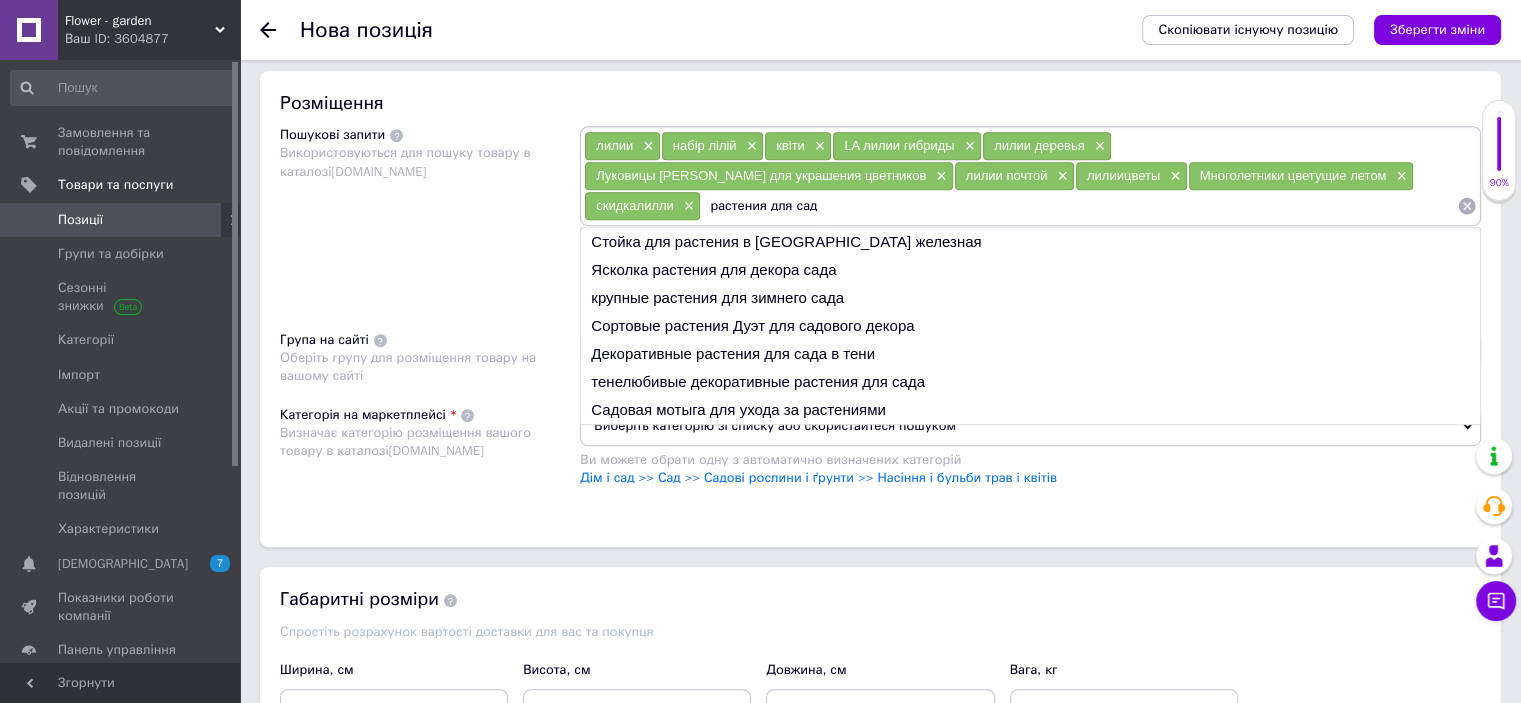 scroll, scrollTop: 1248, scrollLeft: 0, axis: vertical 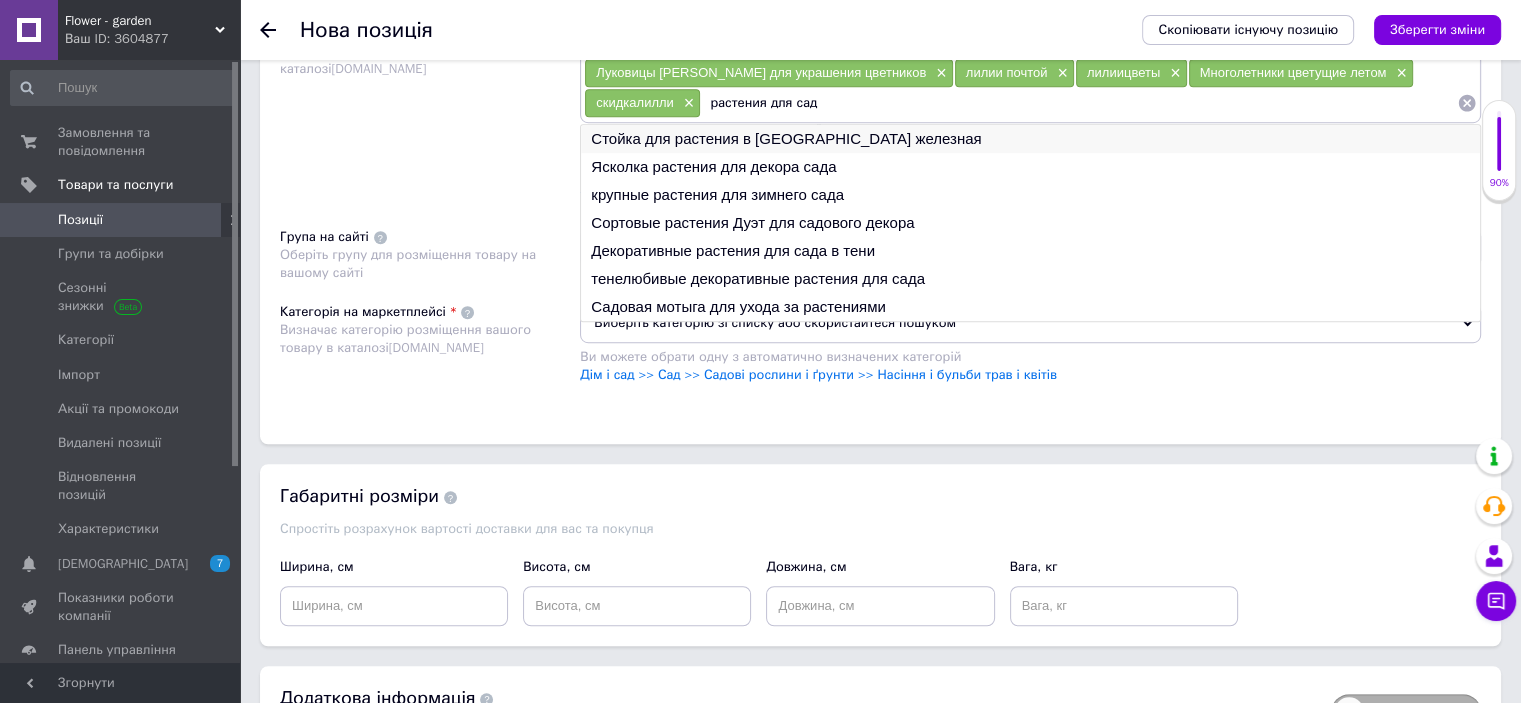 type on "растения для сада" 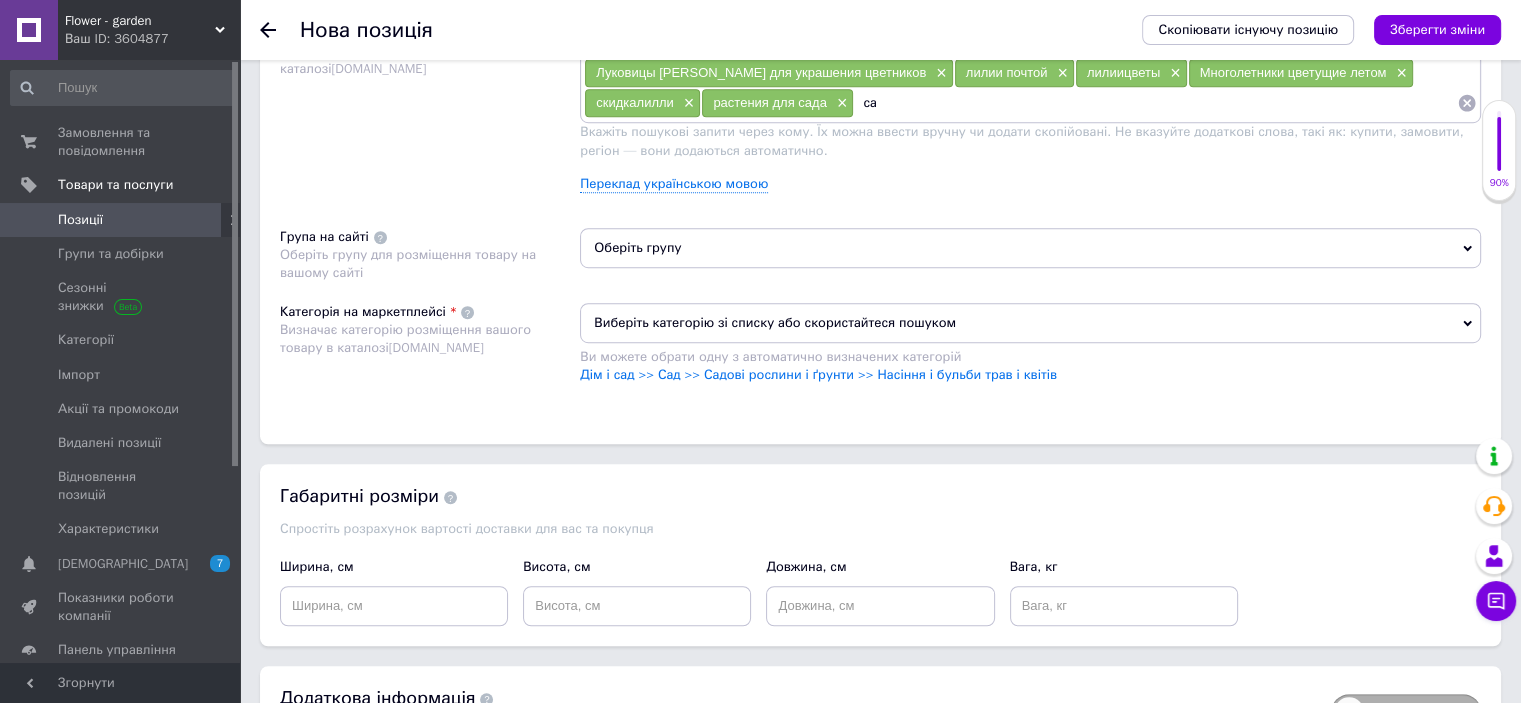 type on "сад" 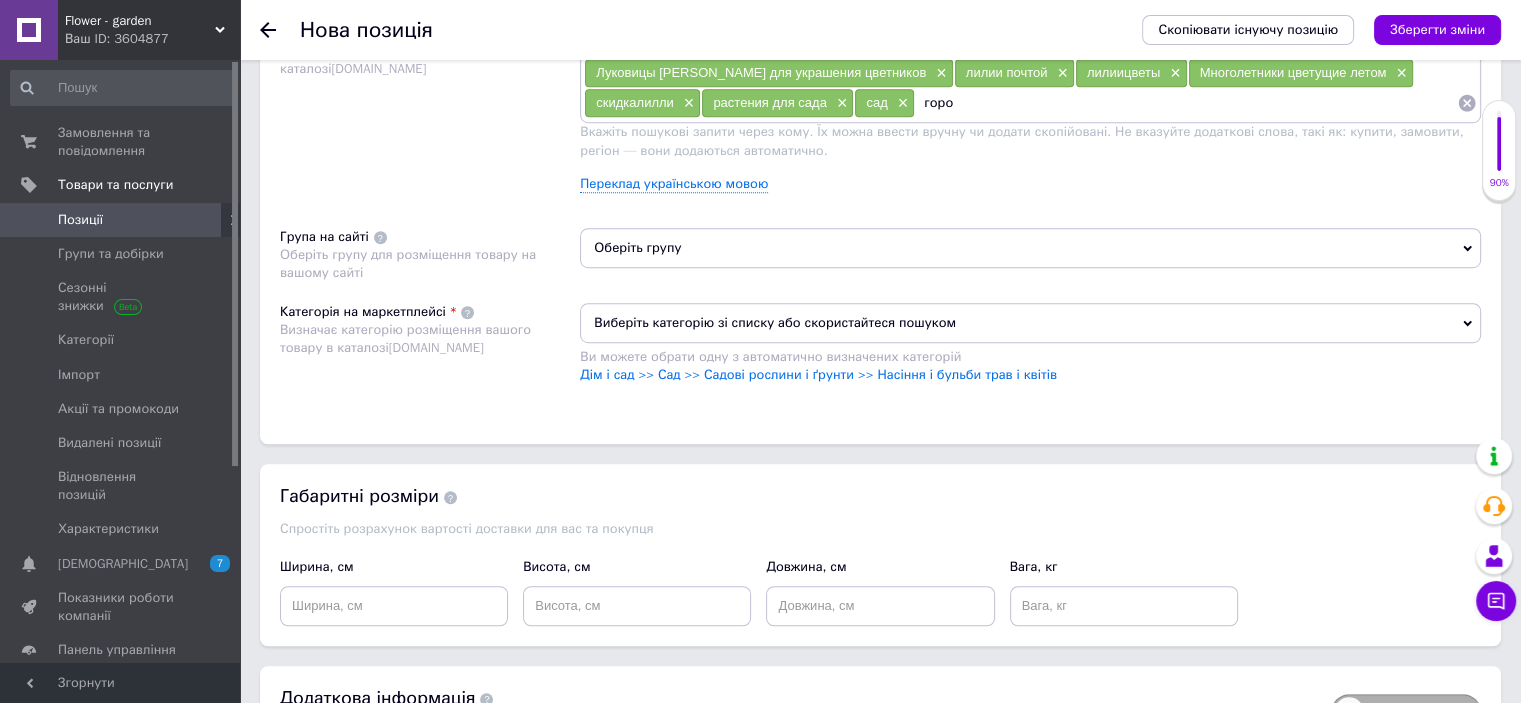 type on "город" 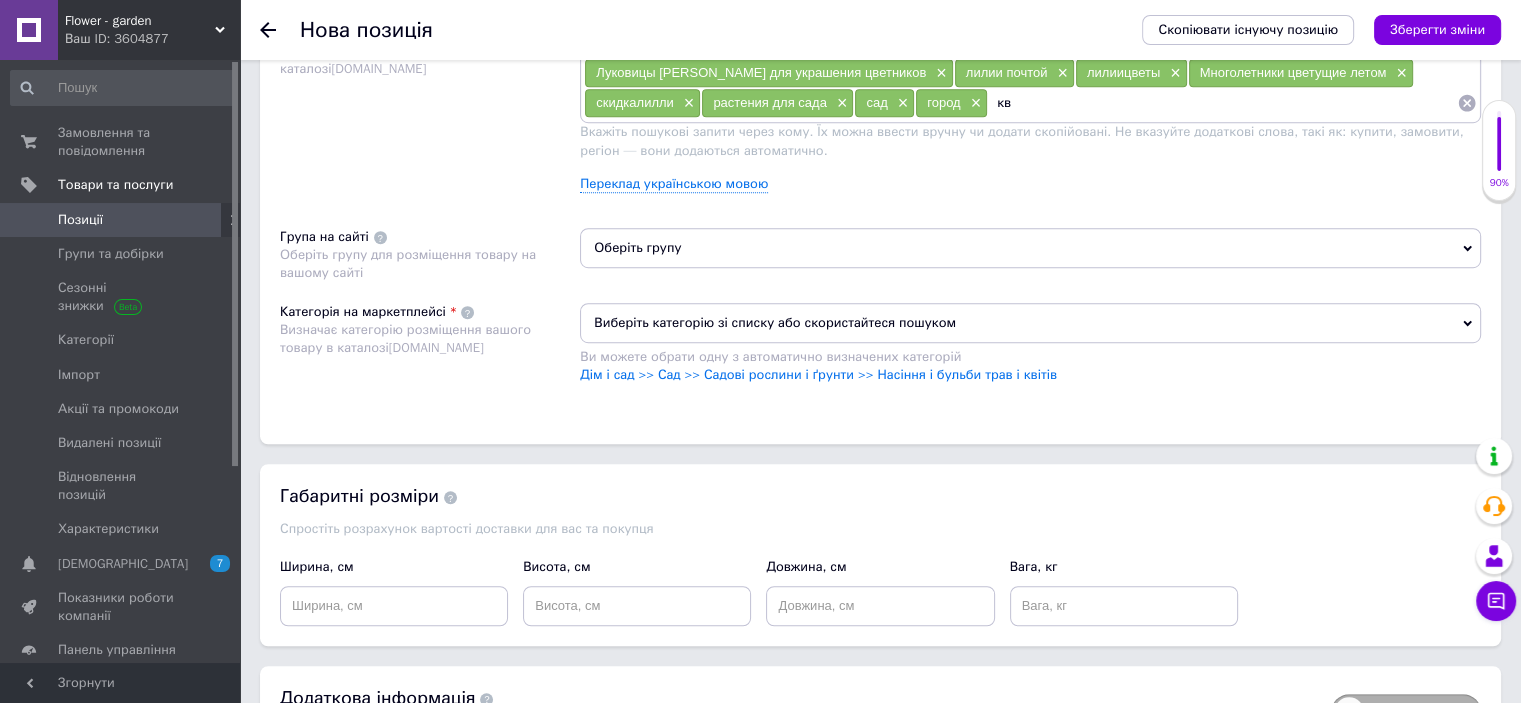 type on "к" 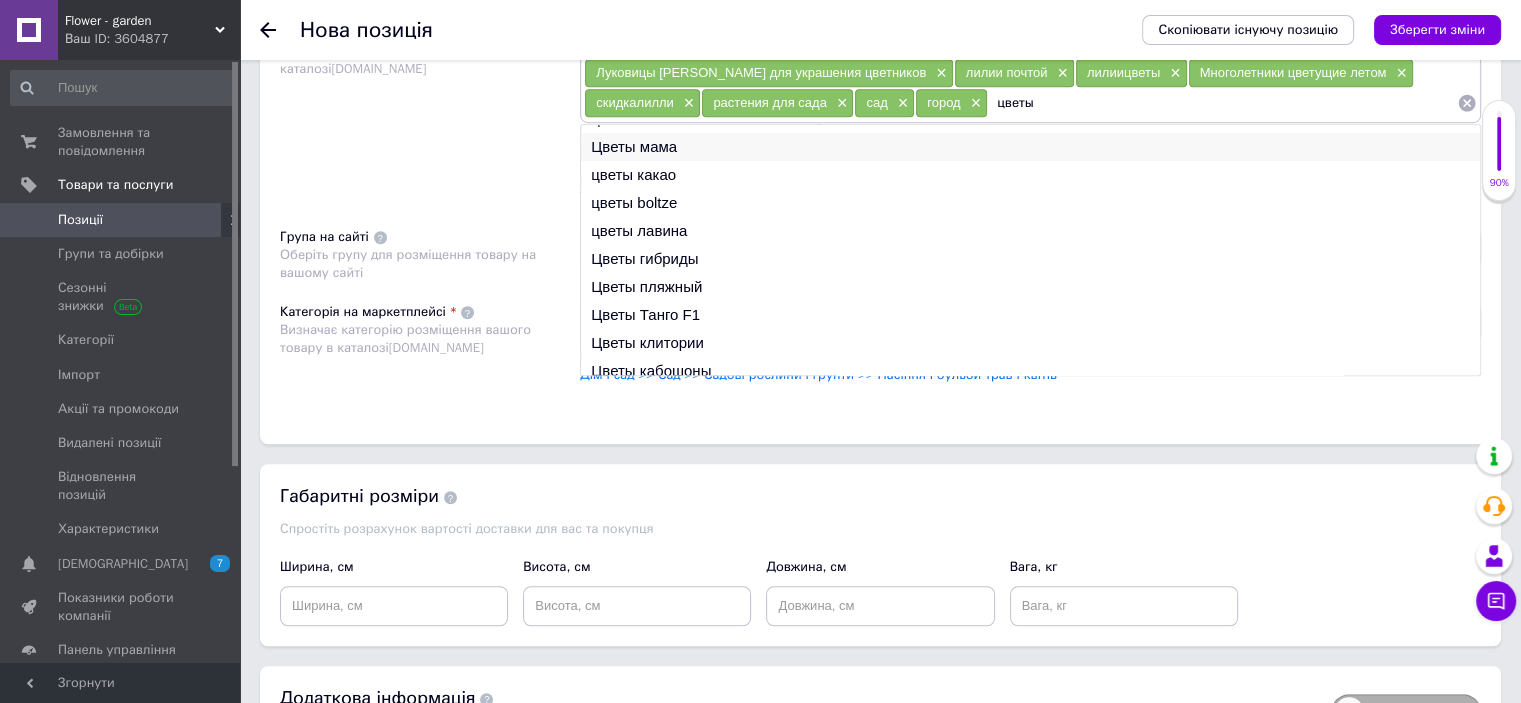 scroll, scrollTop: 29, scrollLeft: 0, axis: vertical 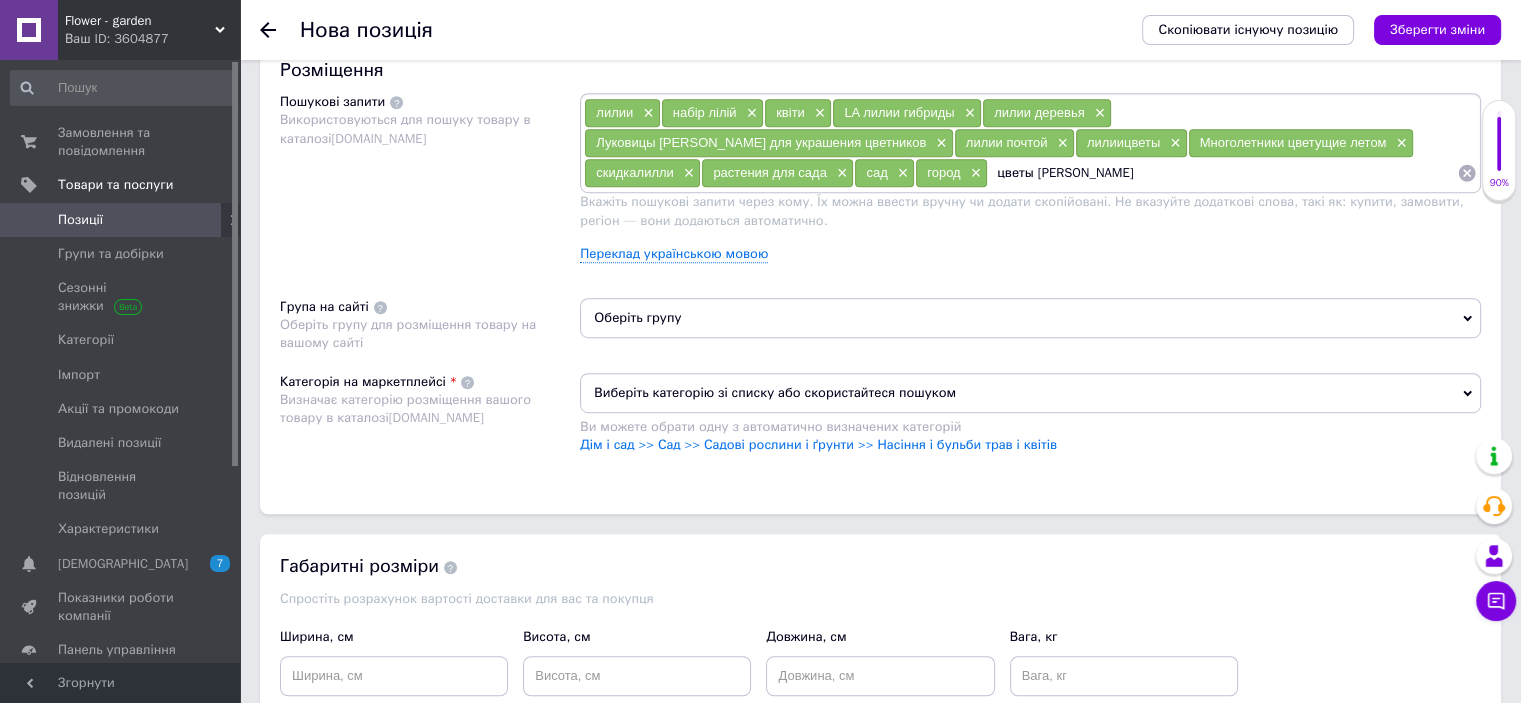 type on "цветы лилии" 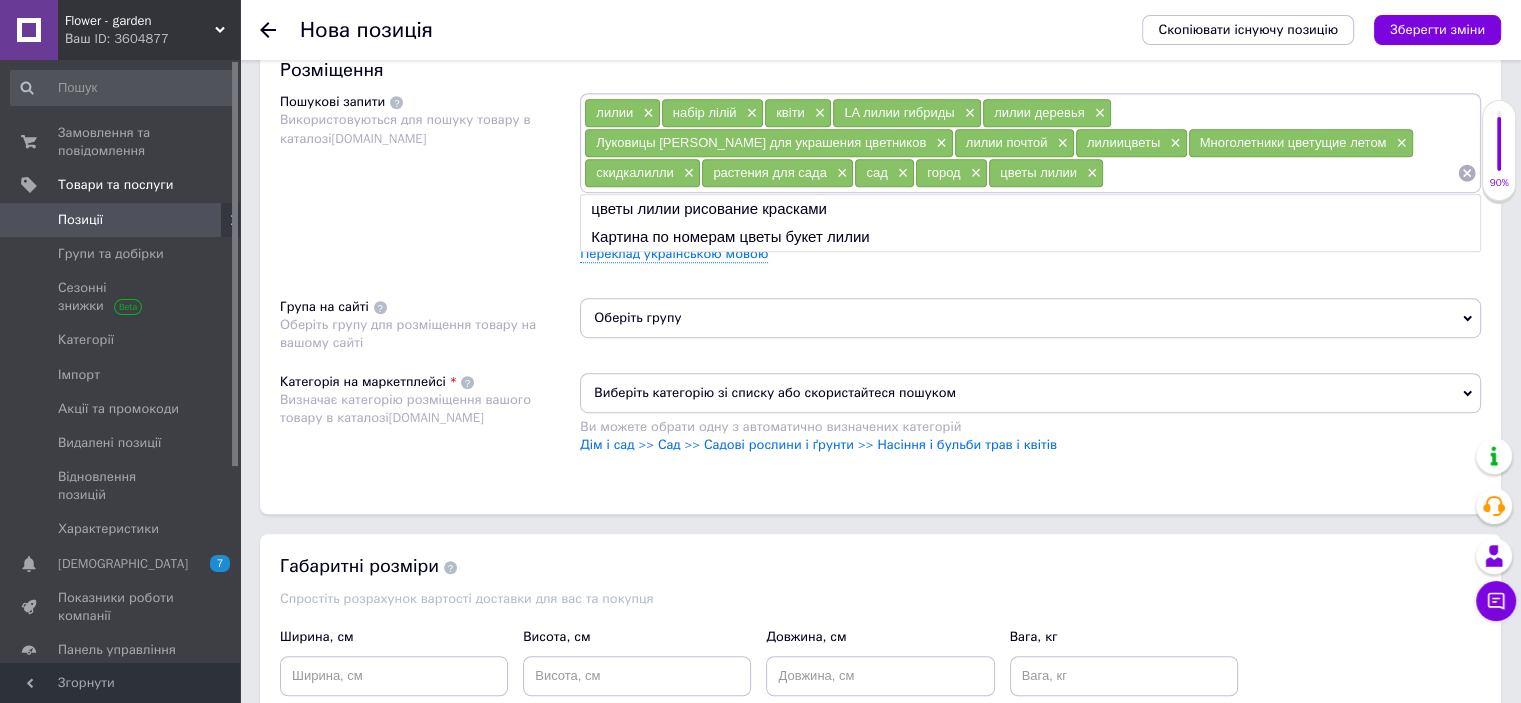 click at bounding box center [1280, 173] 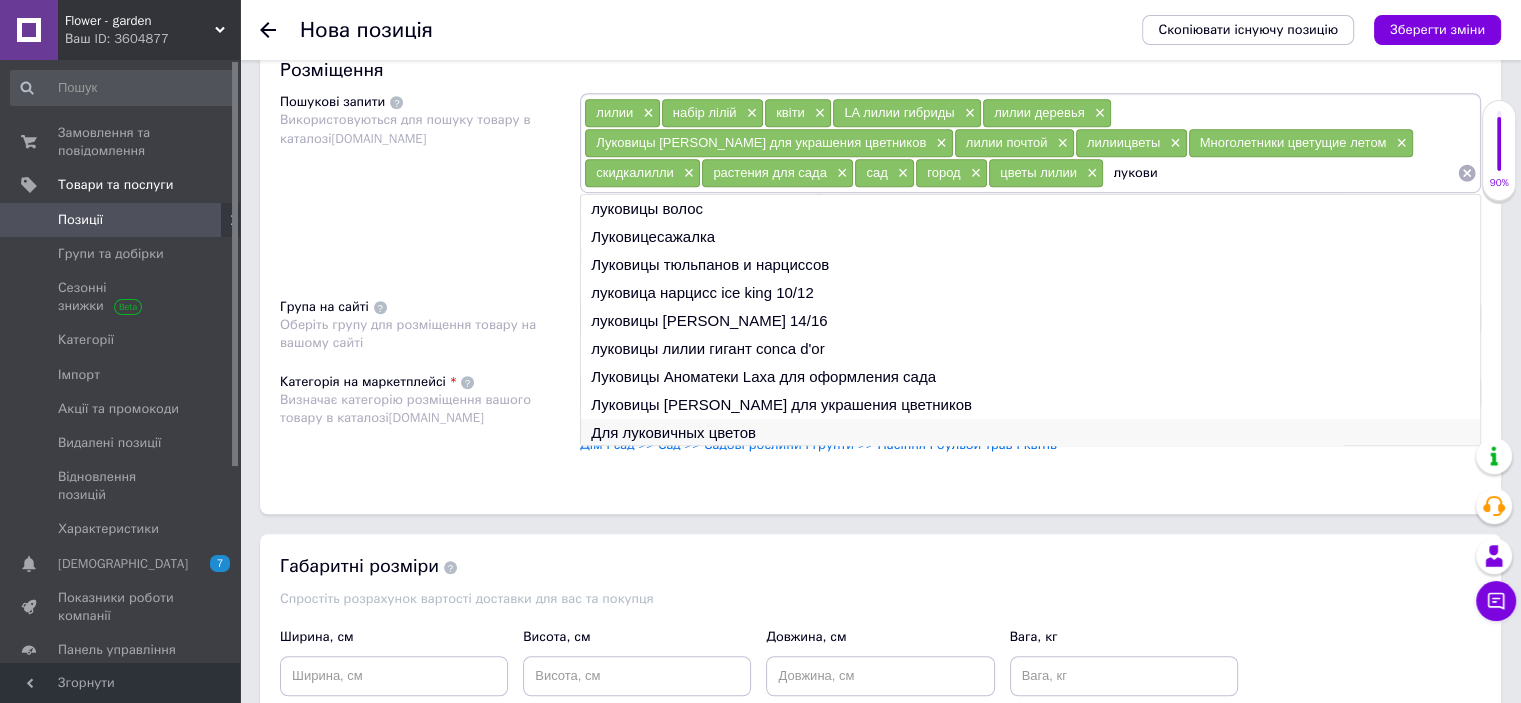 type on "лукови" 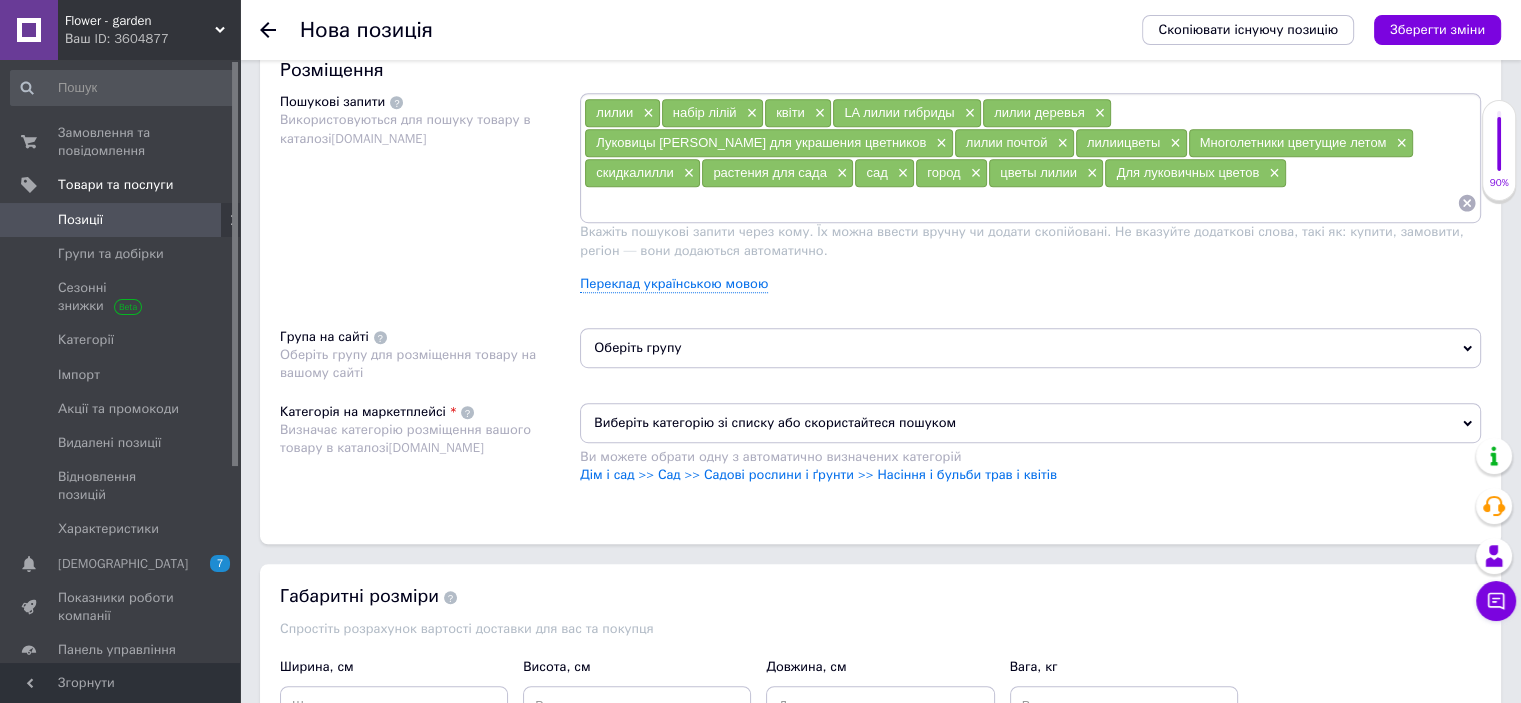 click at bounding box center (1020, 203) 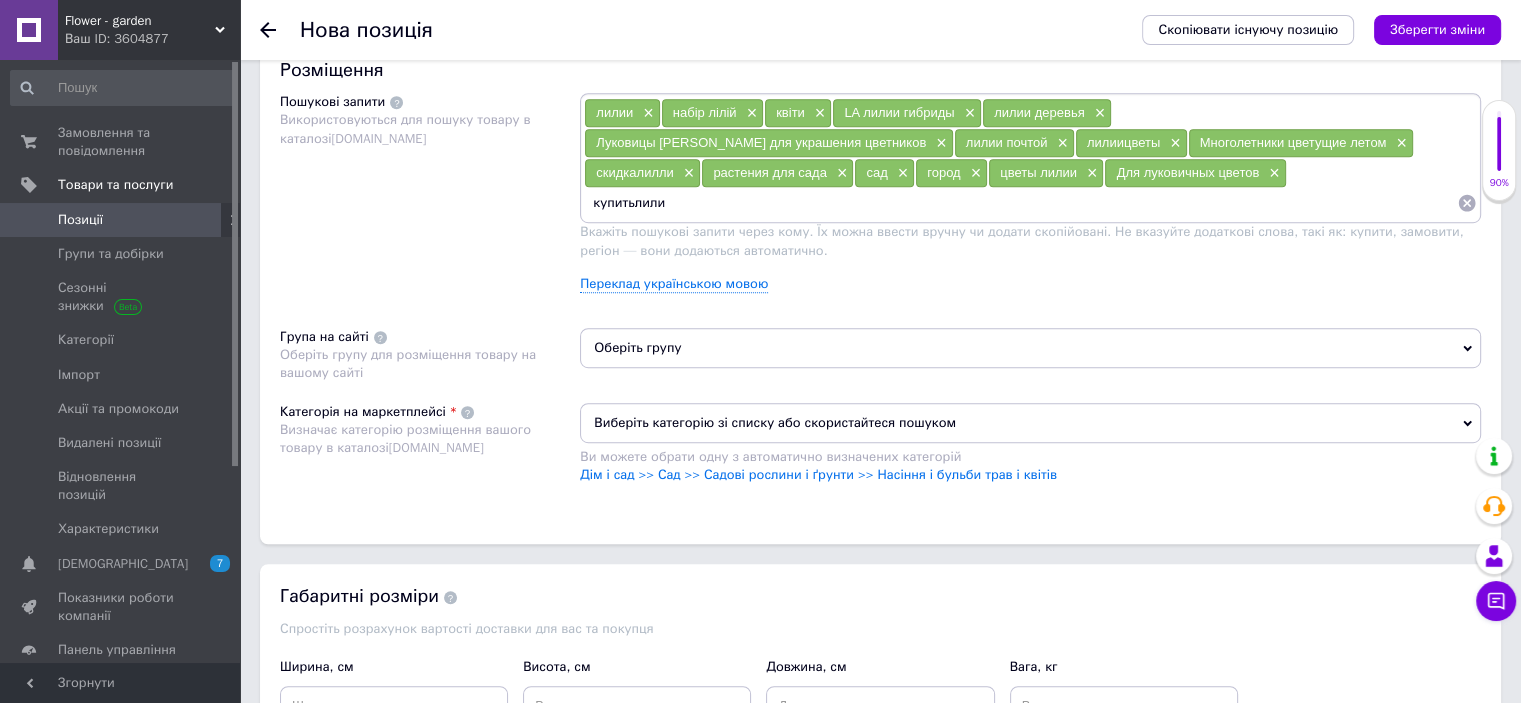 type on "купитьлилии" 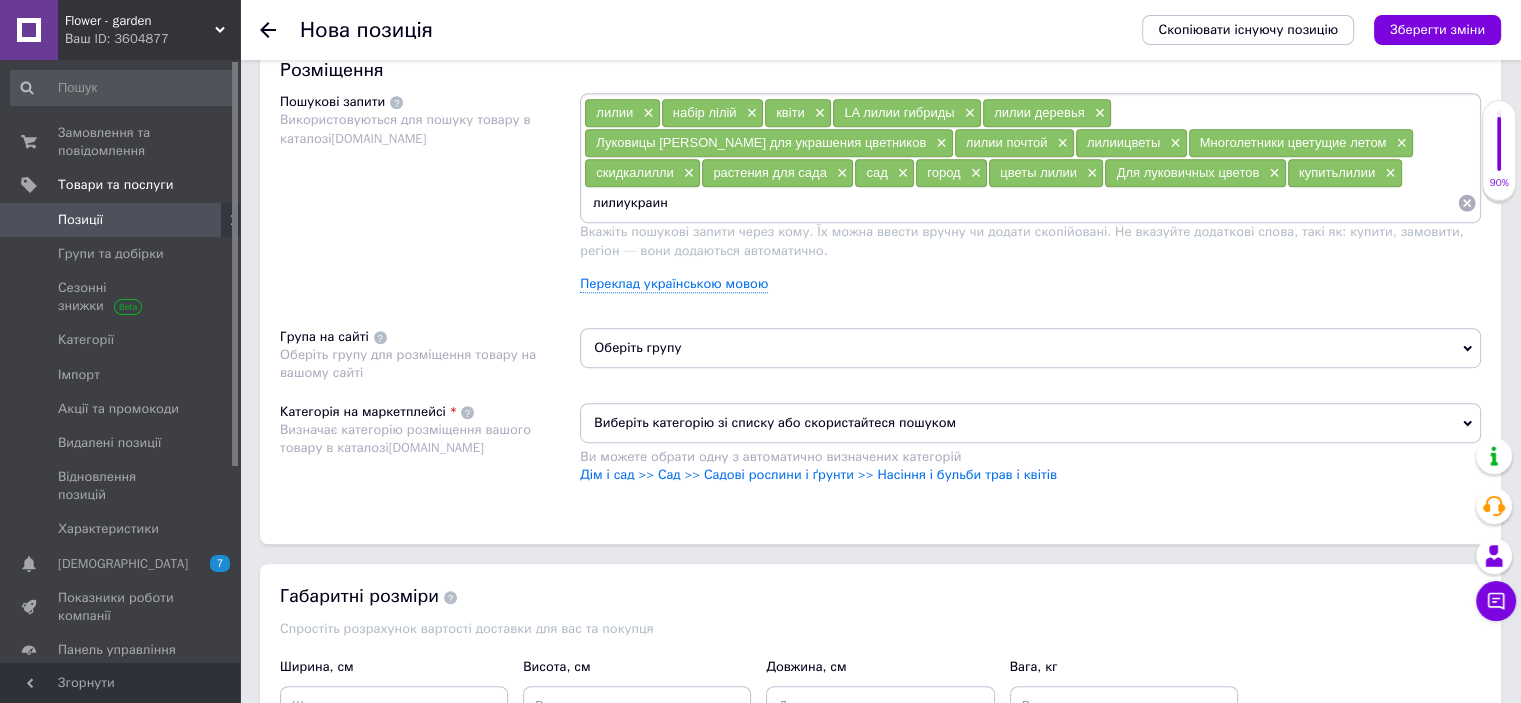 type on "лилиукраина" 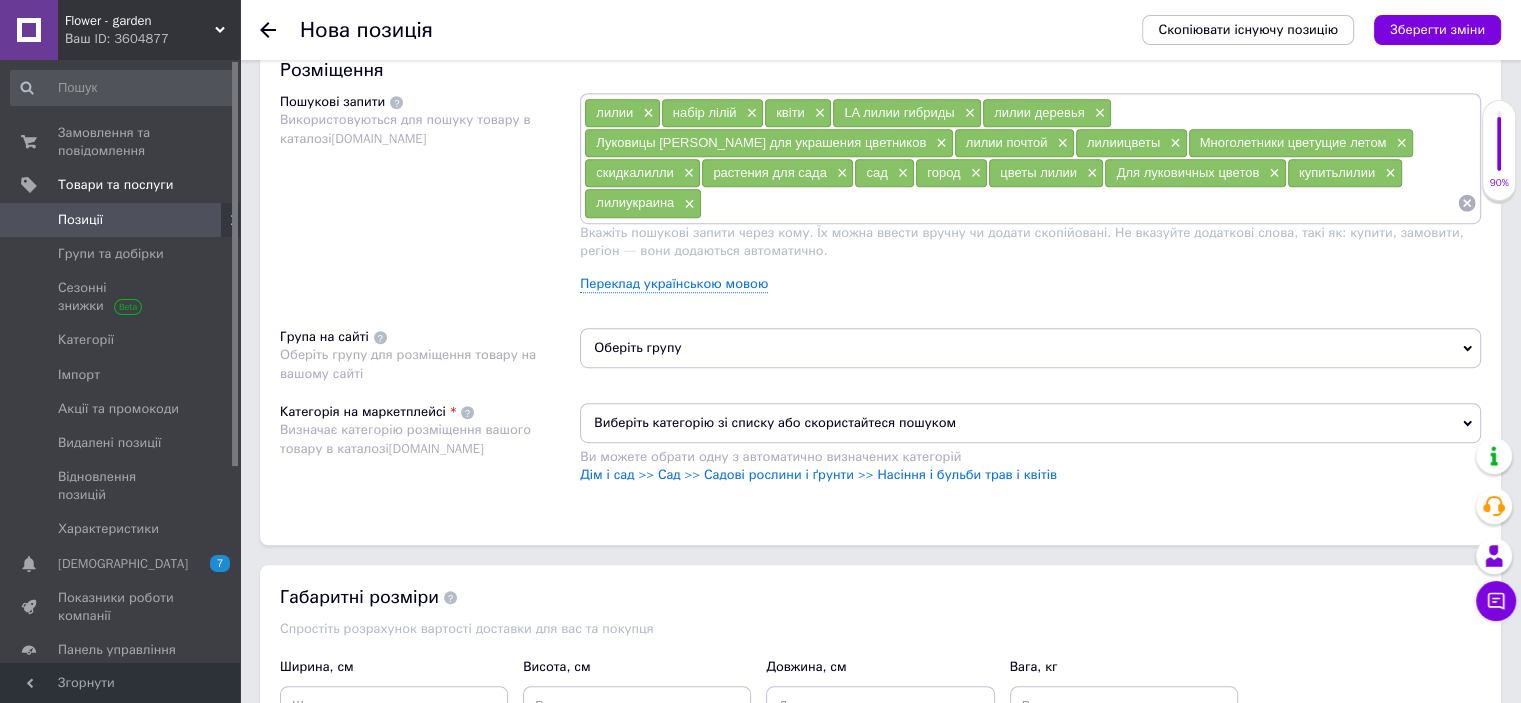 click at bounding box center [1079, 203] 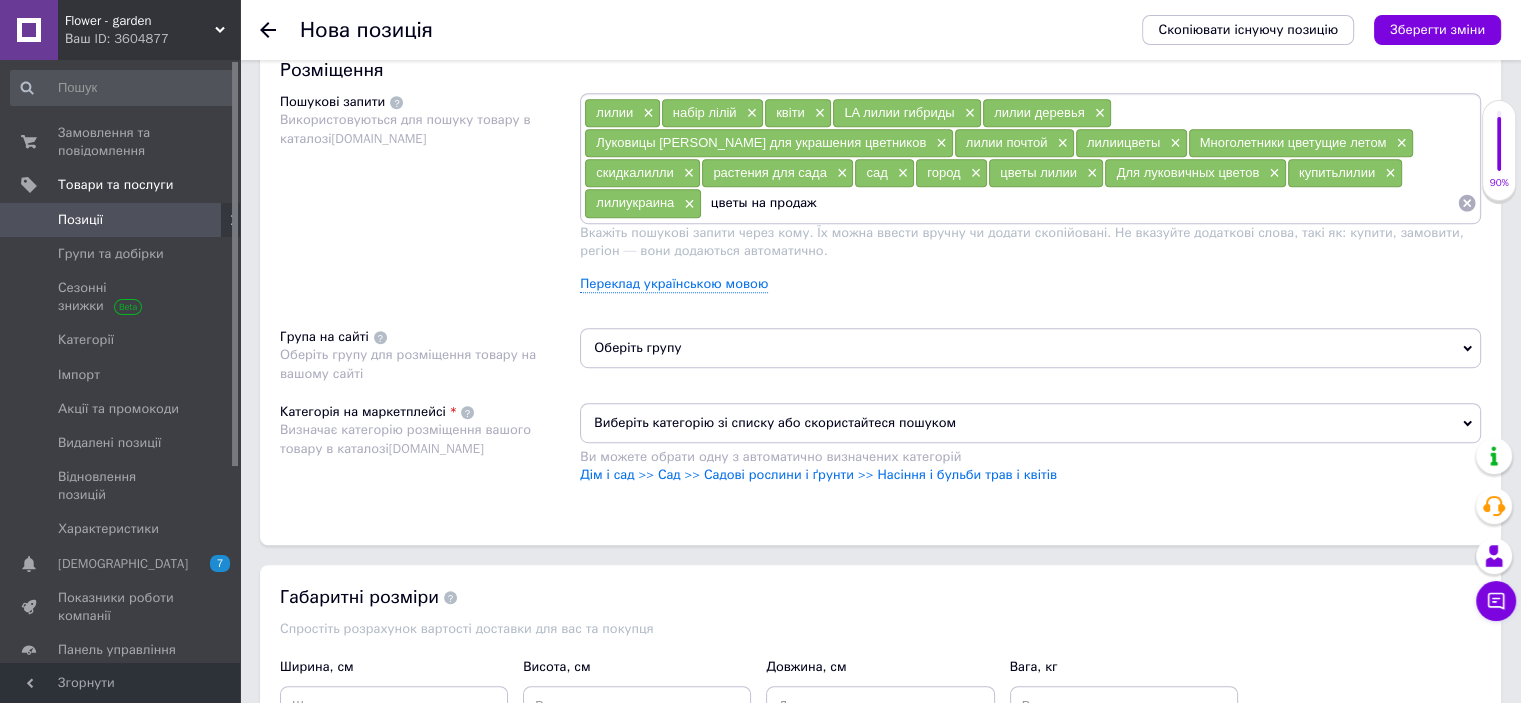 type on "цветы на продажу" 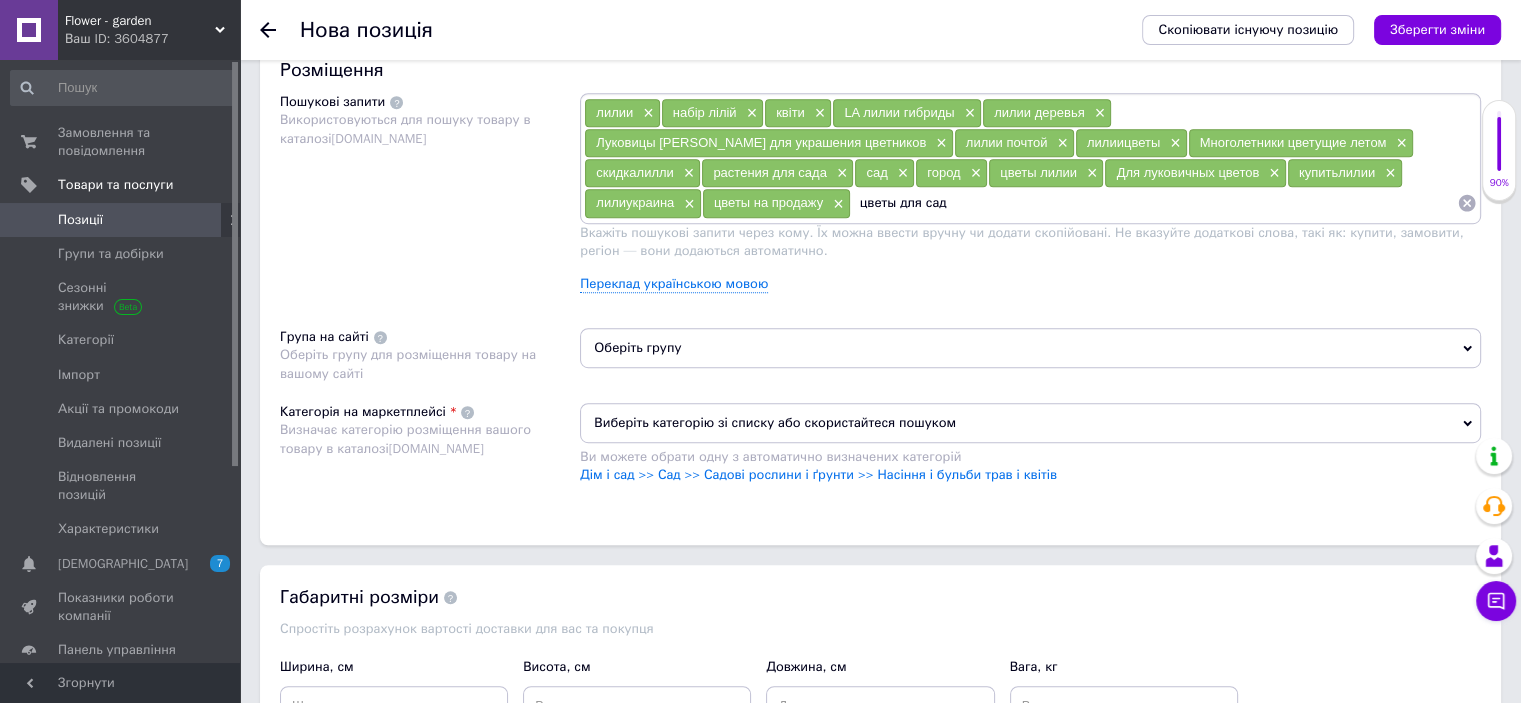 type on "цветы для сада" 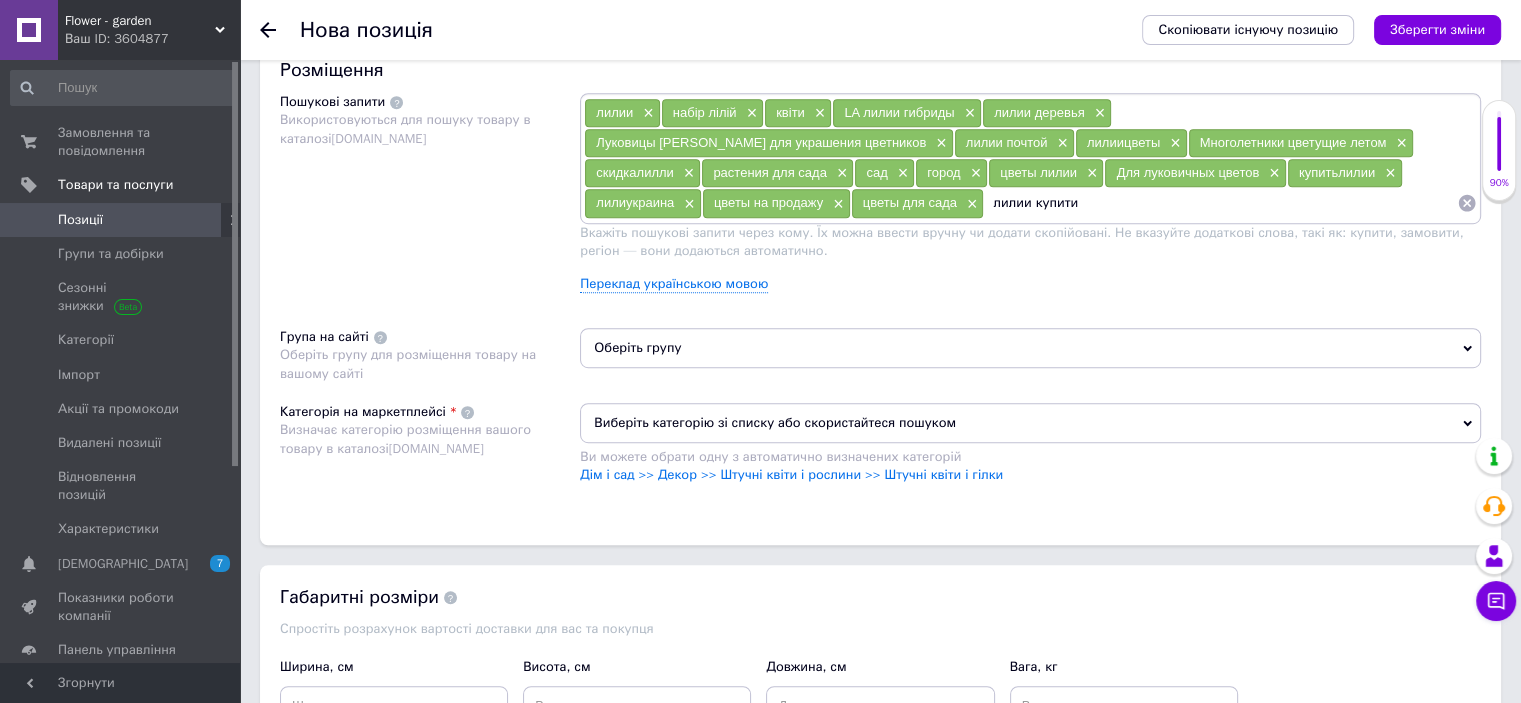 type on "лилии купити" 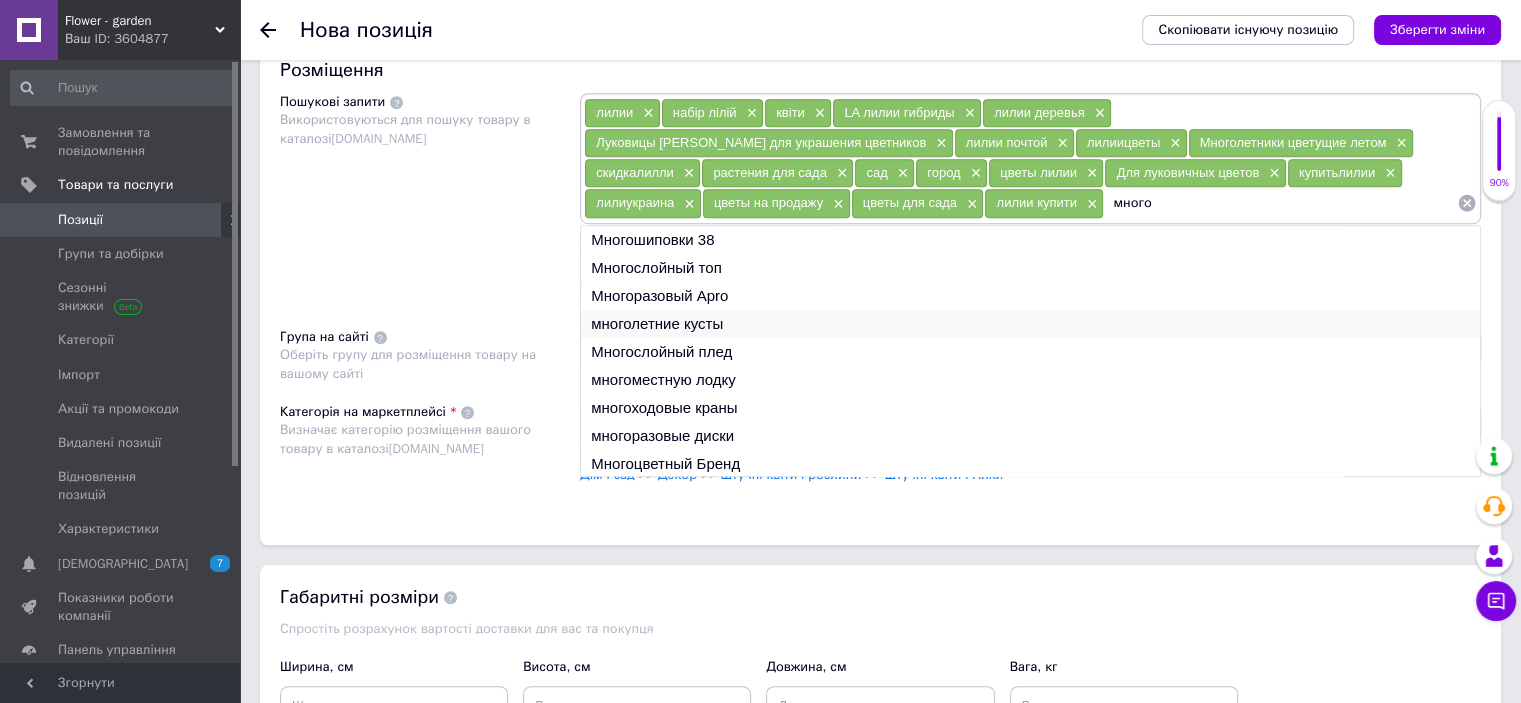 type on "много" 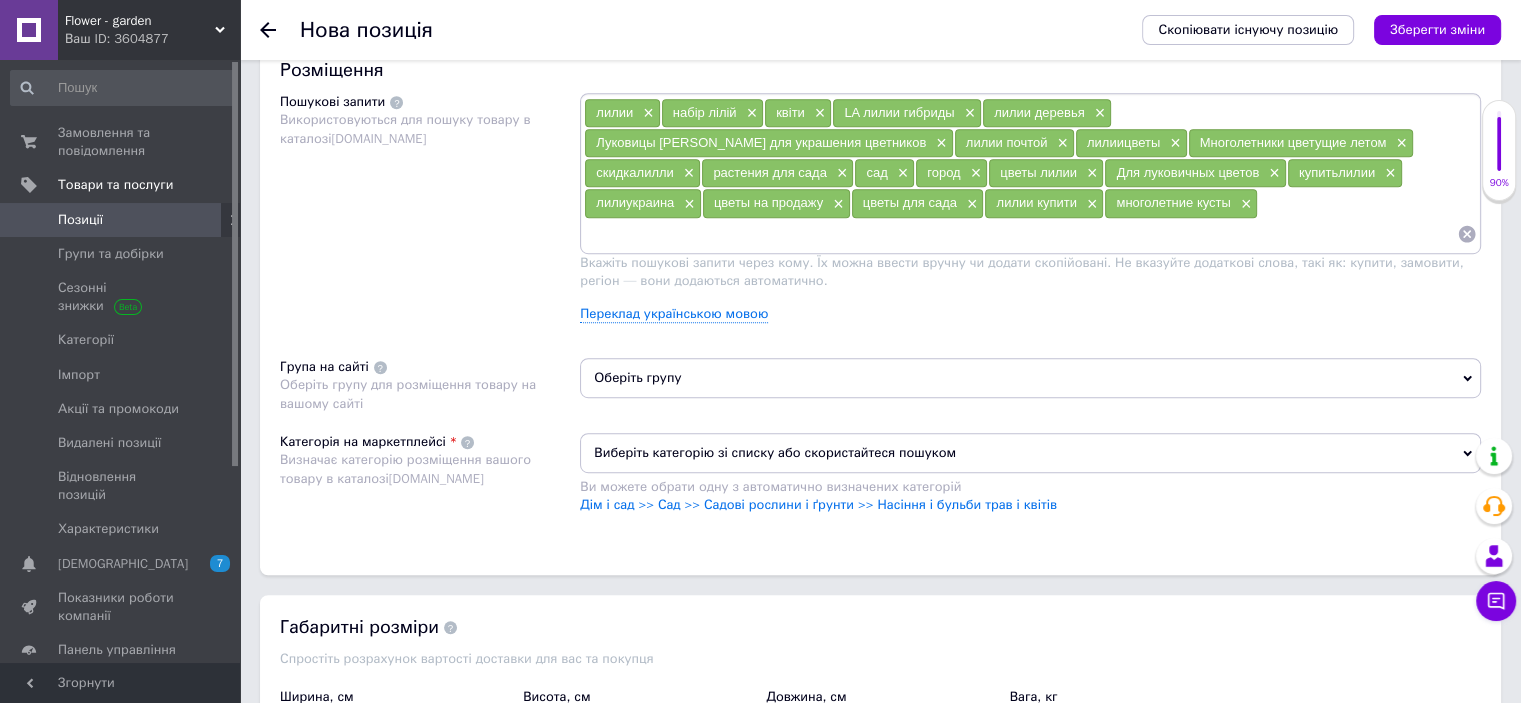 click at bounding box center (1020, 234) 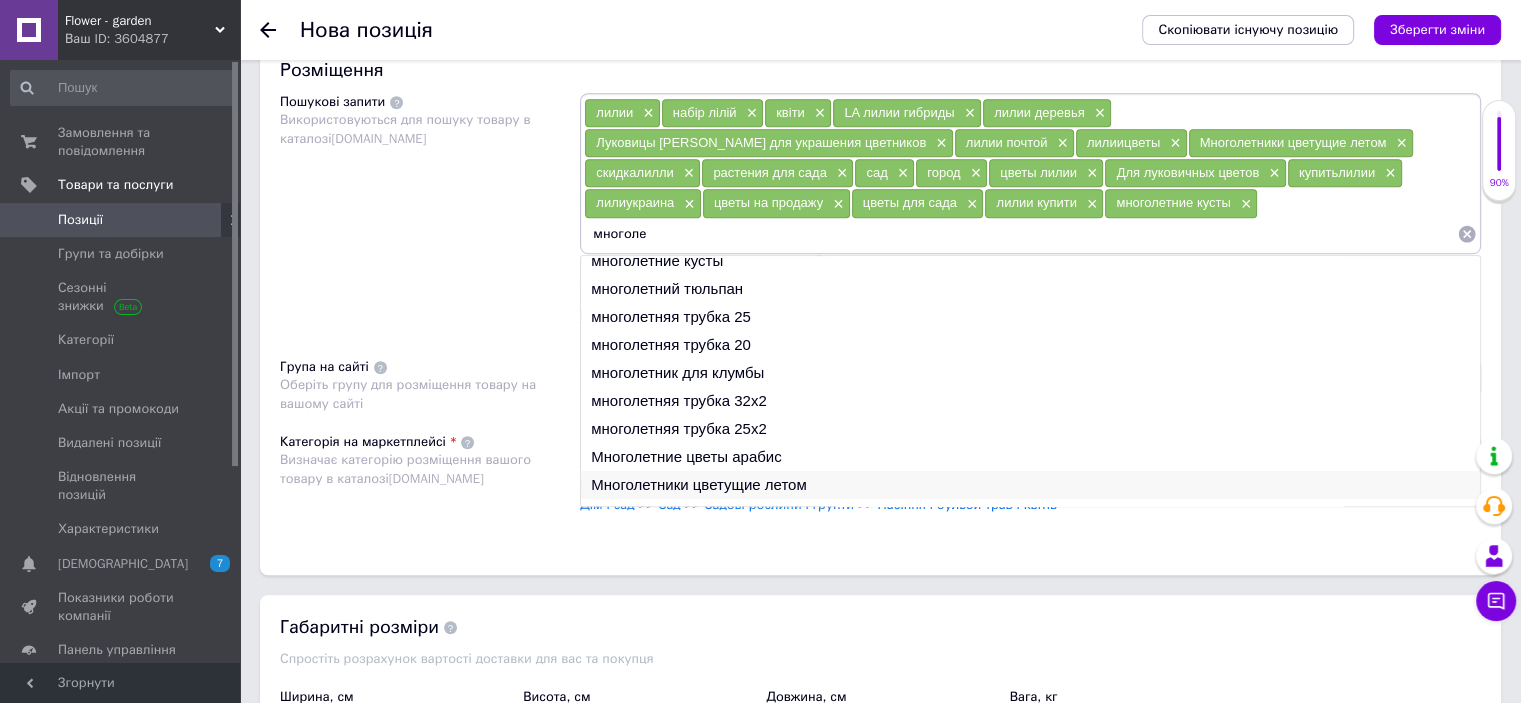 scroll, scrollTop: 0, scrollLeft: 0, axis: both 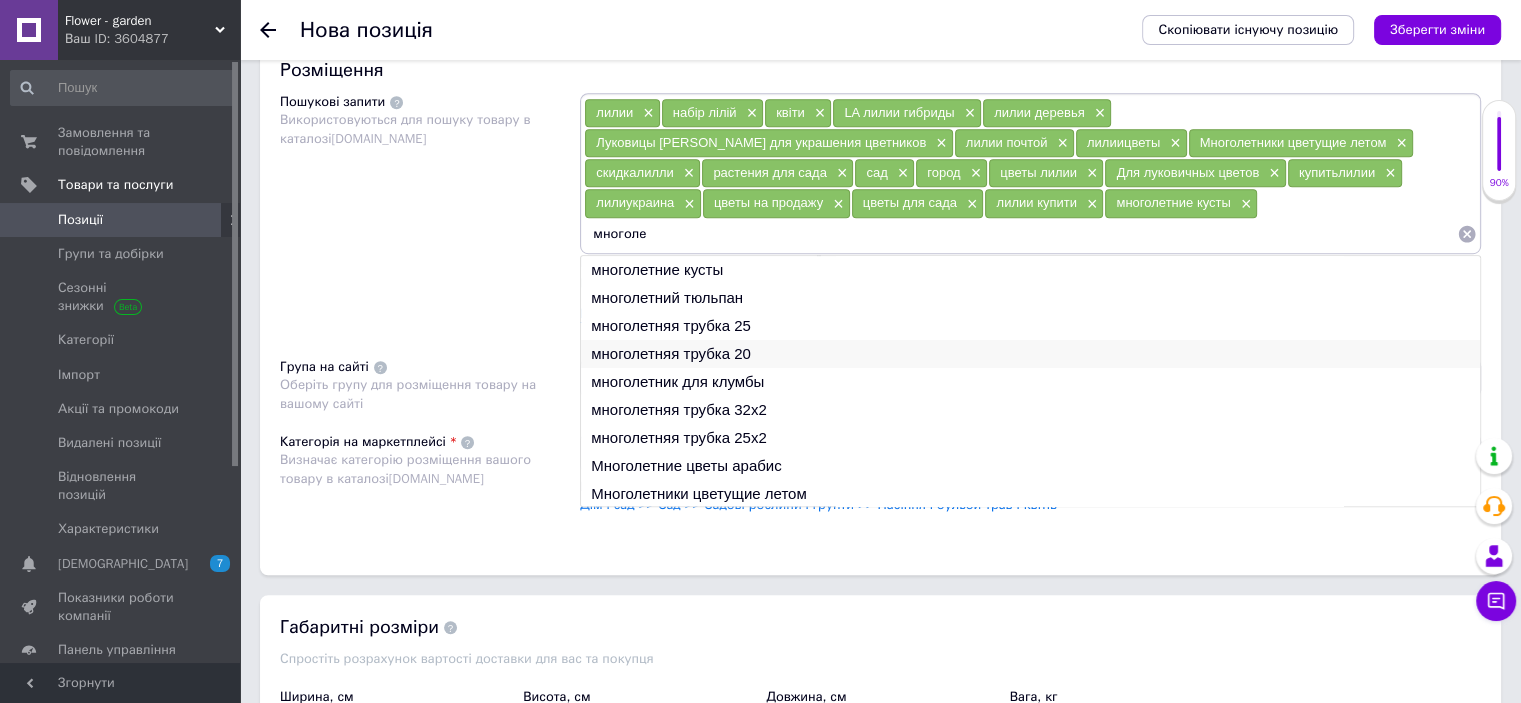 type on "многоле" 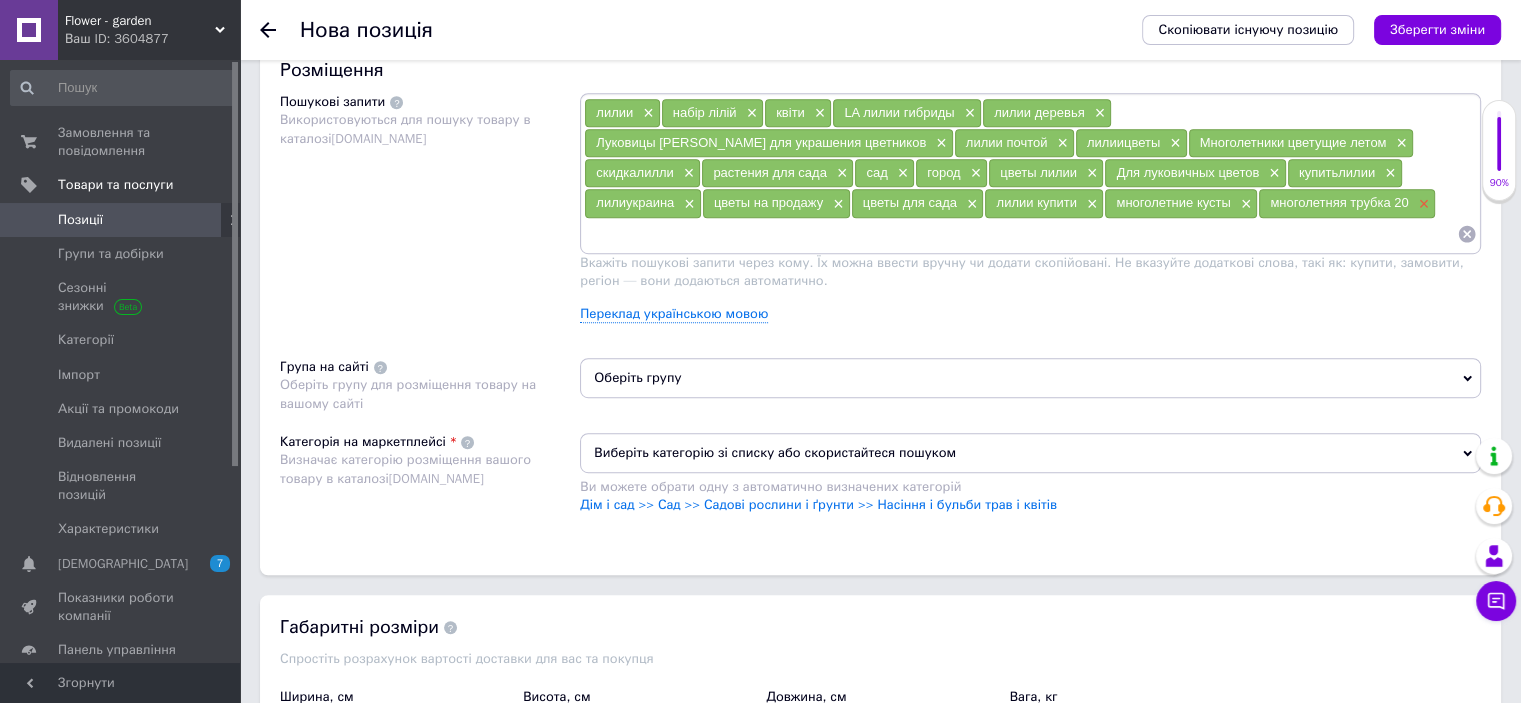 click on "×" at bounding box center [1422, 204] 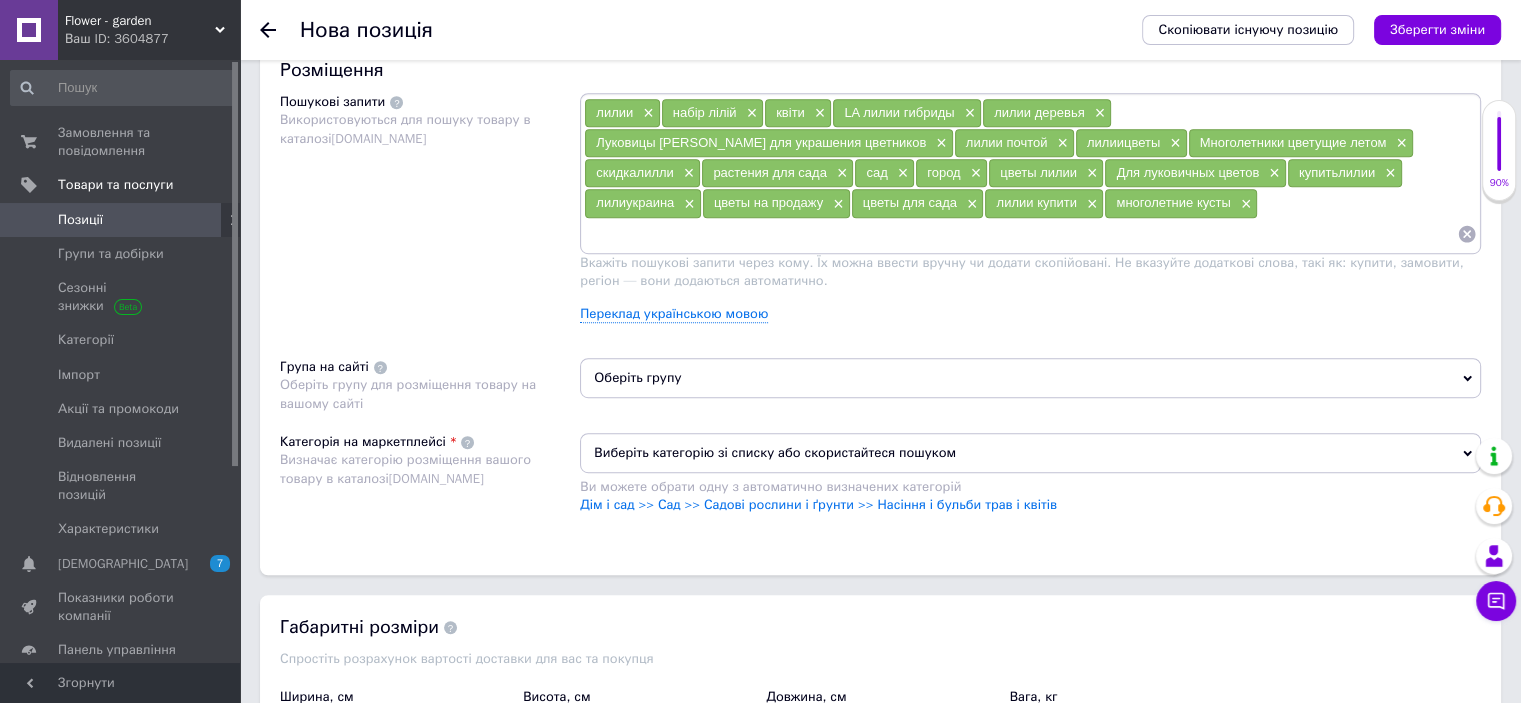 click at bounding box center [1020, 234] 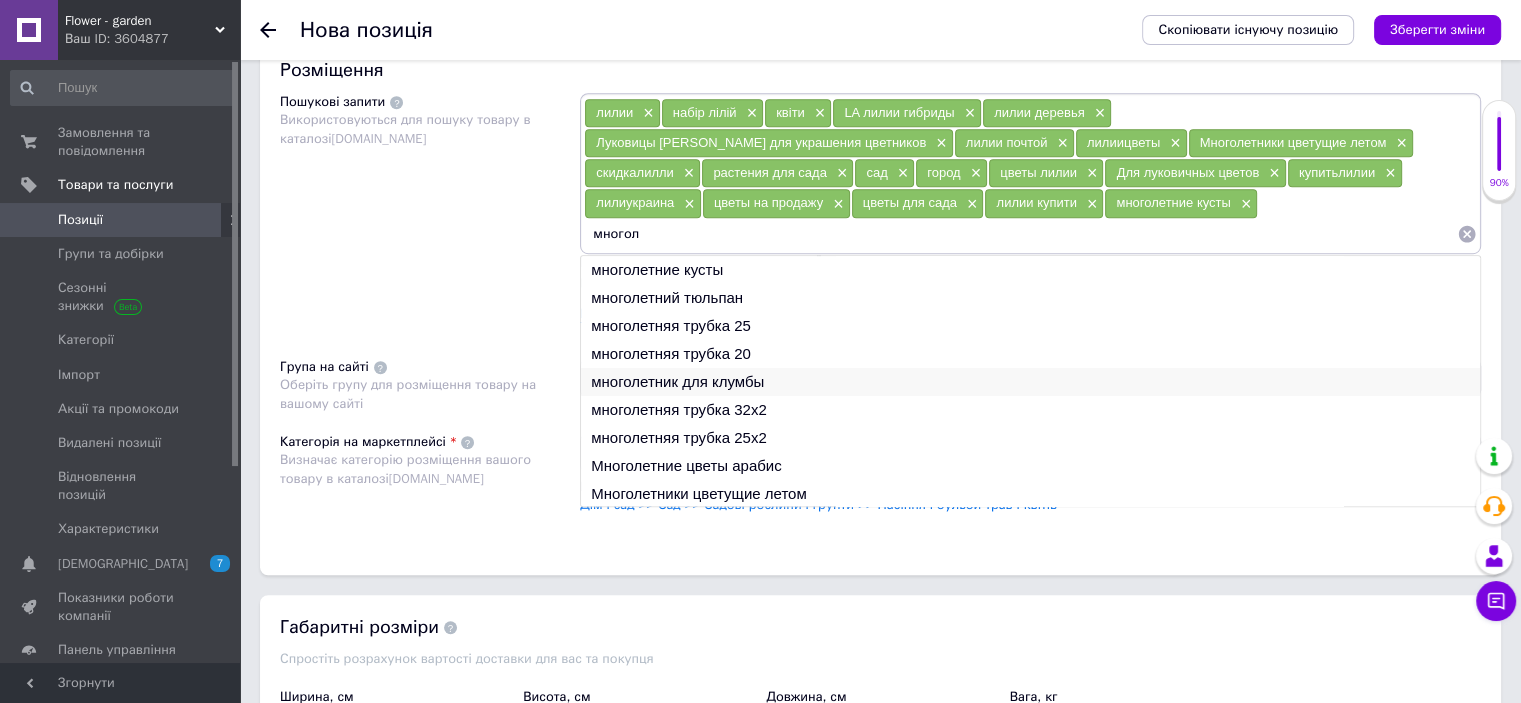 type on "многол" 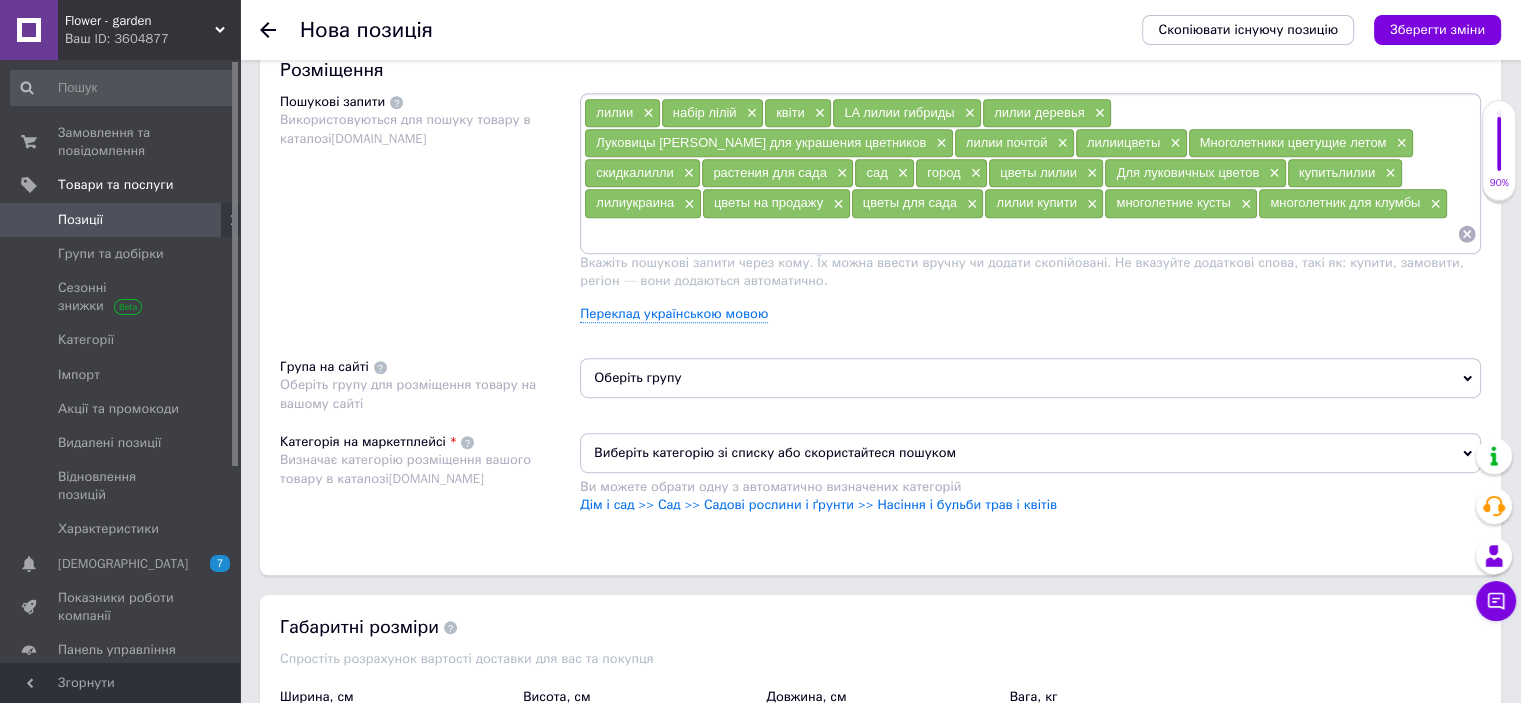 click at bounding box center [1020, 234] 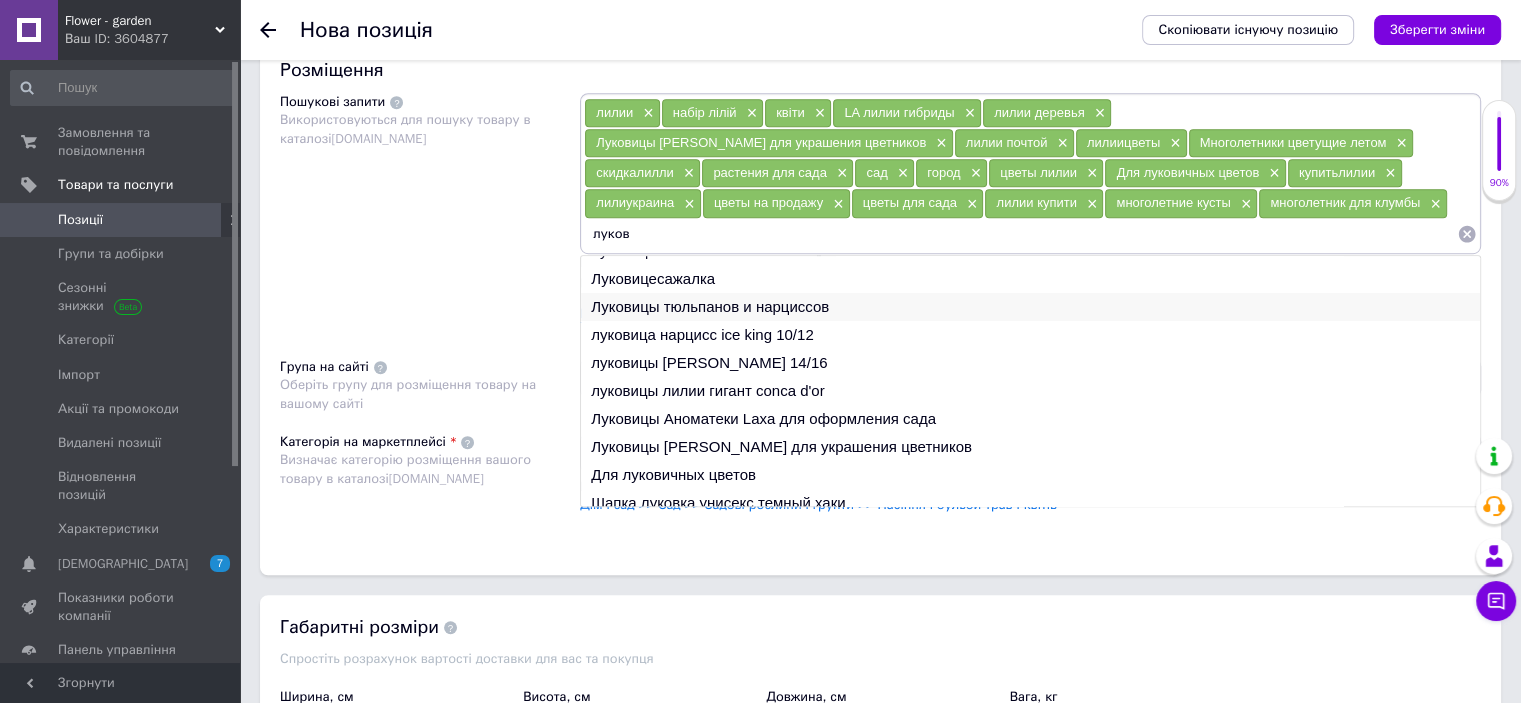 scroll, scrollTop: 29, scrollLeft: 0, axis: vertical 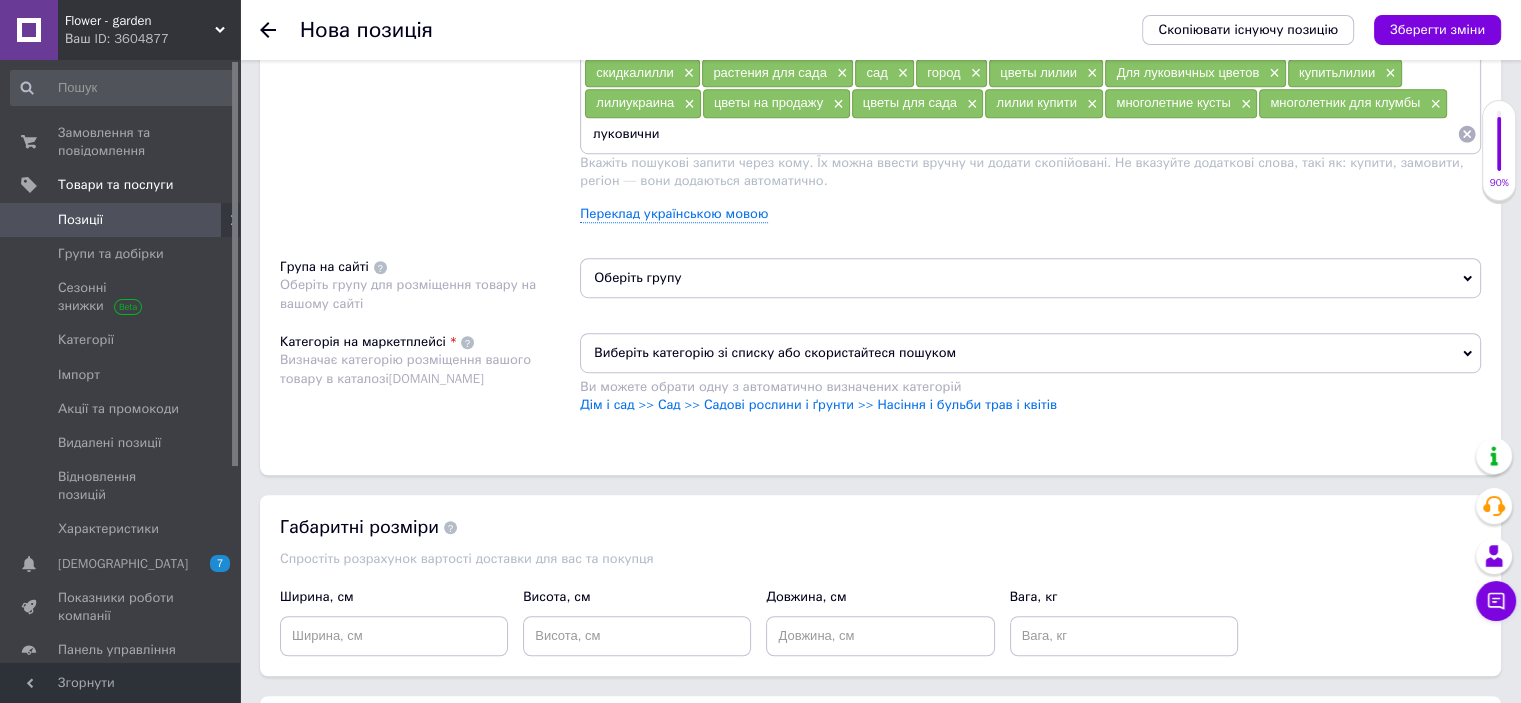 type on "луковичние" 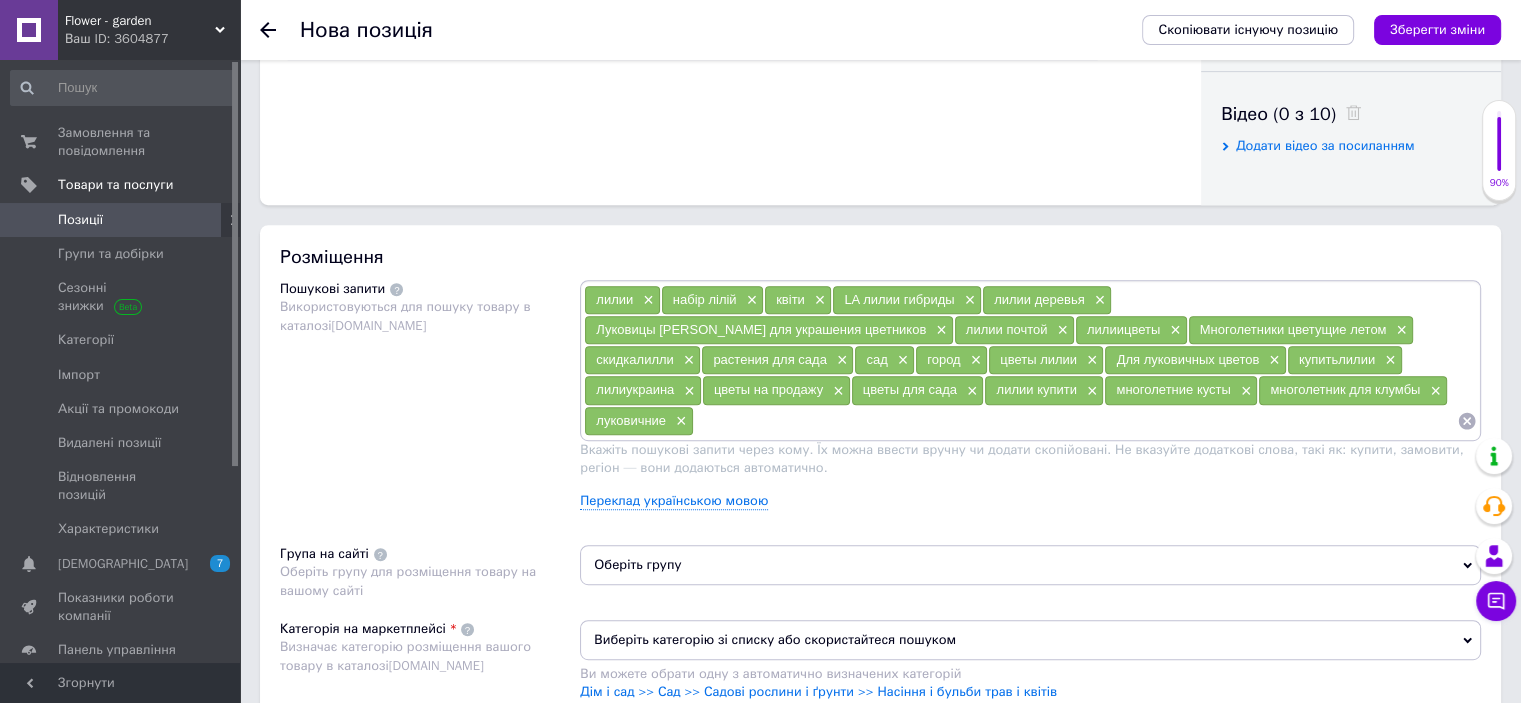 scroll, scrollTop: 878, scrollLeft: 0, axis: vertical 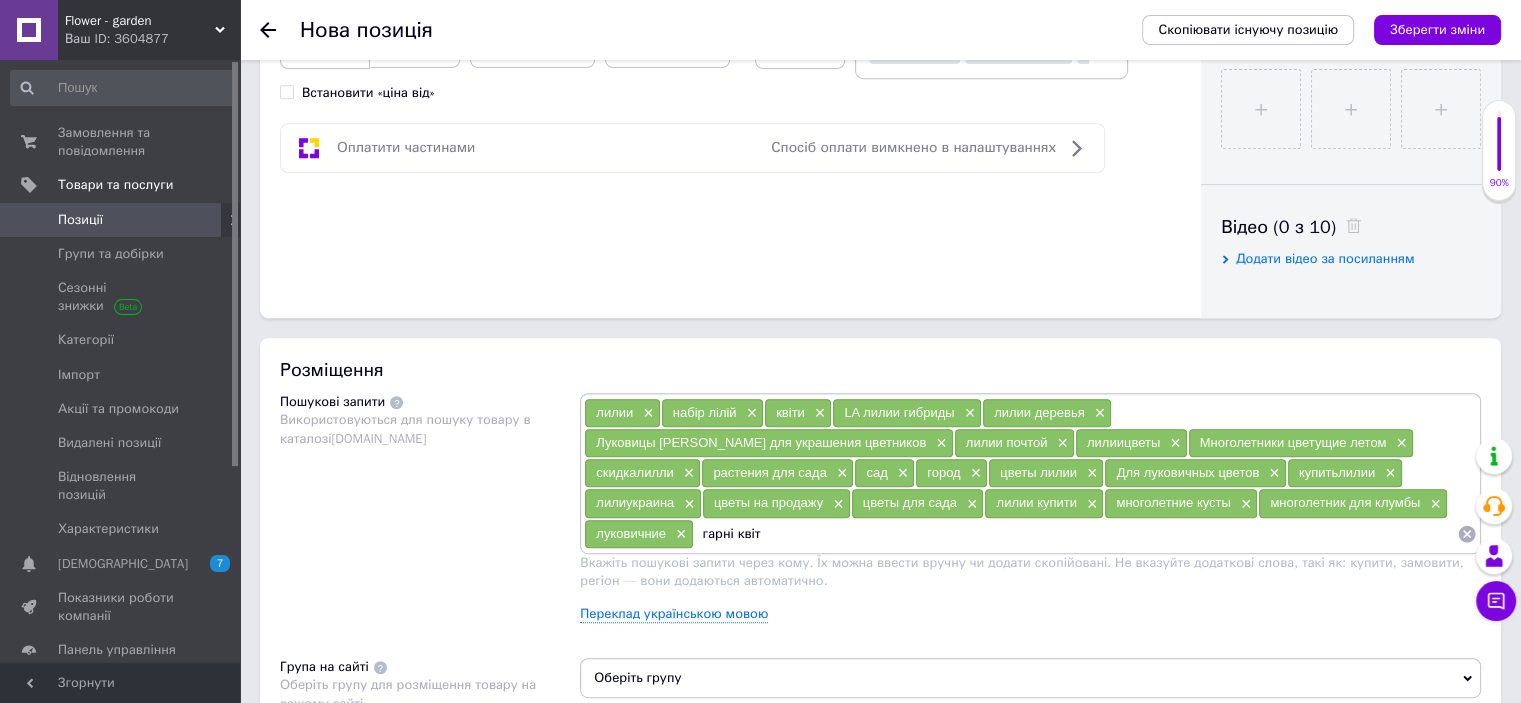 type on "гарні квіти" 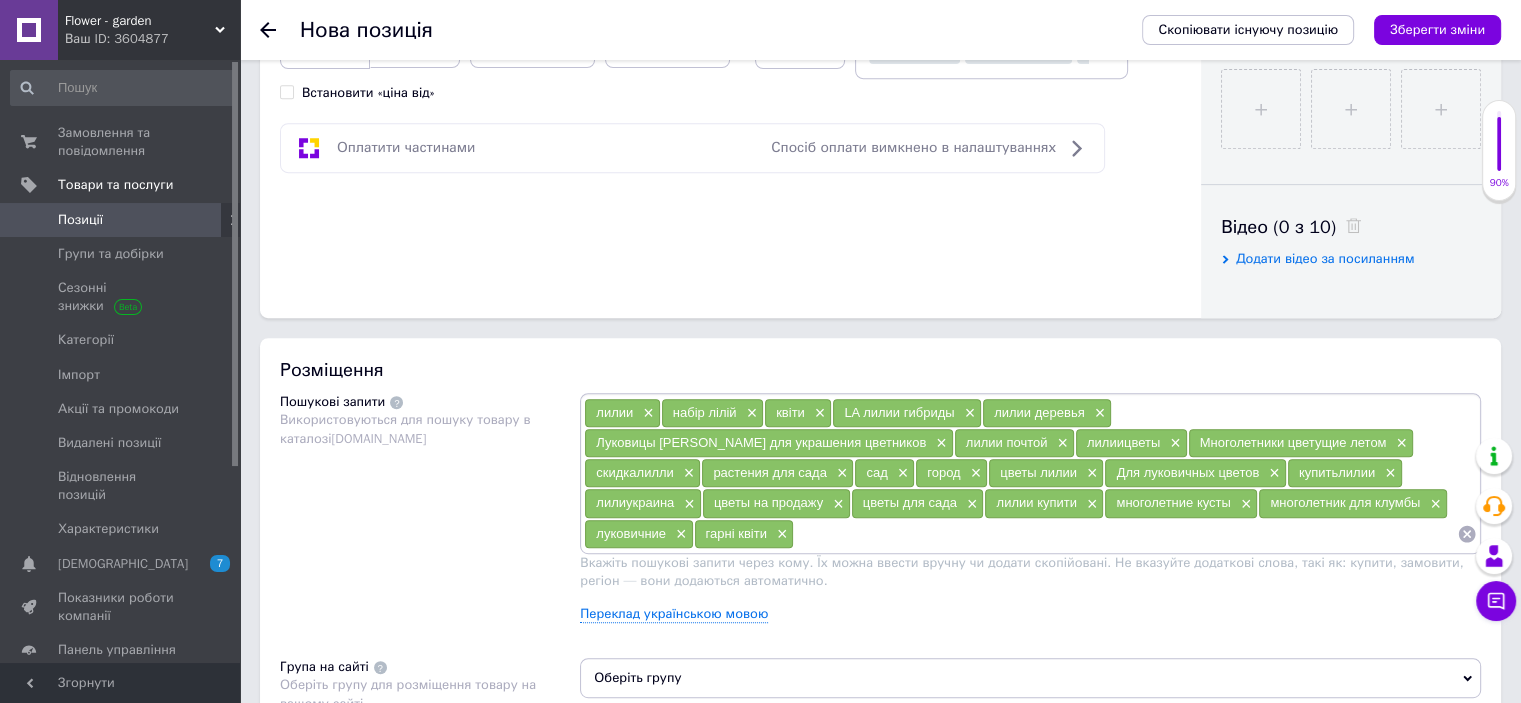 scroll, scrollTop: 978, scrollLeft: 0, axis: vertical 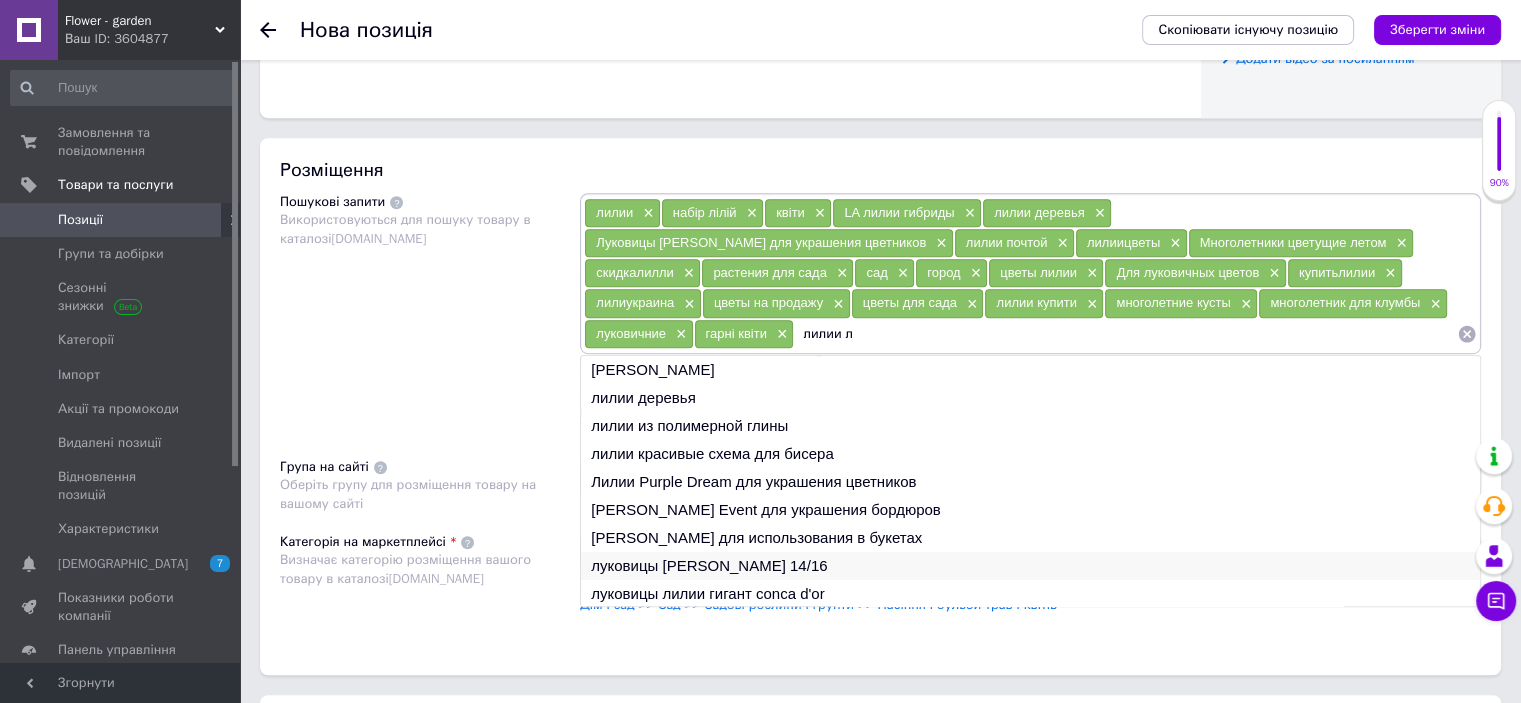 type on "лилии л" 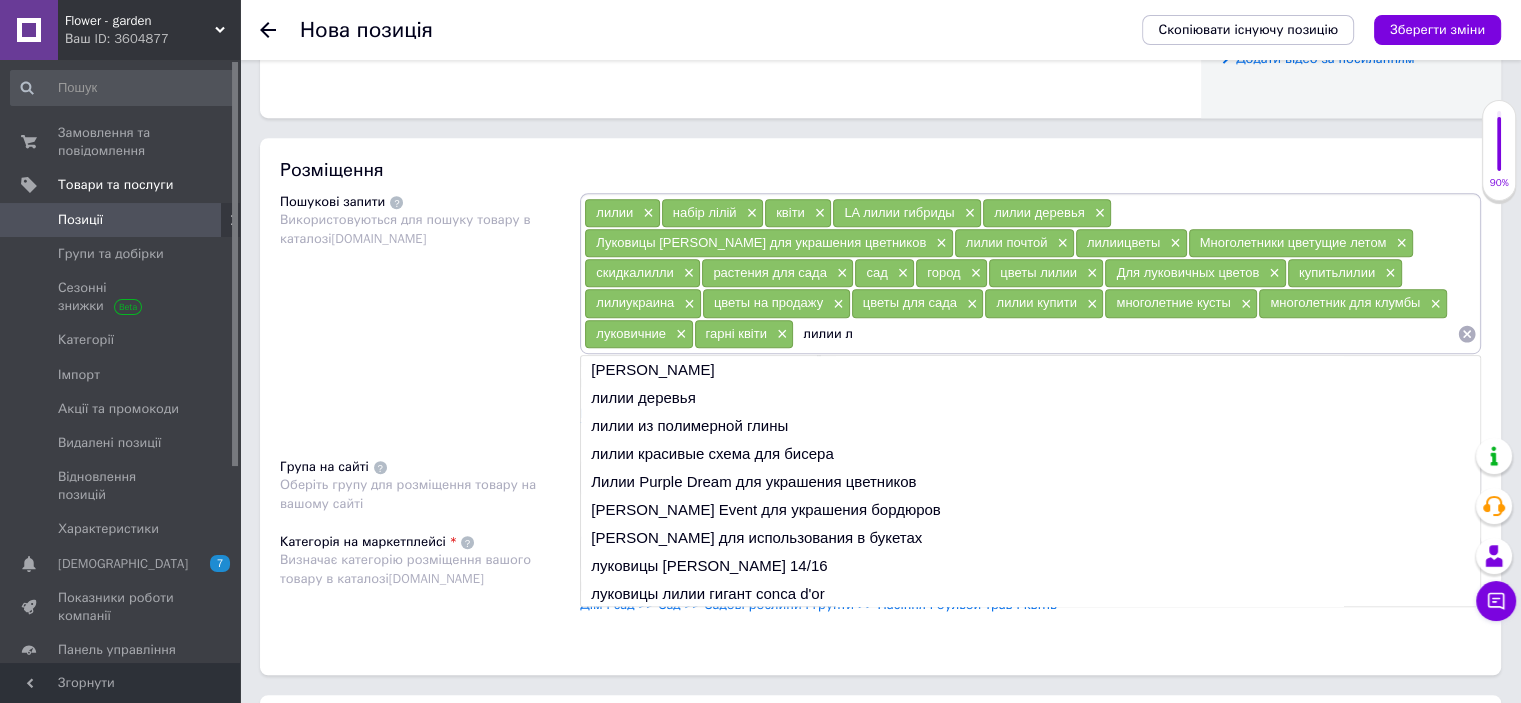 type 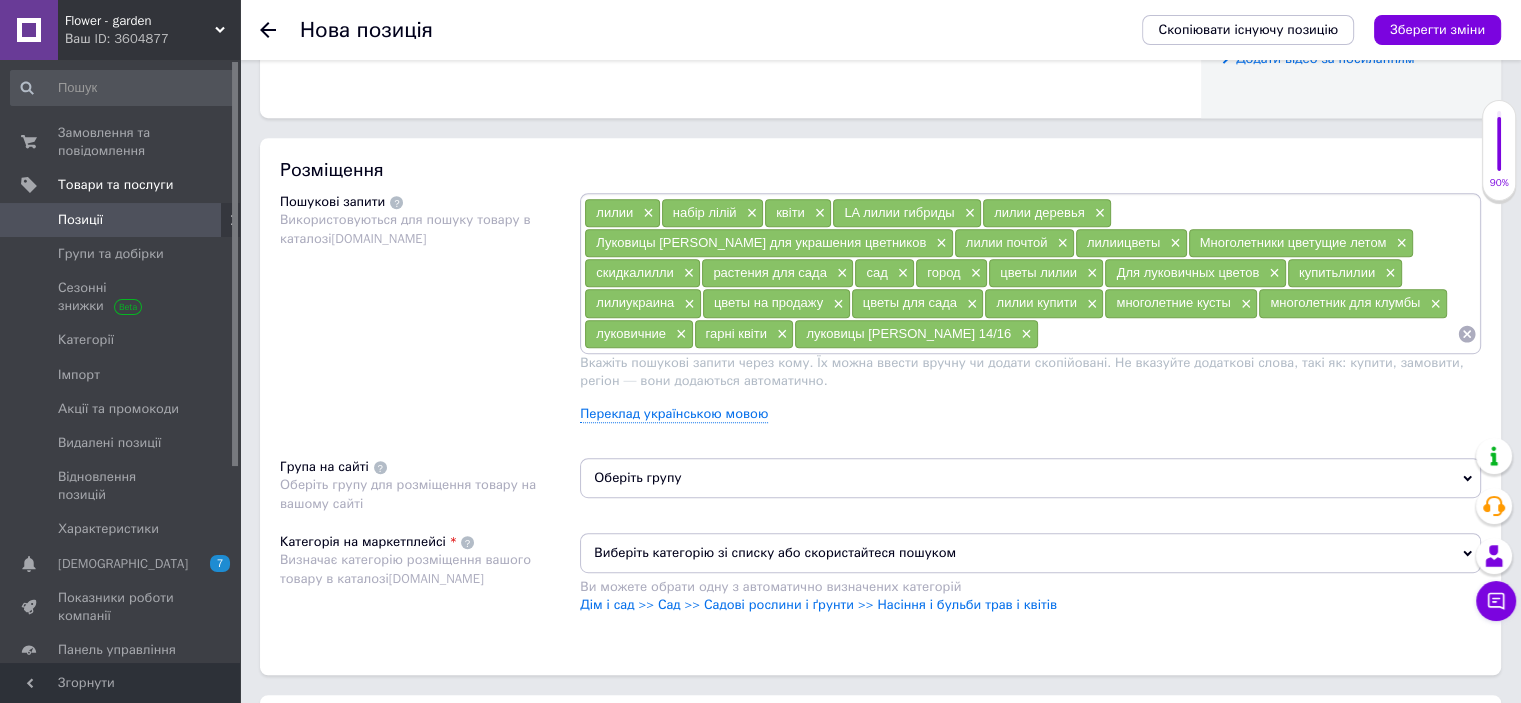 click at bounding box center (1248, 334) 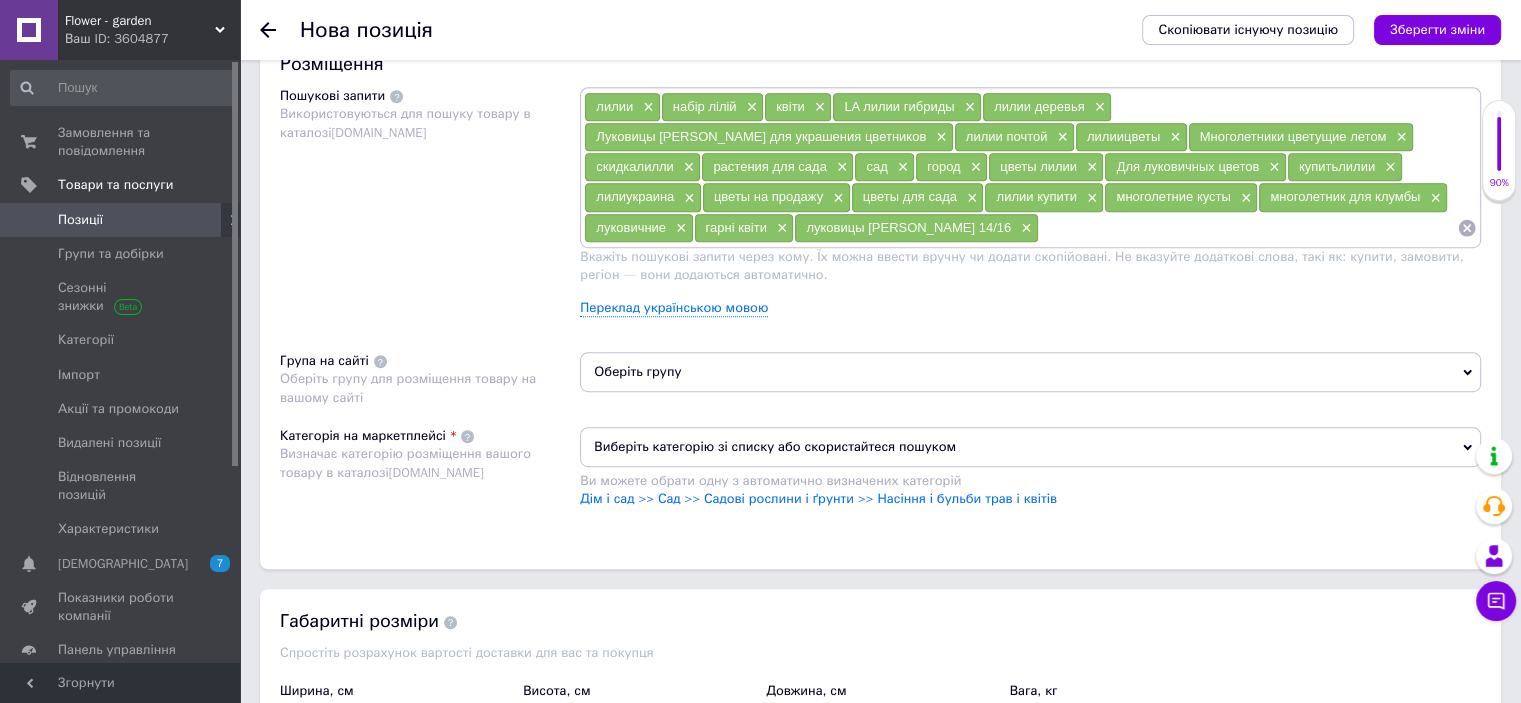 scroll, scrollTop: 1278, scrollLeft: 0, axis: vertical 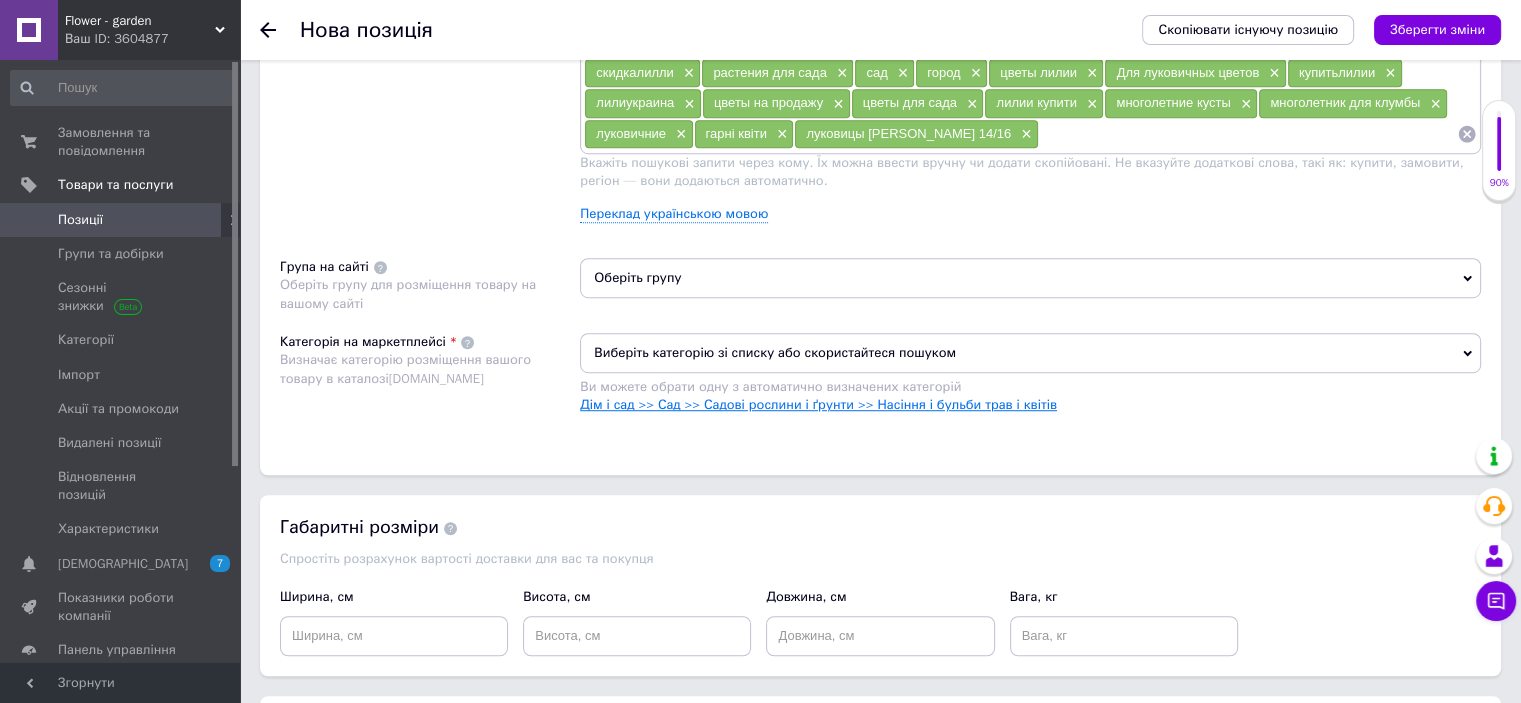 click on "Дім і сад >> Сад >> Садові рослини і ґрунти >> Насіння і бульби трав і квітів" at bounding box center (818, 404) 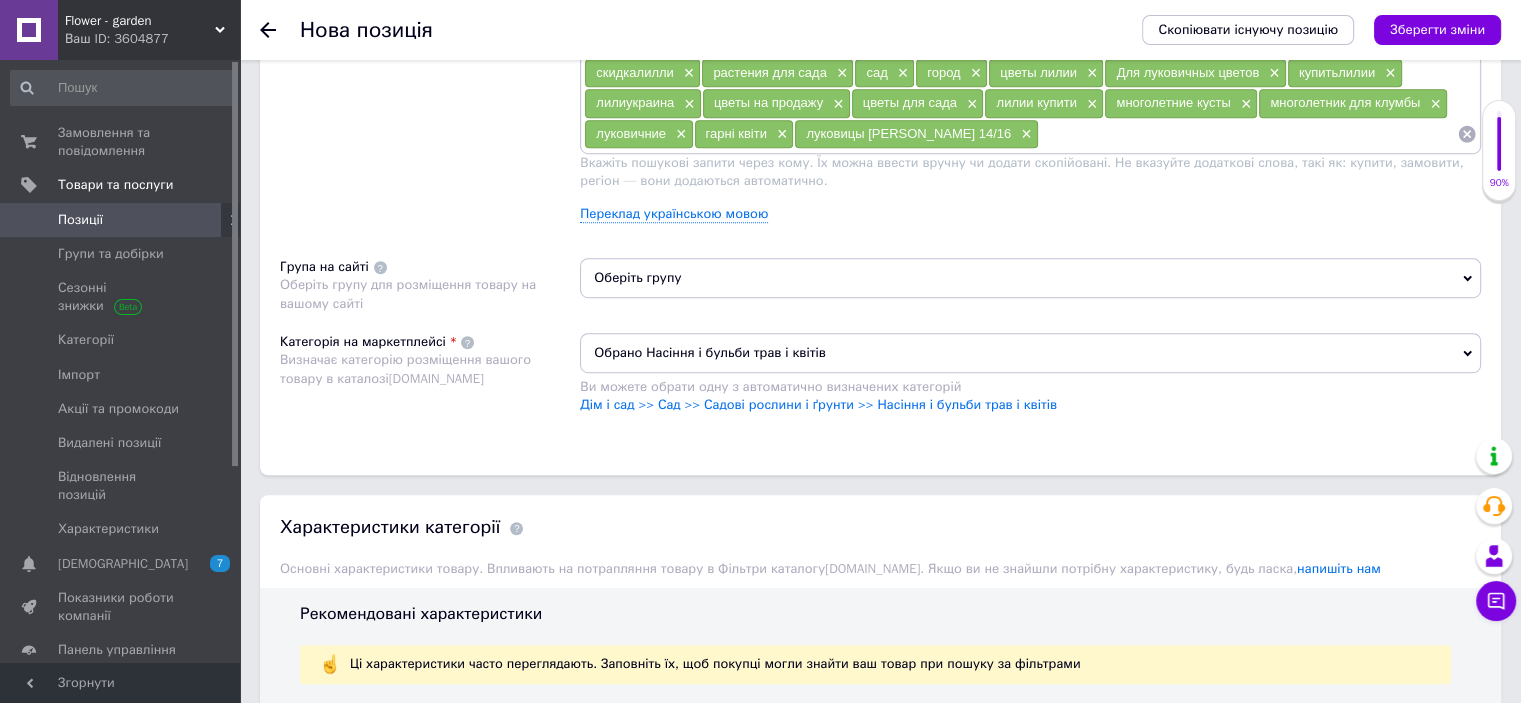 click on "Оберіть групу" at bounding box center [1030, 278] 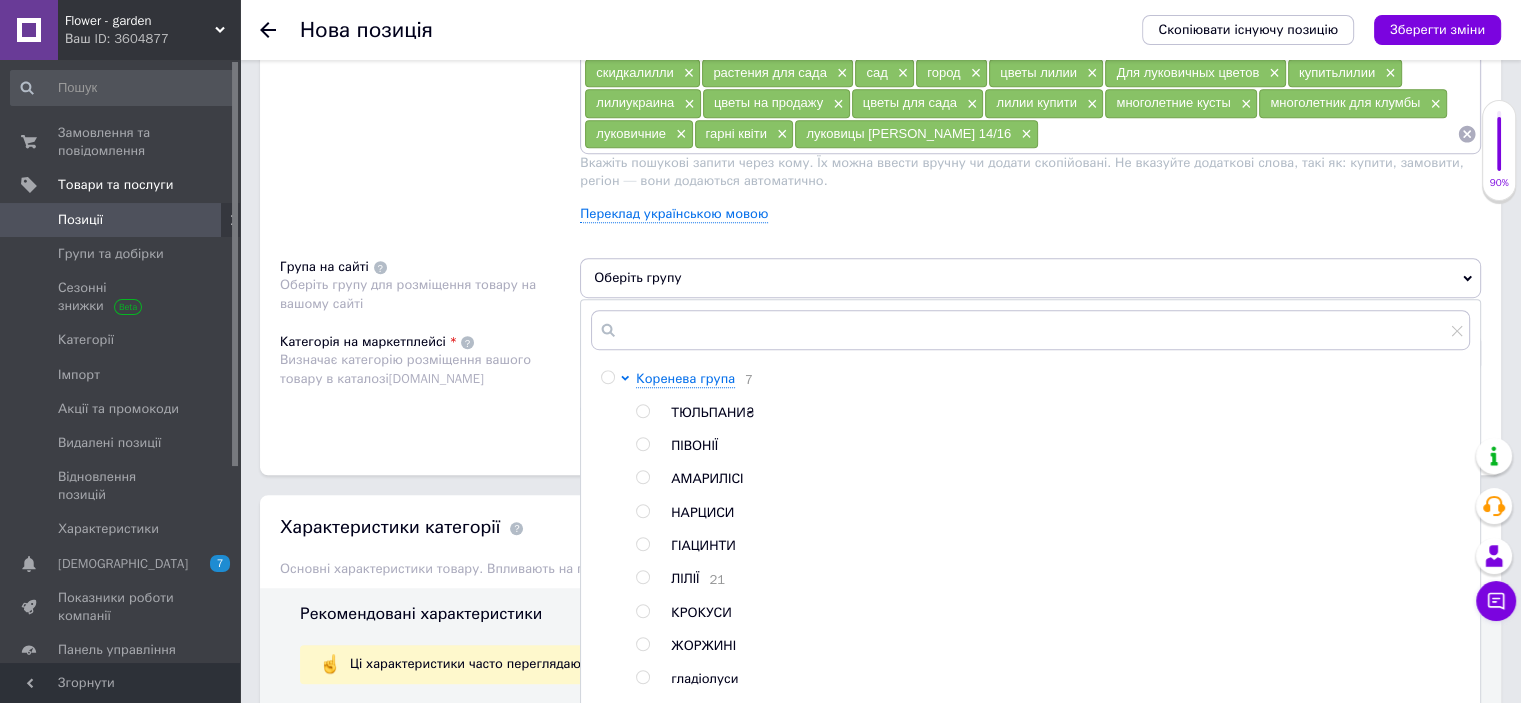 click at bounding box center [642, 577] 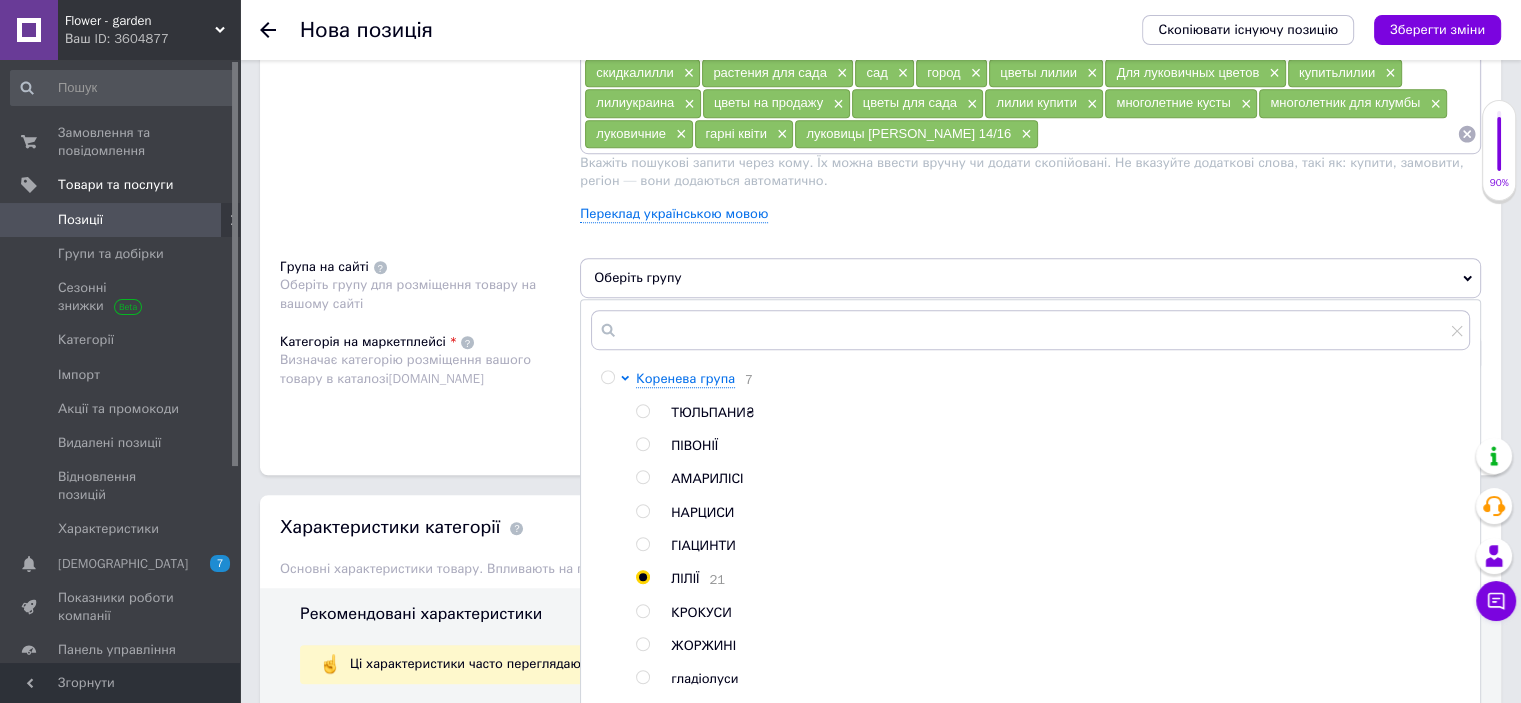 radio on "true" 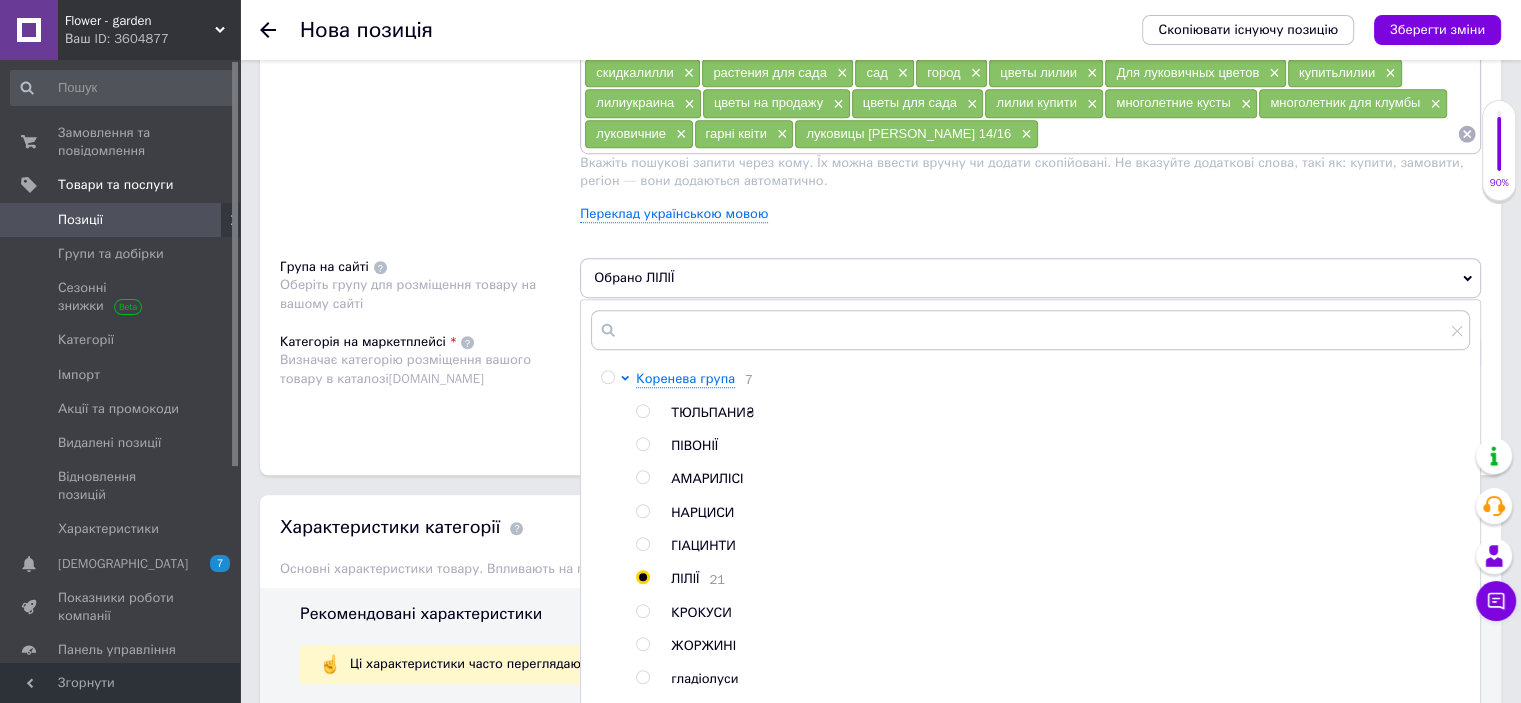 click on "Категорія на маркетплейсі Визначає категорію розміщення вашого товару в каталозі  [DOMAIN_NAME]" at bounding box center [430, 383] 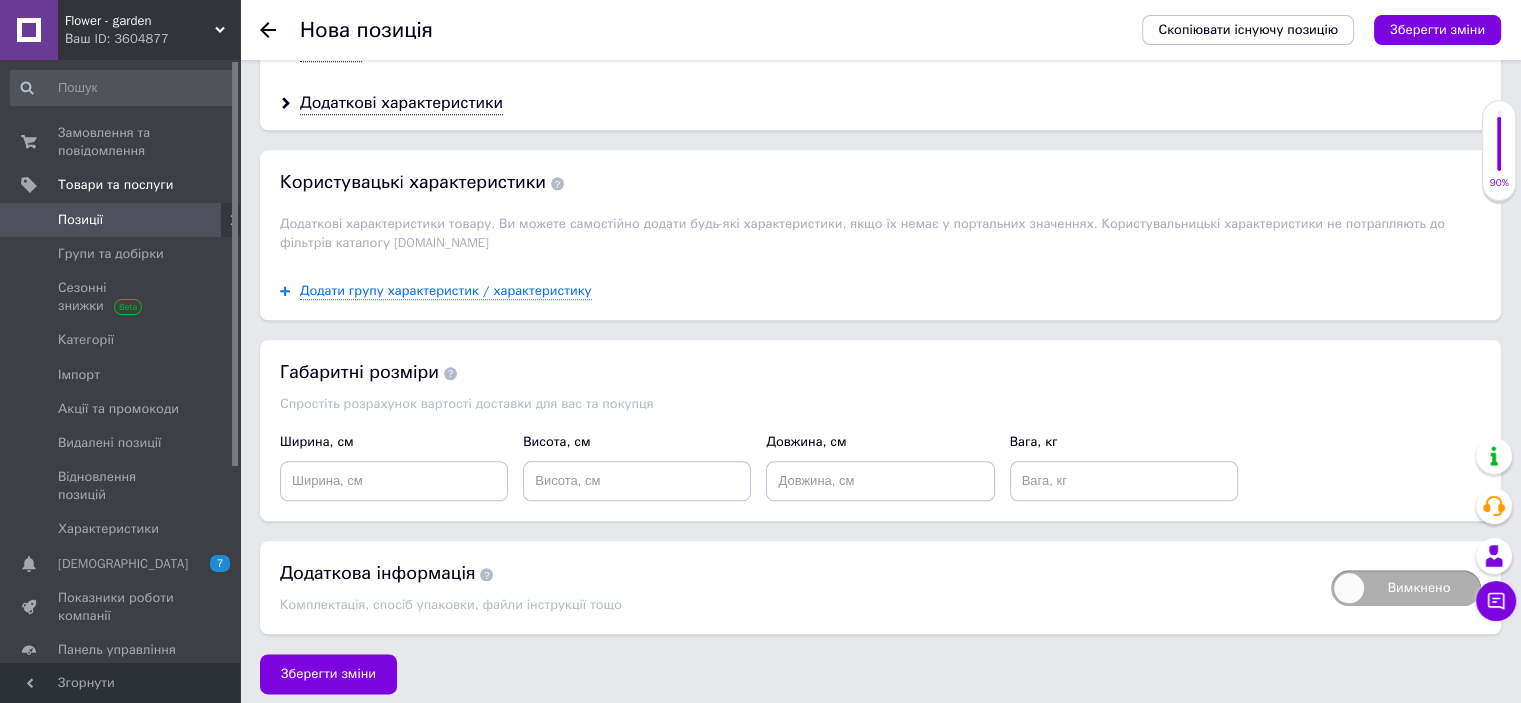 scroll, scrollTop: 2208, scrollLeft: 0, axis: vertical 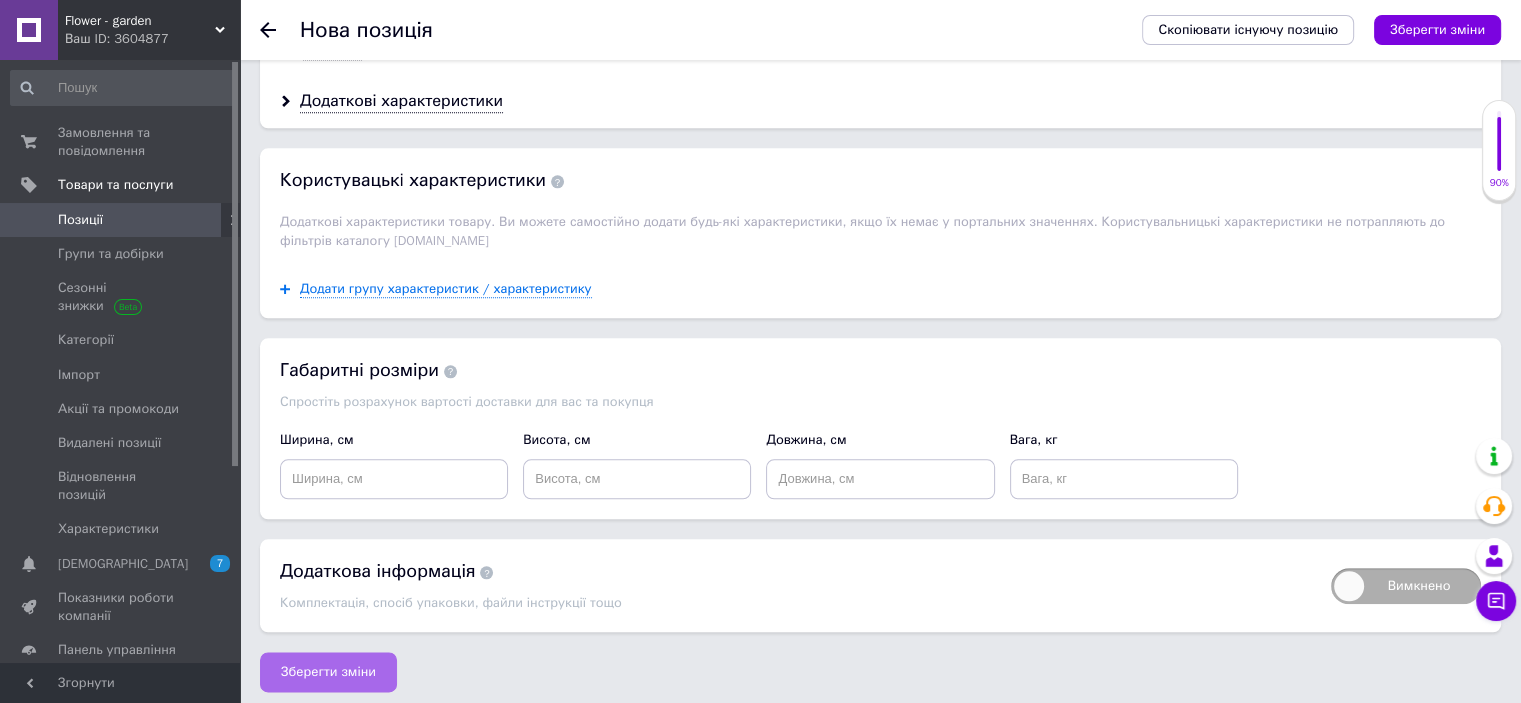 click on "Зберегти зміни" at bounding box center [328, 672] 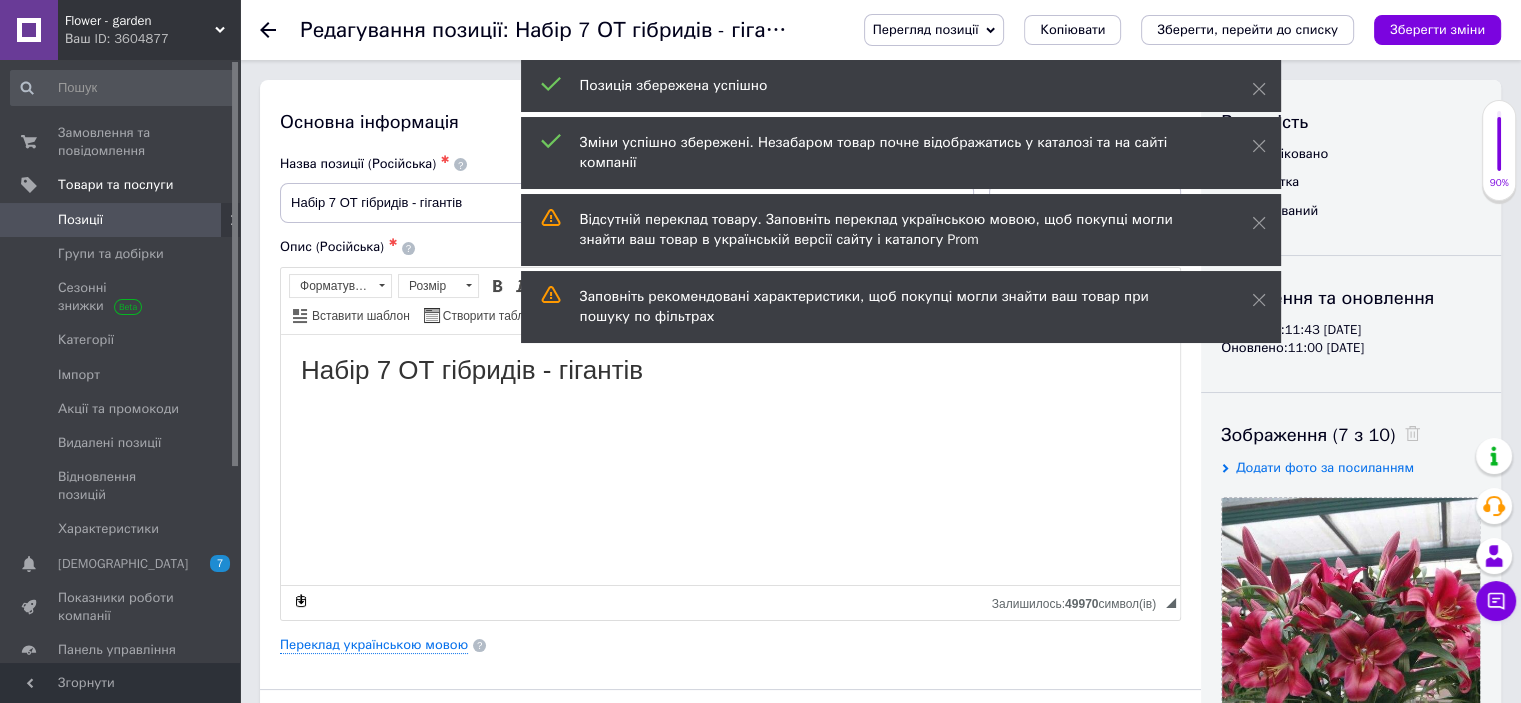 scroll, scrollTop: 0, scrollLeft: 0, axis: both 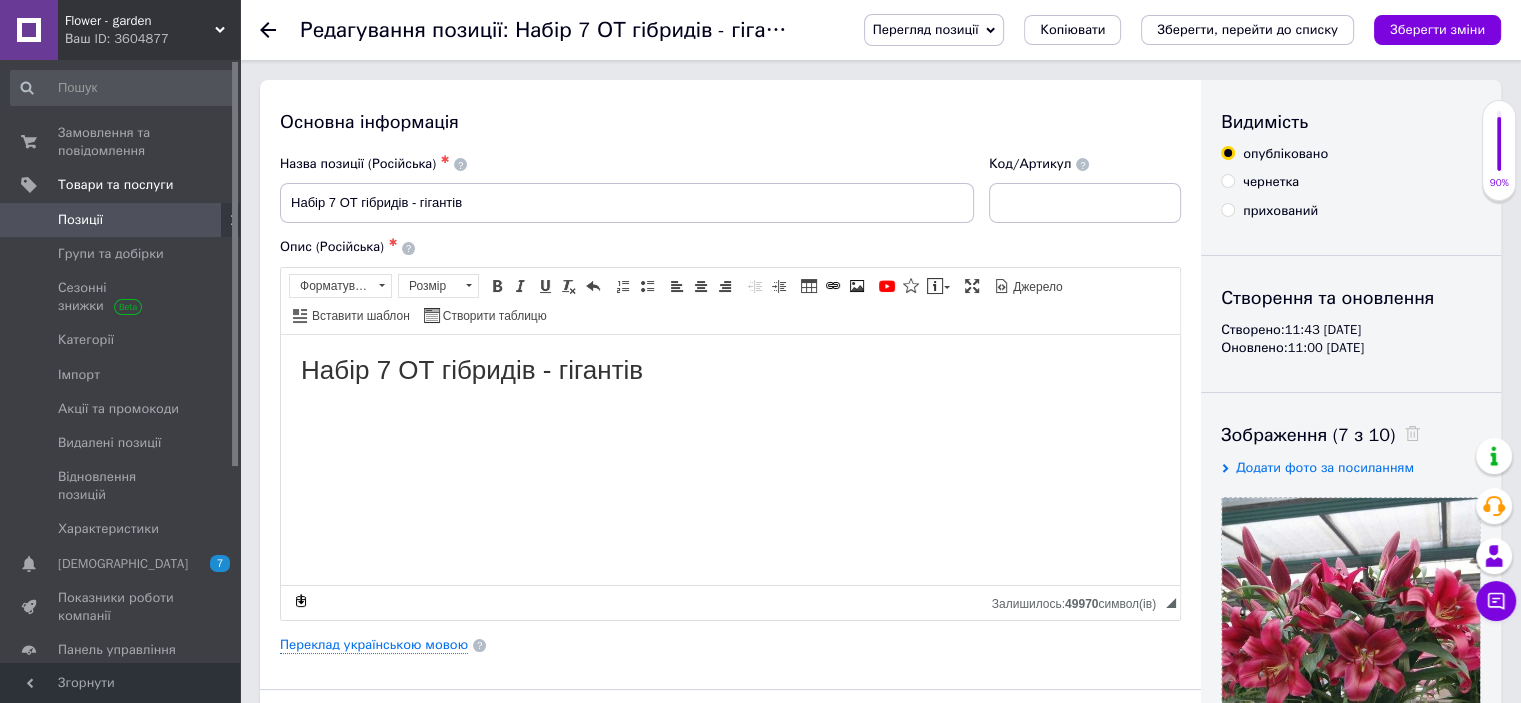 click on "Позиції" at bounding box center (121, 220) 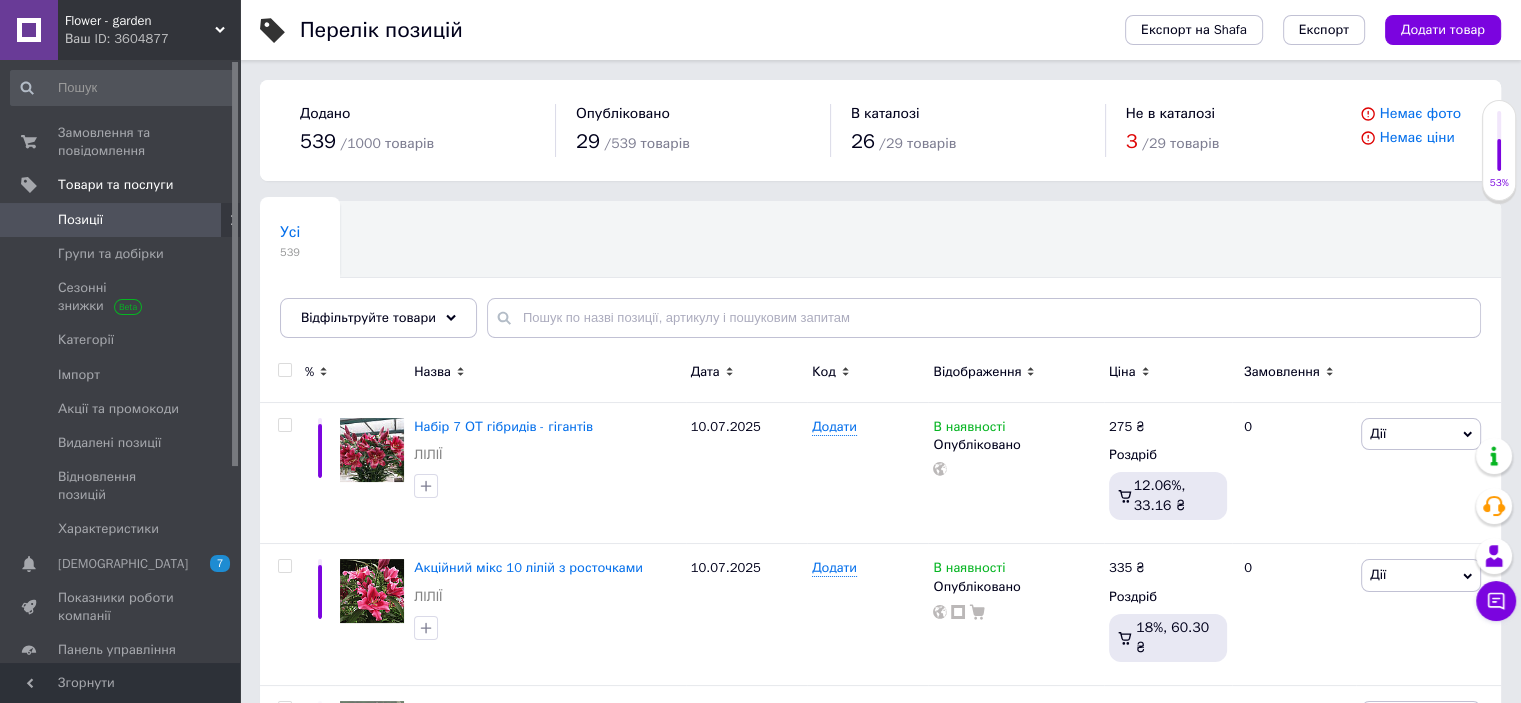 click on "Додати товар" at bounding box center [1443, 30] 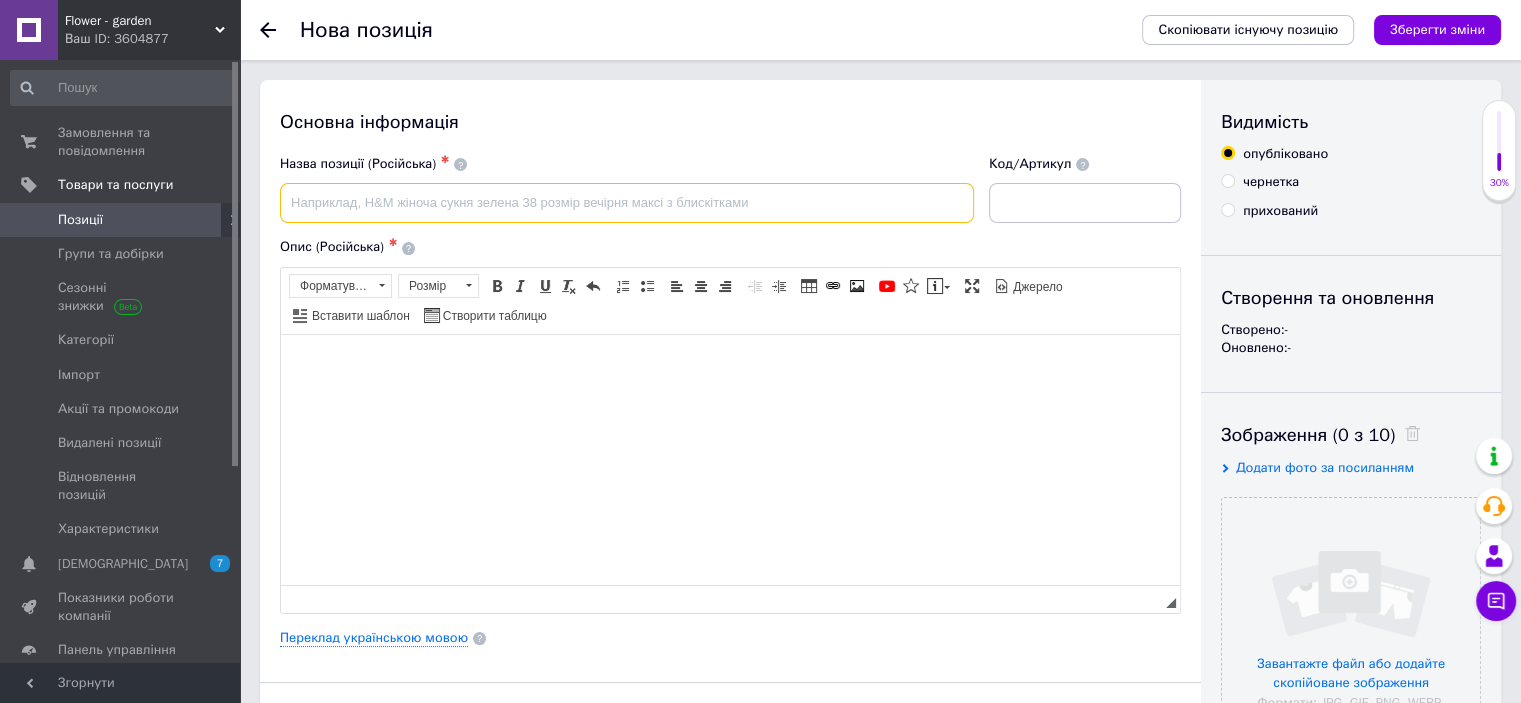 click at bounding box center (627, 203) 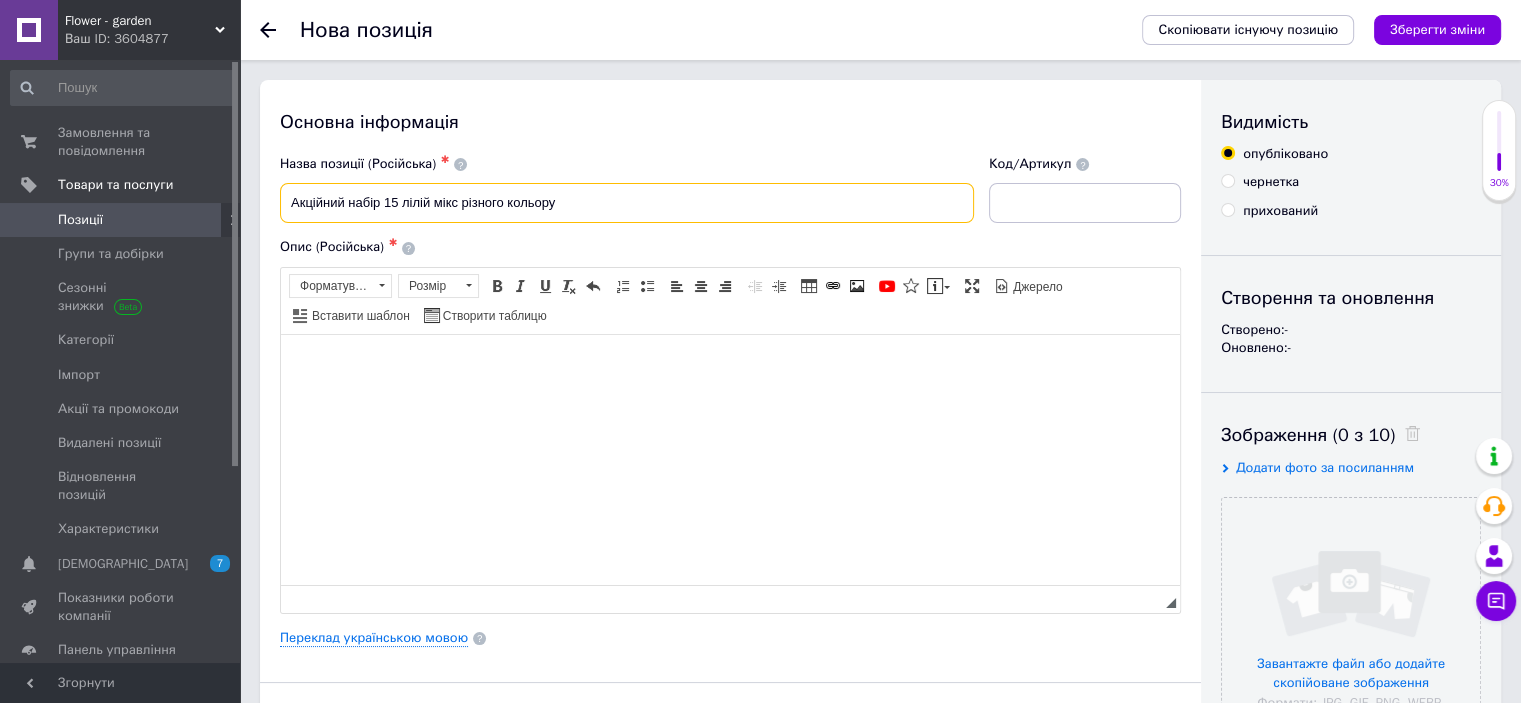 type on "Акційний набір 15 лілій мікс різного кольору" 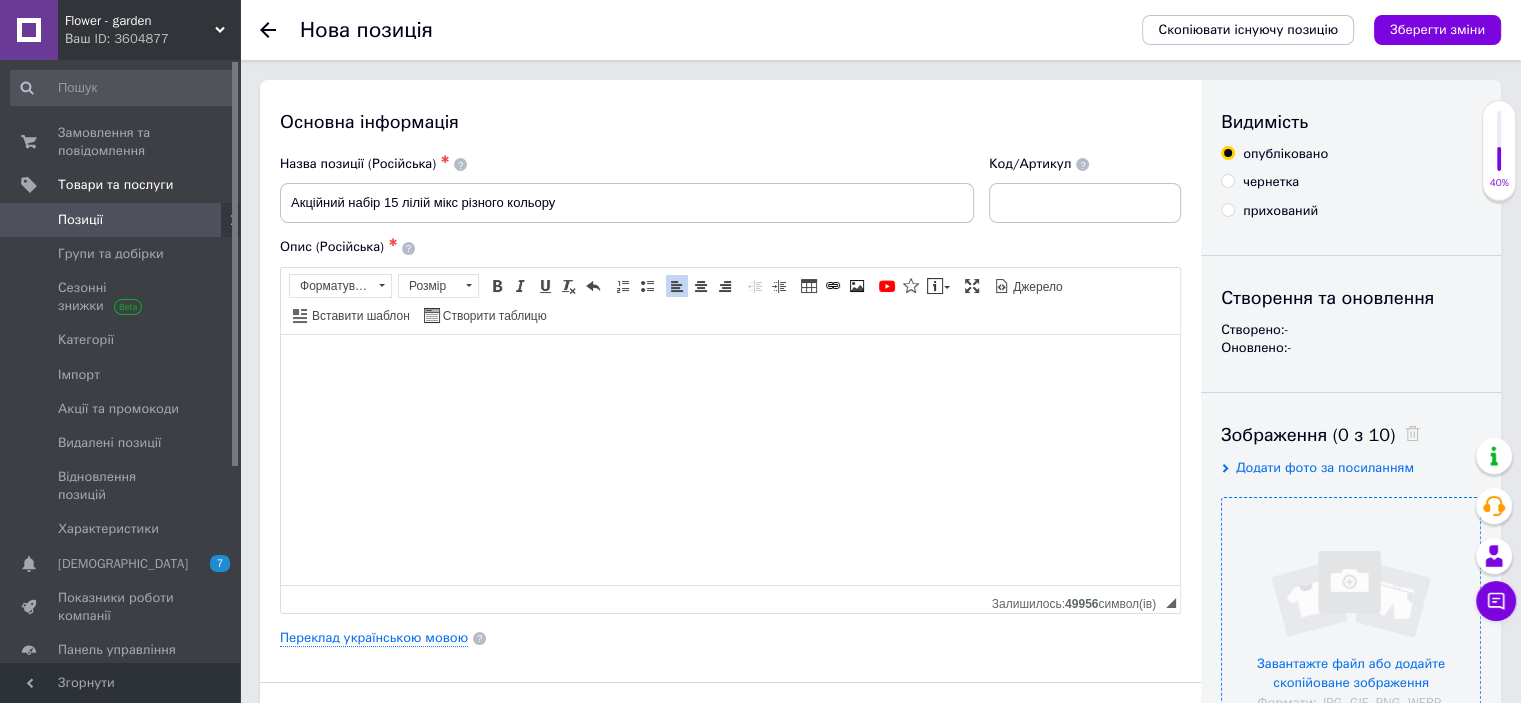 click at bounding box center [1351, 627] 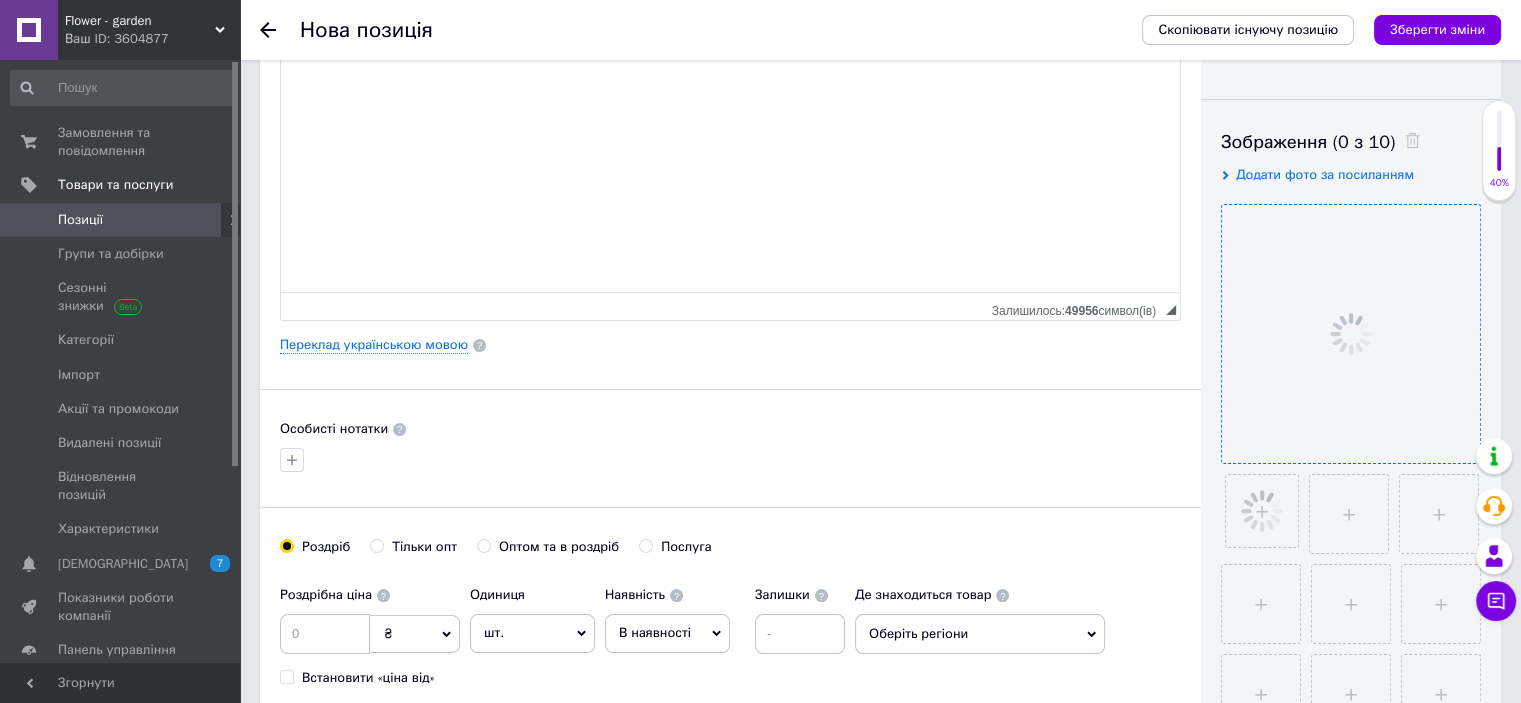 scroll, scrollTop: 400, scrollLeft: 0, axis: vertical 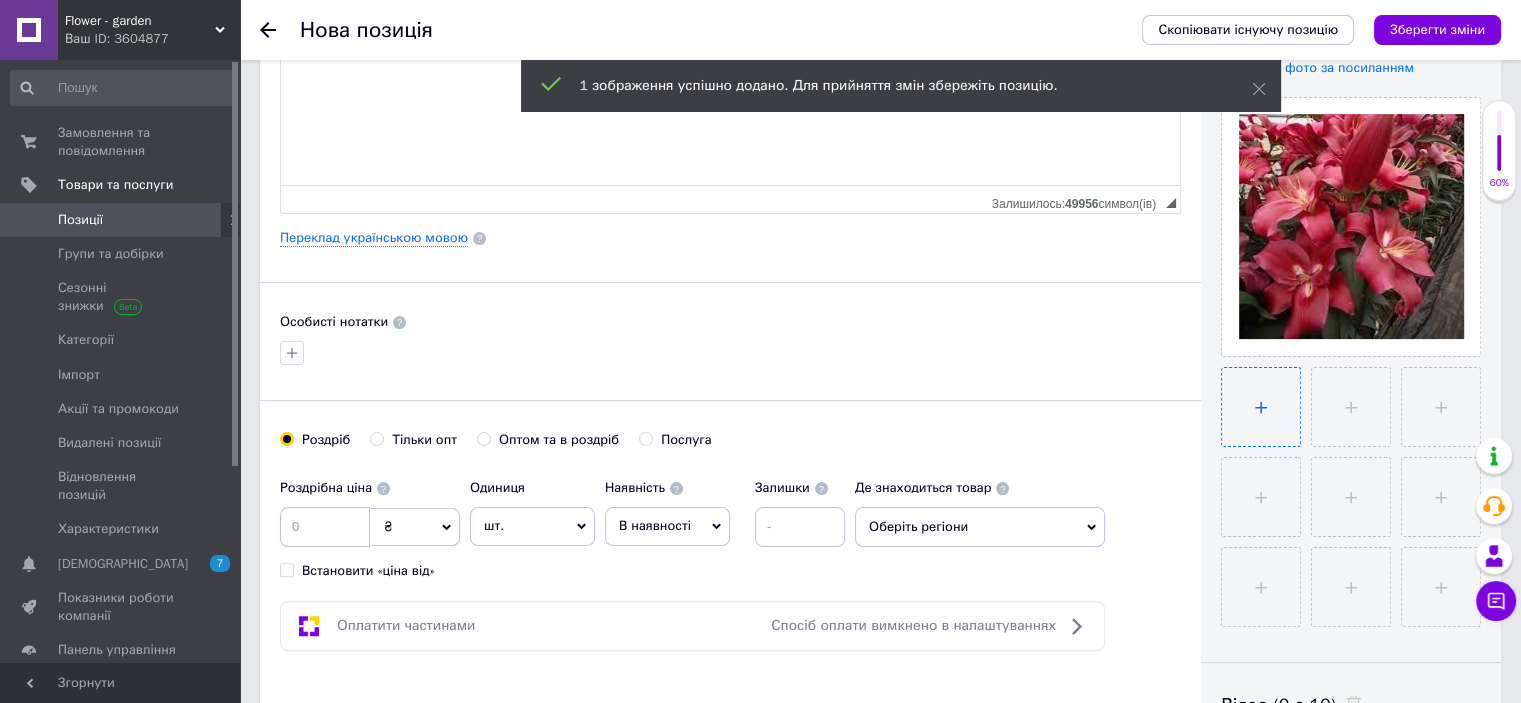 click at bounding box center [1351, 407] 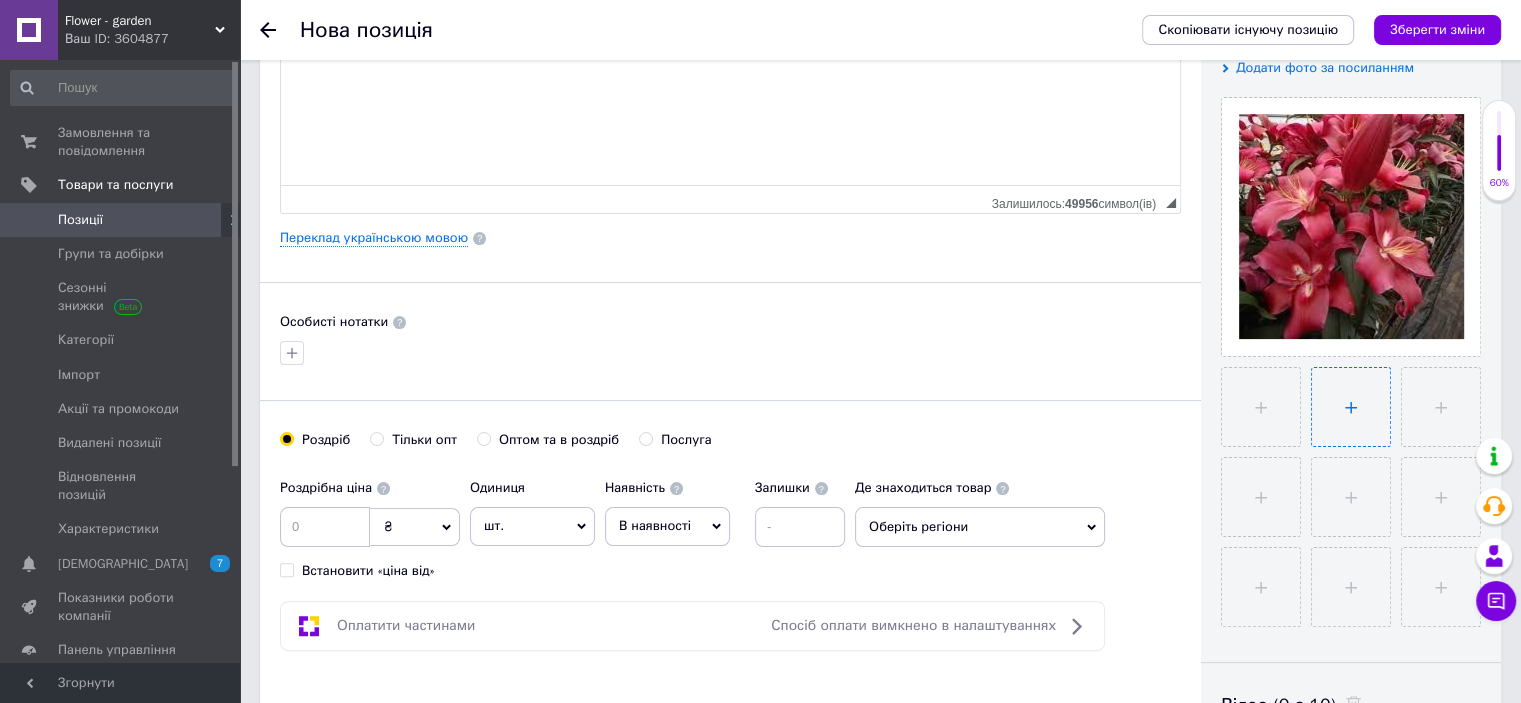 type on "C:\fakepath\19797778686868bbd6dd7eb_medium.jpg" 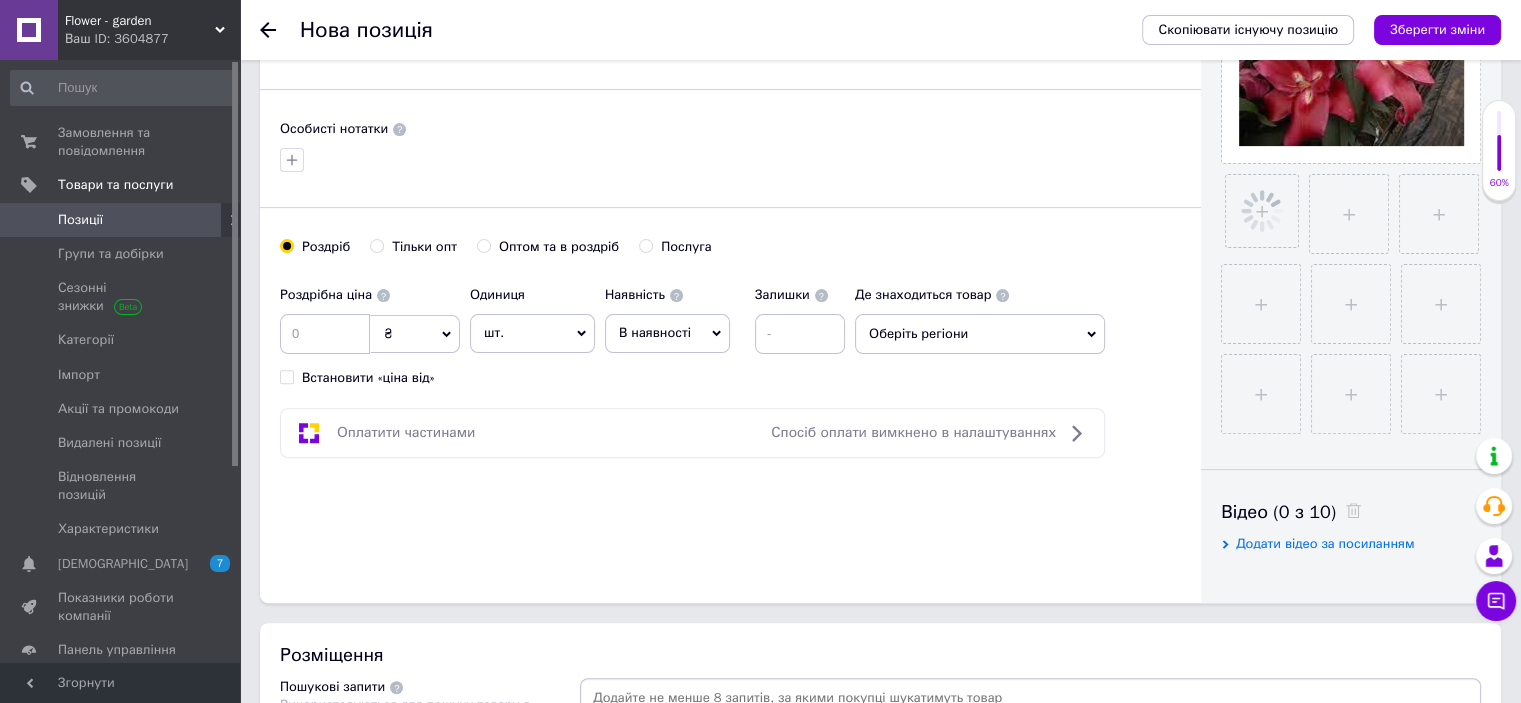 scroll, scrollTop: 600, scrollLeft: 0, axis: vertical 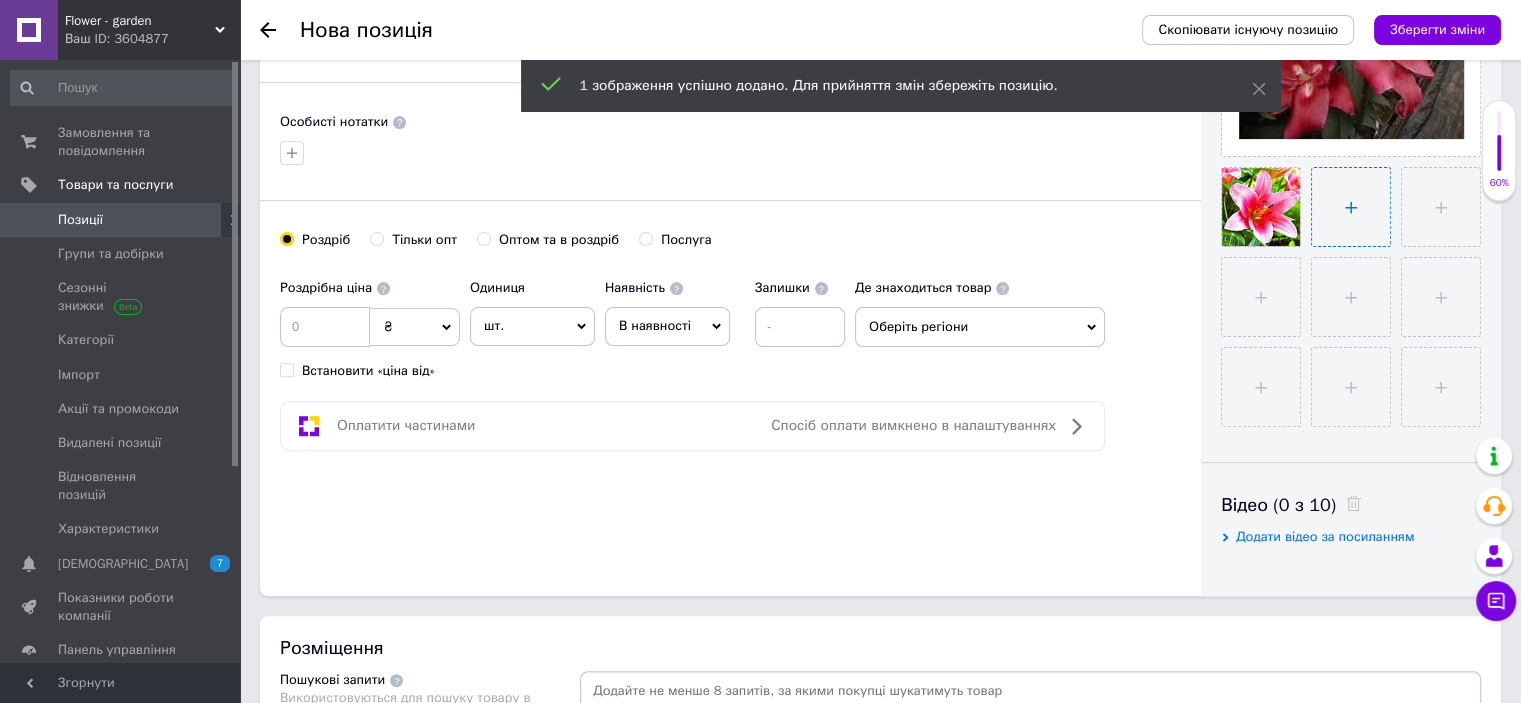 click at bounding box center (1351, 207) 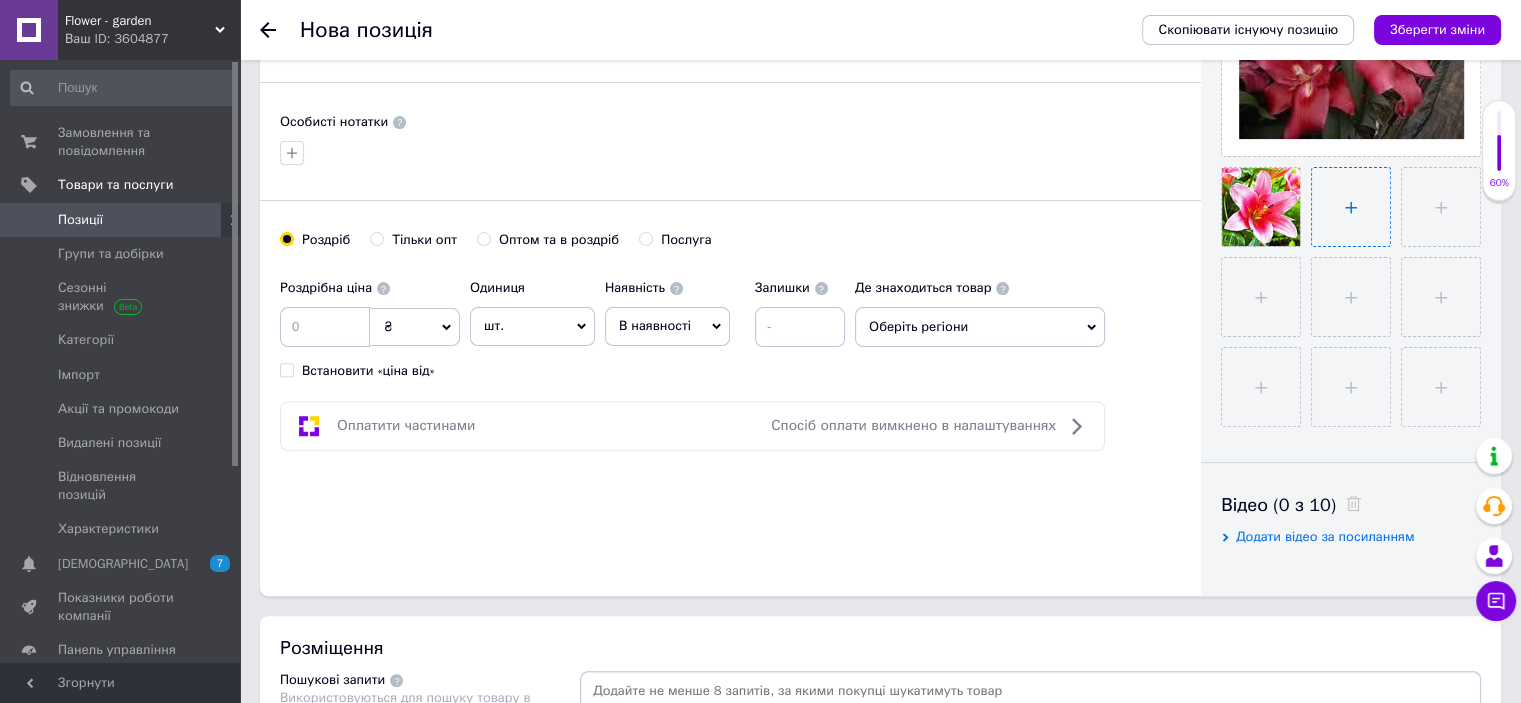 type on "C:\fakepath\11904801336868bbd73e805_medium.jpg" 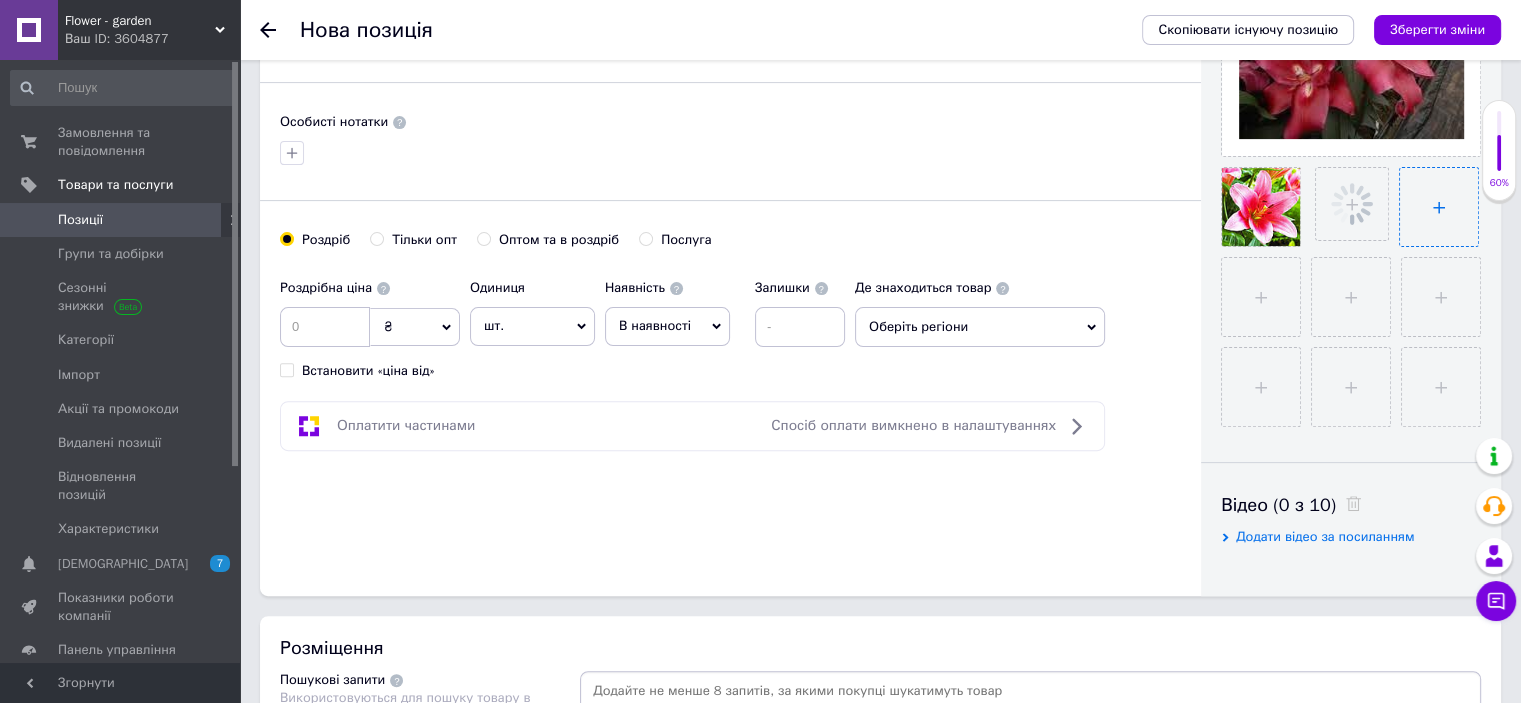 click at bounding box center (1439, 207) 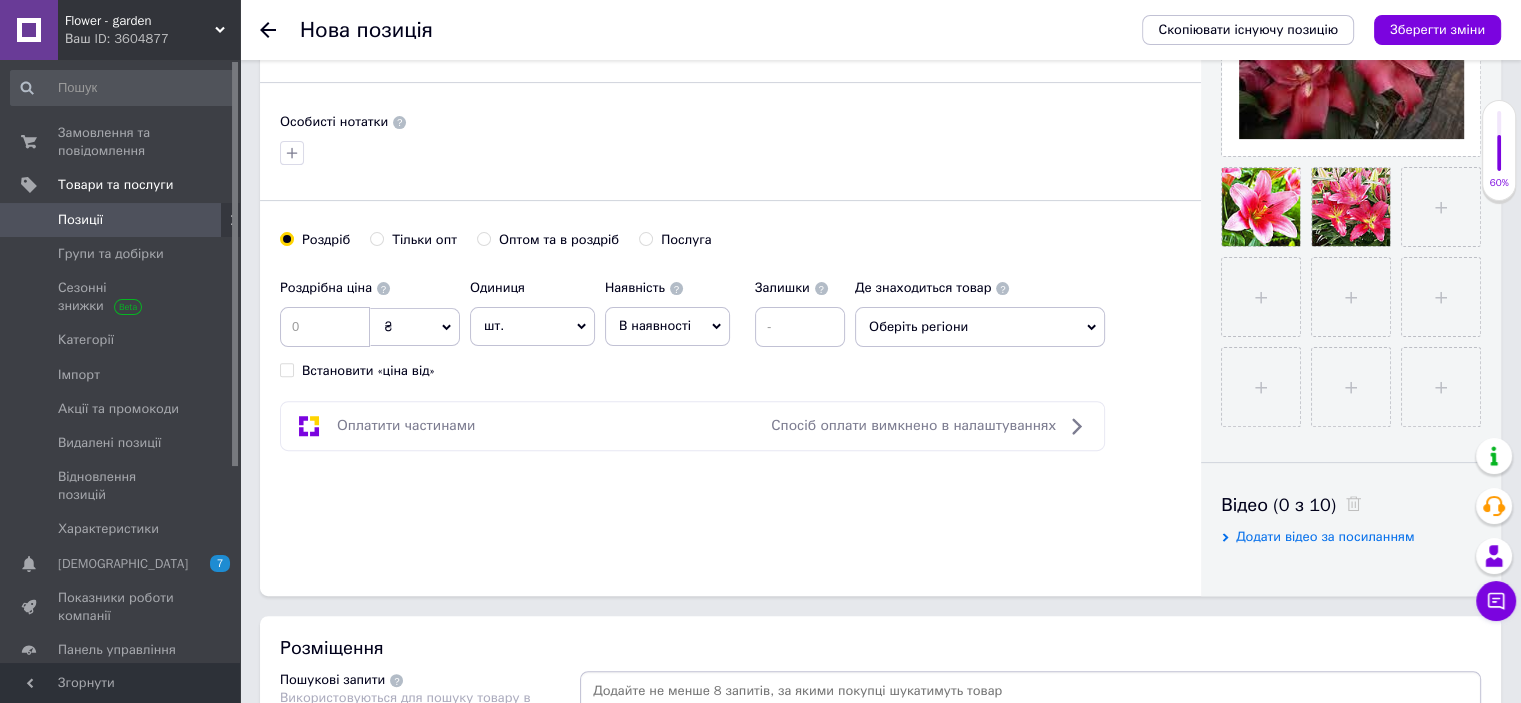 type on "C:\fakepath\439196210680b6cb576aa9_medium.jpg" 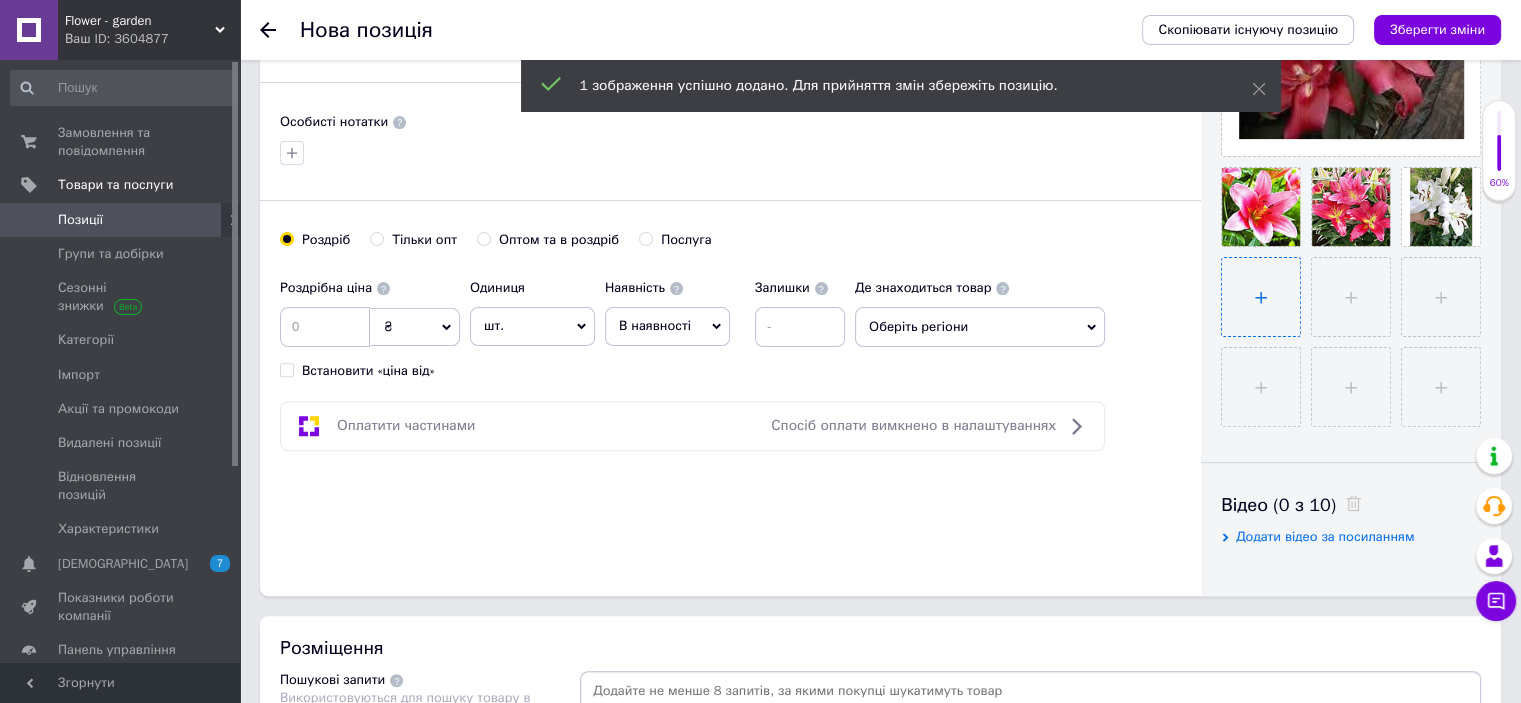 click at bounding box center (1261, 297) 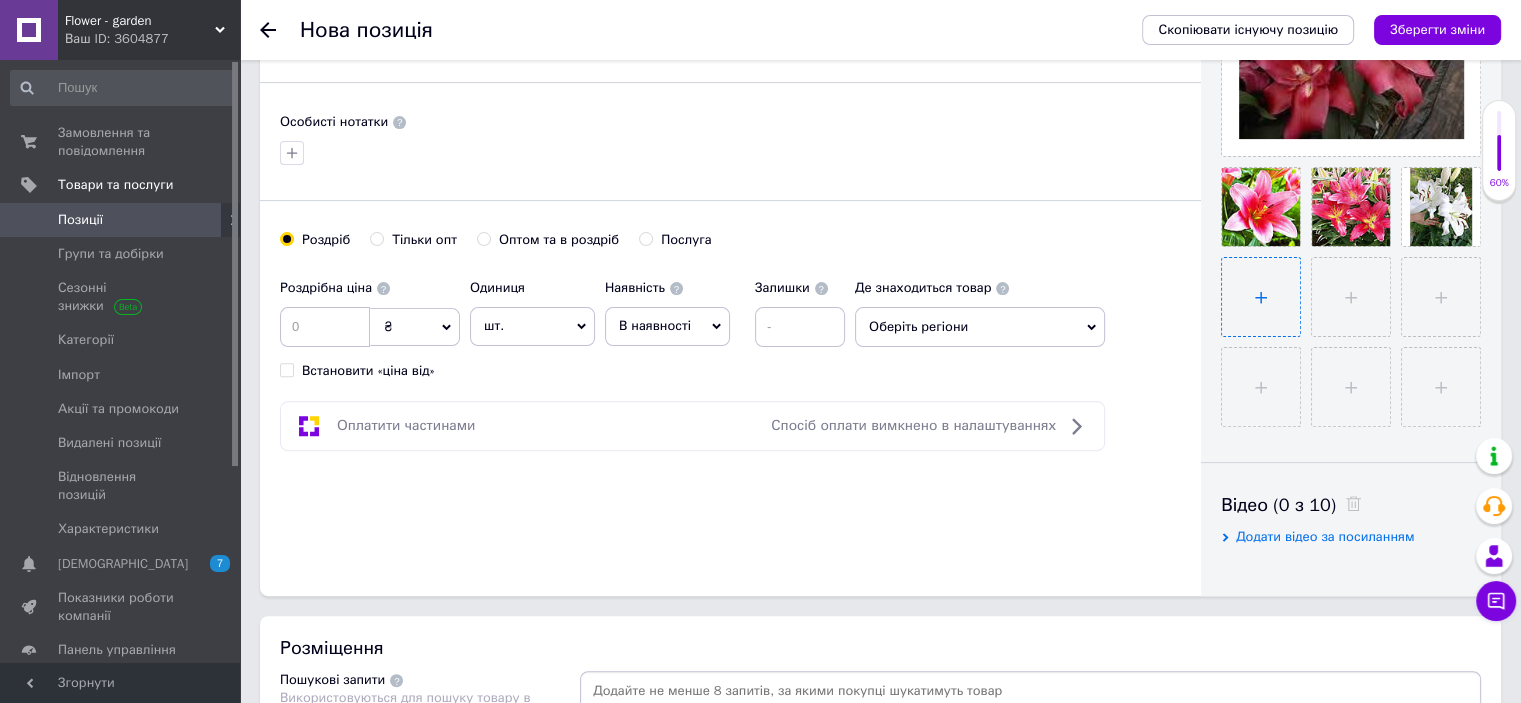 type on "C:\fakepath\10559597026868bbd71dc89_medium.jpg" 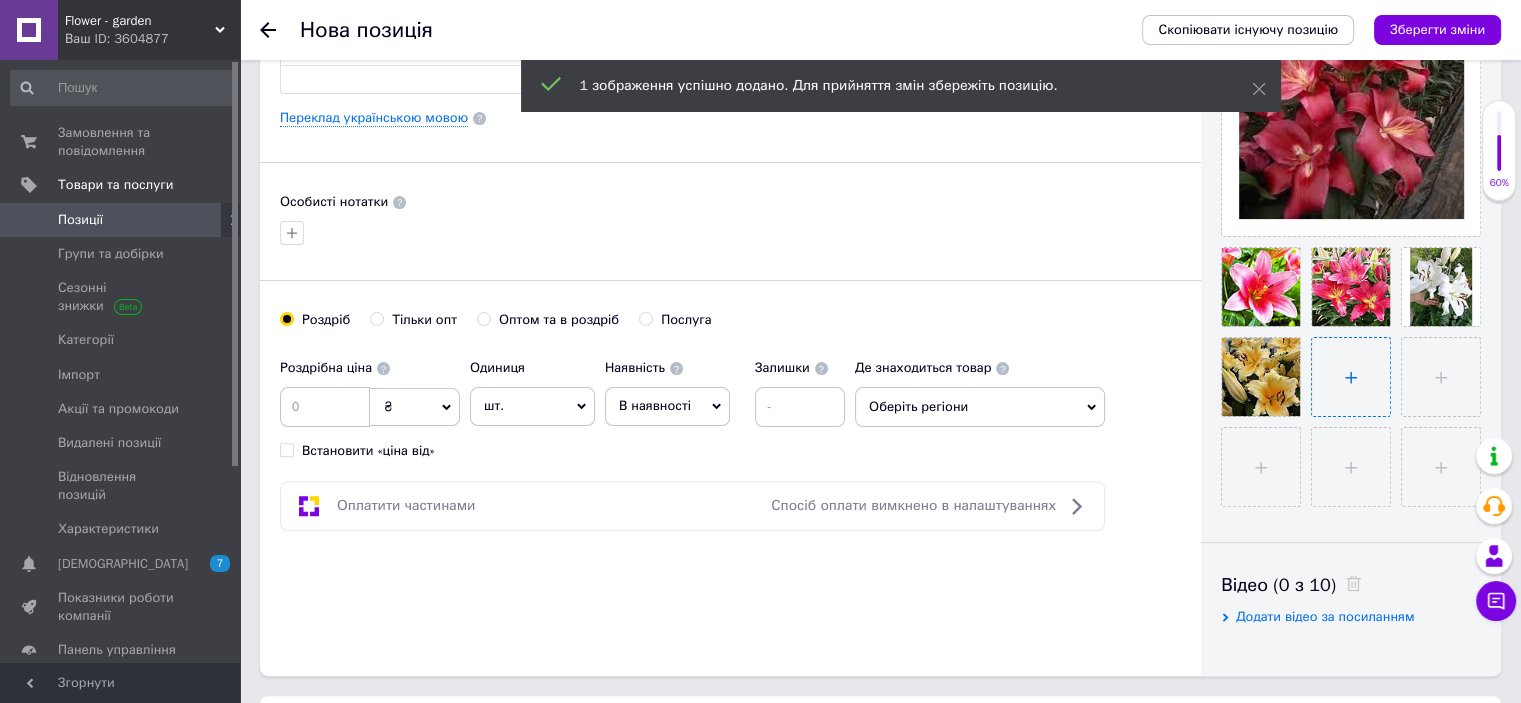 scroll, scrollTop: 500, scrollLeft: 0, axis: vertical 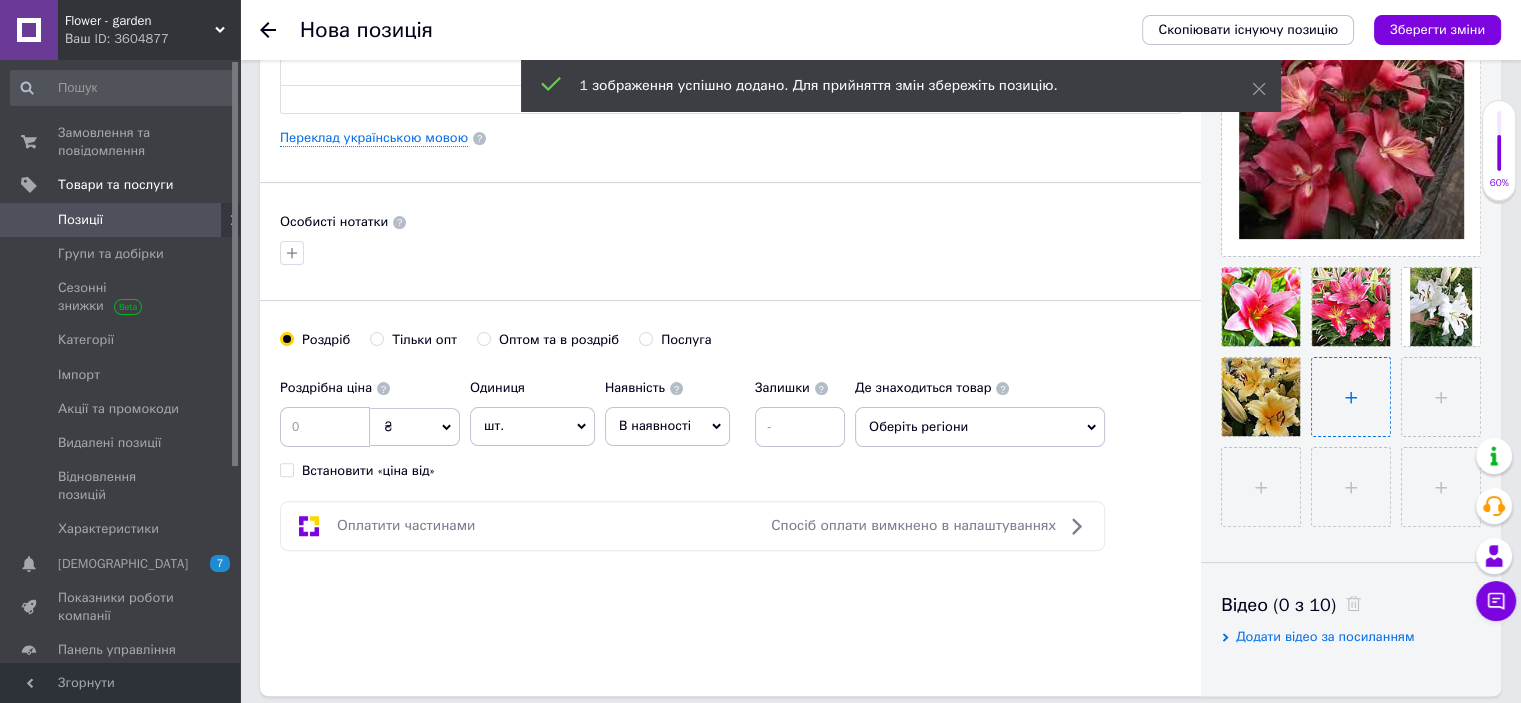 click at bounding box center (1351, 397) 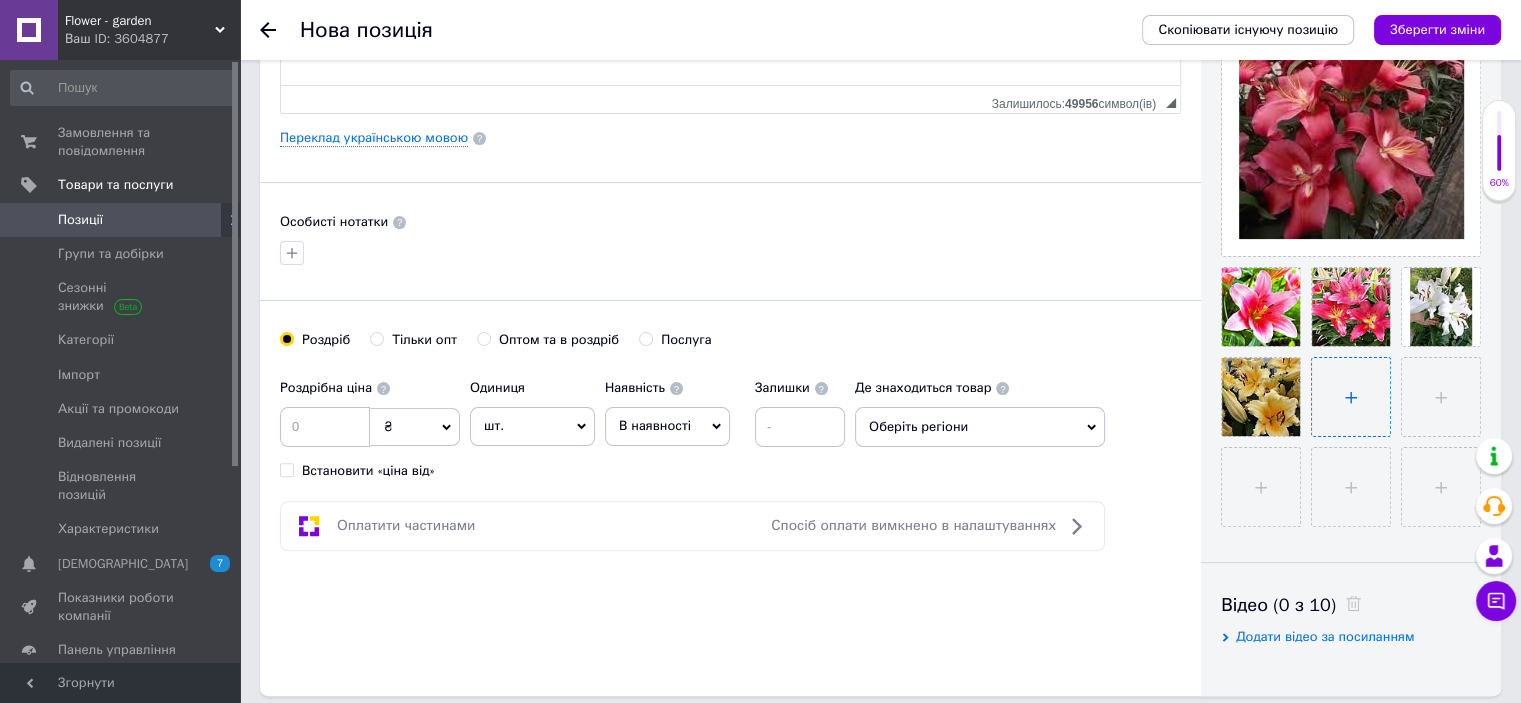 type on "C:\fakepath\3193801106868bbd76f0bd_medium.jpg" 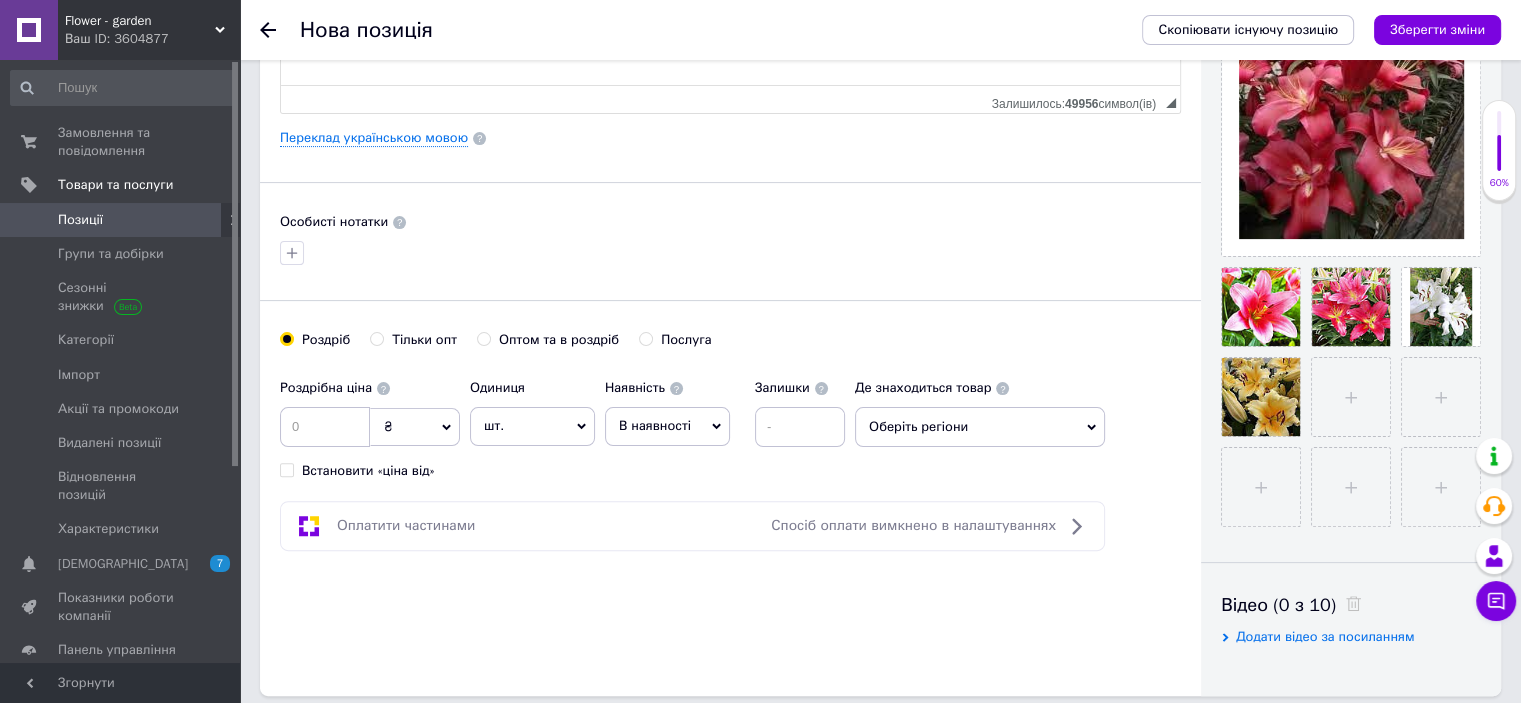 type 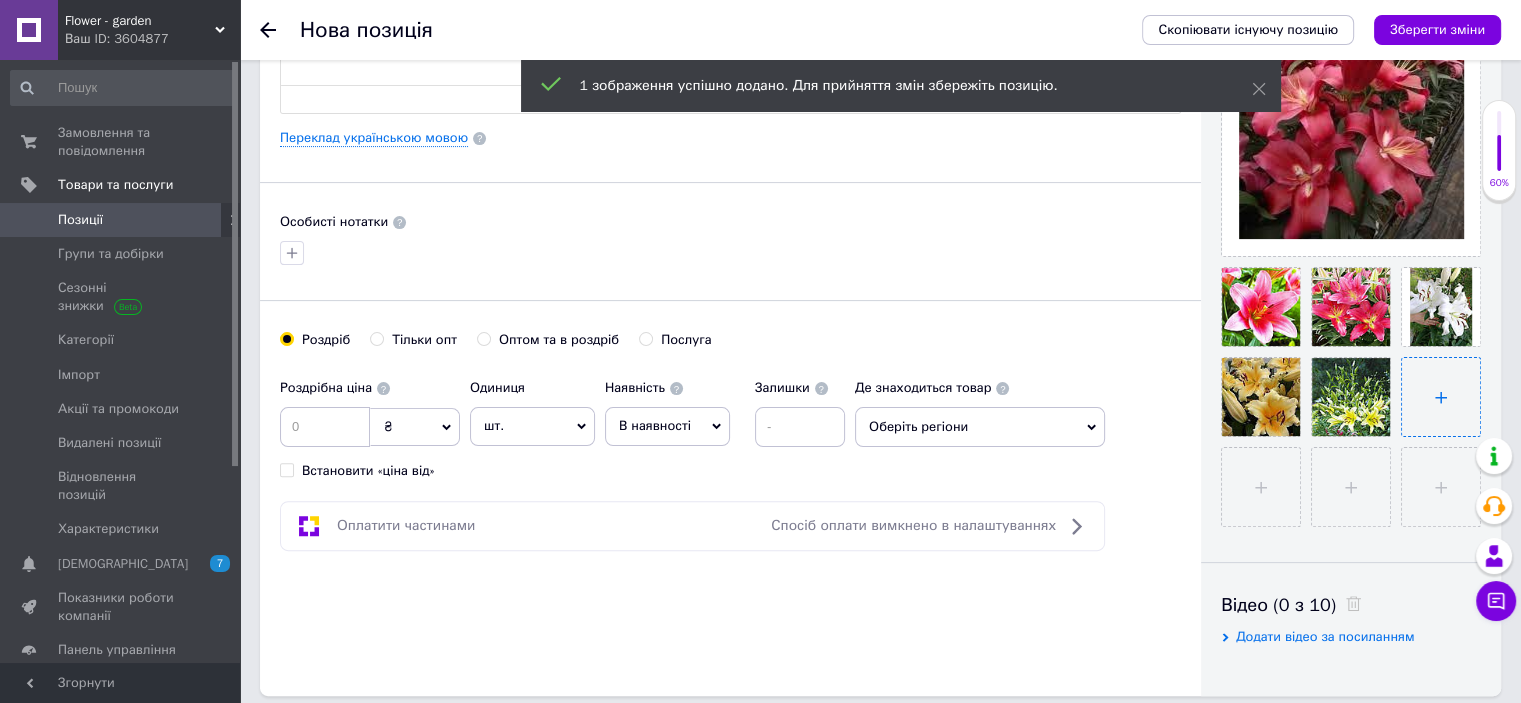 click at bounding box center (1441, 397) 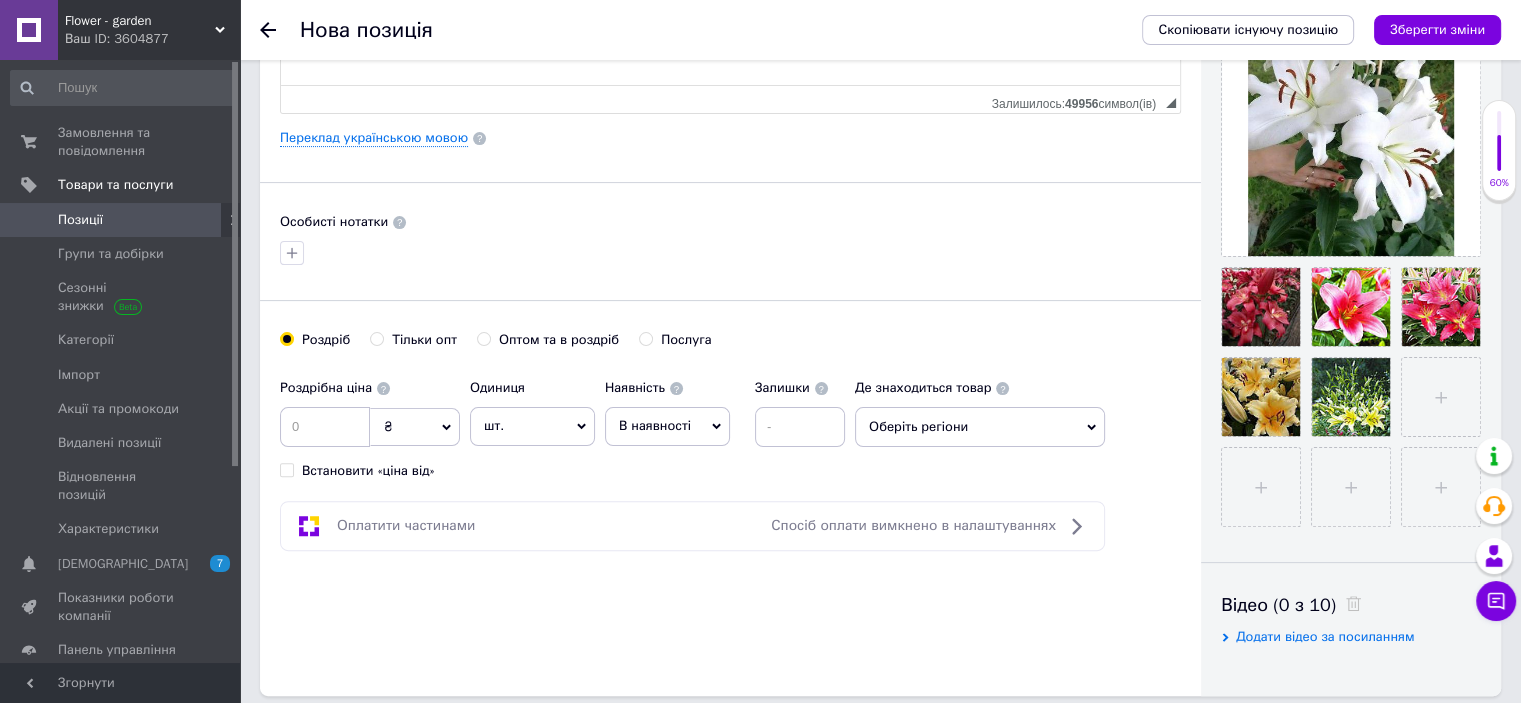 click on "Основна інформація Назва позиції (Російська) ✱ Акційний набір 15 лілій мікс різного кольору Код/Артикул Опис (Російська) ✱ Акційний набір 15 лілій мікс різного кольору
Розширений текстовий редактор, 0018E4A7-B719-41AD-9674-5403FFBD1EA9 Панель інструментів редактора Форматування Форматування Розмір Розмір   Жирний  Сполучення клавіш Ctrl+B   Курсив  Сполучення клавіш Ctrl+I   Підкреслений  Сполучення клавіш Ctrl+U   Видалити форматування   Повернути  Сполучення клавіш Ctrl+Z   Вставити/видалити нумерований список   Вставити/видалити маркований список   По лівому краю           $" at bounding box center [730, 138] 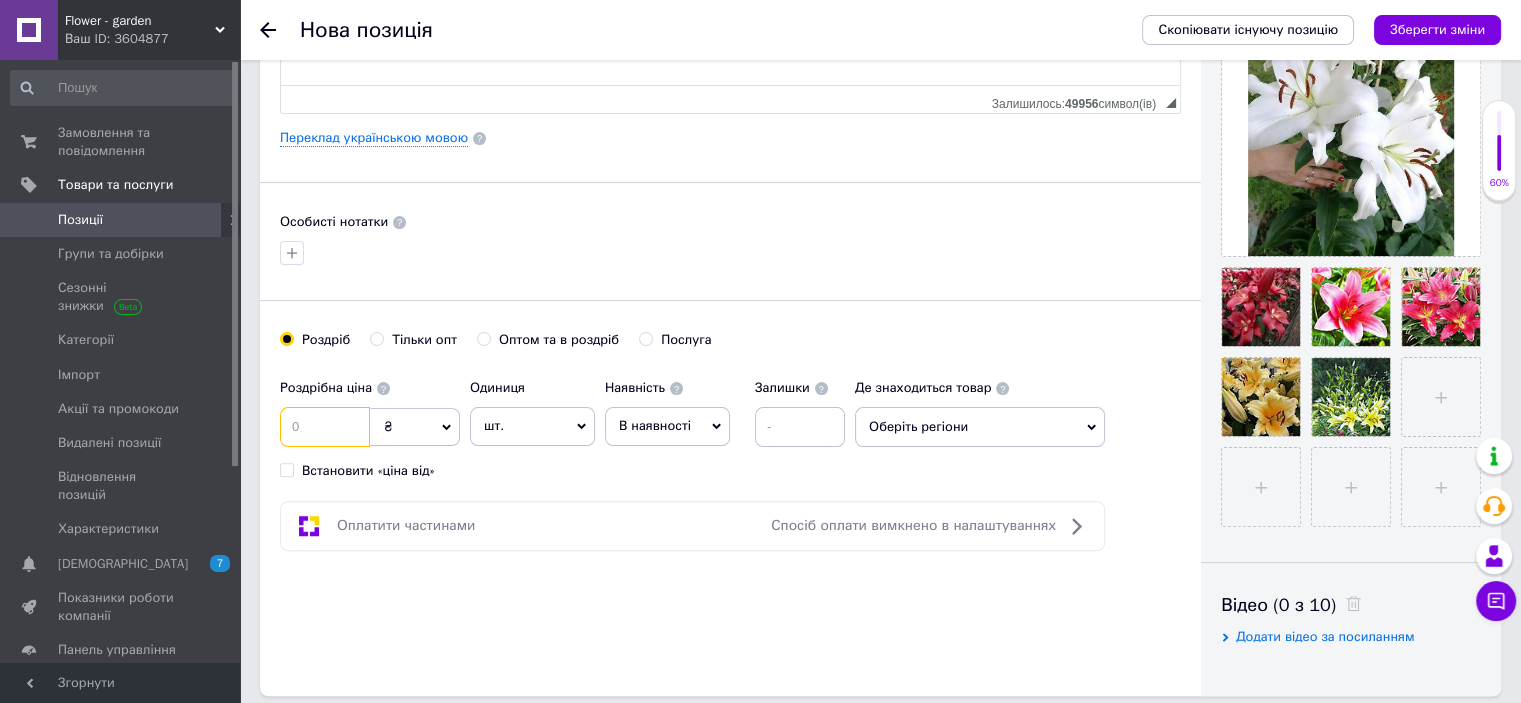click at bounding box center (325, 427) 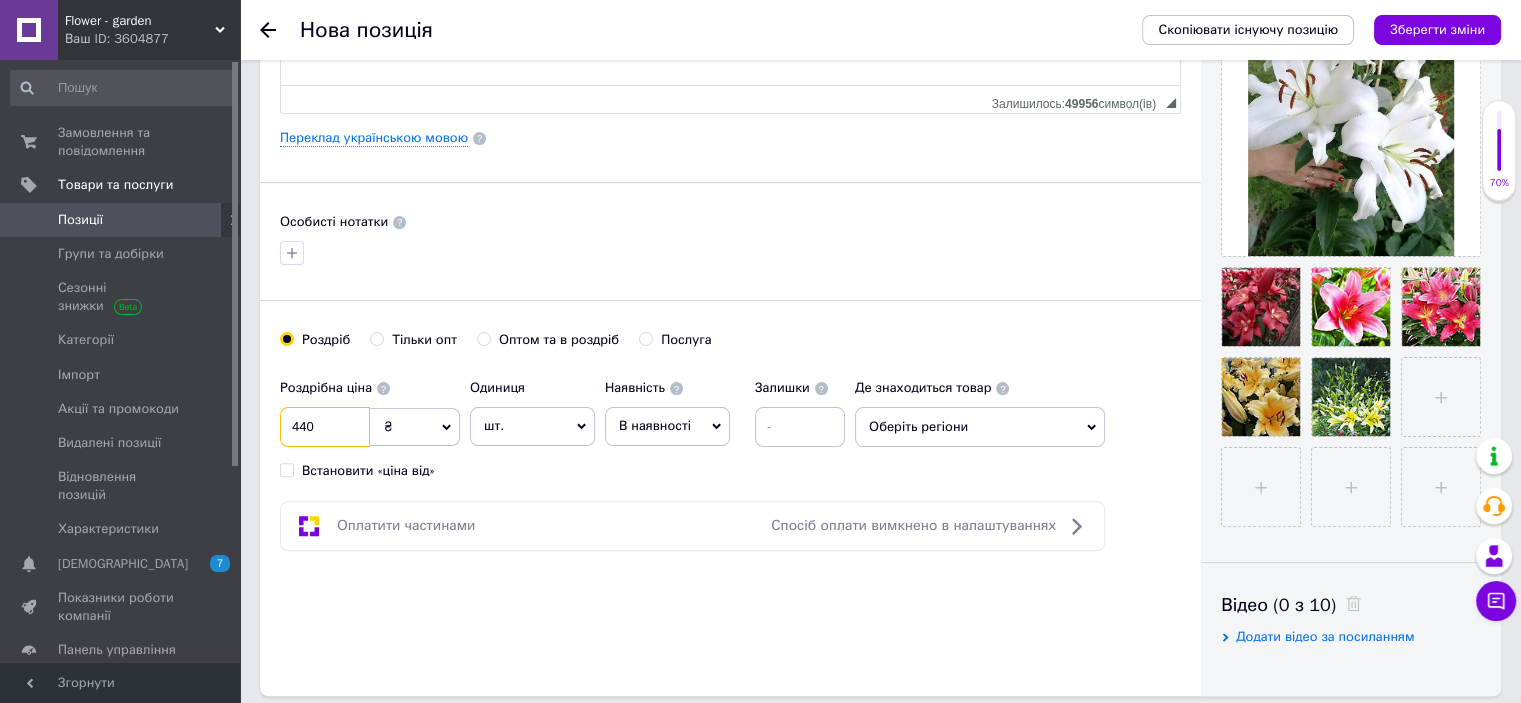 type on "440" 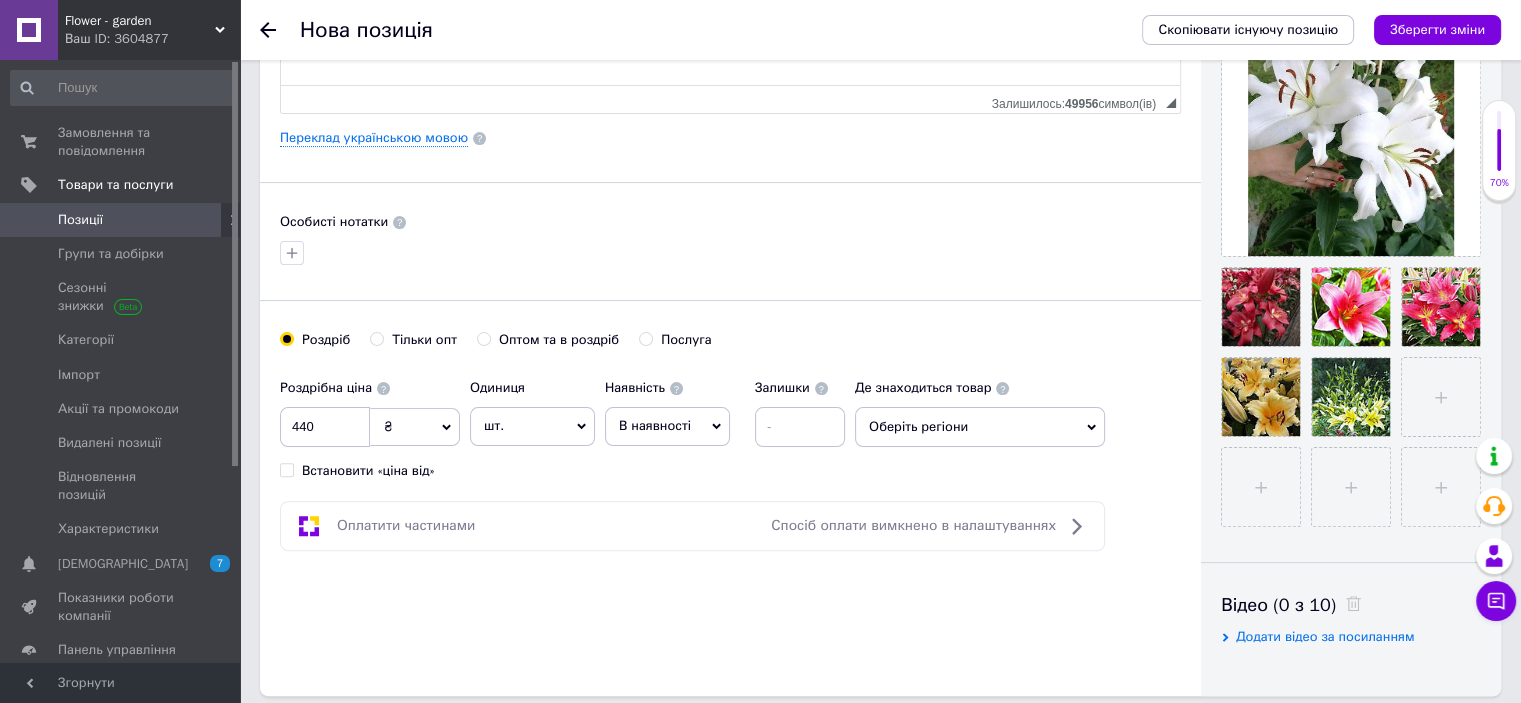 click on "Оберіть регіони" at bounding box center [980, 427] 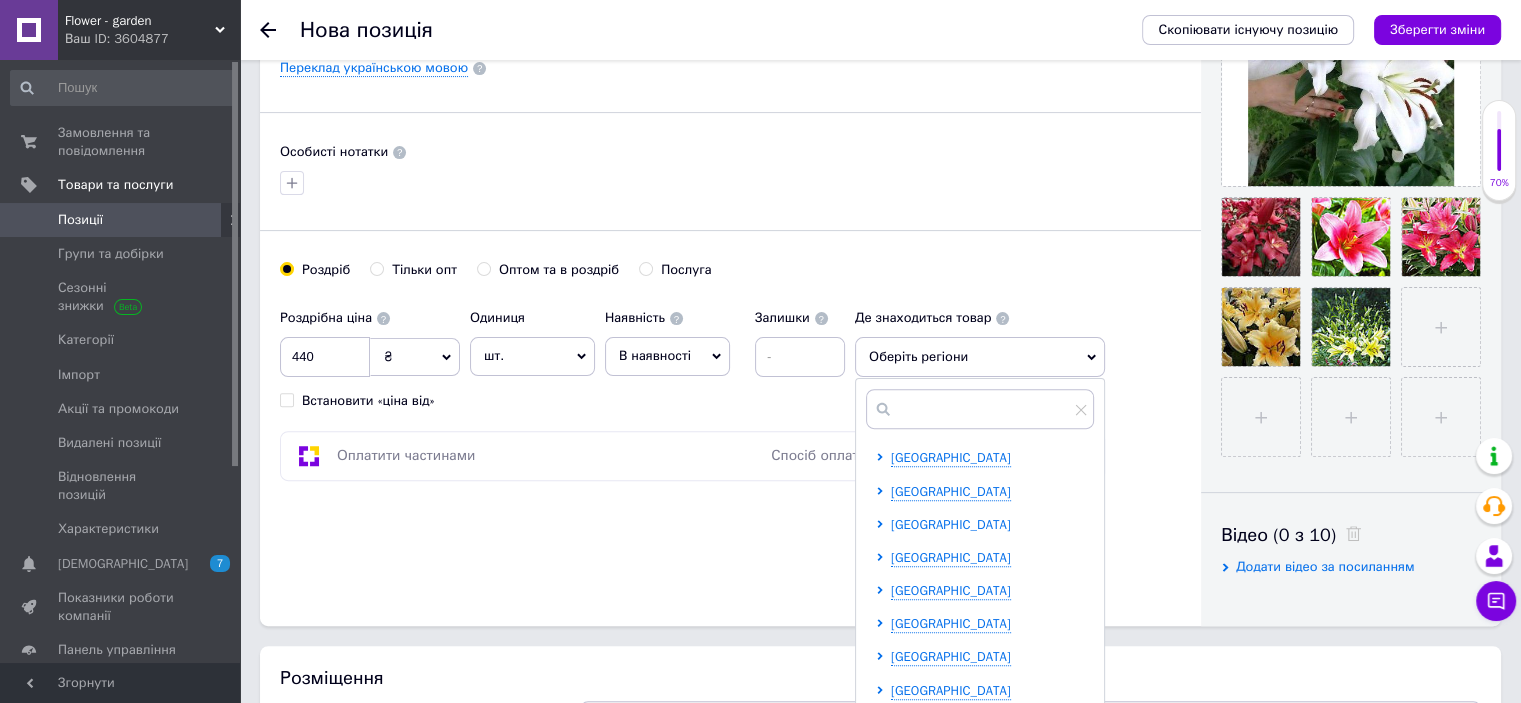 scroll, scrollTop: 700, scrollLeft: 0, axis: vertical 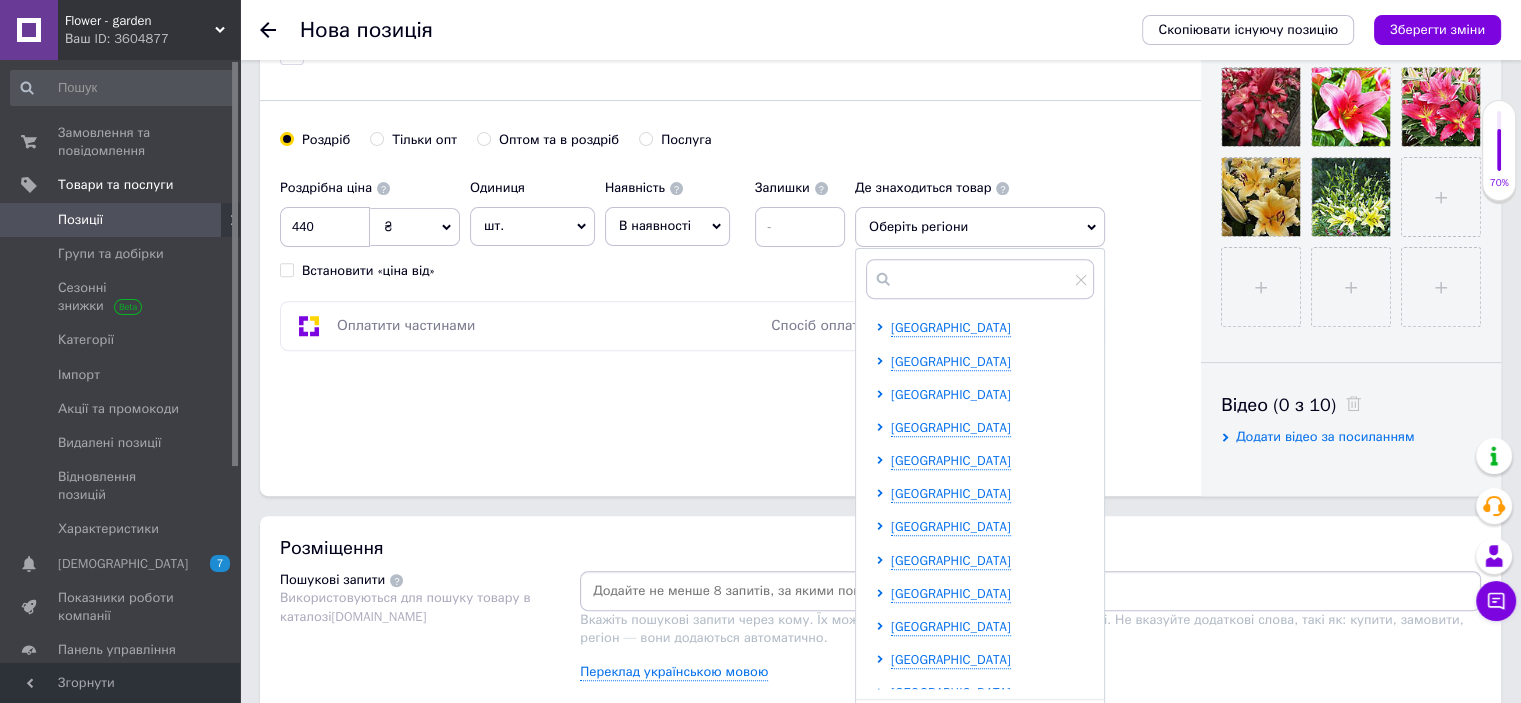click on "[GEOGRAPHIC_DATA]" at bounding box center (951, 394) 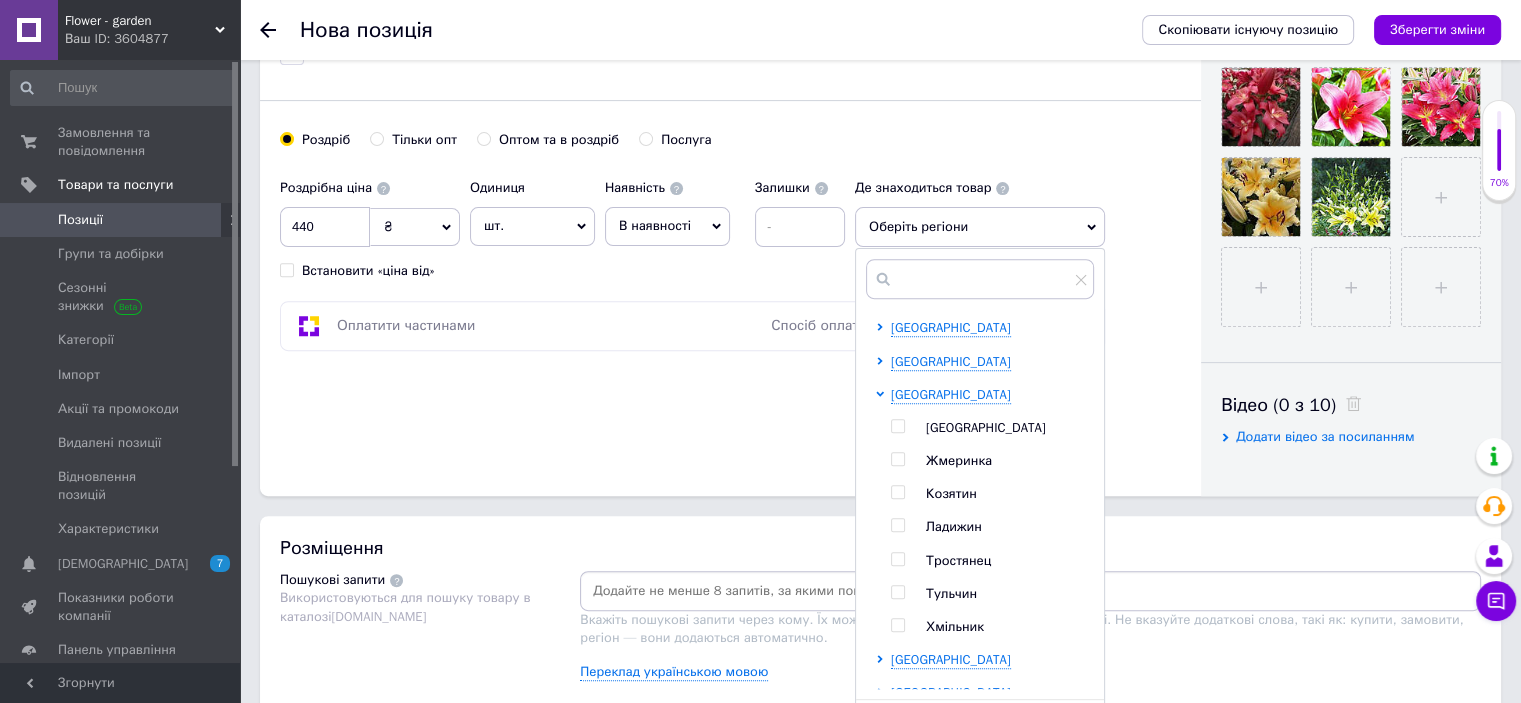 click at bounding box center [897, 492] 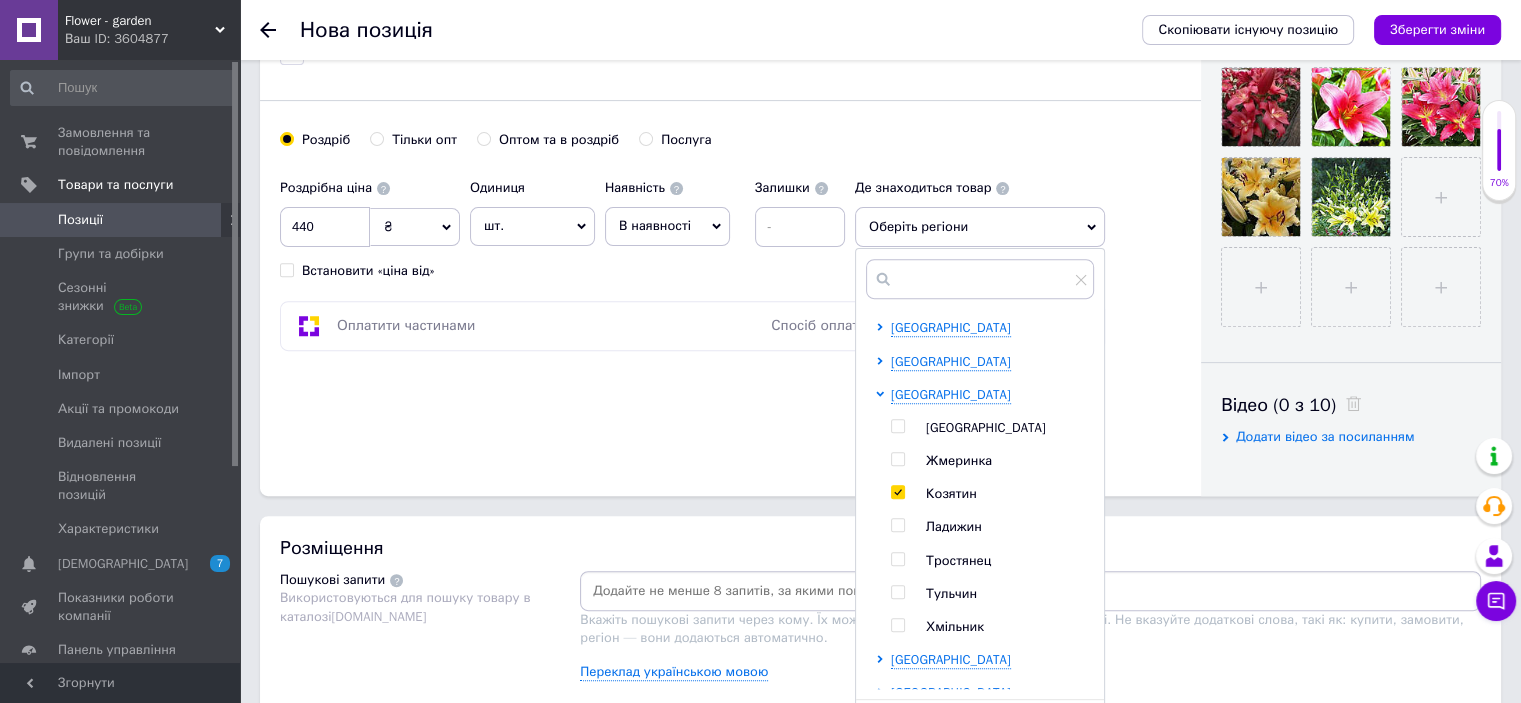 checkbox on "true" 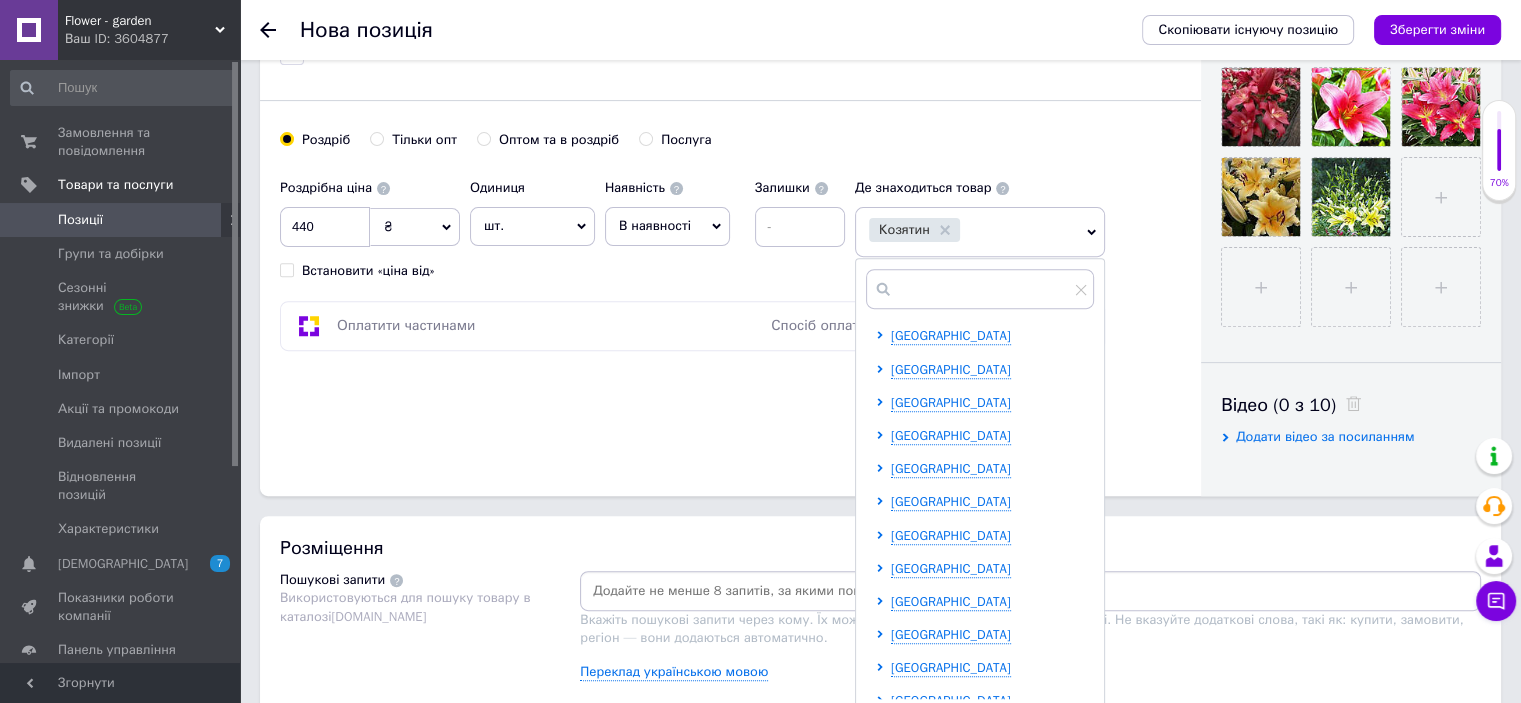 scroll, scrollTop: 400, scrollLeft: 0, axis: vertical 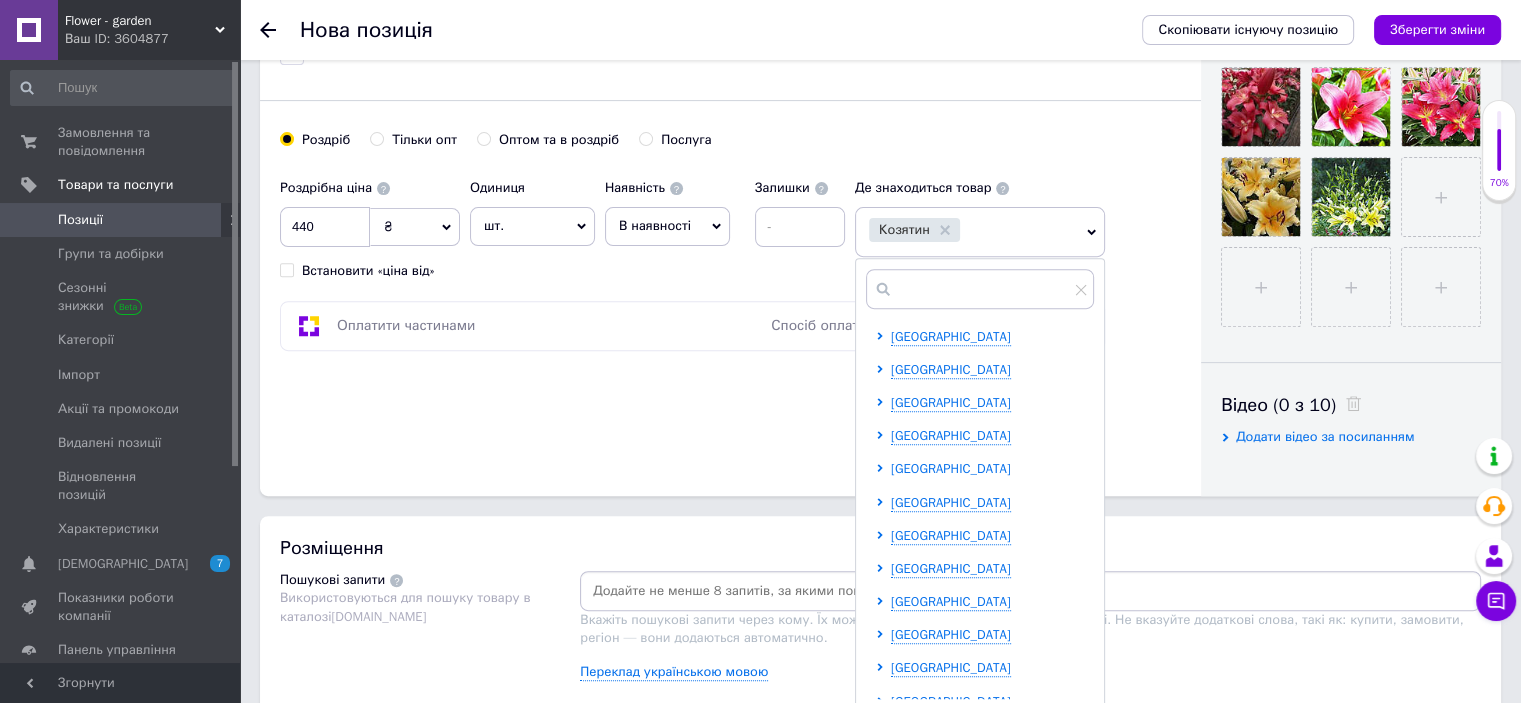 click on "[GEOGRAPHIC_DATA]" at bounding box center [951, 468] 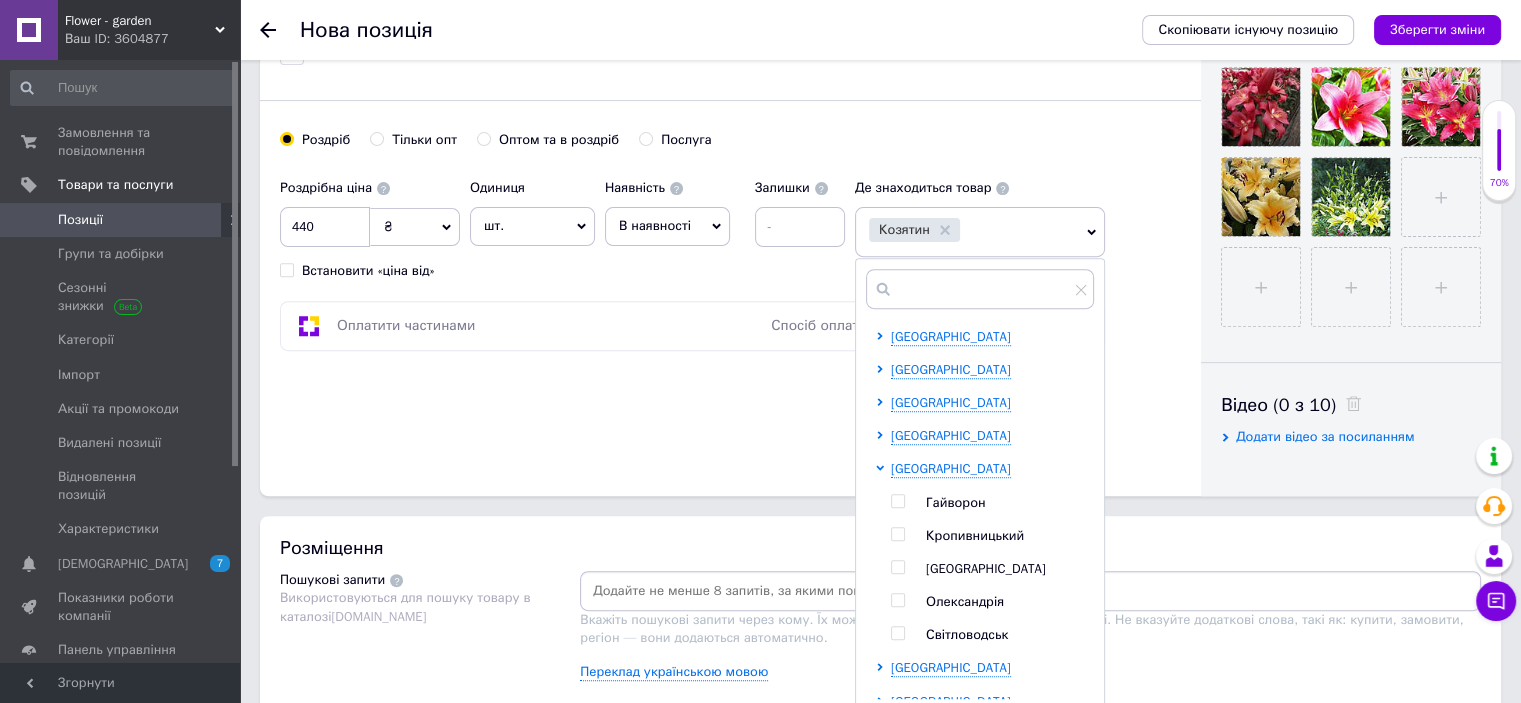 click at bounding box center (897, 534) 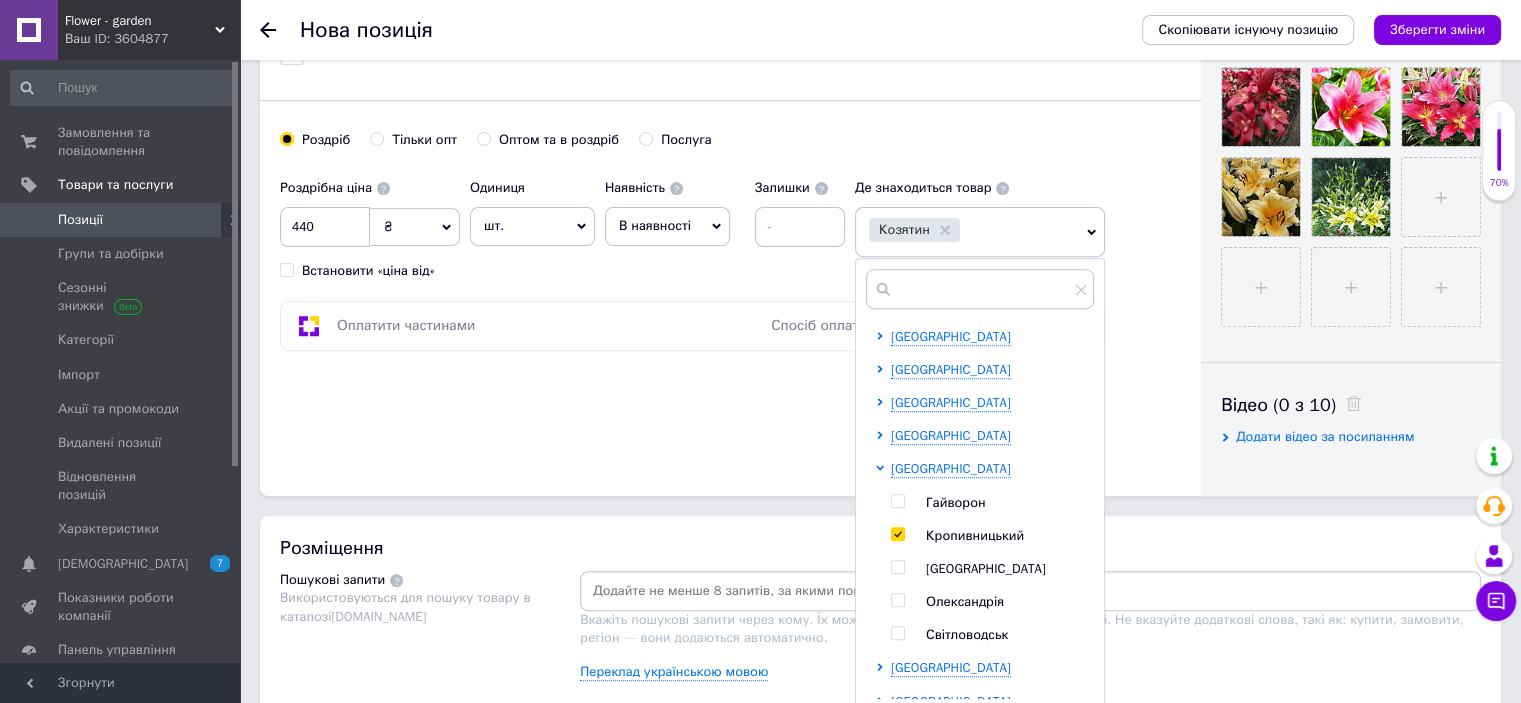 checkbox on "true" 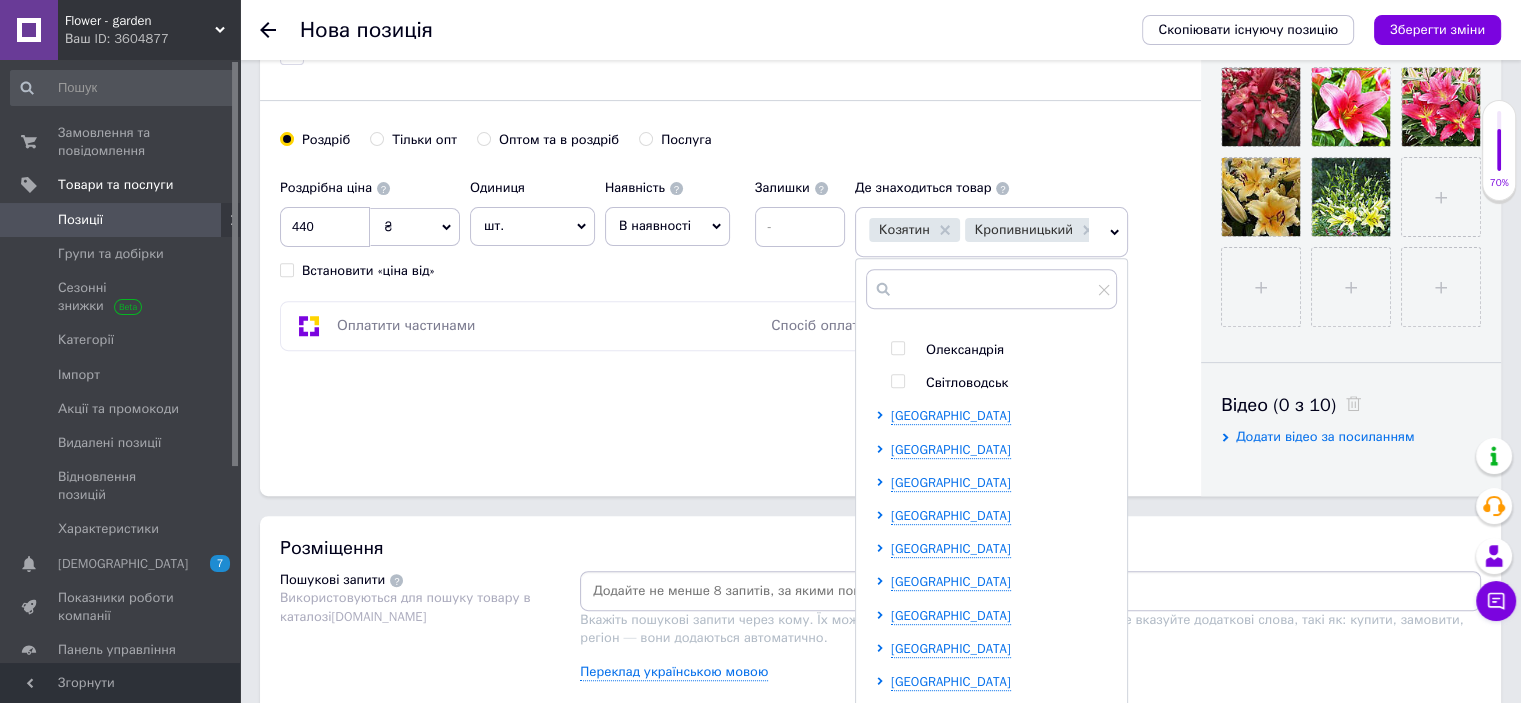 scroll, scrollTop: 700, scrollLeft: 0, axis: vertical 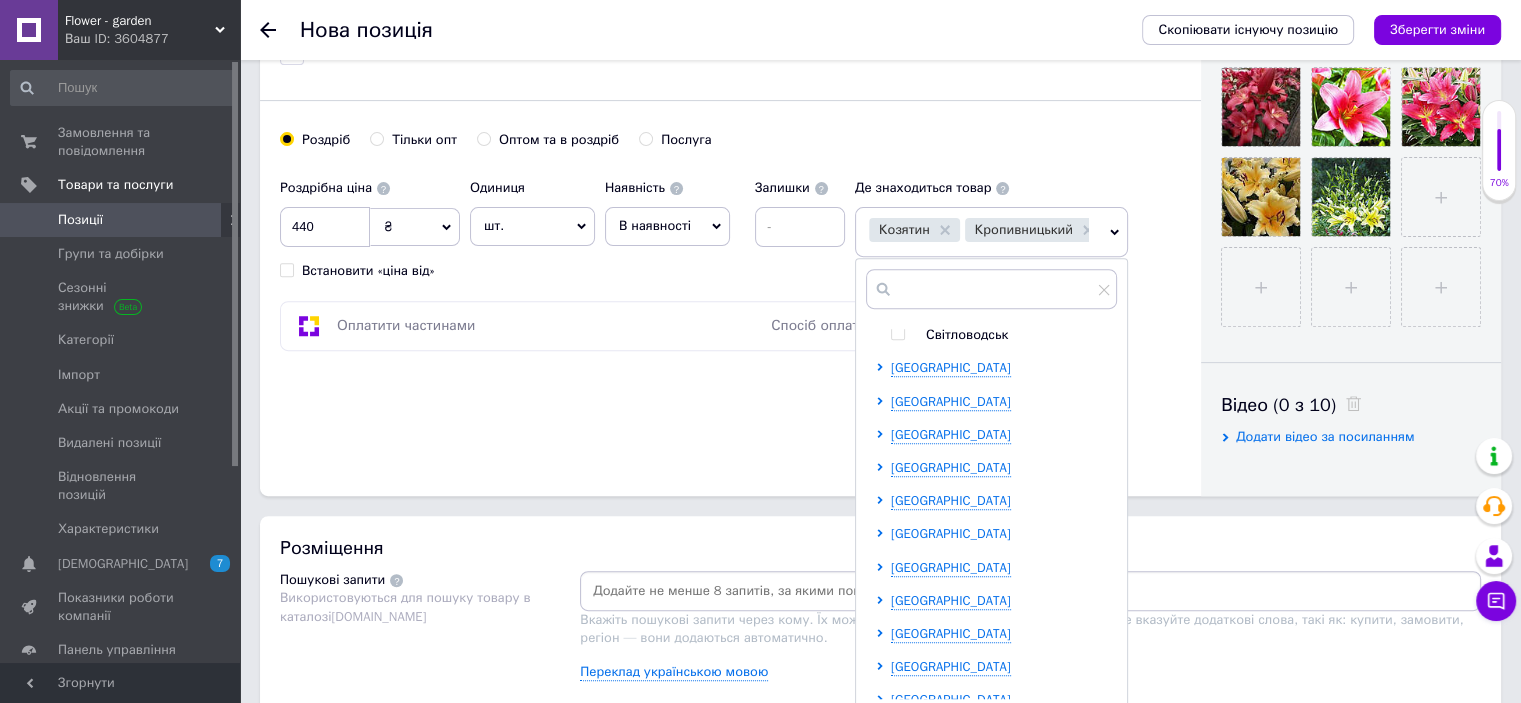 drag, startPoint x: 959, startPoint y: 531, endPoint x: 901, endPoint y: 527, distance: 58.137768 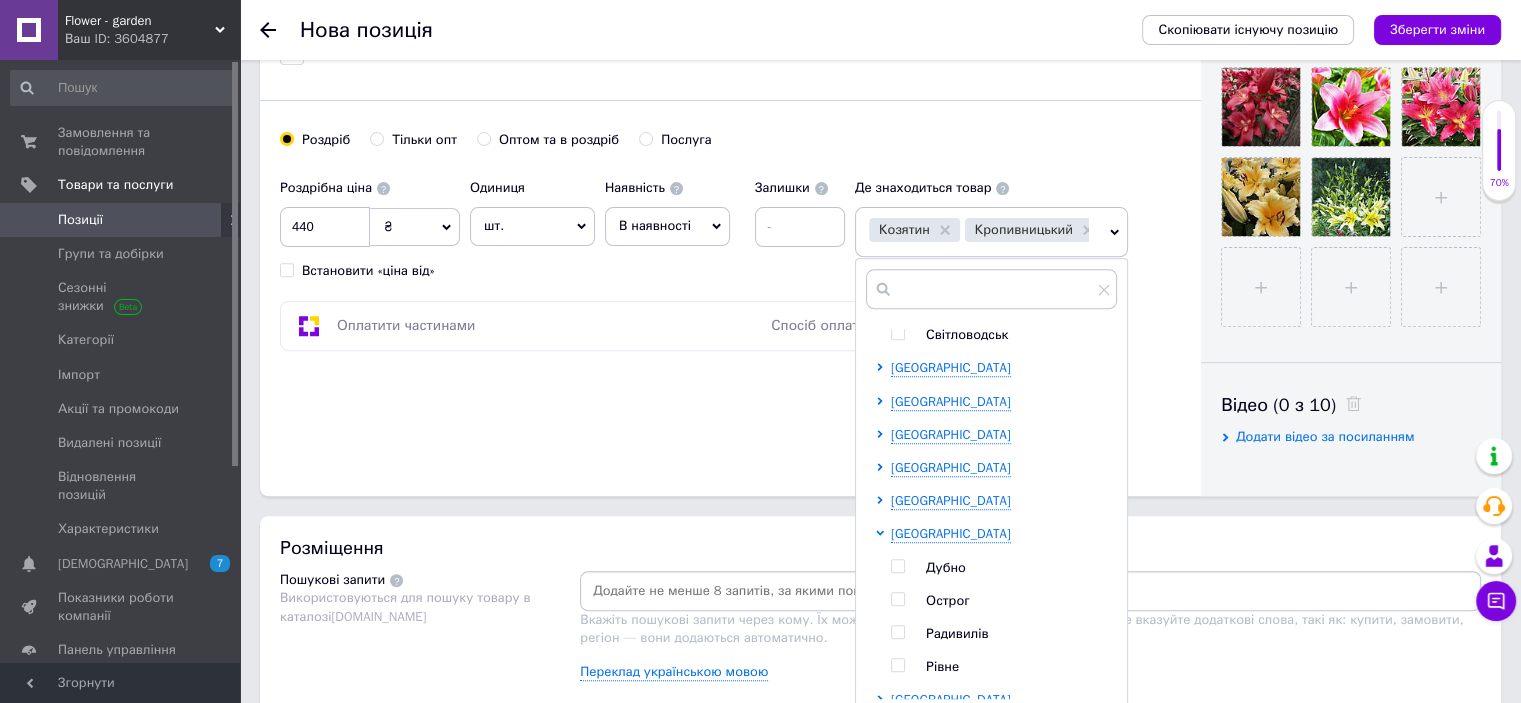 click at bounding box center [897, 599] 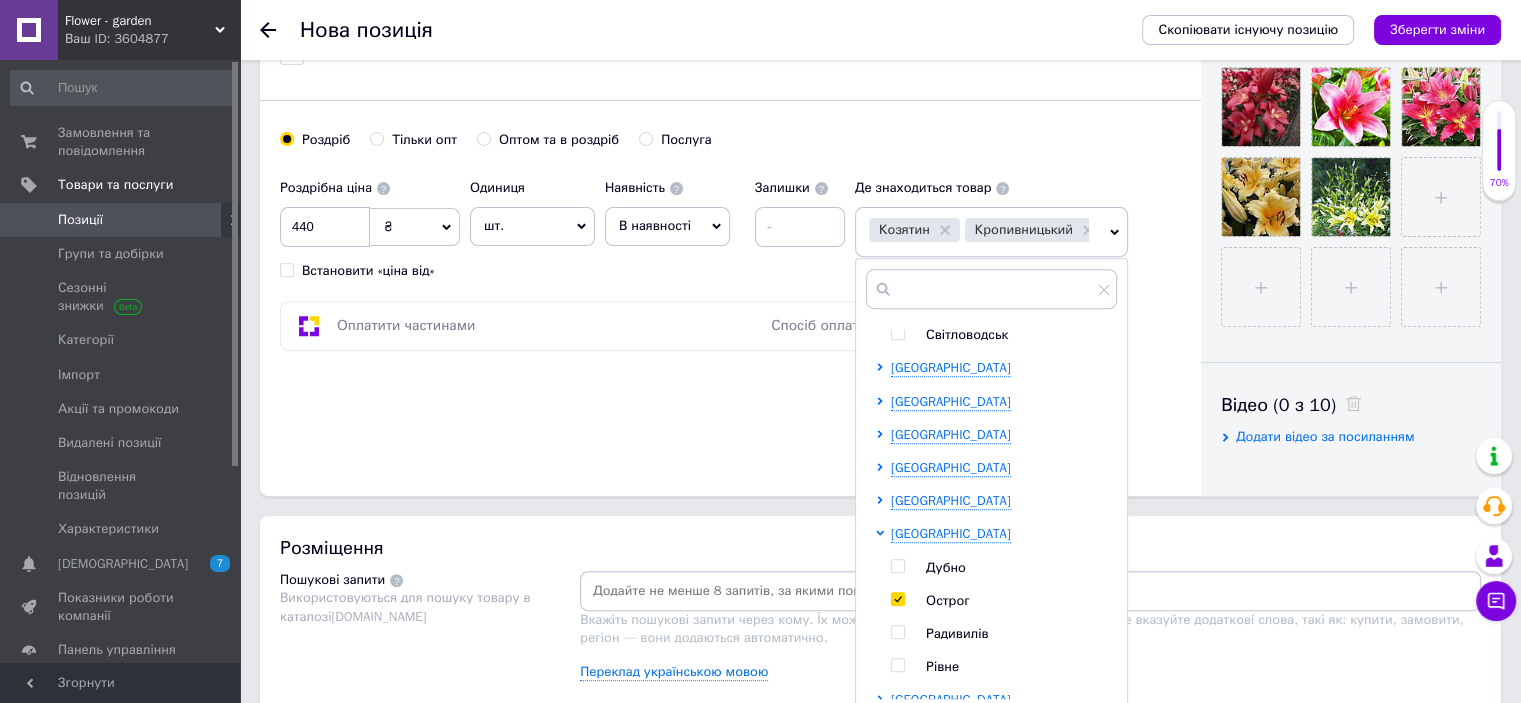 checkbox on "true" 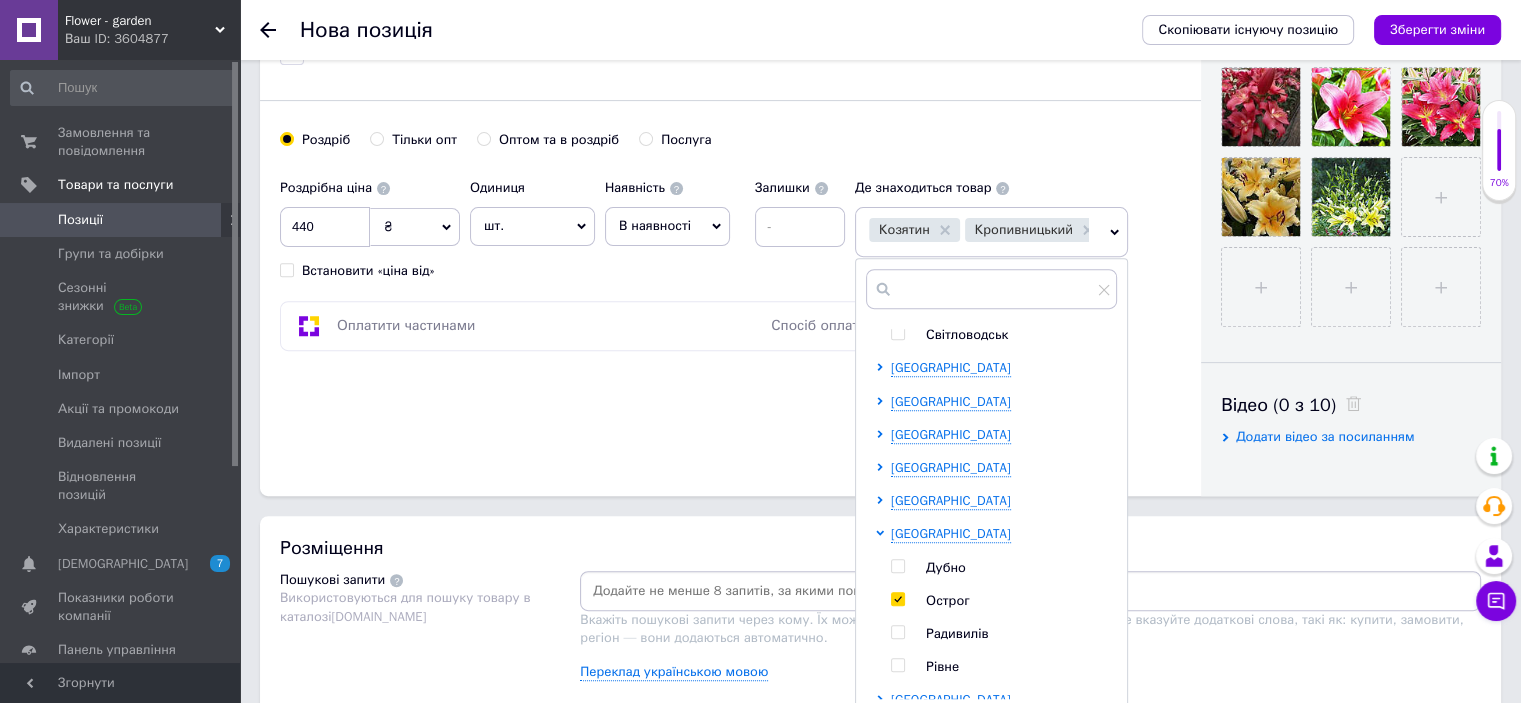 click on "Основна інформація Назва позиції (Російська) ✱ Акційний набір 15 лілій мікс різного кольору Код/Артикул Опис (Російська) ✱ Акційний набір 15 лілій мікс різного кольору
Розширений текстовий редактор, 0018E4A7-B719-41AD-9674-5403FFBD1EA9 Панель інструментів редактора Форматування Форматування Розмір Розмір   Жирний  Сполучення клавіш Ctrl+B   Курсив  Сполучення клавіш Ctrl+I   Підкреслений  Сполучення клавіш Ctrl+U   Видалити форматування   Повернути  Сполучення клавіш Ctrl+Z   Вставити/видалити нумерований список   Вставити/видалити маркований список   По лівому краю           $" at bounding box center (730, -62) 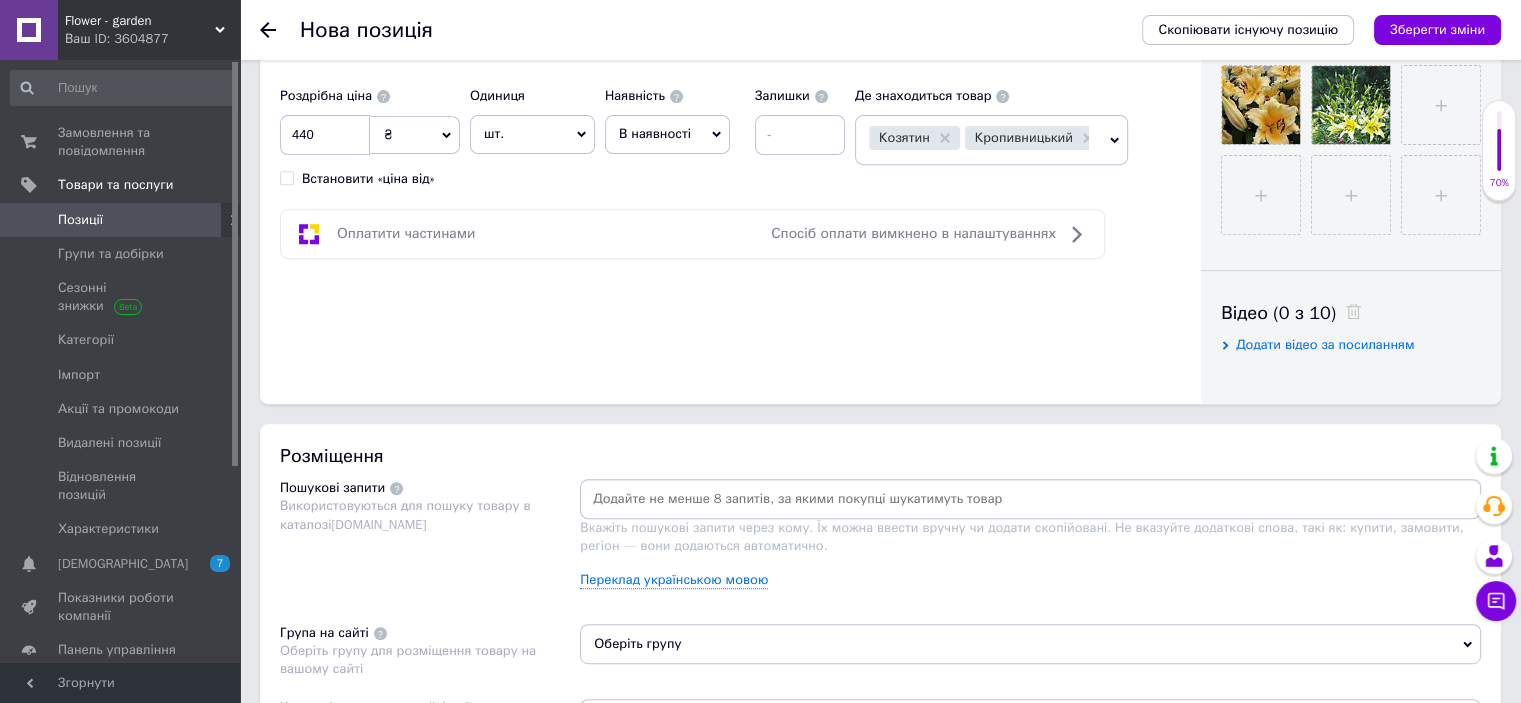 scroll, scrollTop: 900, scrollLeft: 0, axis: vertical 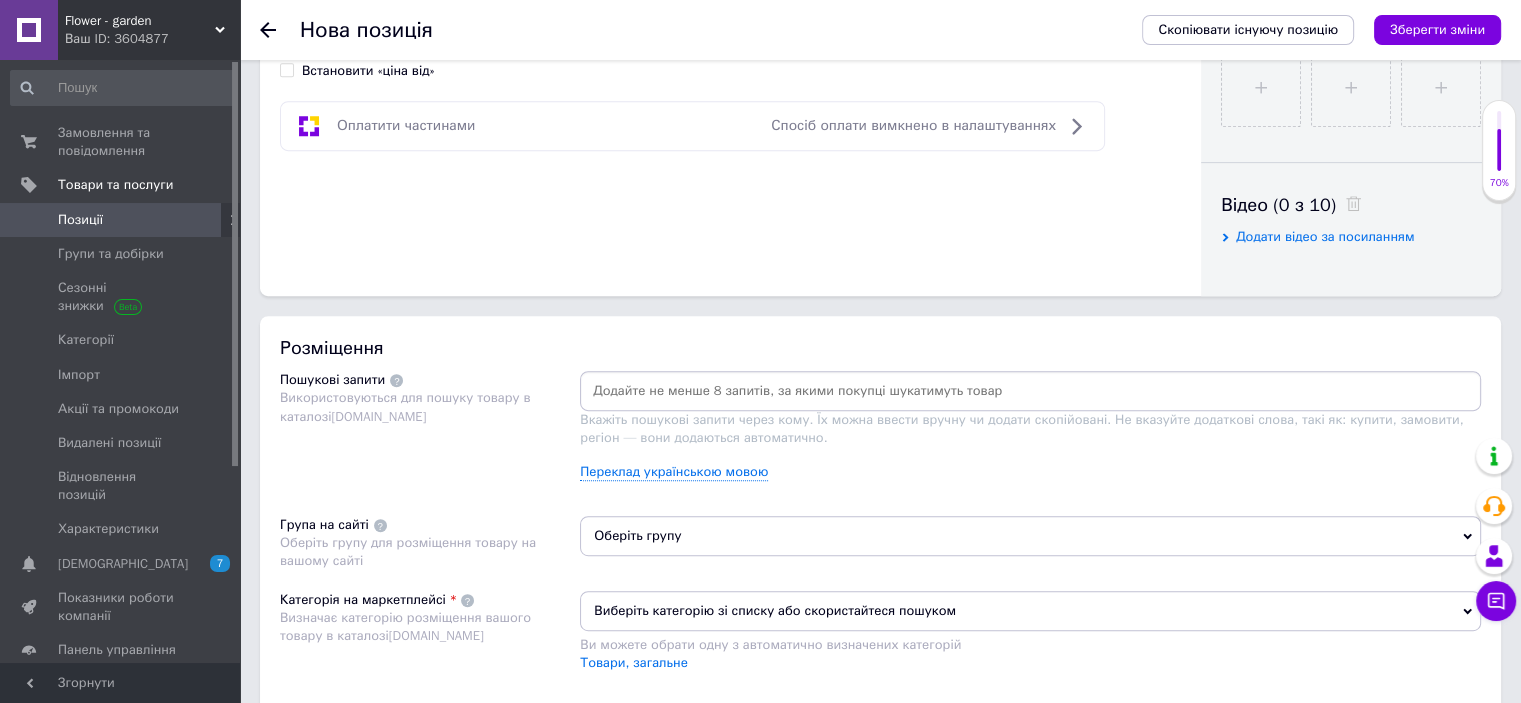 click at bounding box center [1030, 391] 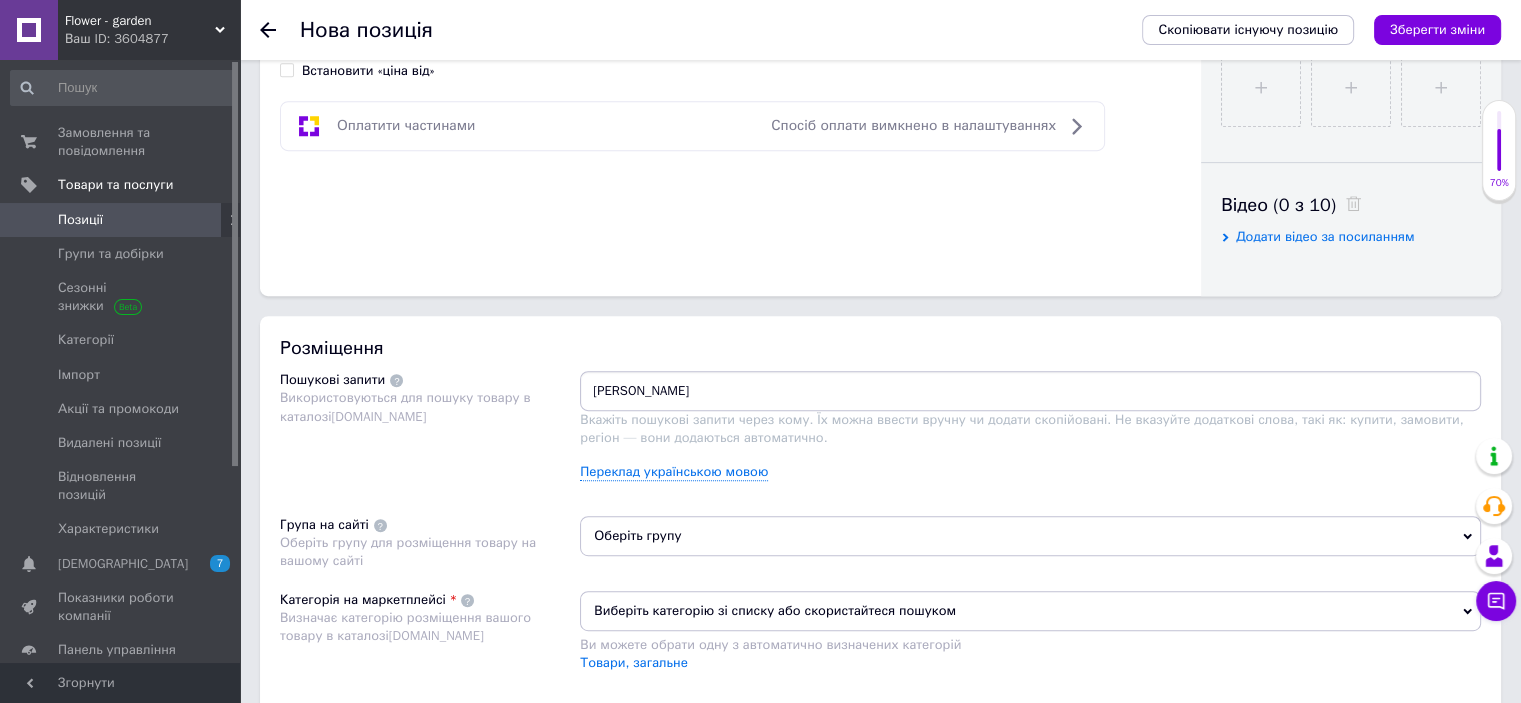 type on "лилии" 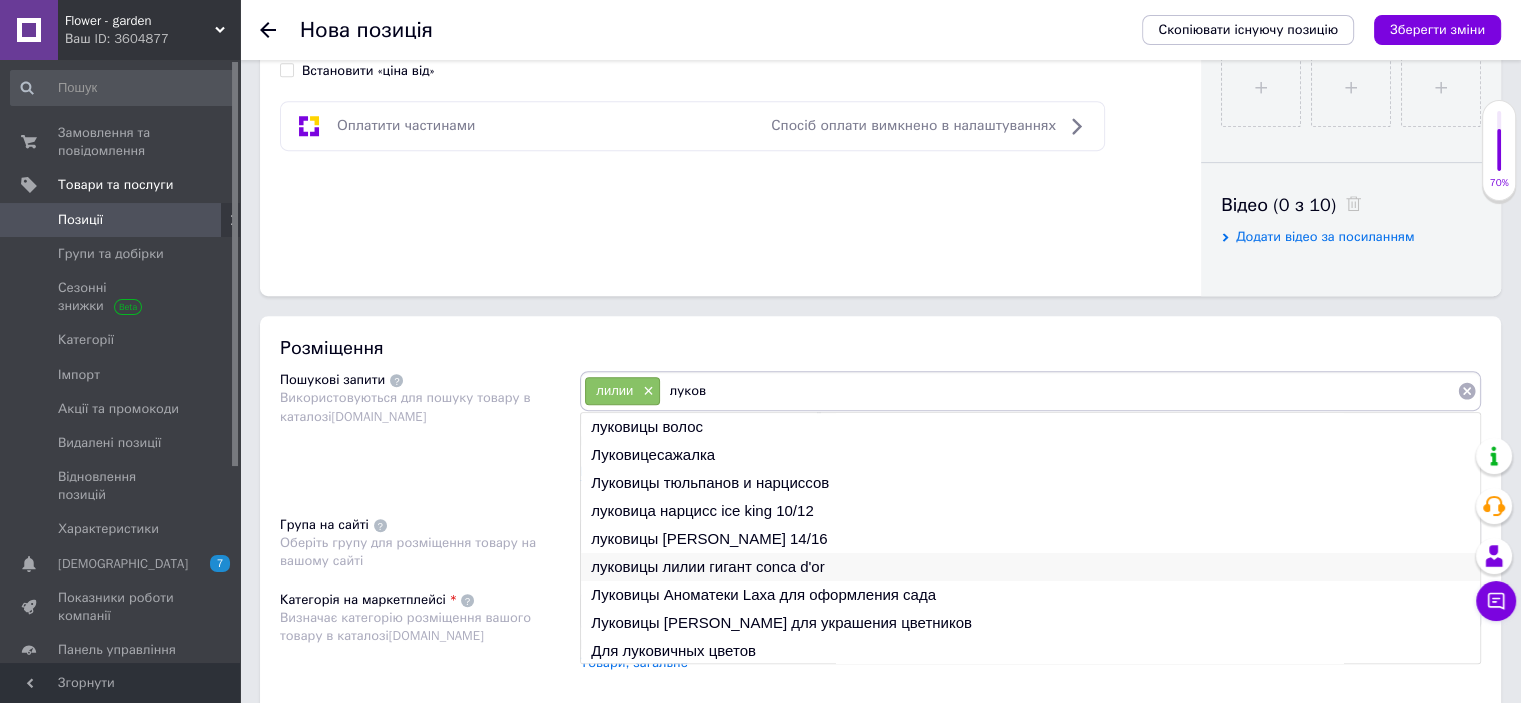 type on "луков" 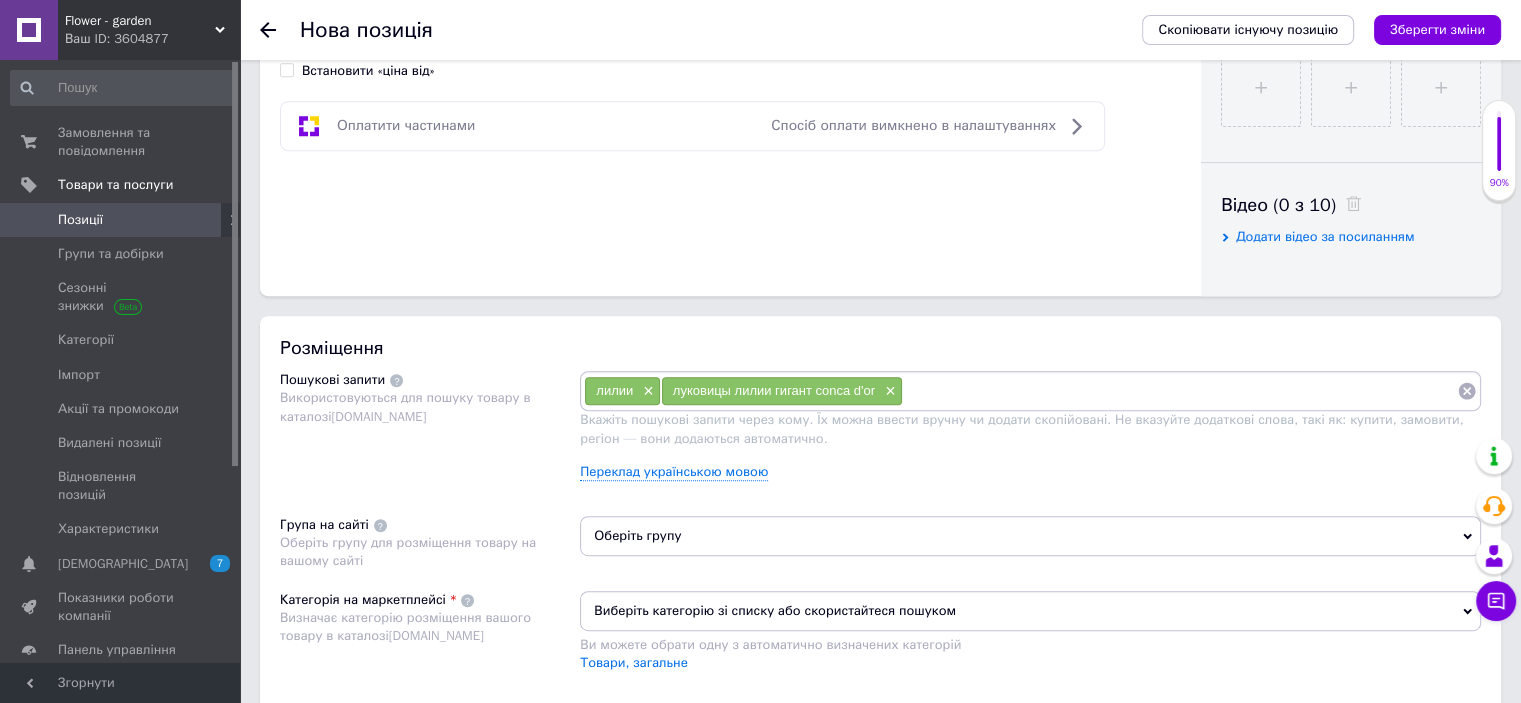 click on "Вкажіть пошукові запити через кому. Їх можна ввести вручну чи додати скопійовані. Не вказуйте додаткові слова, такі як: купити, замовити, регіон — вони додаються автоматично." at bounding box center [1021, 428] 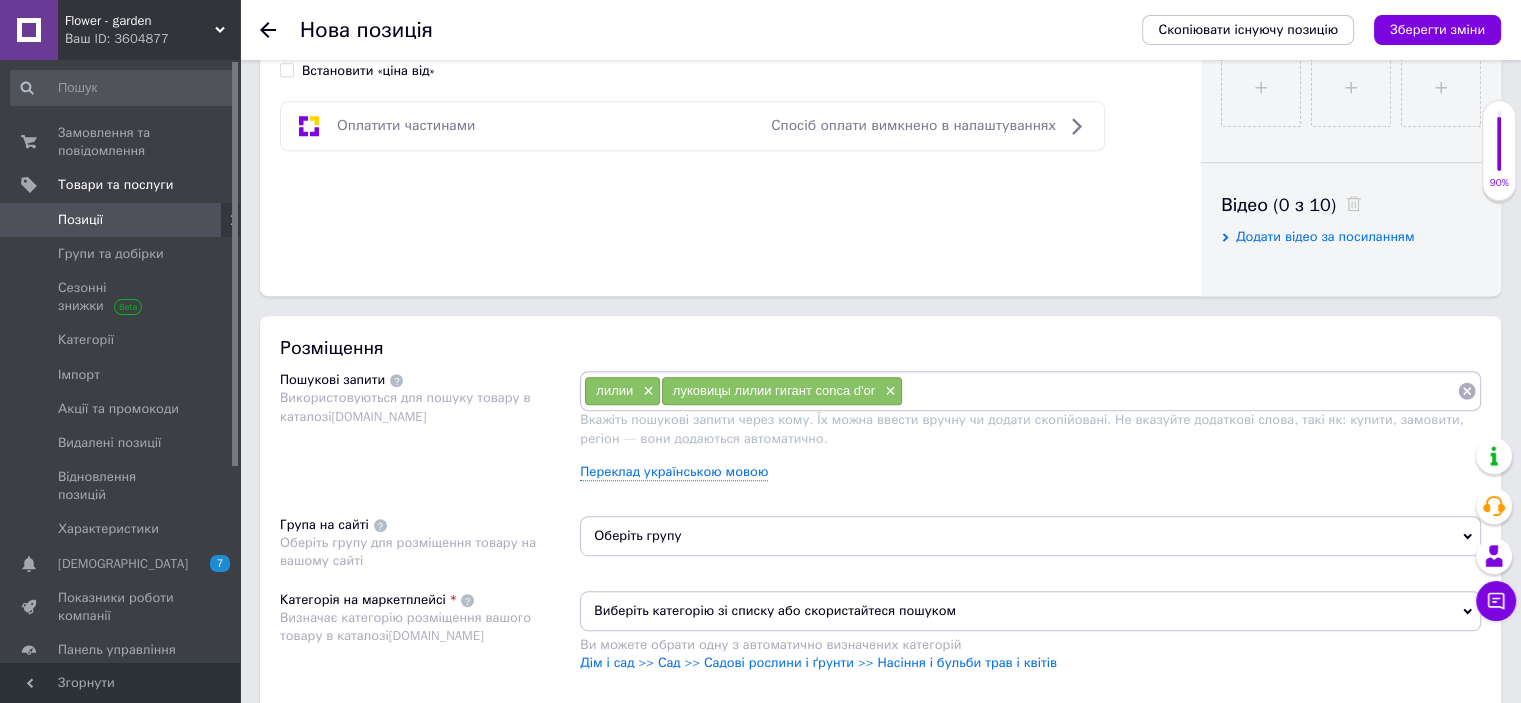 click at bounding box center [1180, 391] 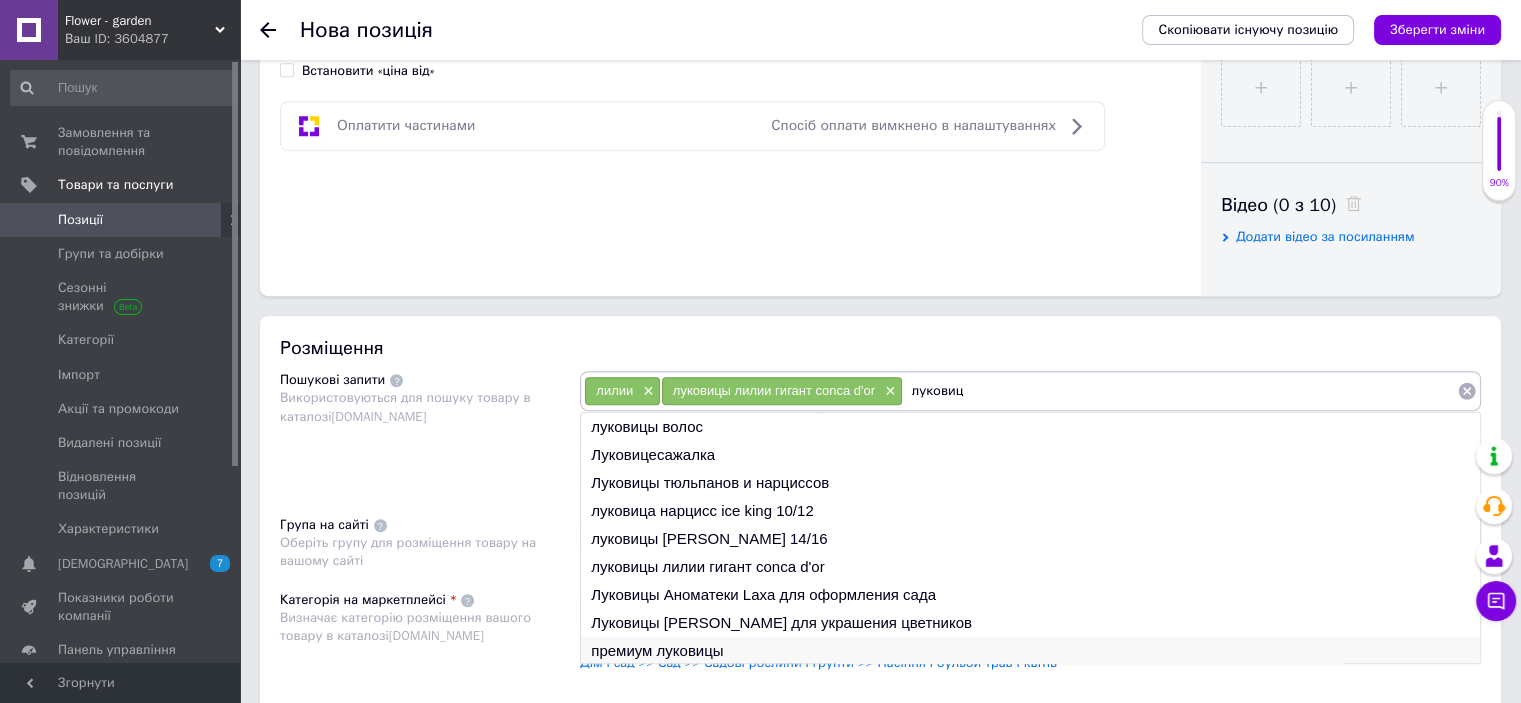type on "луковиц" 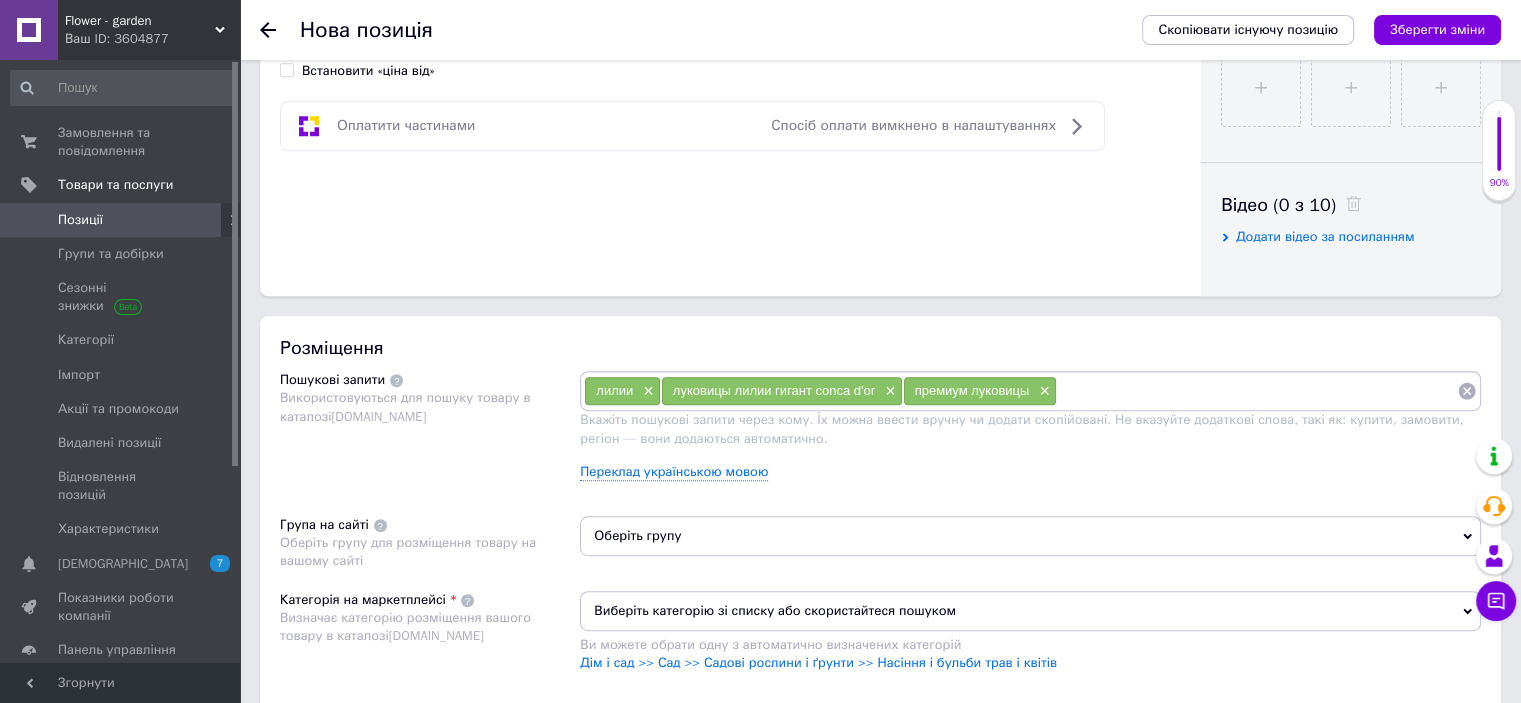click at bounding box center [1257, 391] 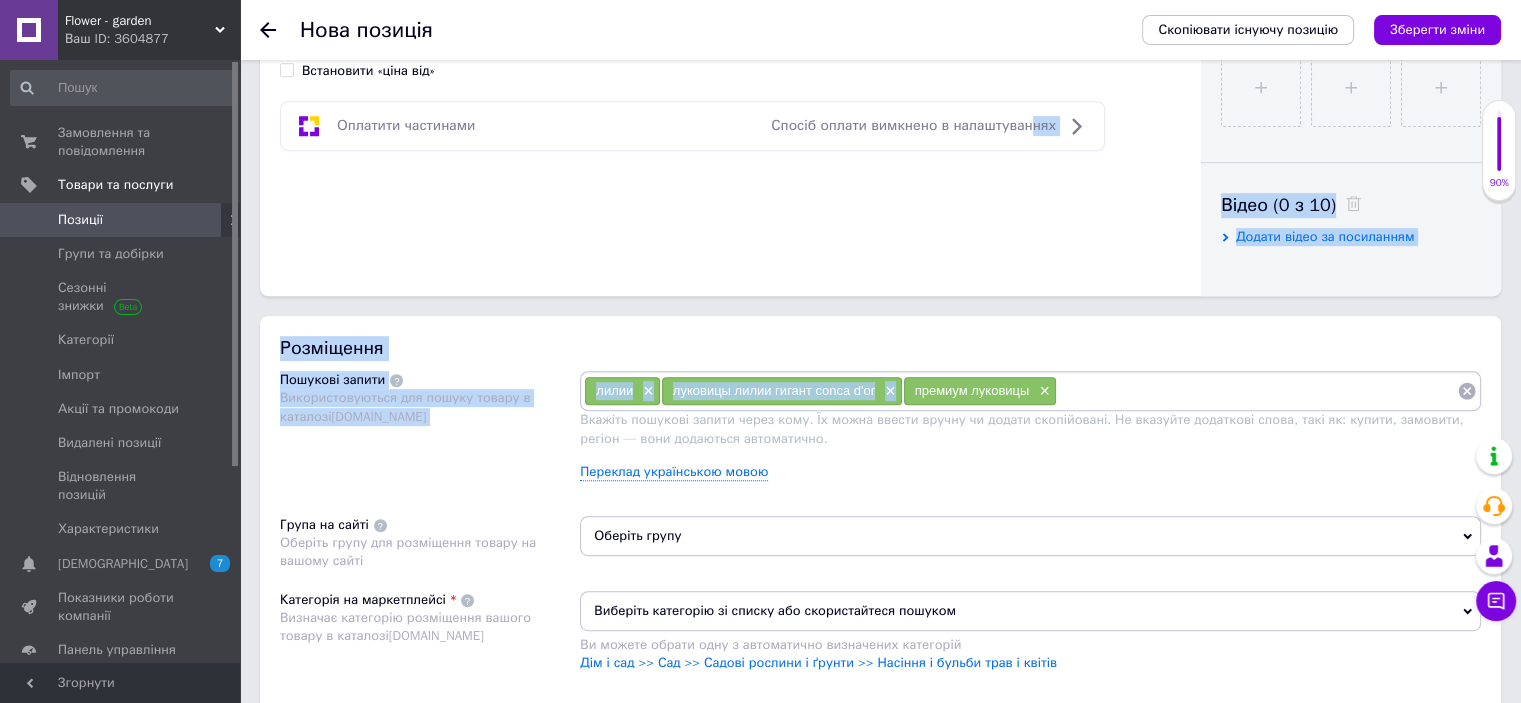 drag, startPoint x: 1037, startPoint y: 249, endPoint x: 1055, endPoint y: 398, distance: 150.08331 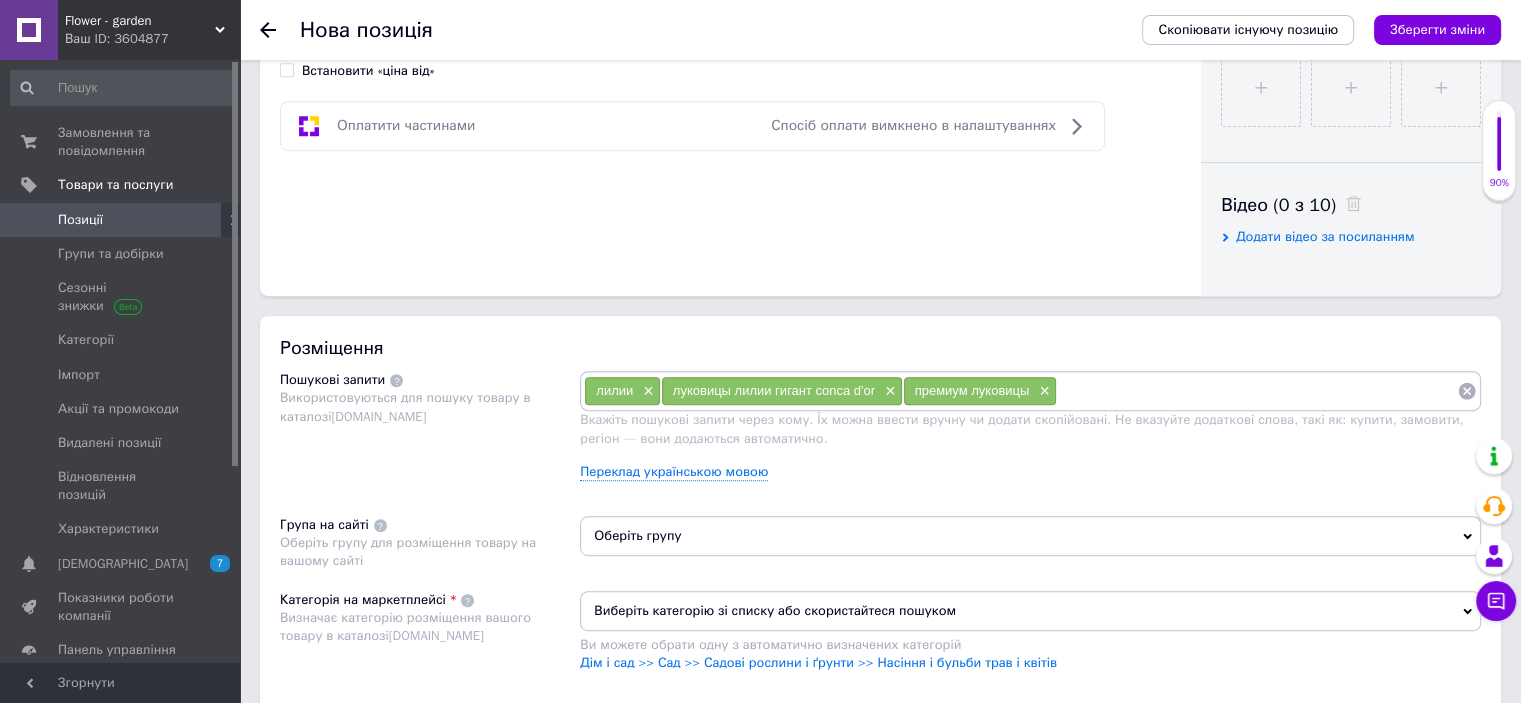 click at bounding box center [1257, 391] 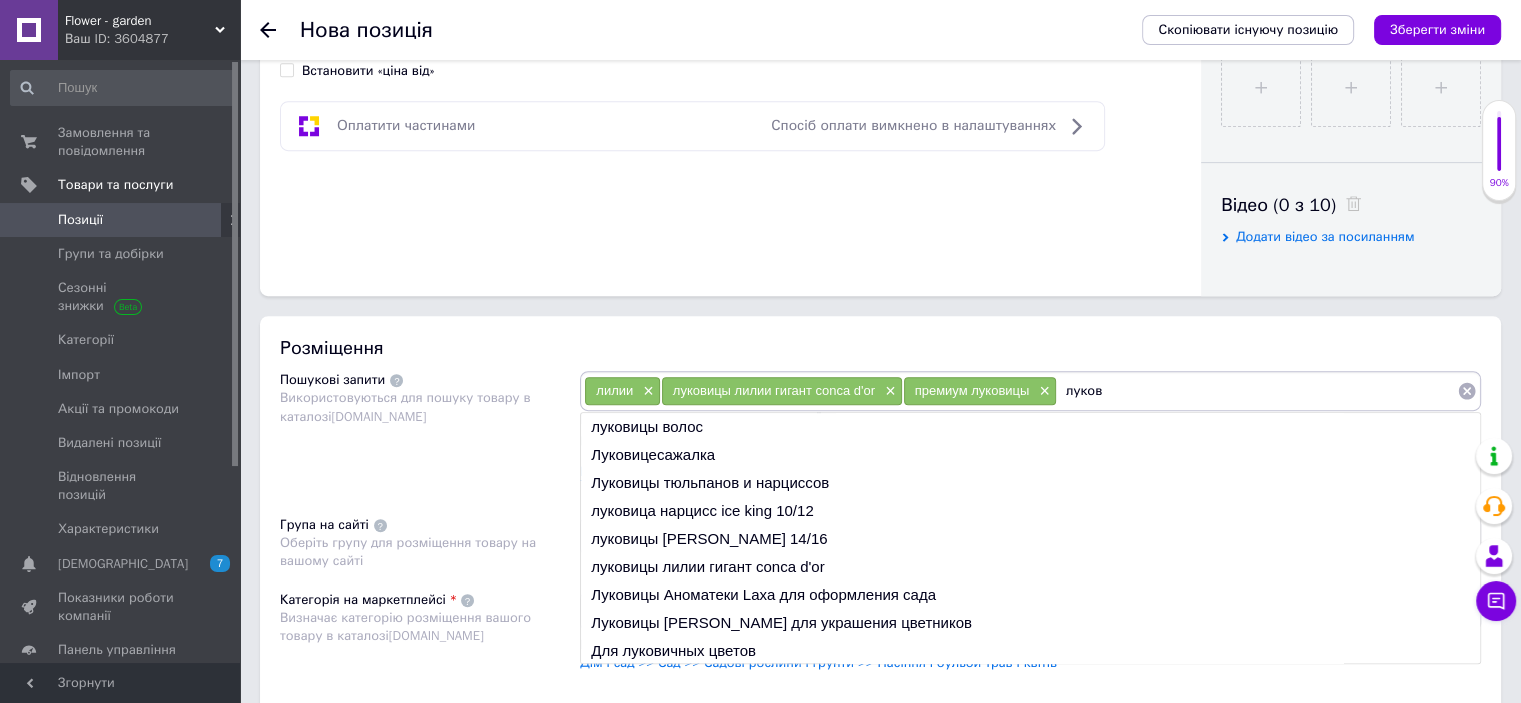 type on "луков" 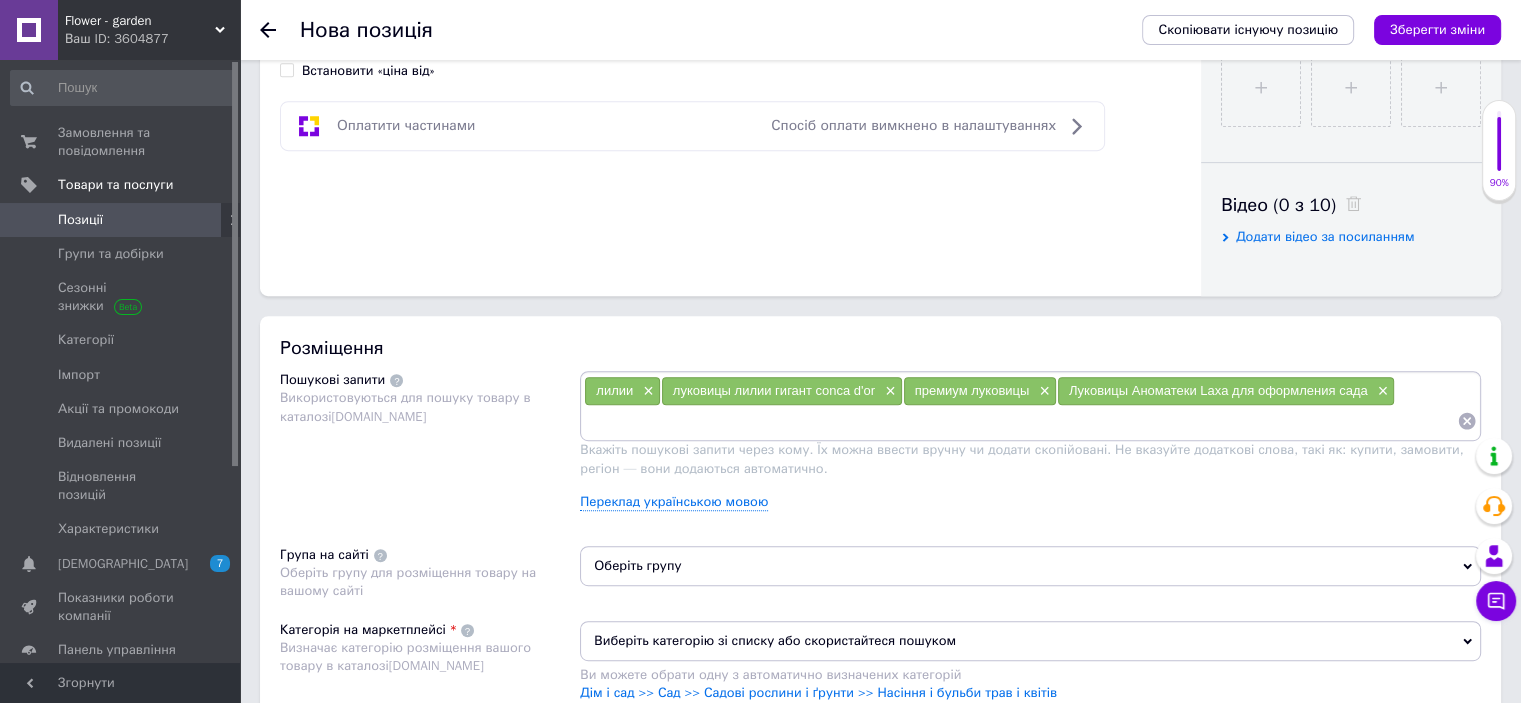 click on "лилии × луковицы лилии гигант conca d'or × премиум луковицы × Луковицы Аноматеки Laxa для оформления сада ×" at bounding box center (1030, 406) 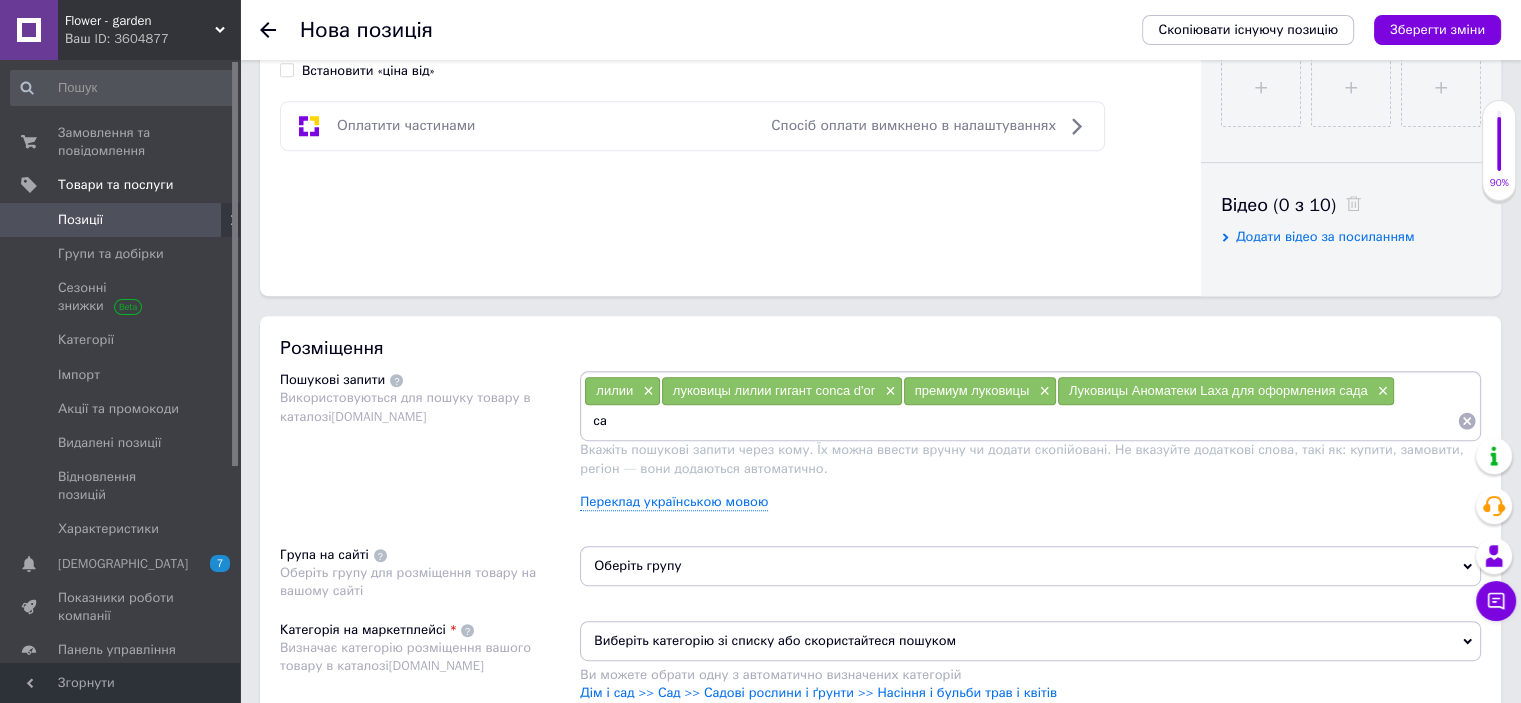 type on "сад" 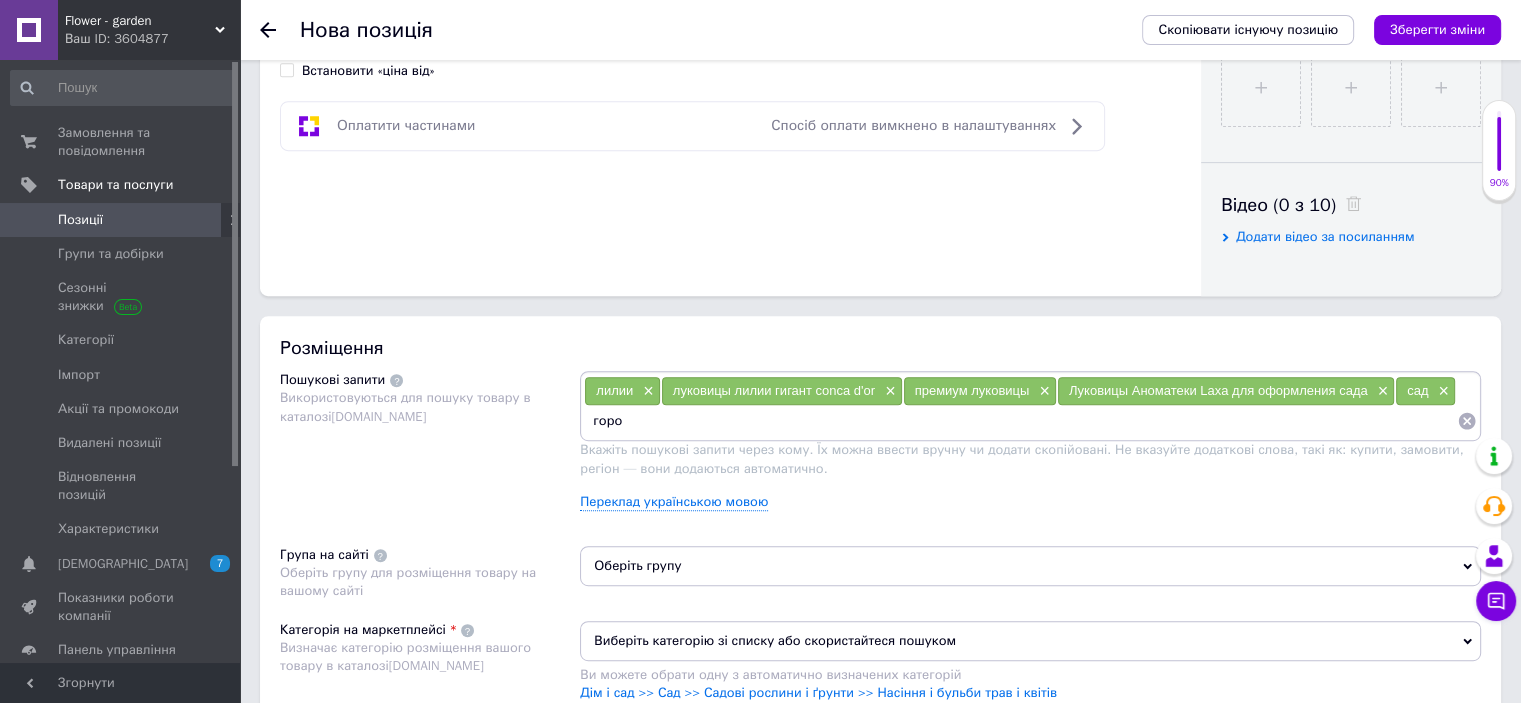 type on "город" 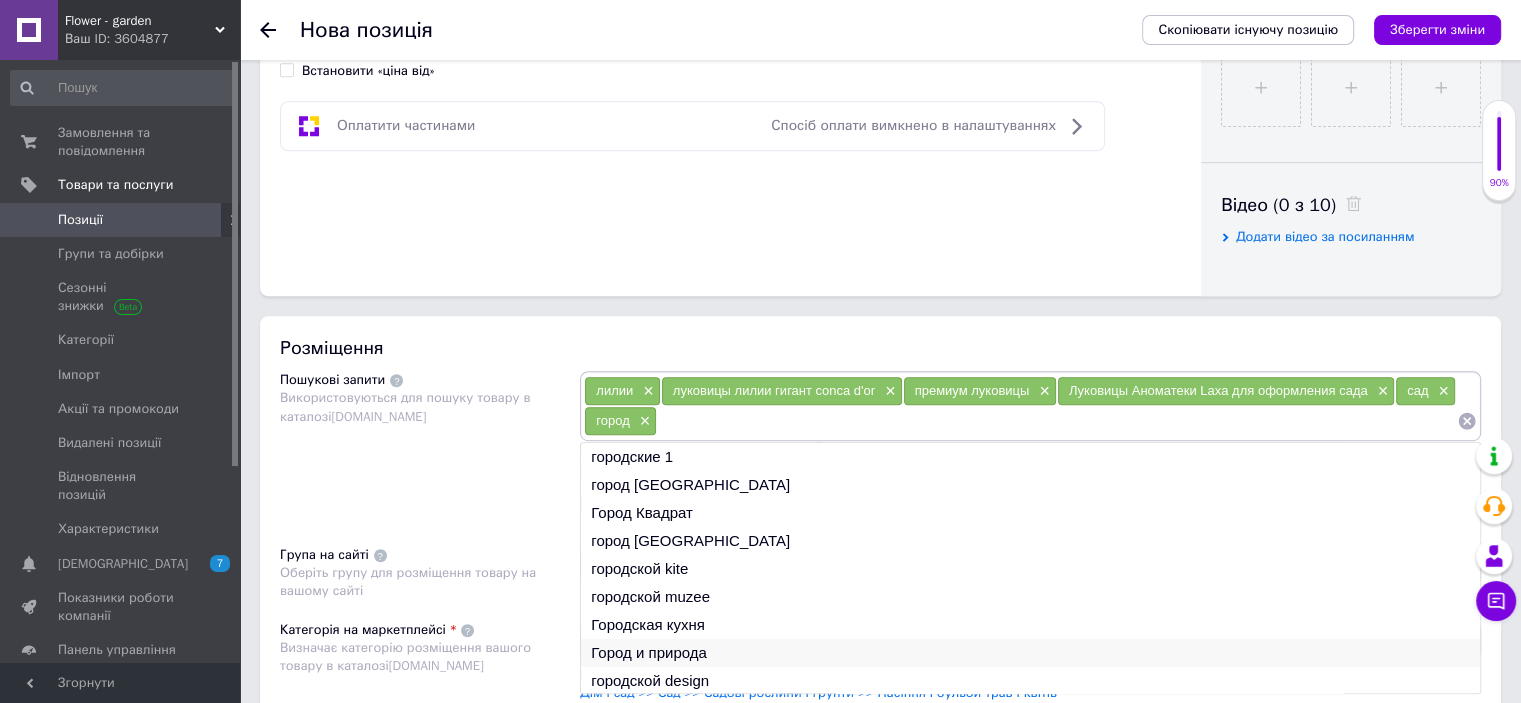 click on "Город и природа" at bounding box center (1030, 653) 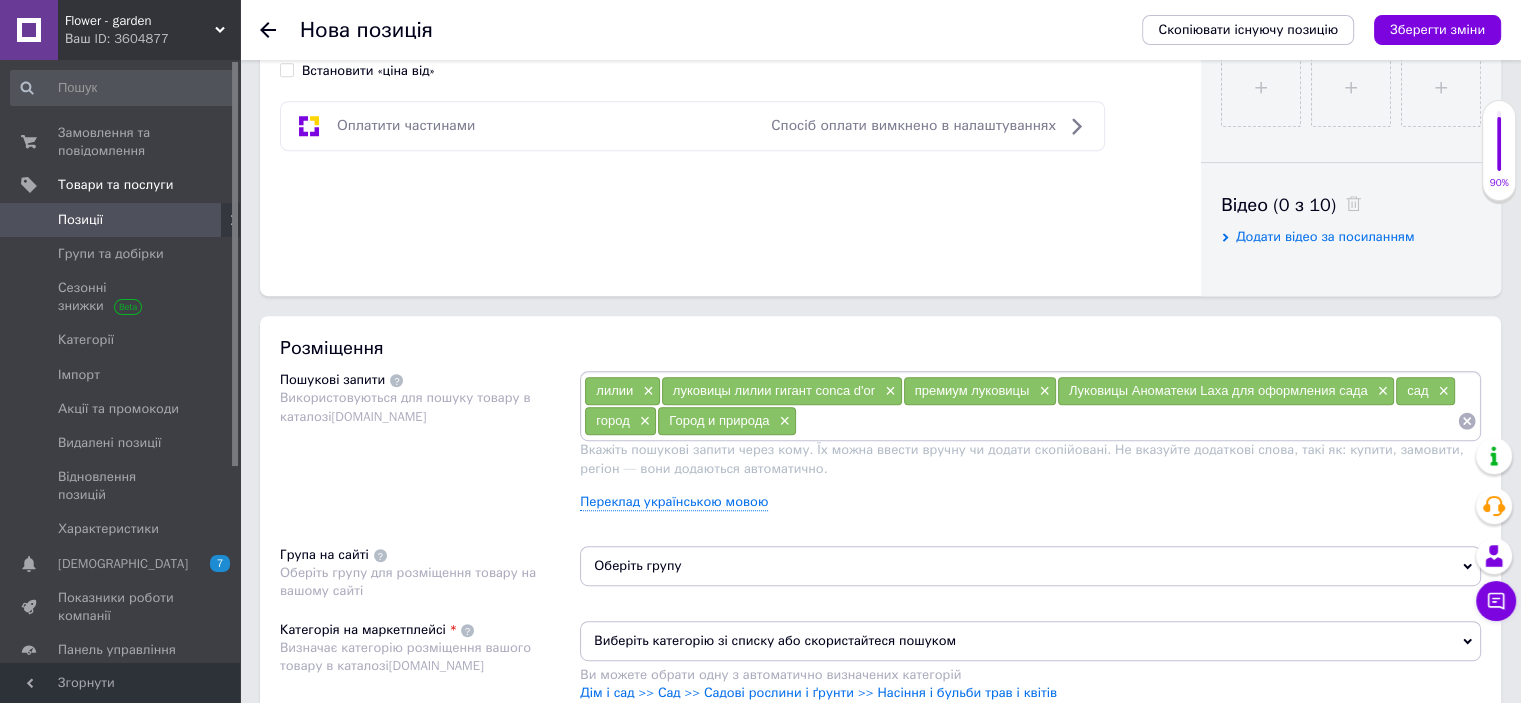 click at bounding box center (1127, 421) 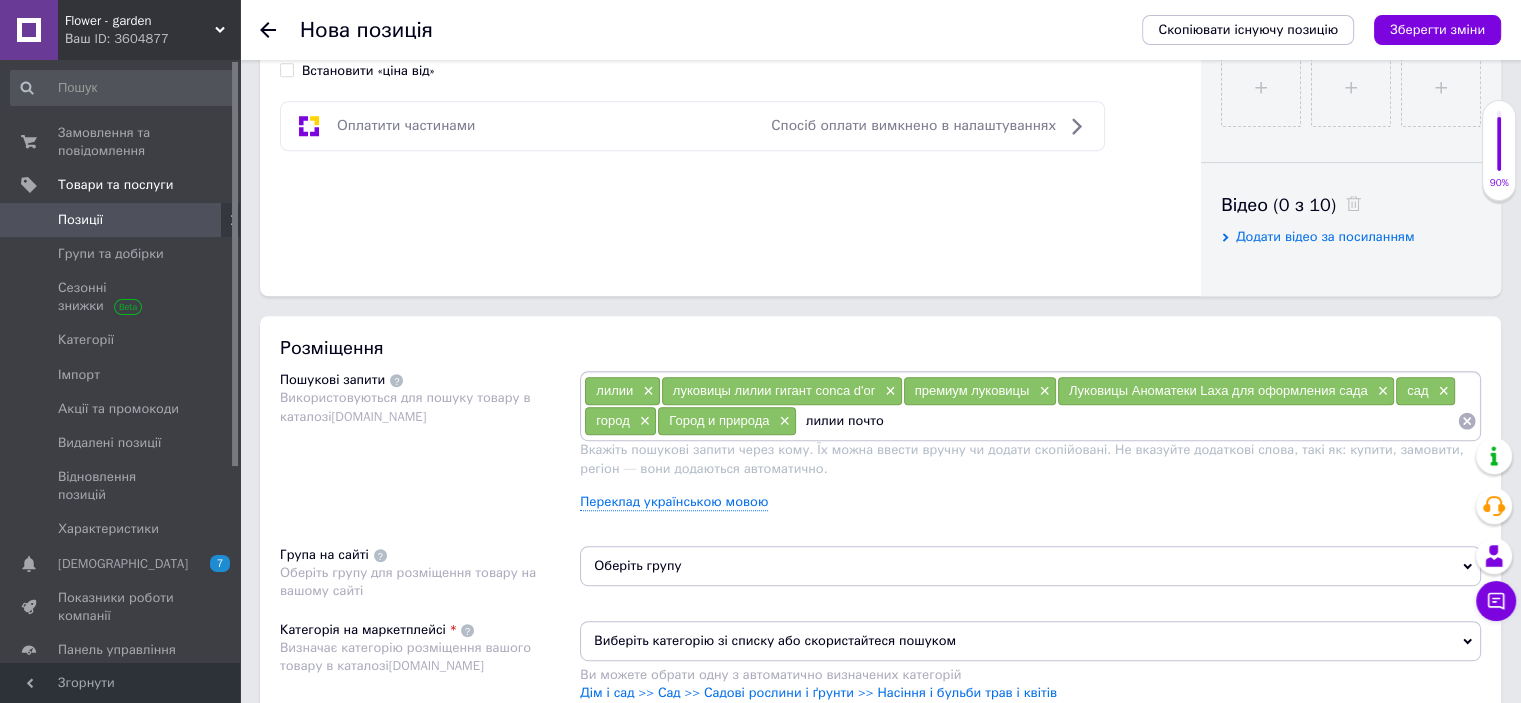 type on "лилии почтой" 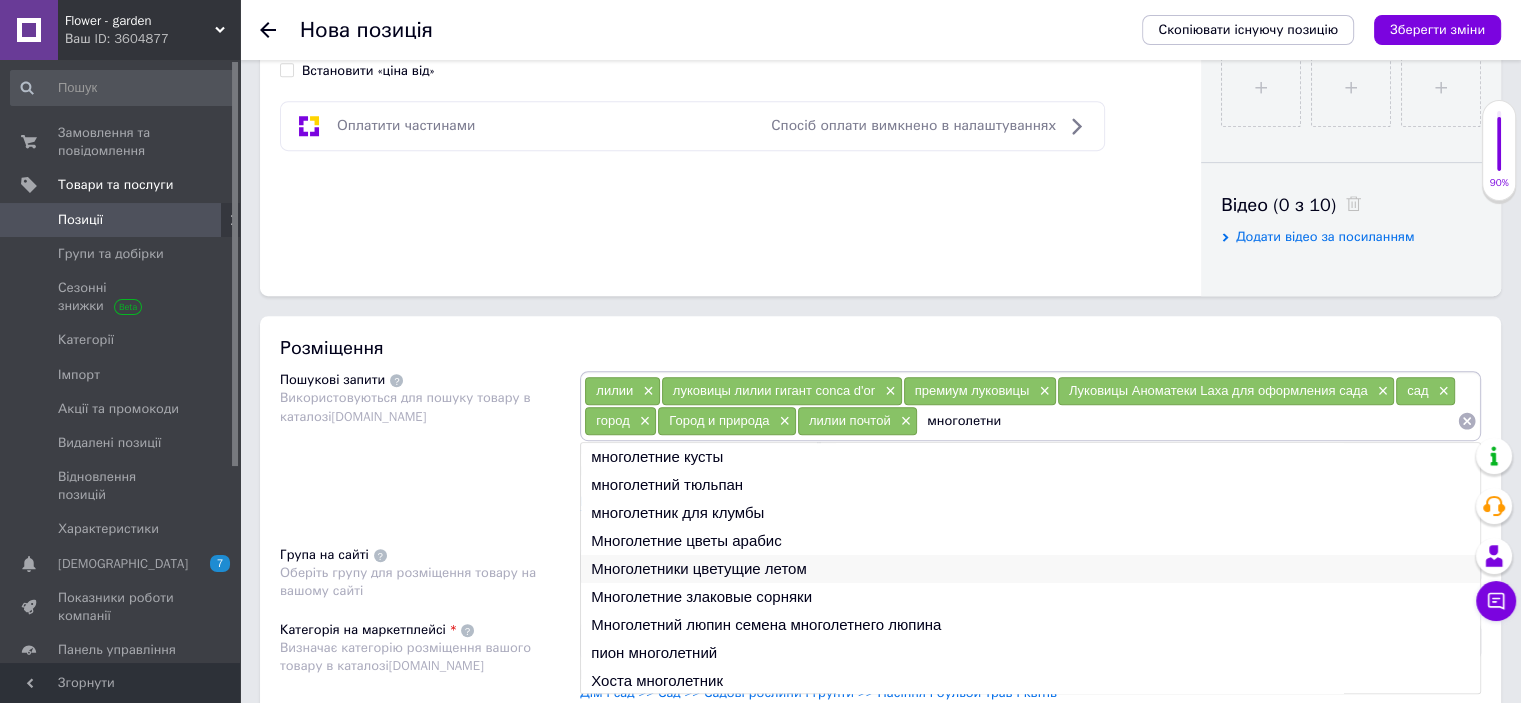 type on "многолетни" 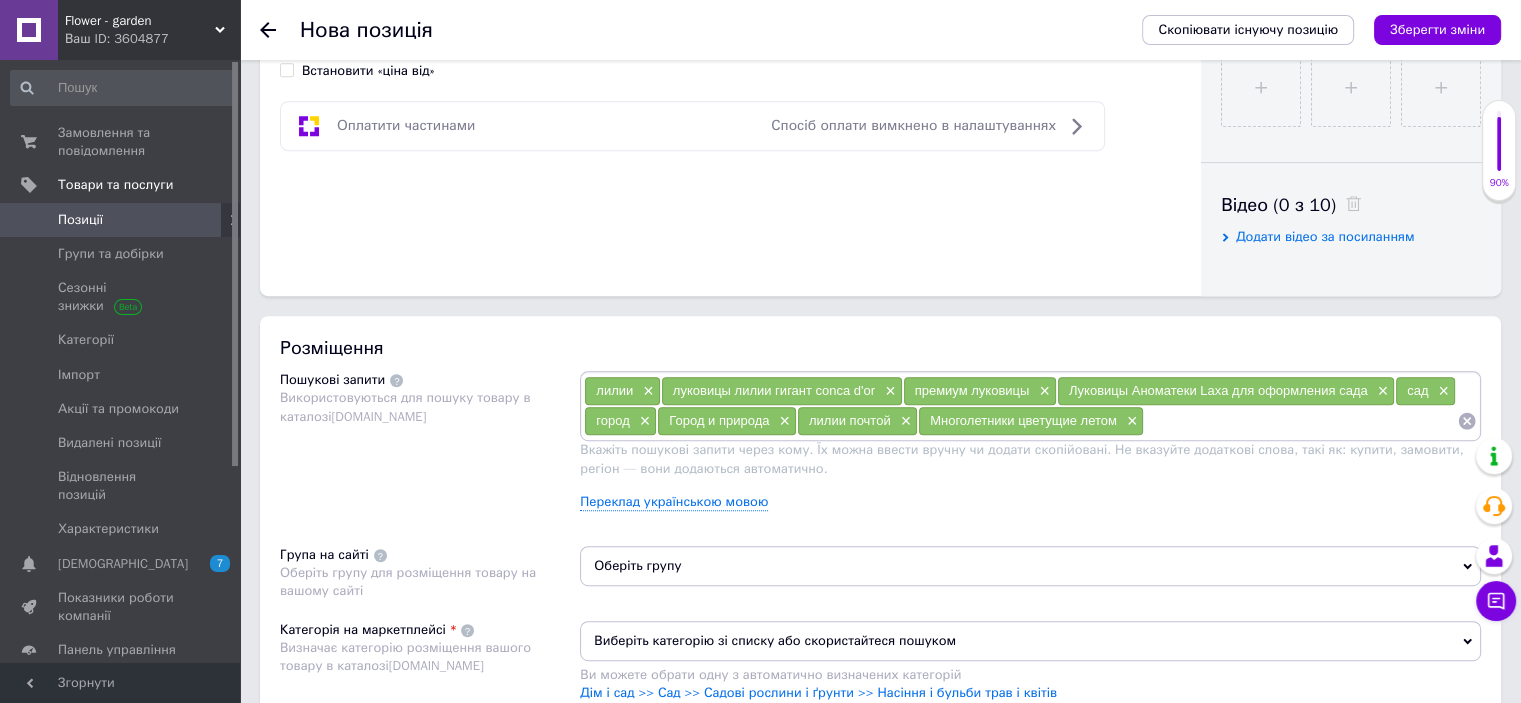 click at bounding box center (1300, 421) 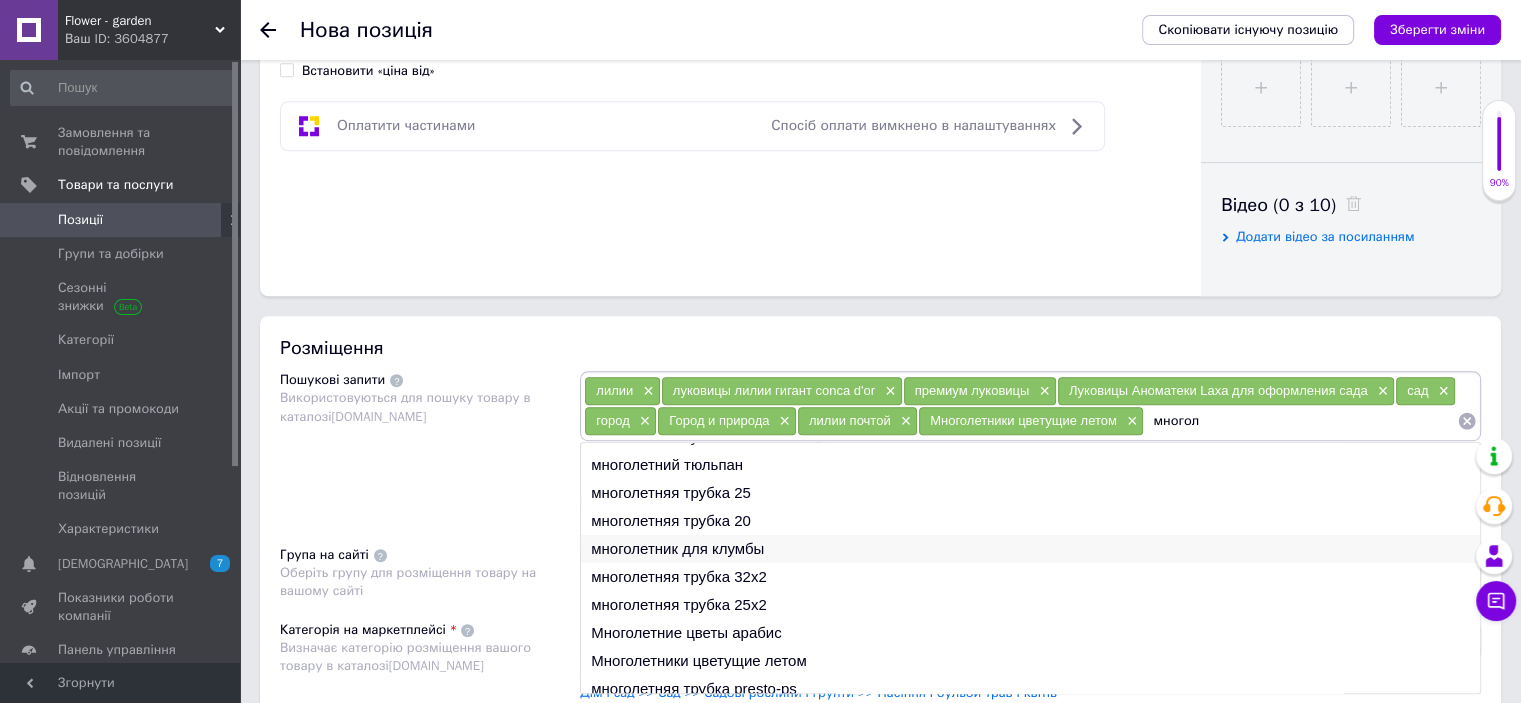 scroll, scrollTop: 29, scrollLeft: 0, axis: vertical 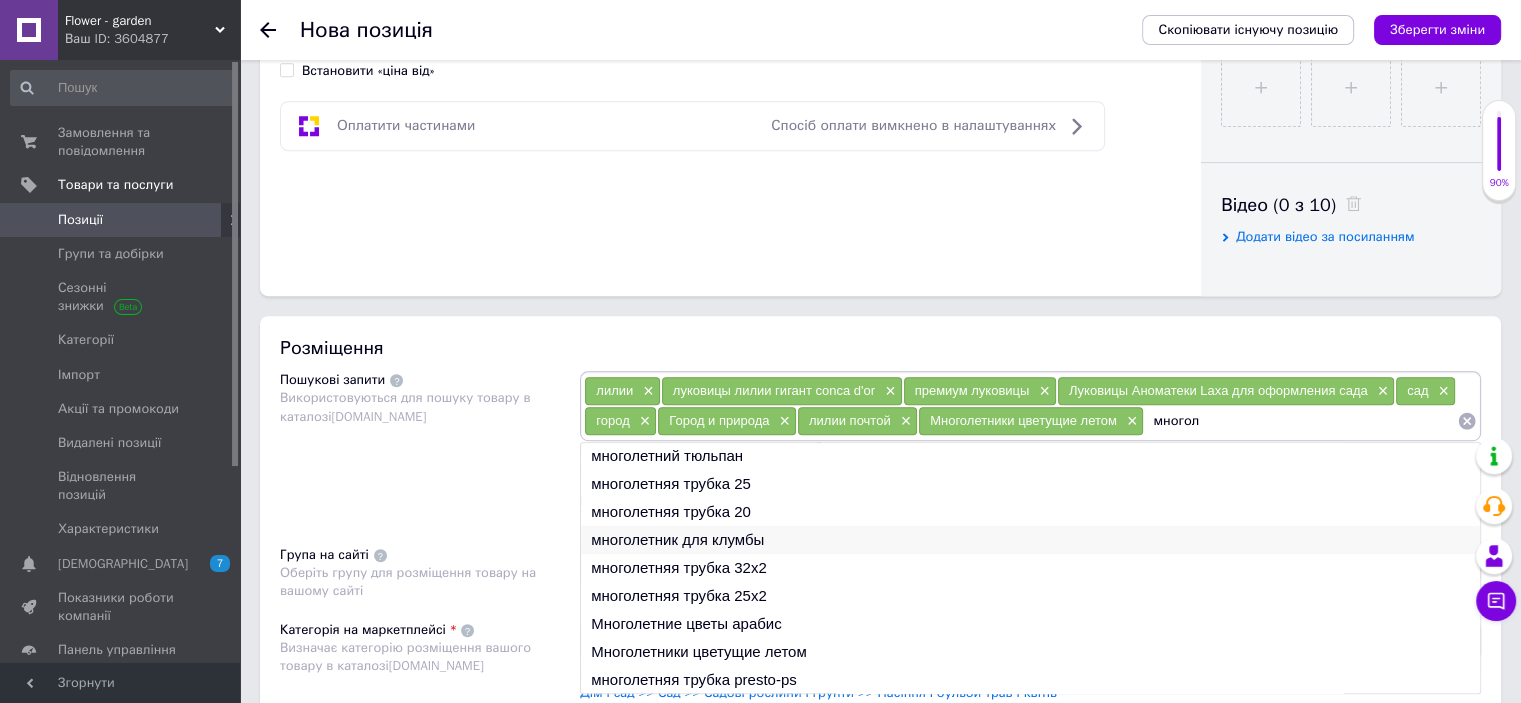 type on "многол" 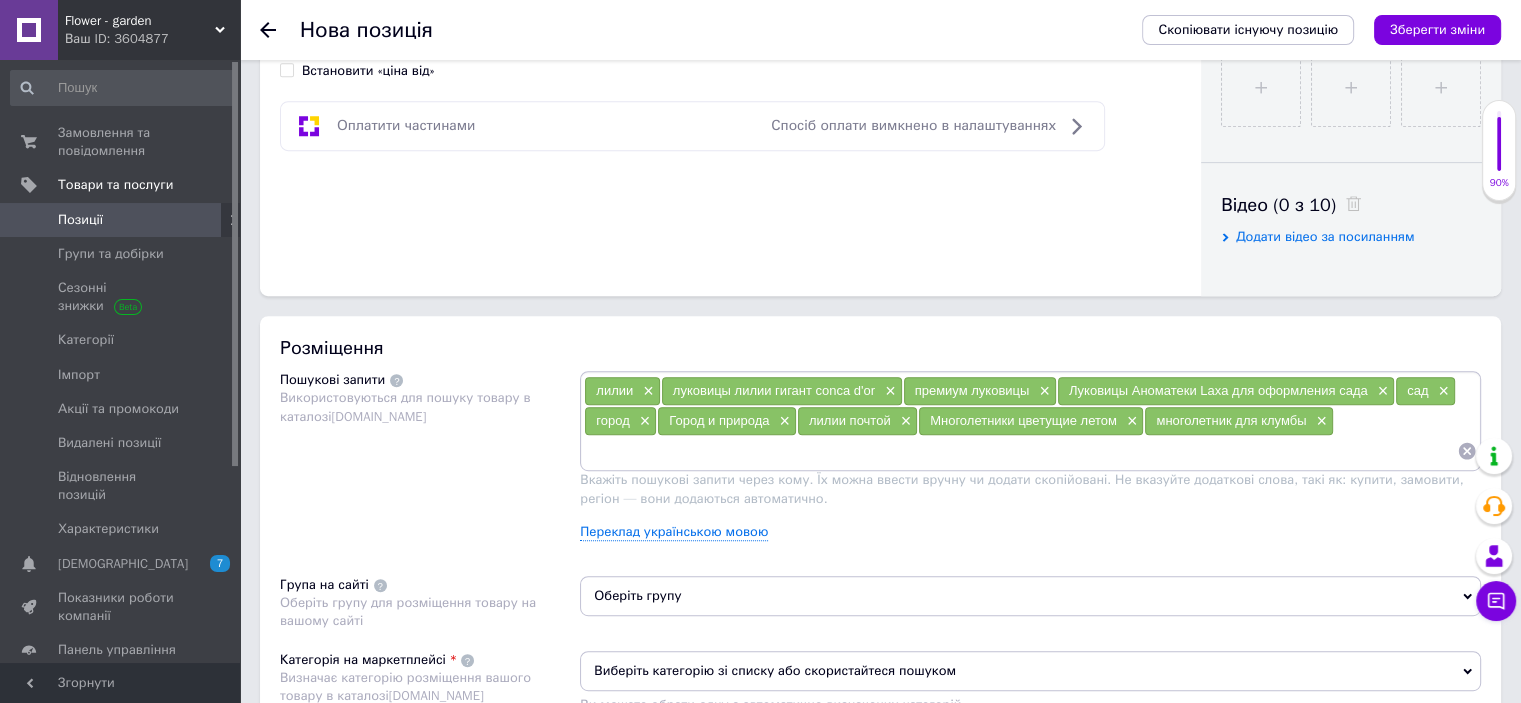 click at bounding box center [1020, 451] 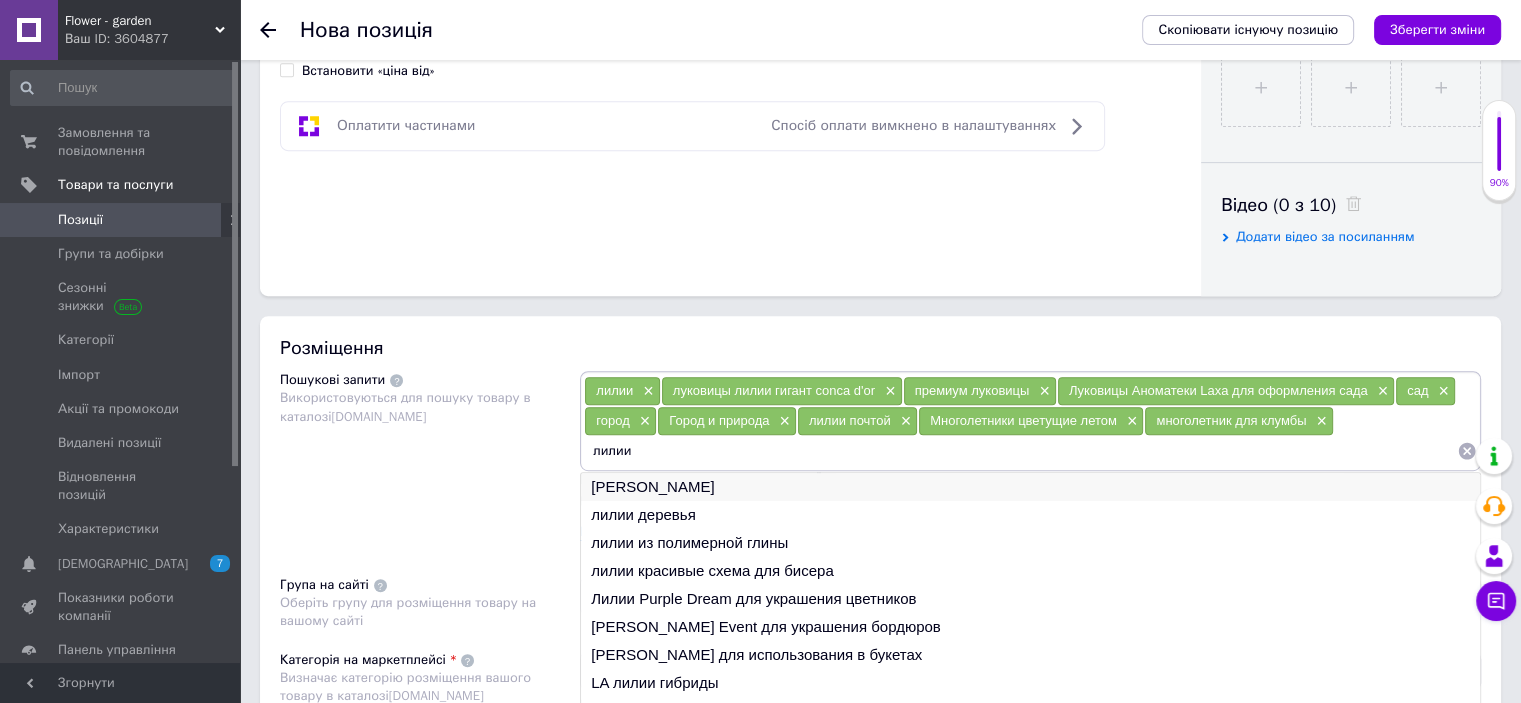 type on "лилии" 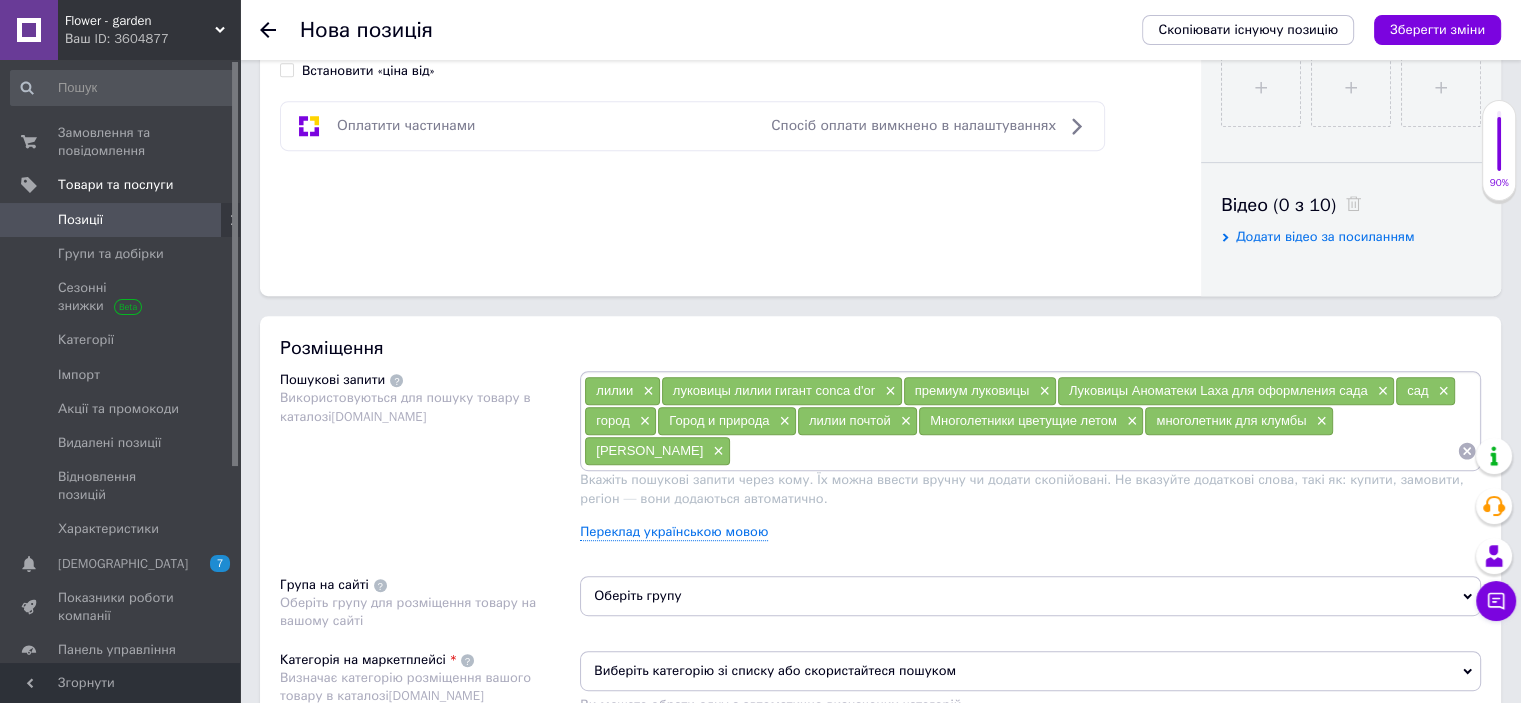 click at bounding box center (1094, 451) 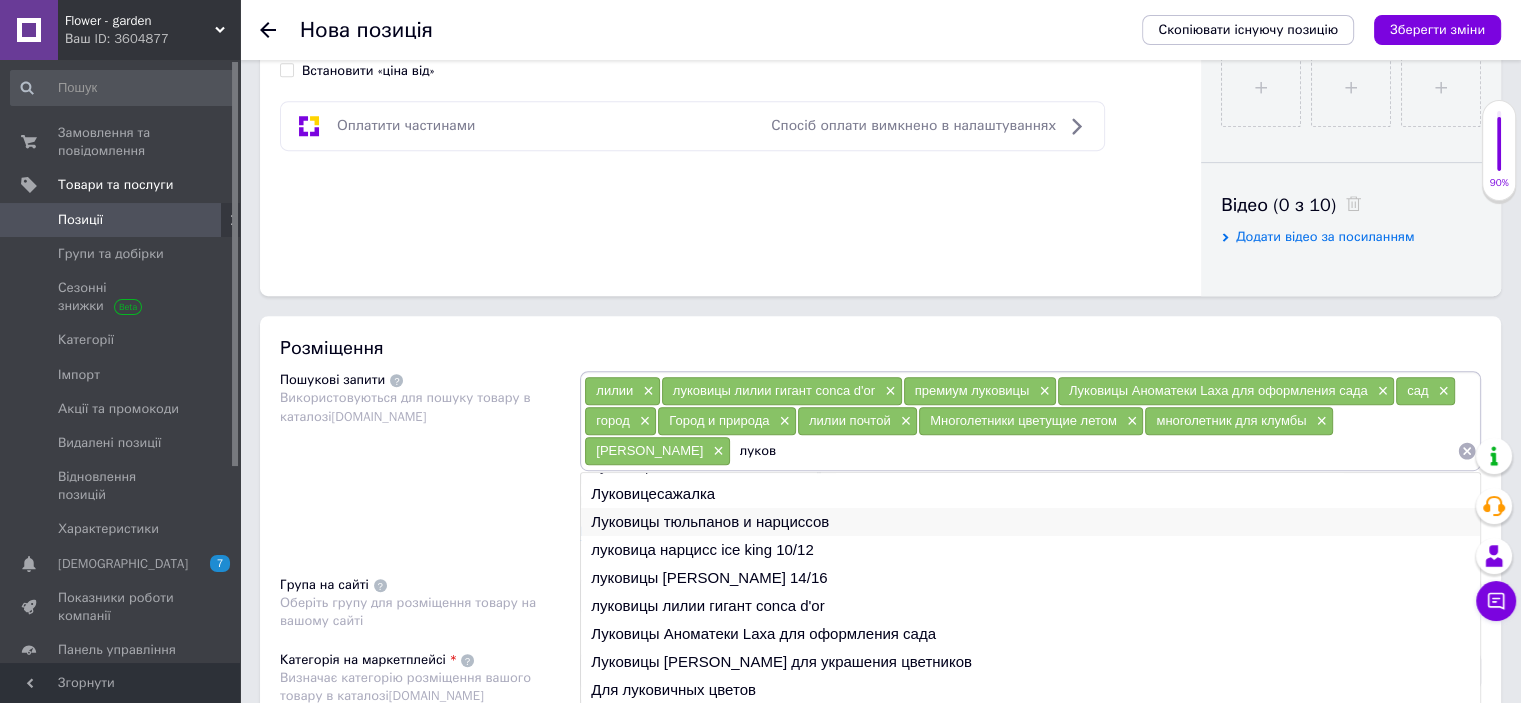scroll, scrollTop: 29, scrollLeft: 0, axis: vertical 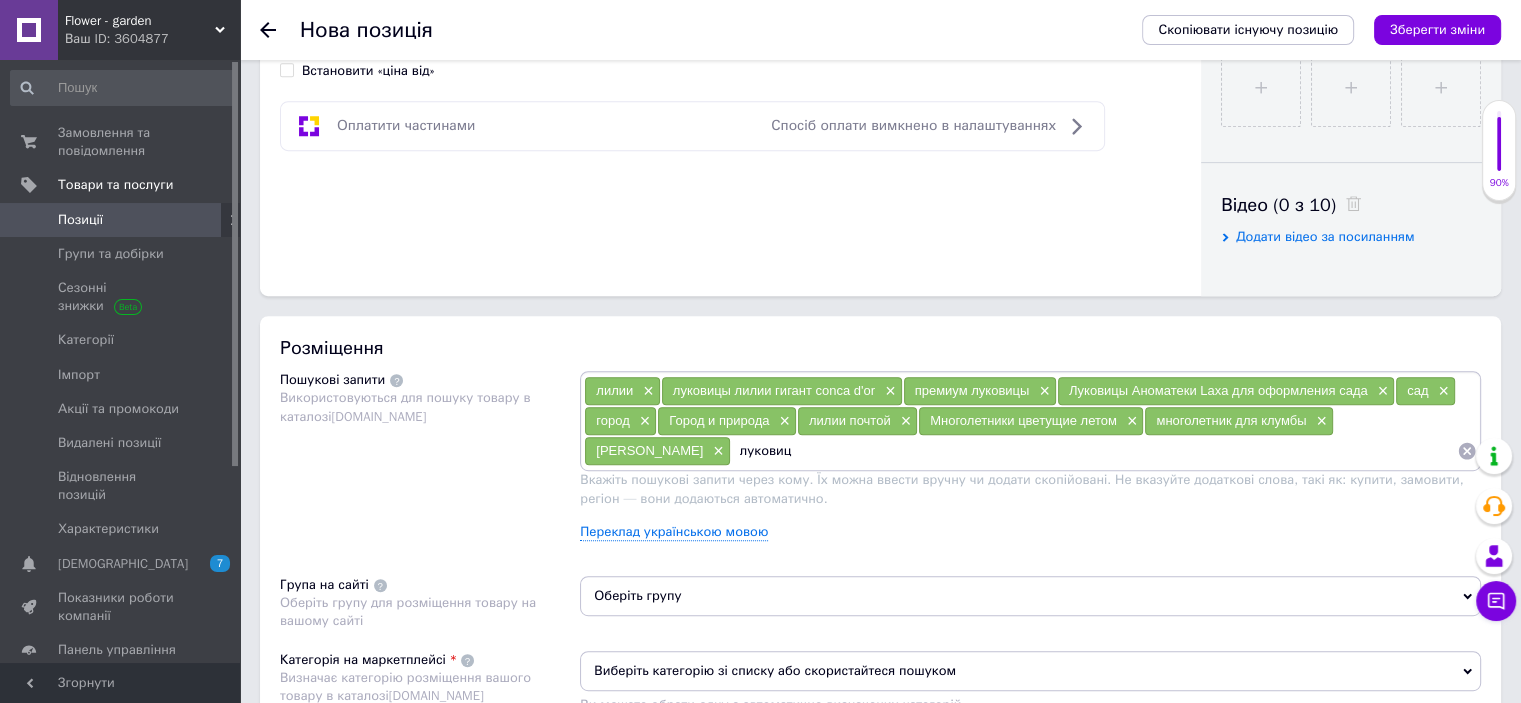 type on "луковици" 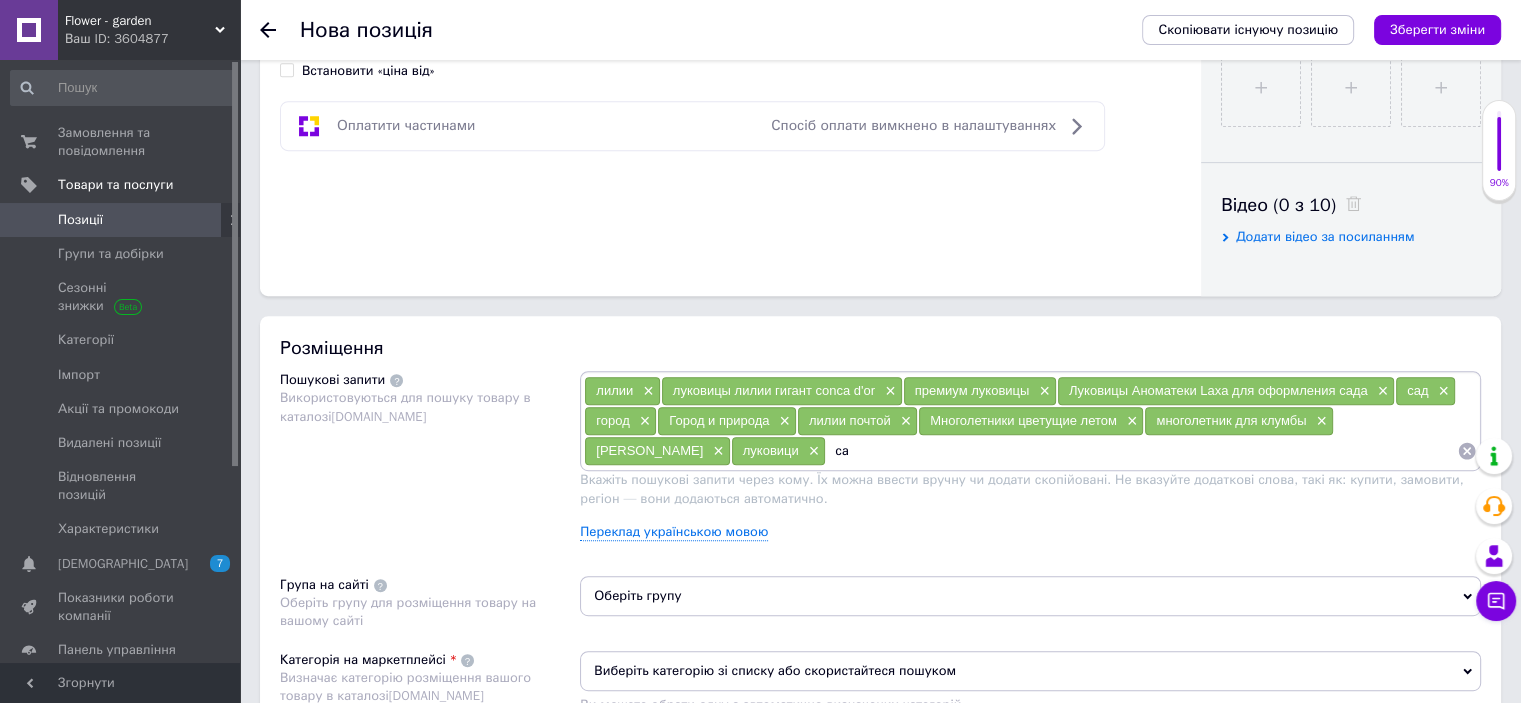 type on "с" 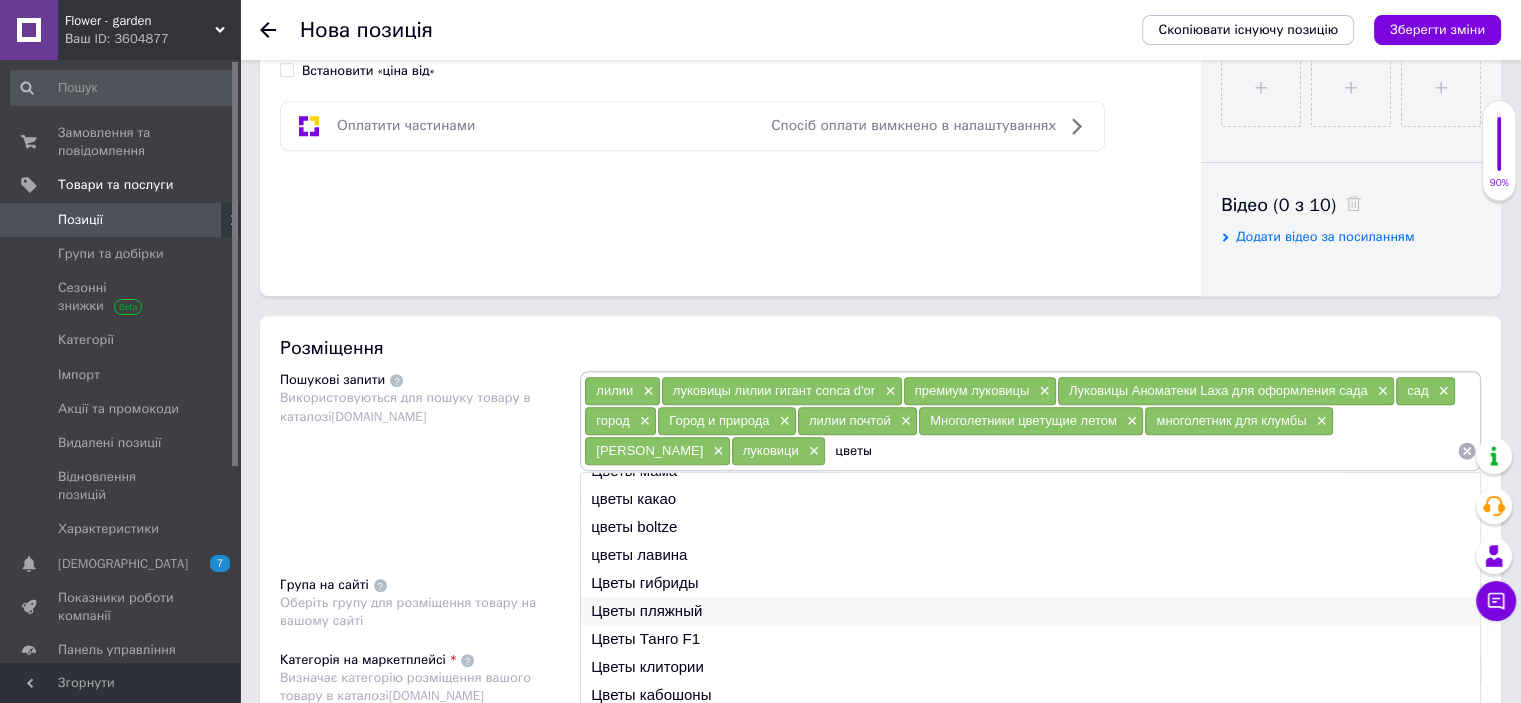 scroll, scrollTop: 29, scrollLeft: 0, axis: vertical 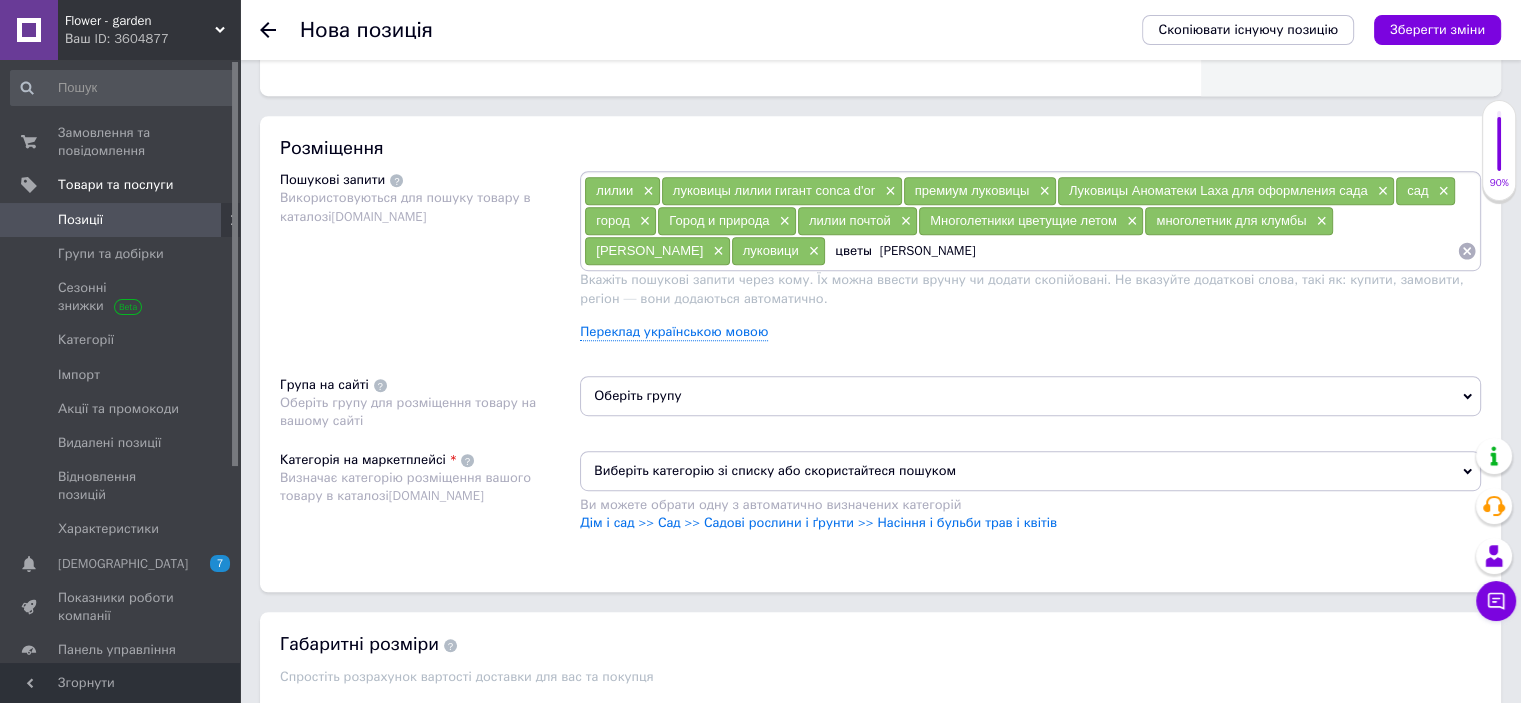 type on "цветы  лилии" 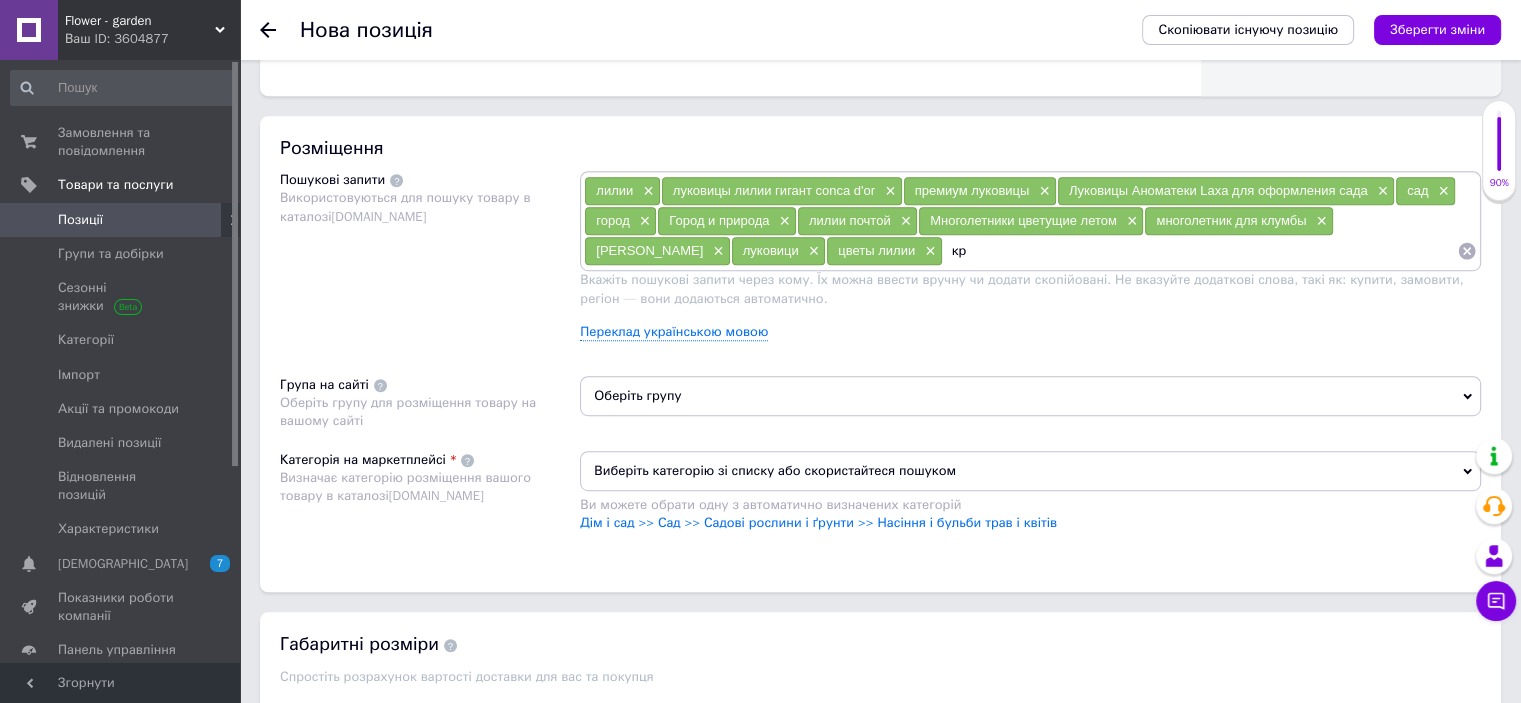 type on "к" 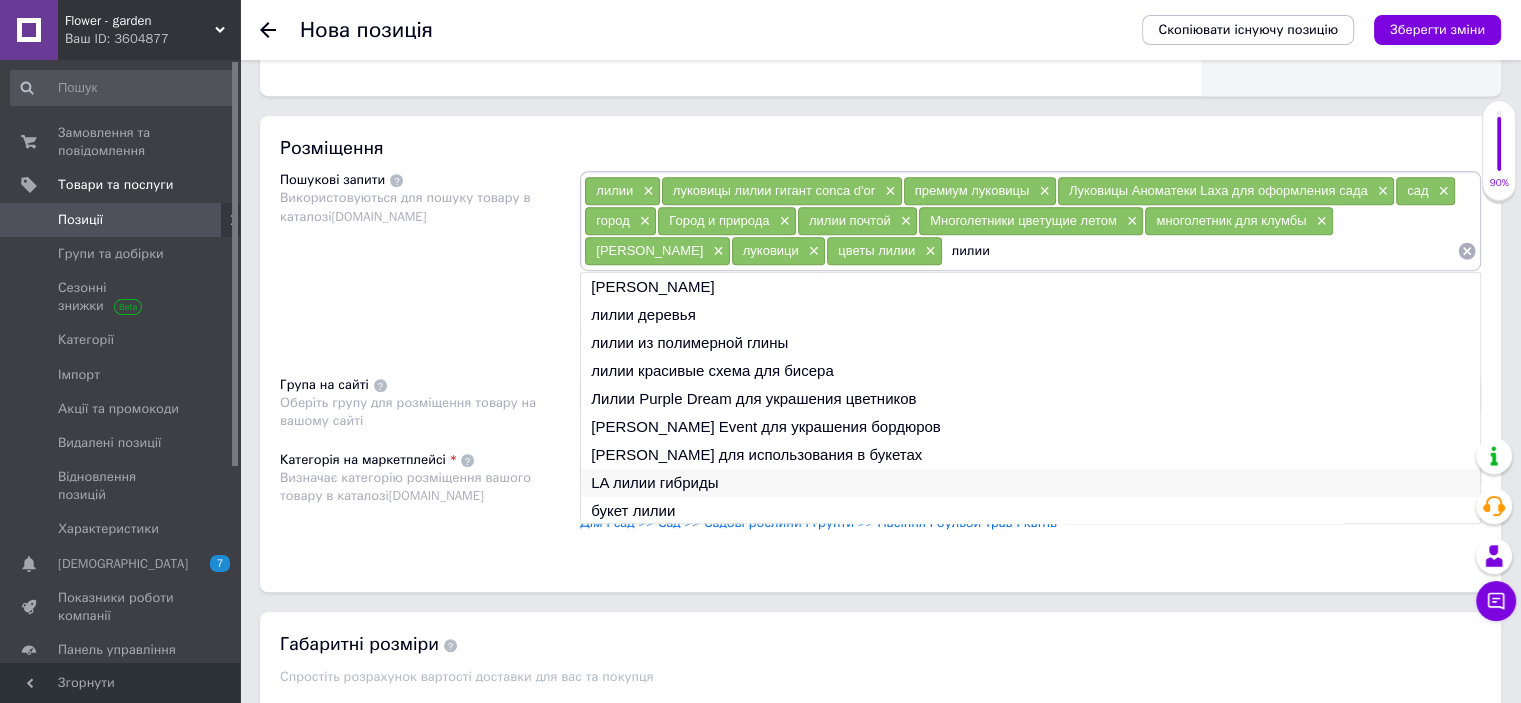 type on "лилии" 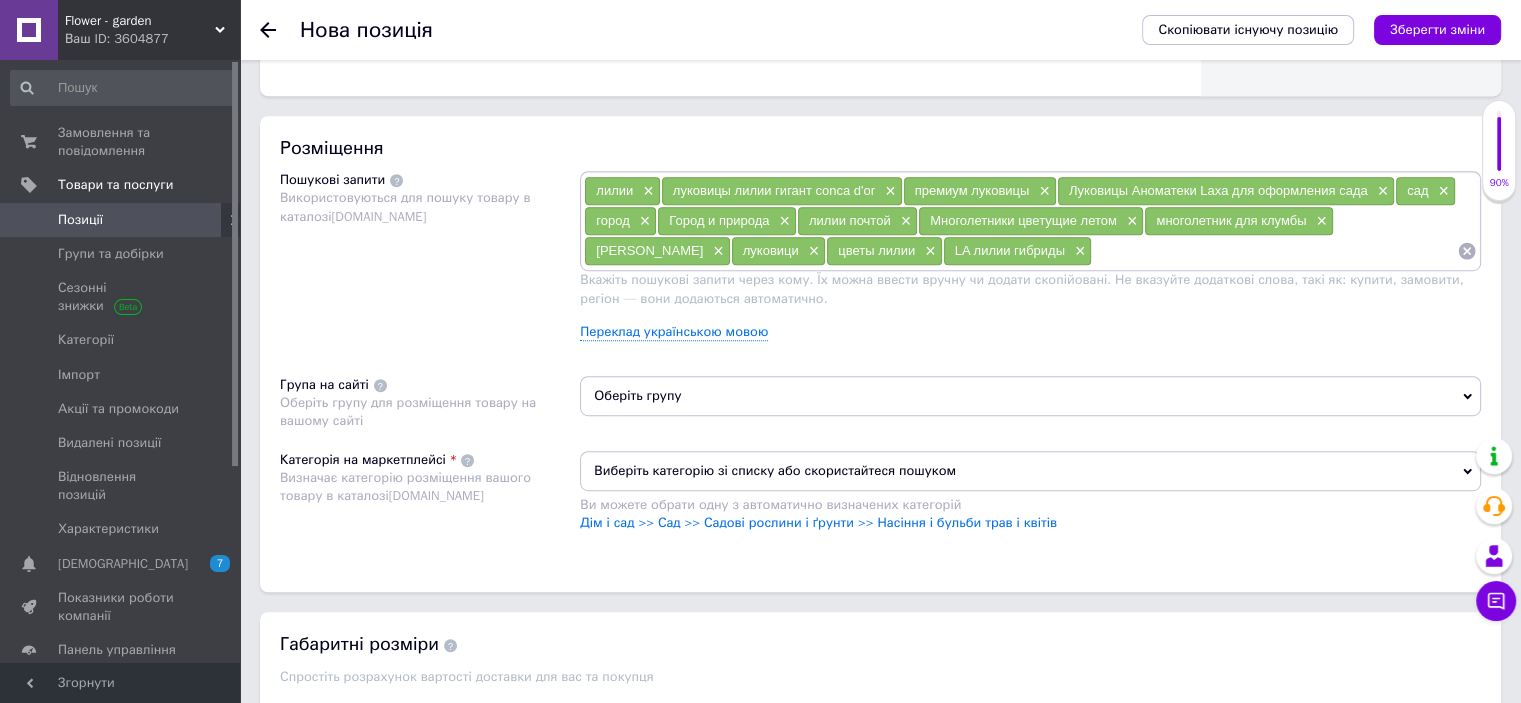 click at bounding box center (1274, 251) 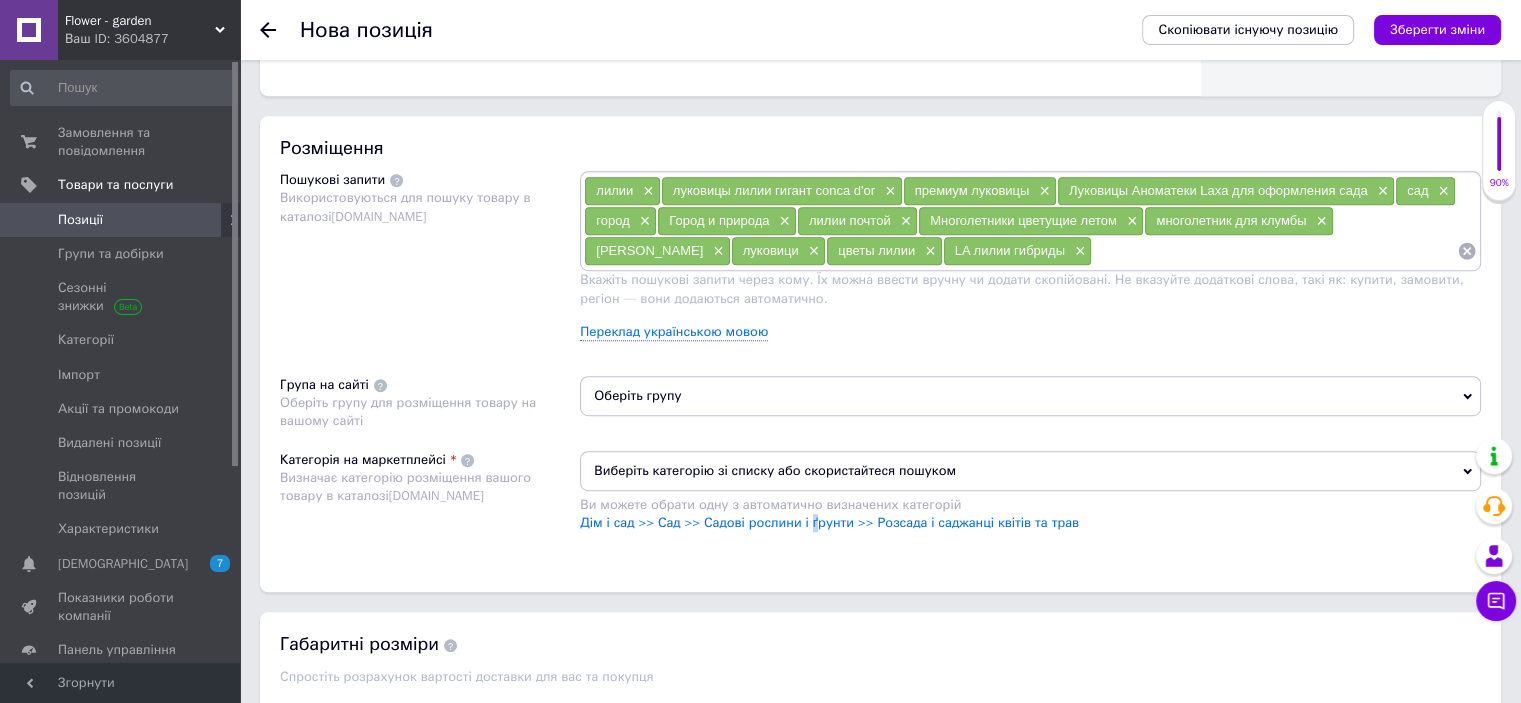 drag, startPoint x: 808, startPoint y: 514, endPoint x: 784, endPoint y: 499, distance: 28.301943 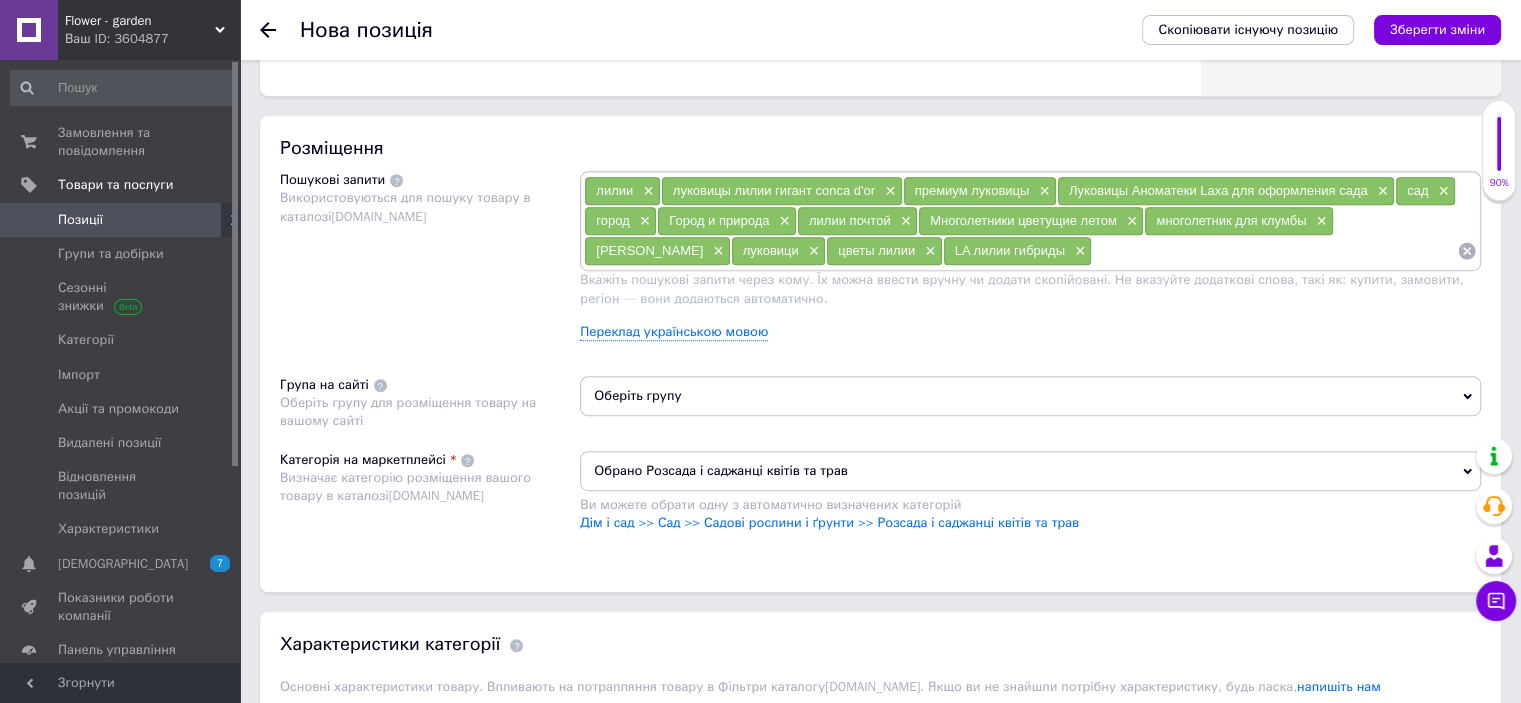 drag, startPoint x: 1006, startPoint y: 243, endPoint x: 996, endPoint y: 247, distance: 10.770329 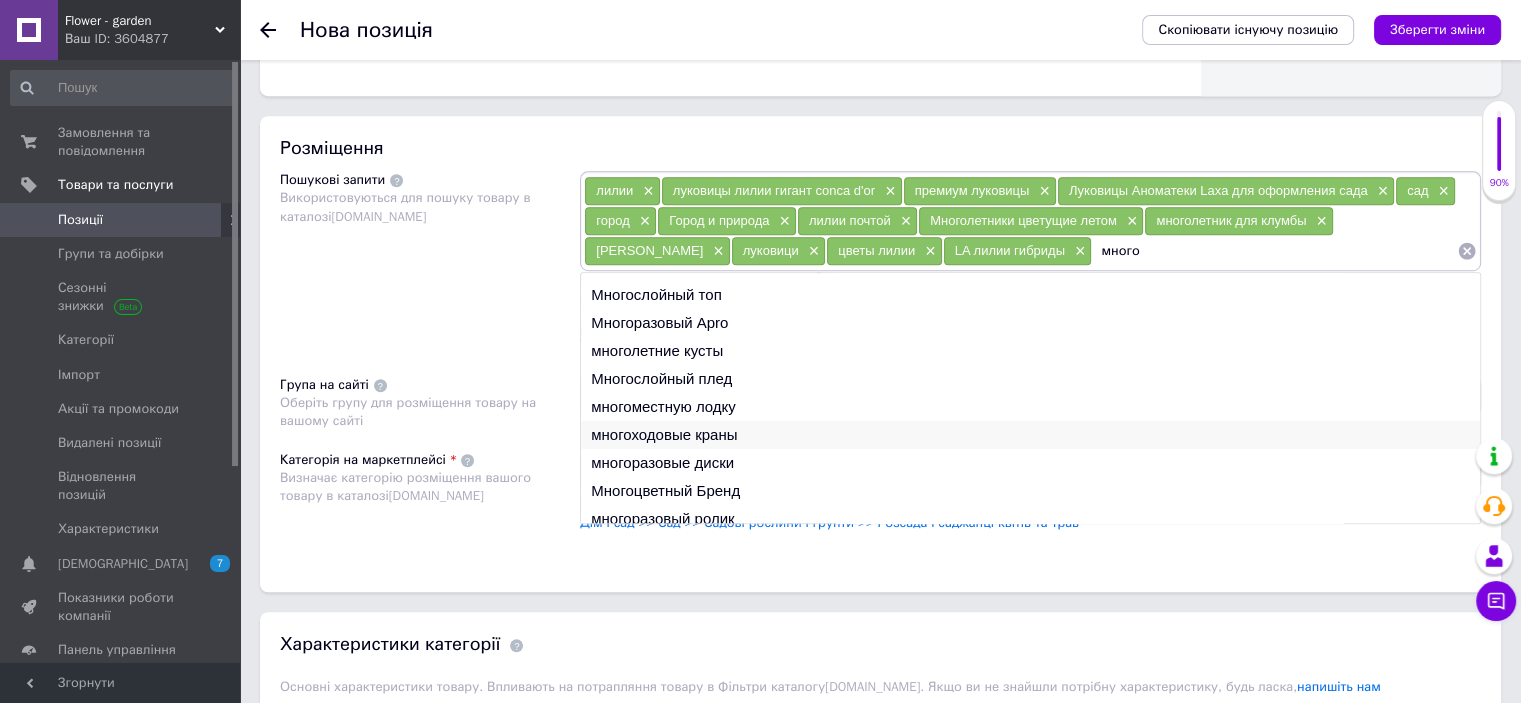 scroll, scrollTop: 29, scrollLeft: 0, axis: vertical 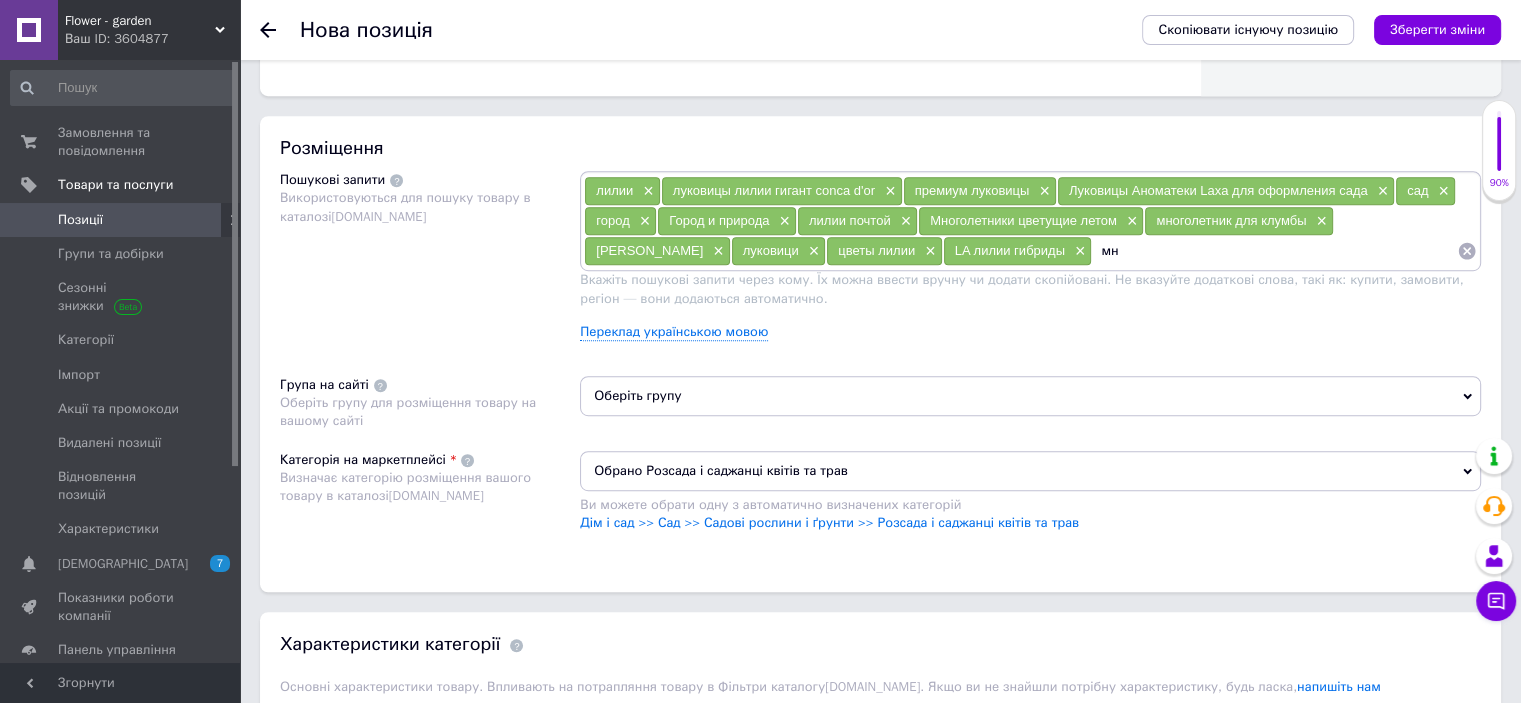 type on "м" 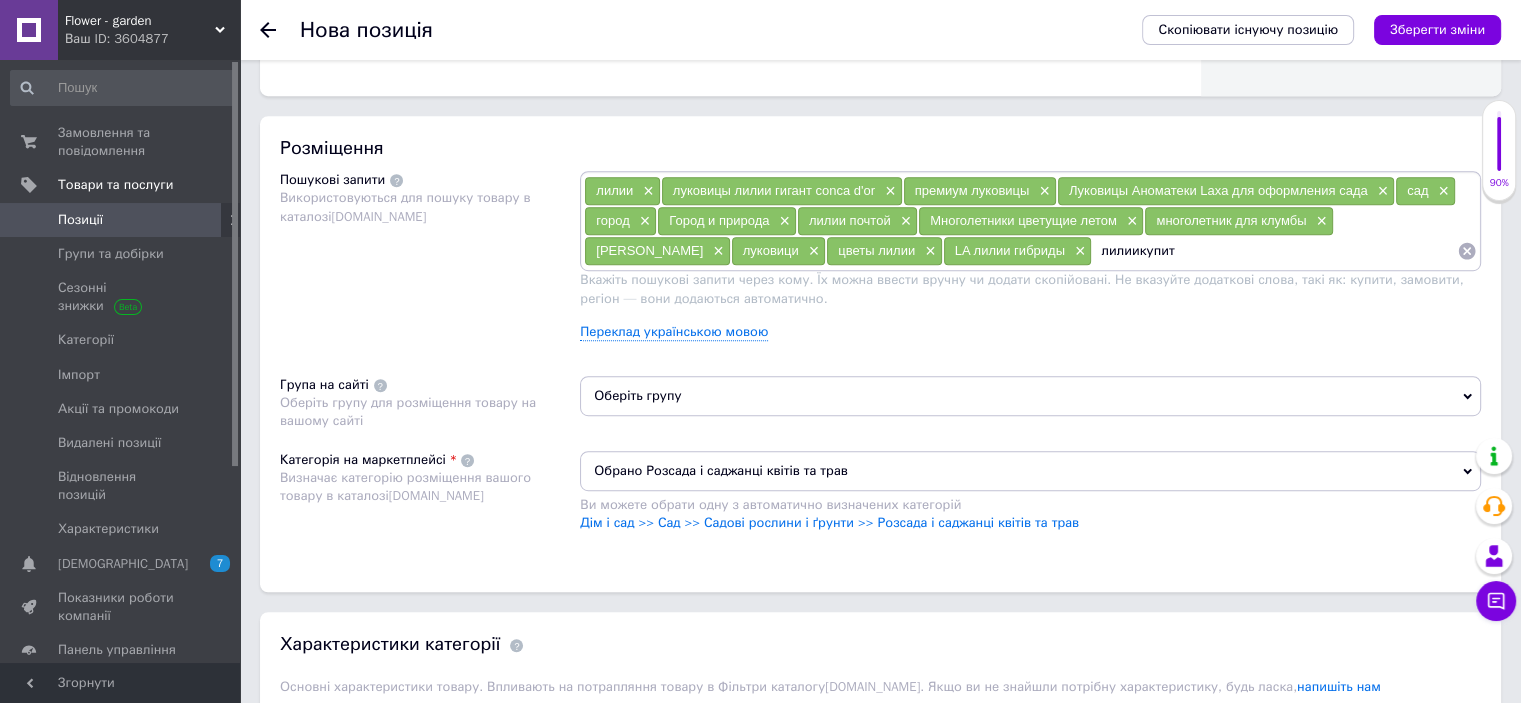 type on "лилиикупити" 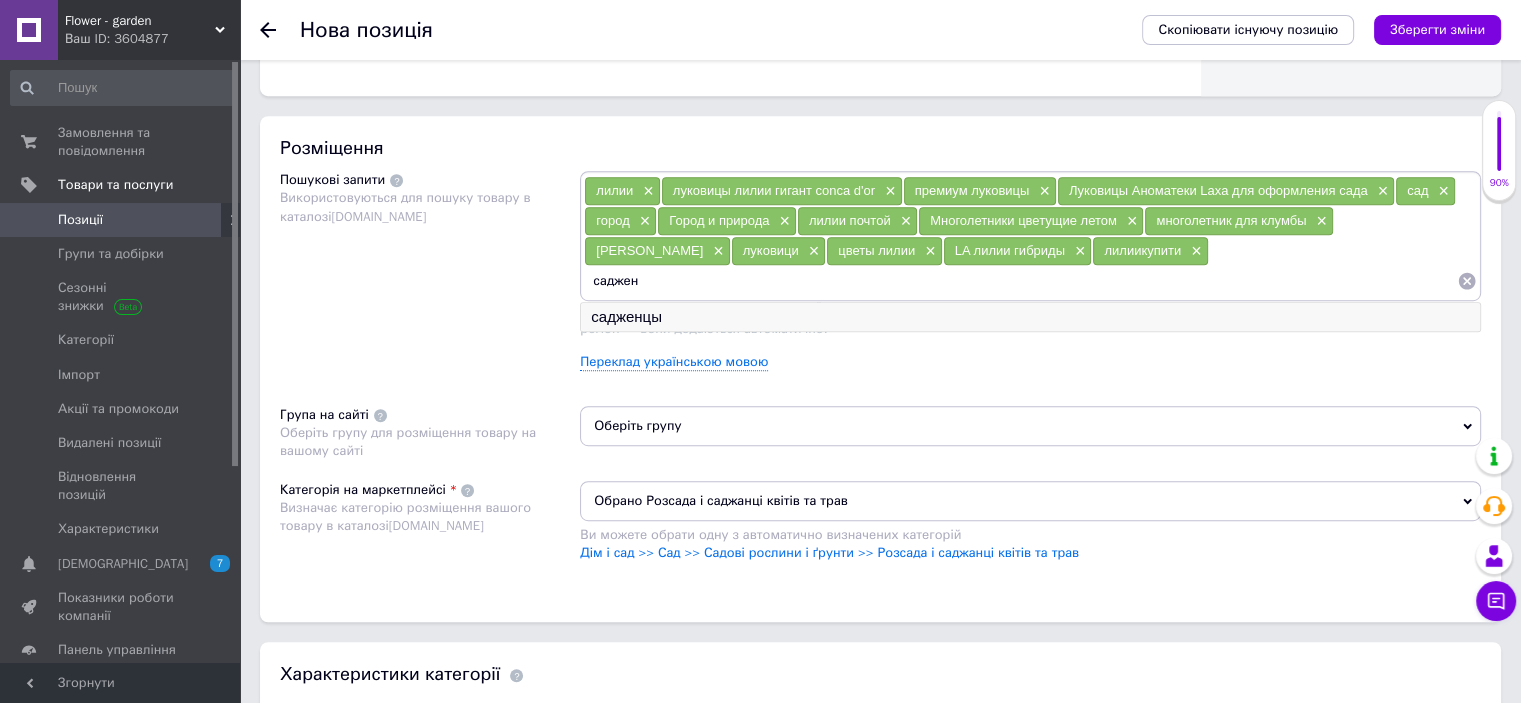type on "саджен" 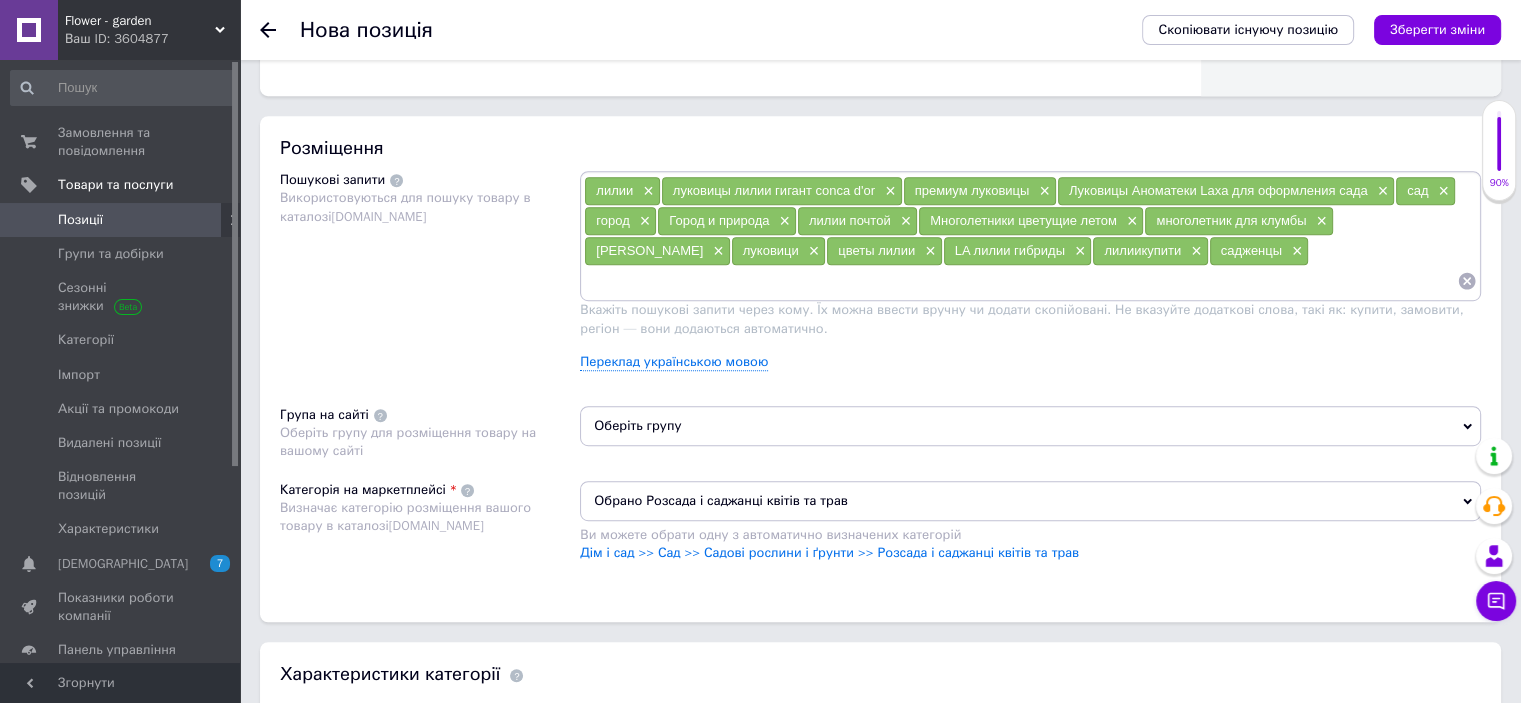 click at bounding box center (1020, 281) 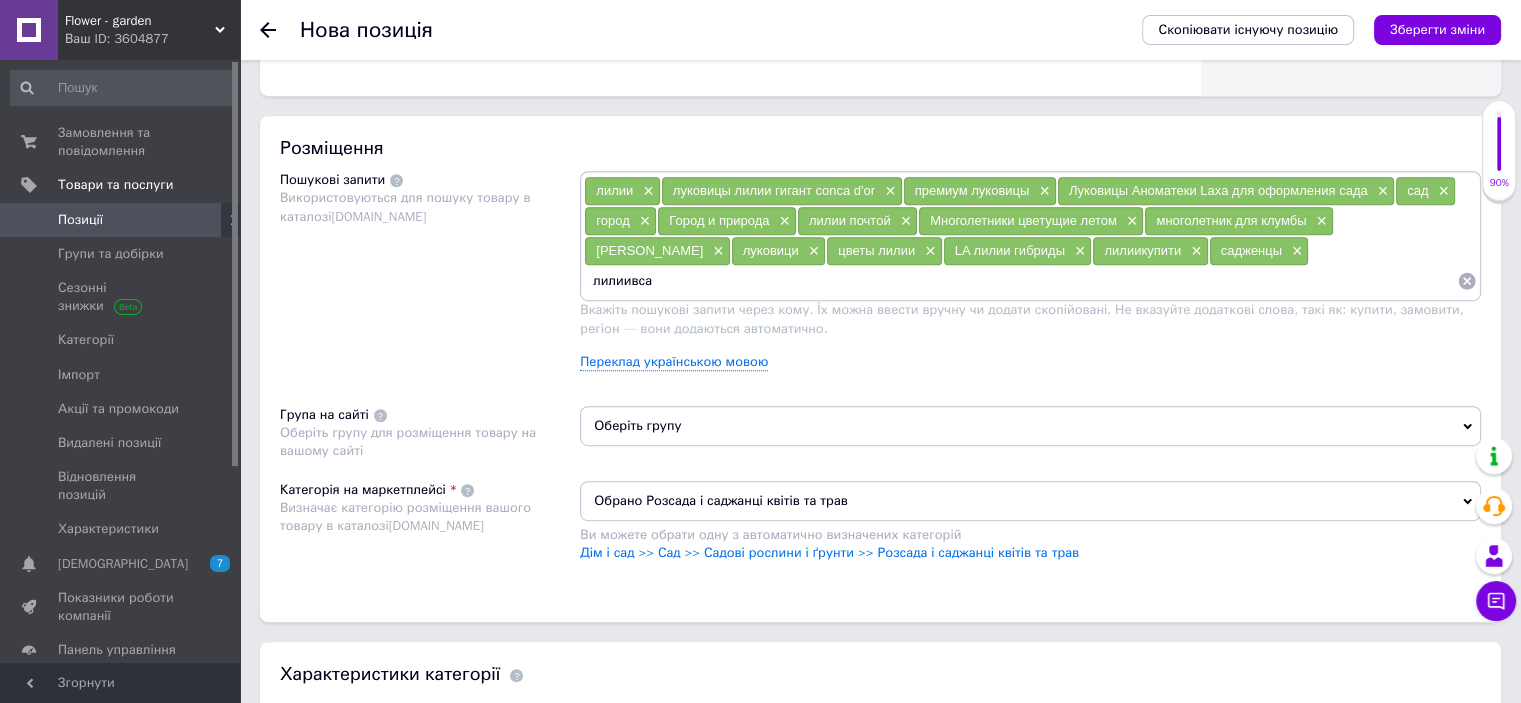 type on "лилиивсад" 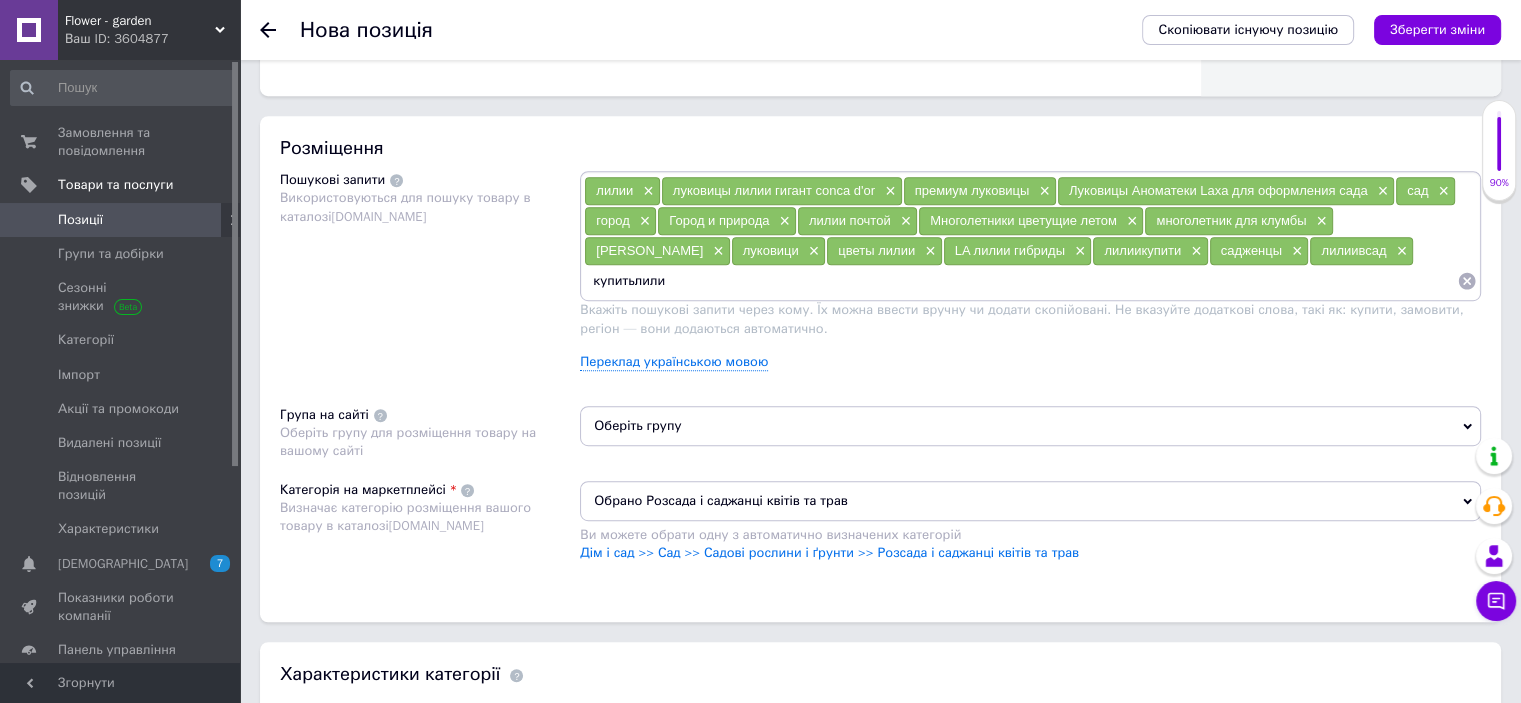 type on "купитьлилии" 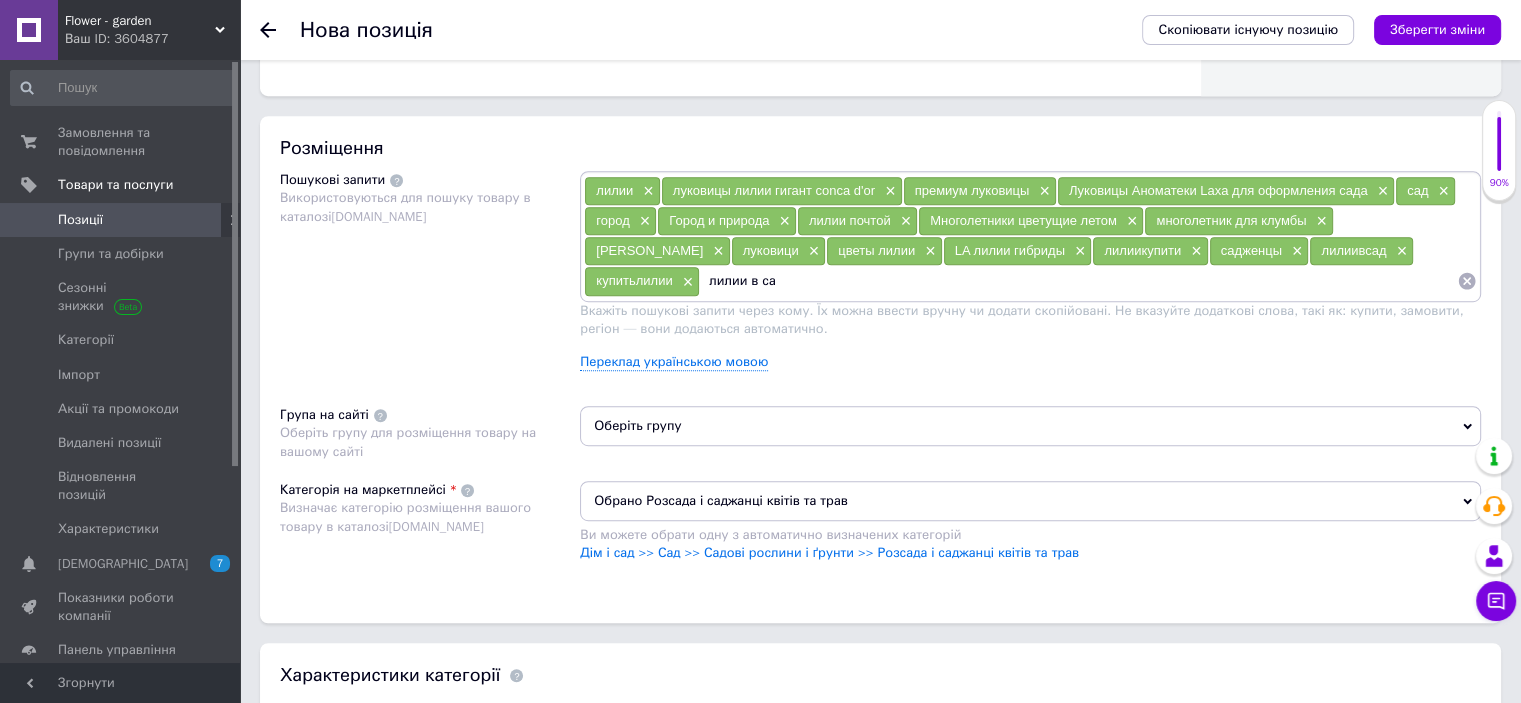 type on "лилии в [GEOGRAPHIC_DATA]" 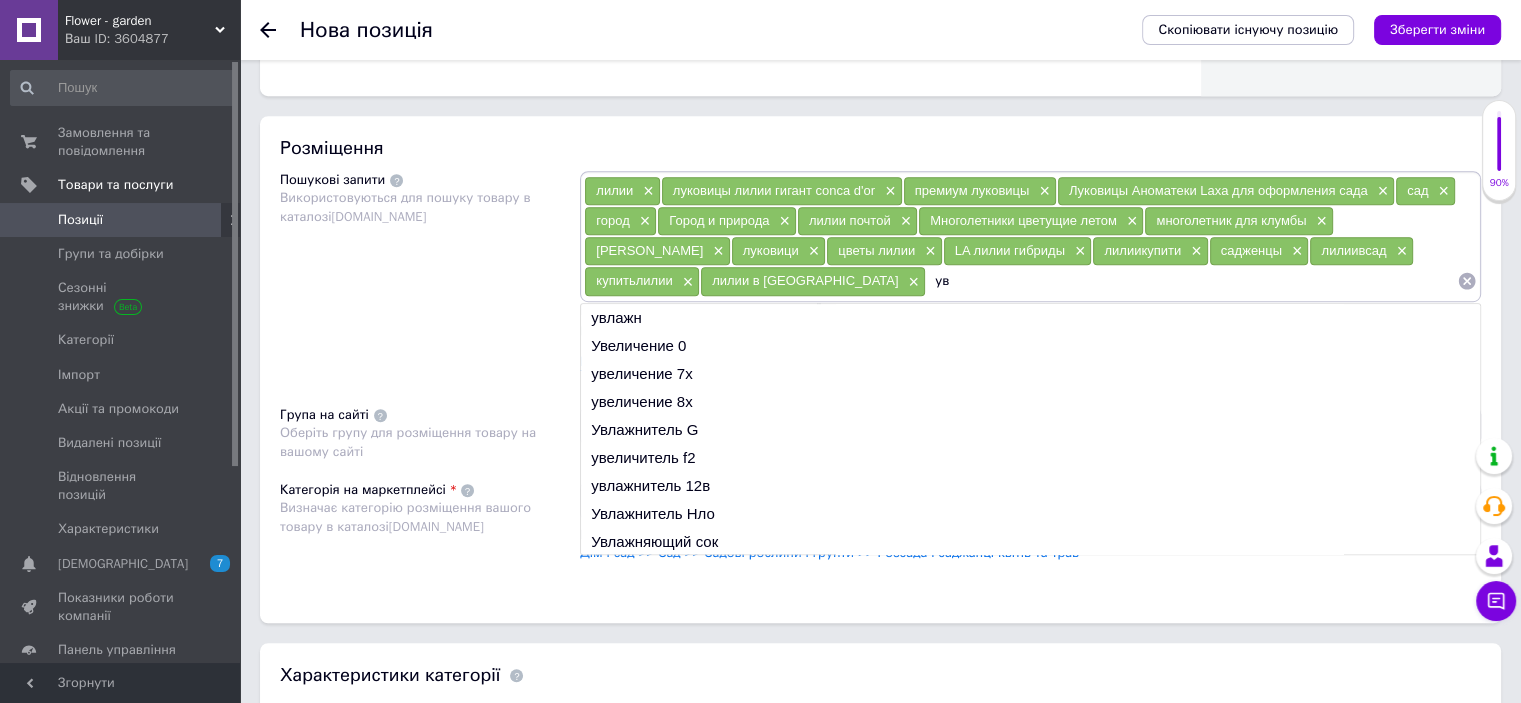 type on "у" 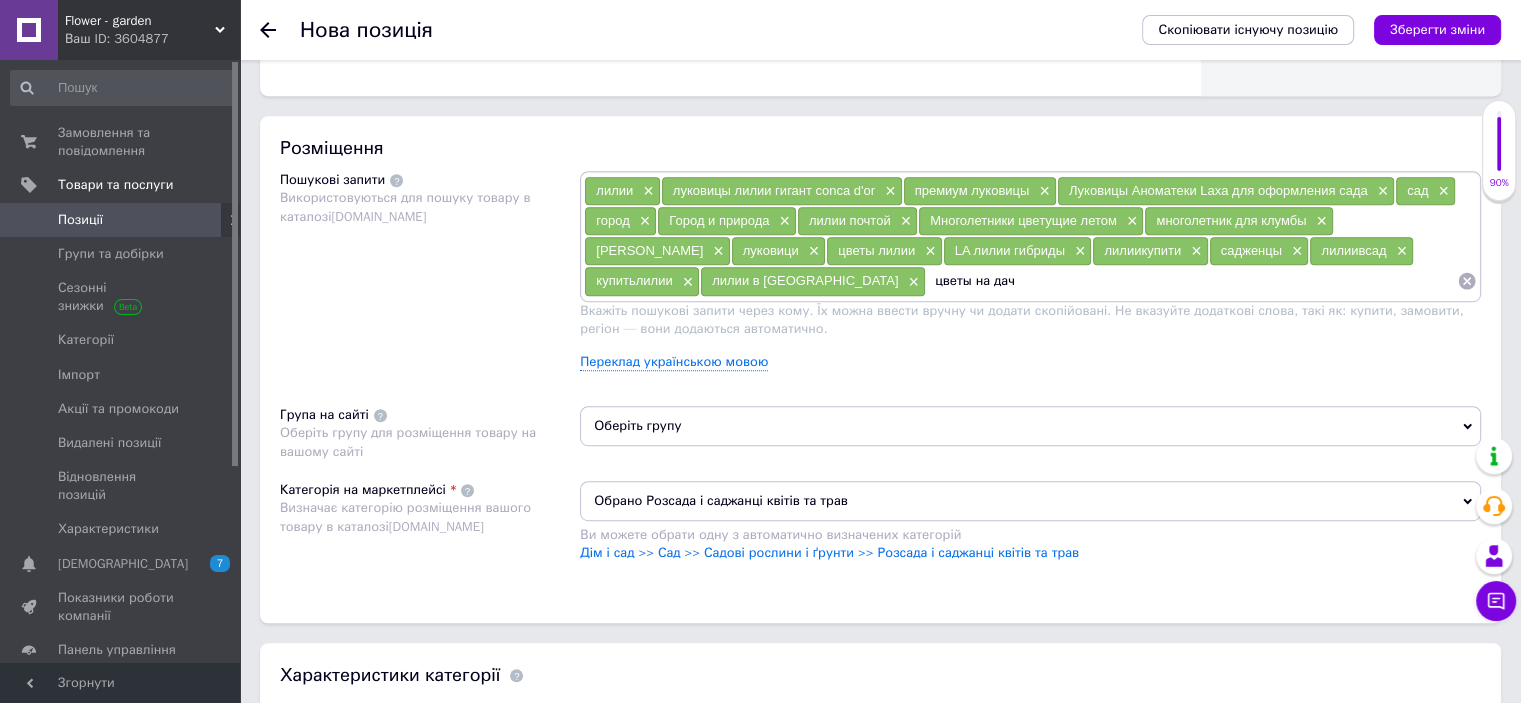 type on "цветы на дачу" 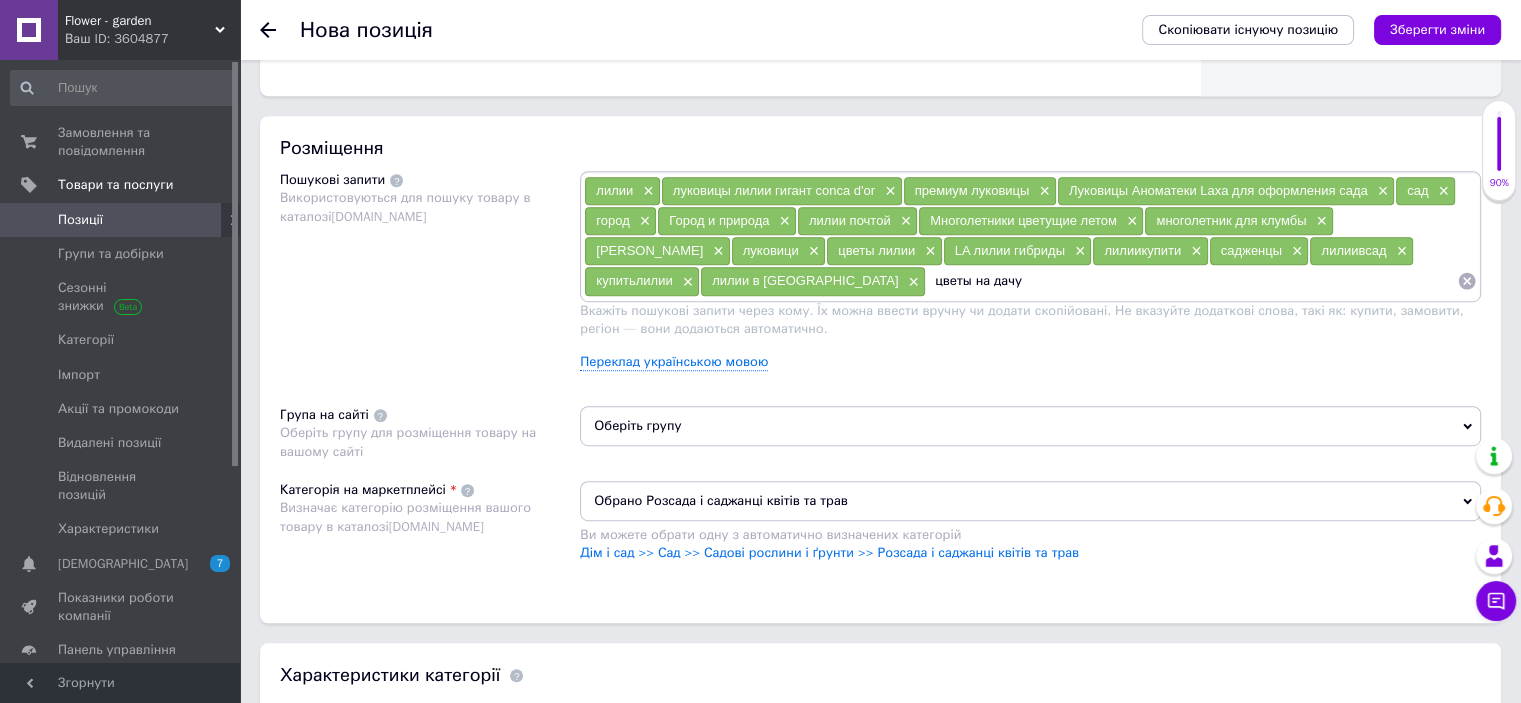 type 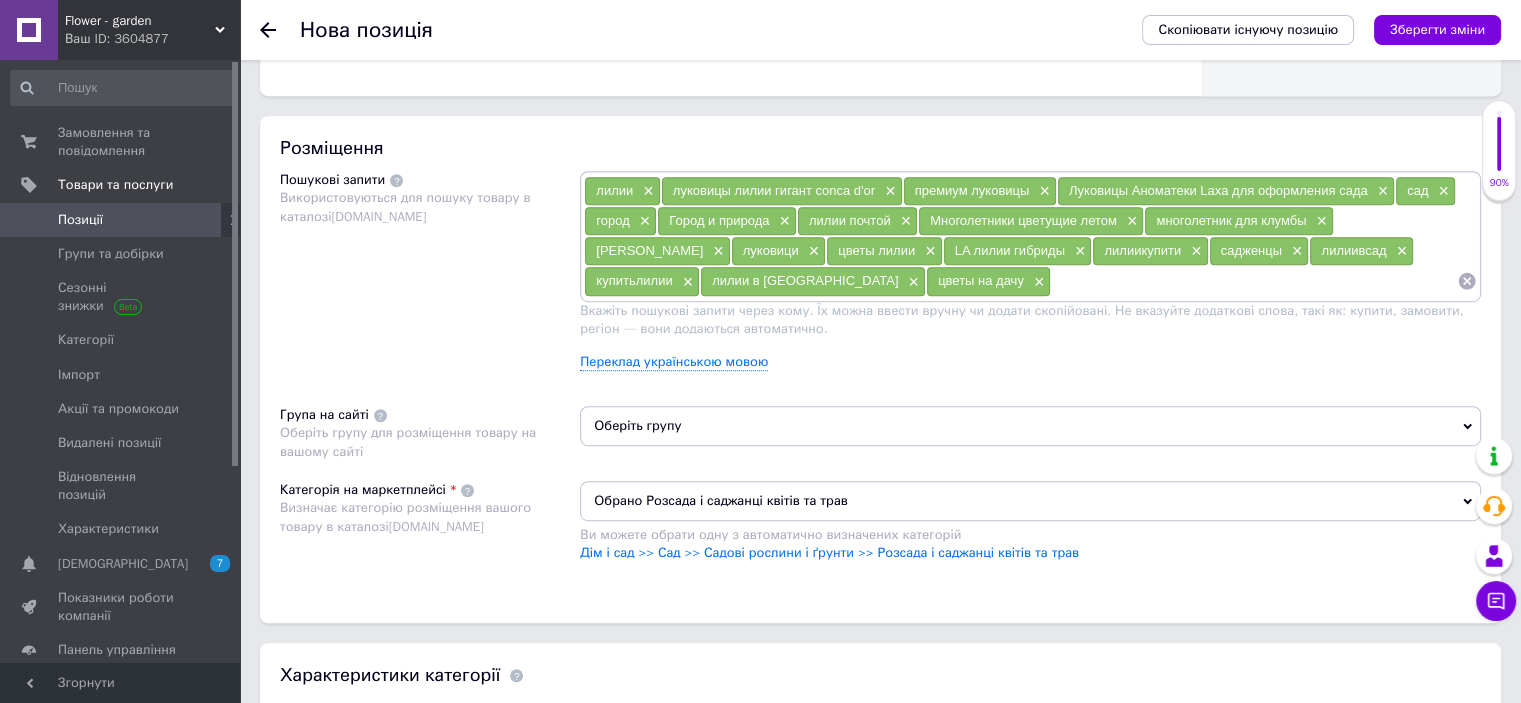 click on "Переклад українською мовою" at bounding box center [1030, 362] 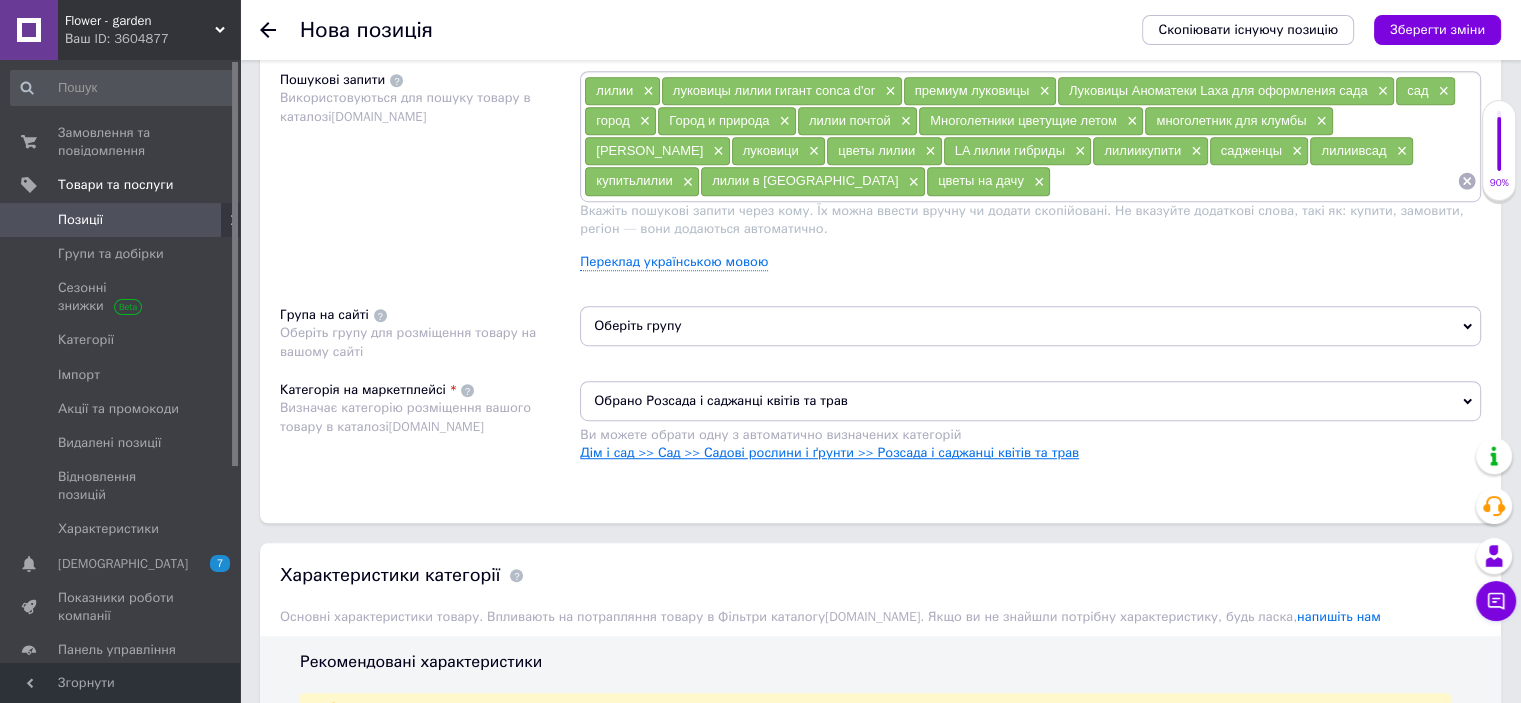 click on "Дім і сад >> Сад >> Садові рослини і ґрунти >> Розсада і саджанці квітів та трав" at bounding box center [829, 452] 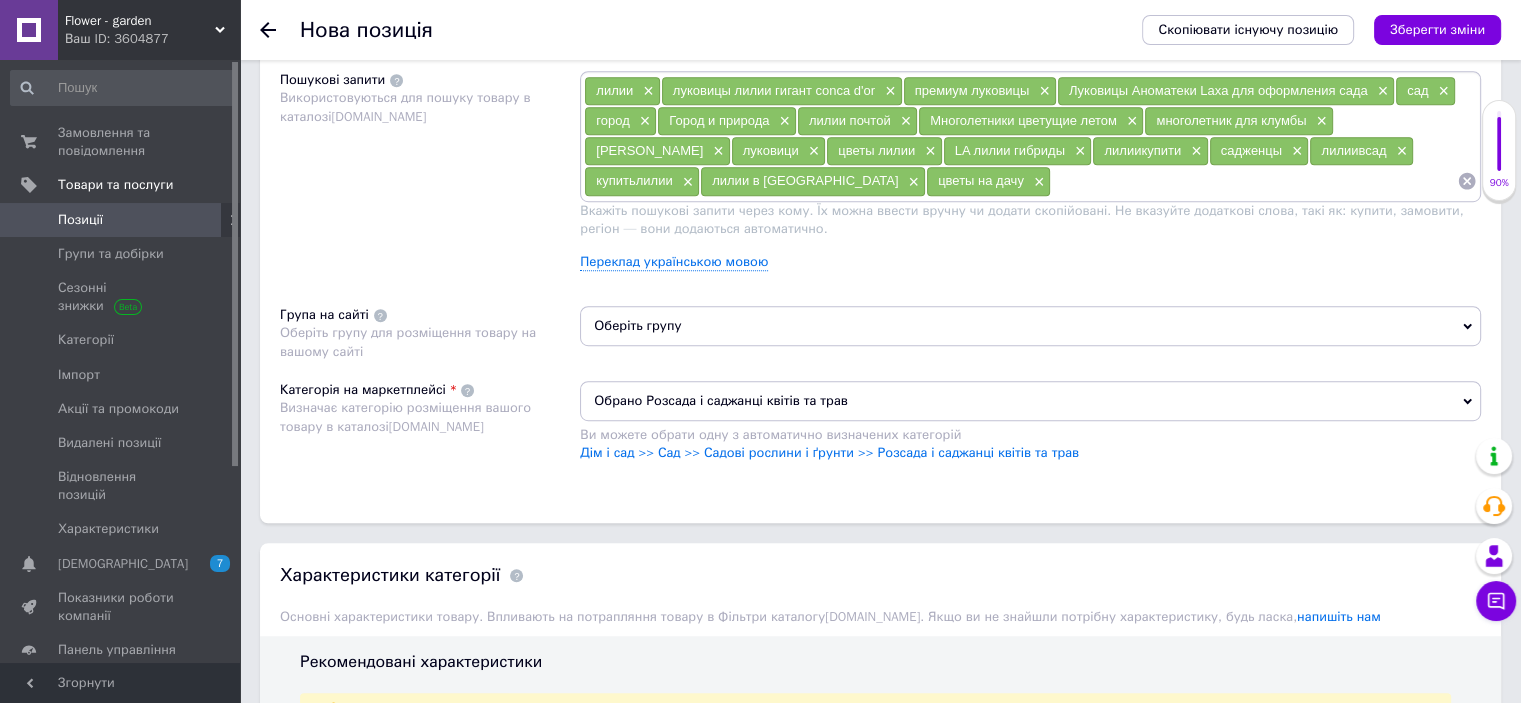 click on "Обрано Розсада і саджанці квітів та трав Ви можете обрати одну з автоматично визначених категорій Дім і сад >> Сад >> Садові рослини і ґрунти >> Розсада і саджанці квітів та трав" at bounding box center (1030, 431) 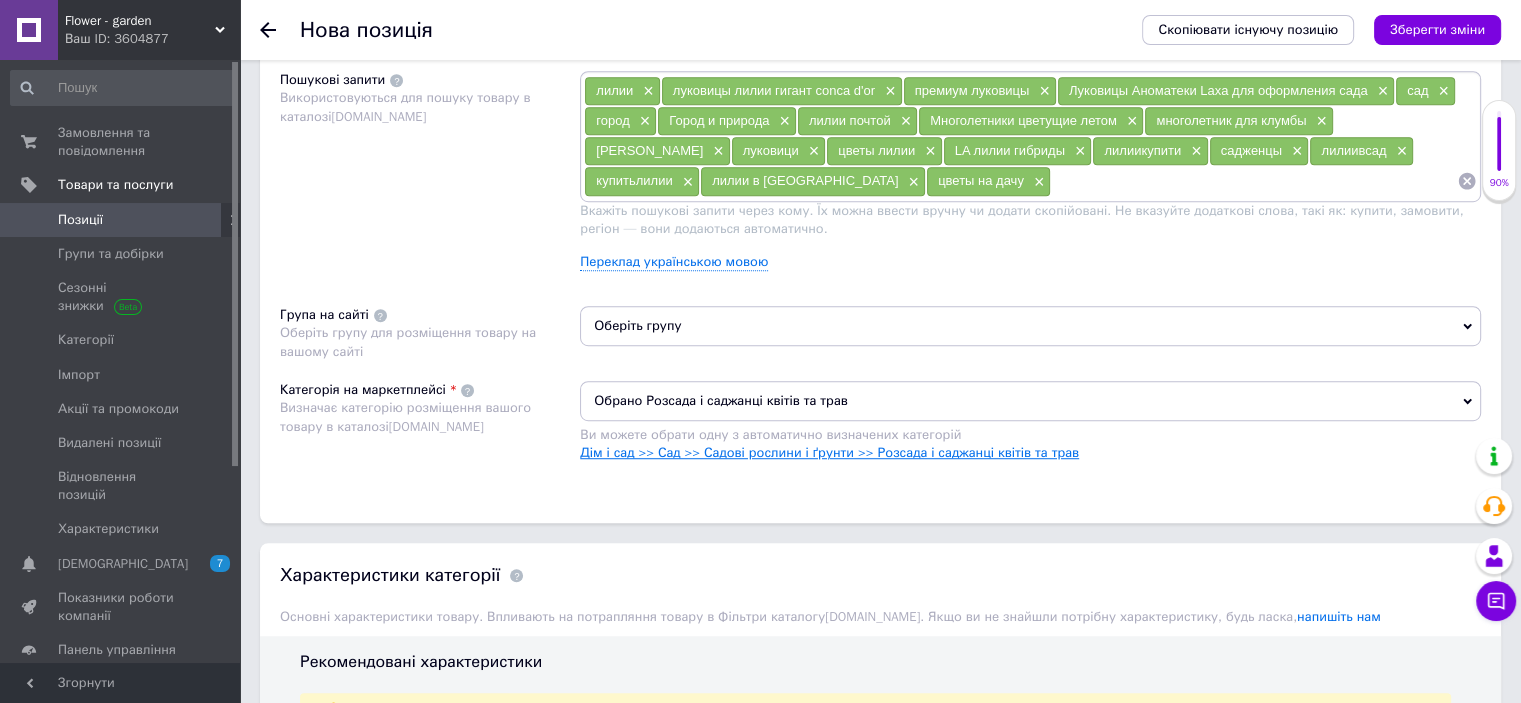 click on "Дім і сад >> Сад >> Садові рослини і ґрунти >> Розсада і саджанці квітів та трав" at bounding box center (829, 452) 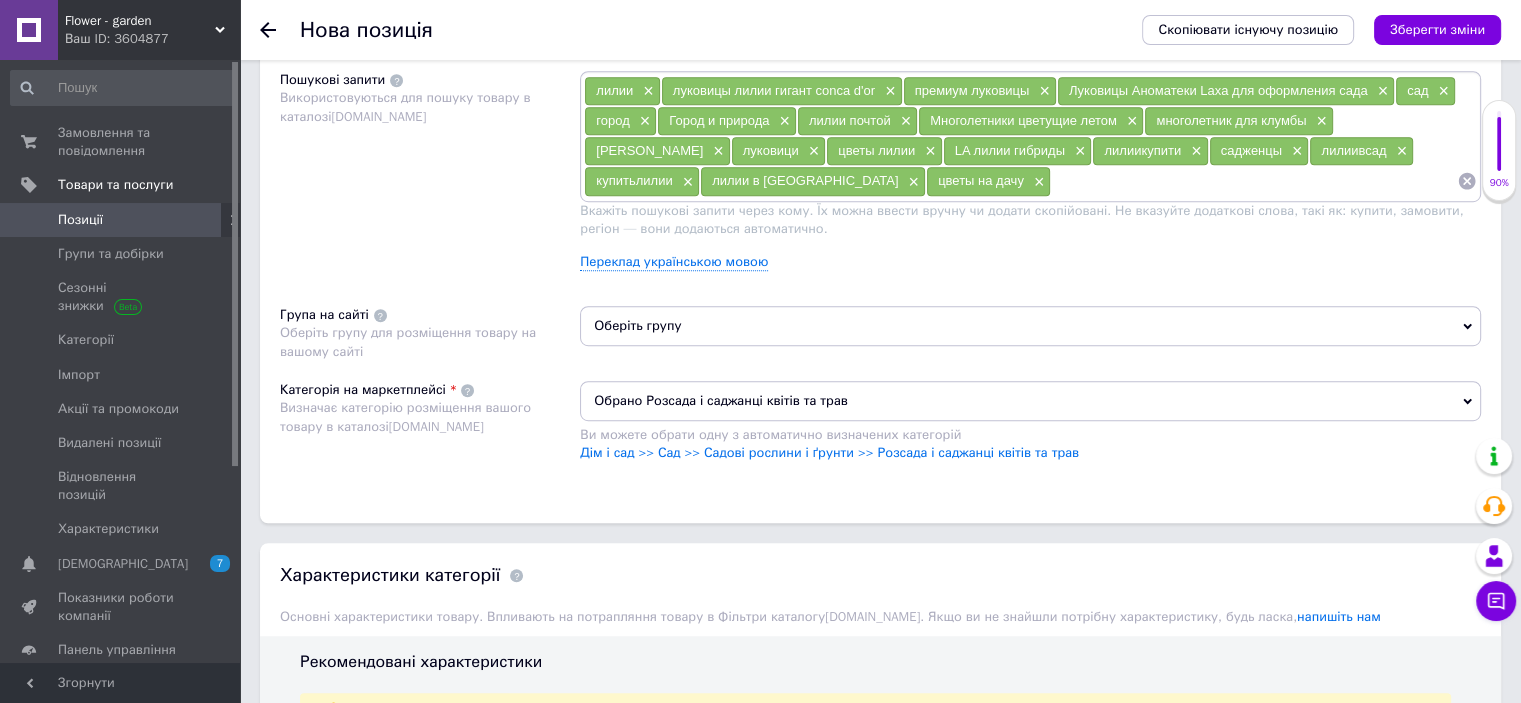 click on "Оберіть групу" at bounding box center (1030, 326) 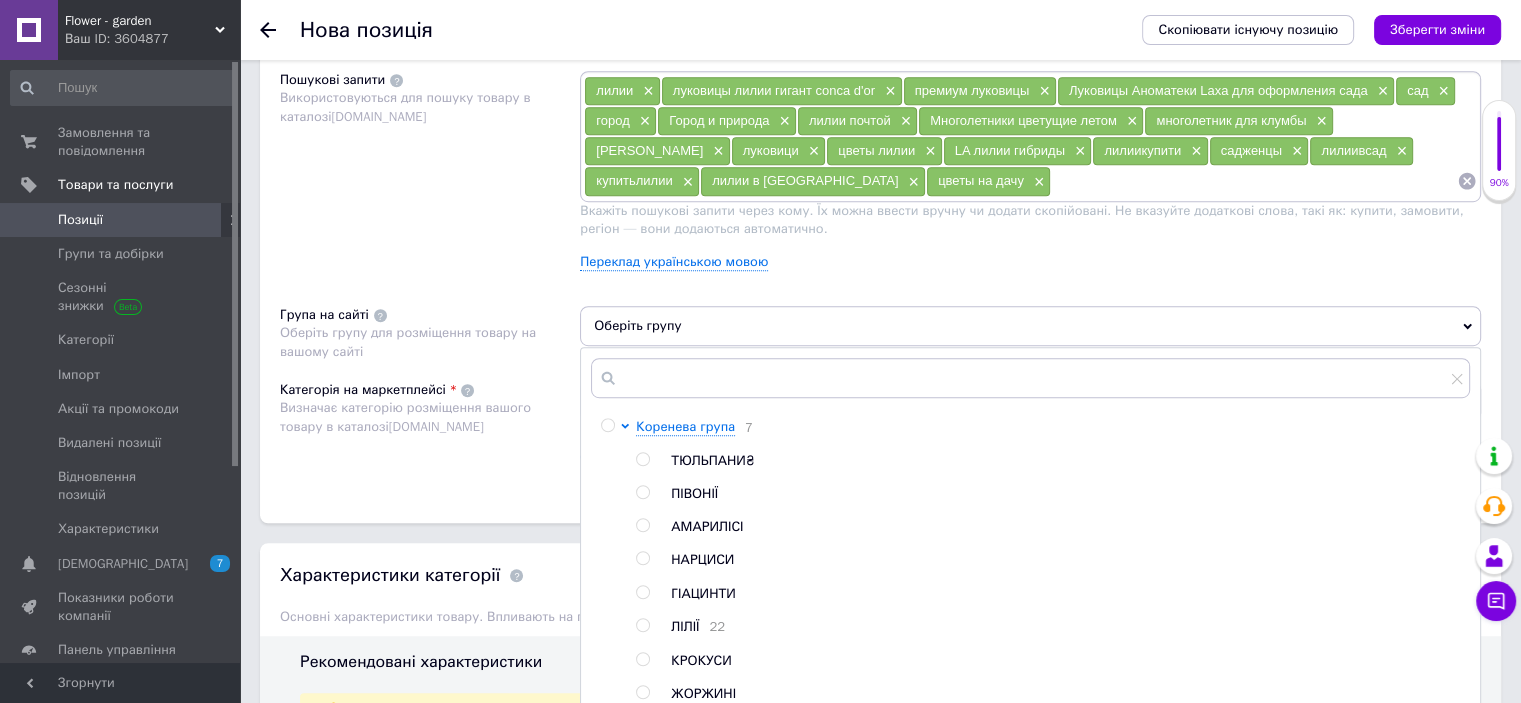 drag, startPoint x: 648, startPoint y: 624, endPoint x: 642, endPoint y: 605, distance: 19.924858 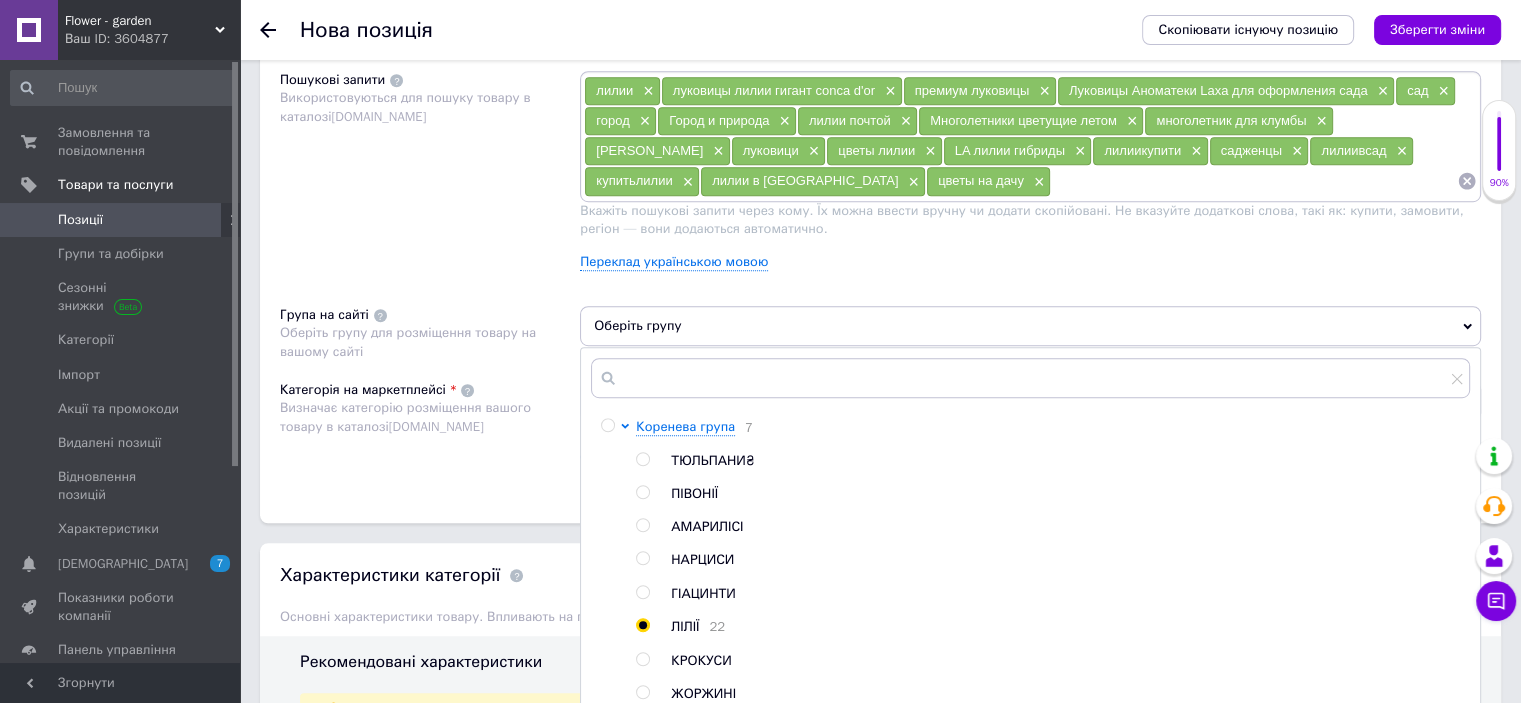radio on "true" 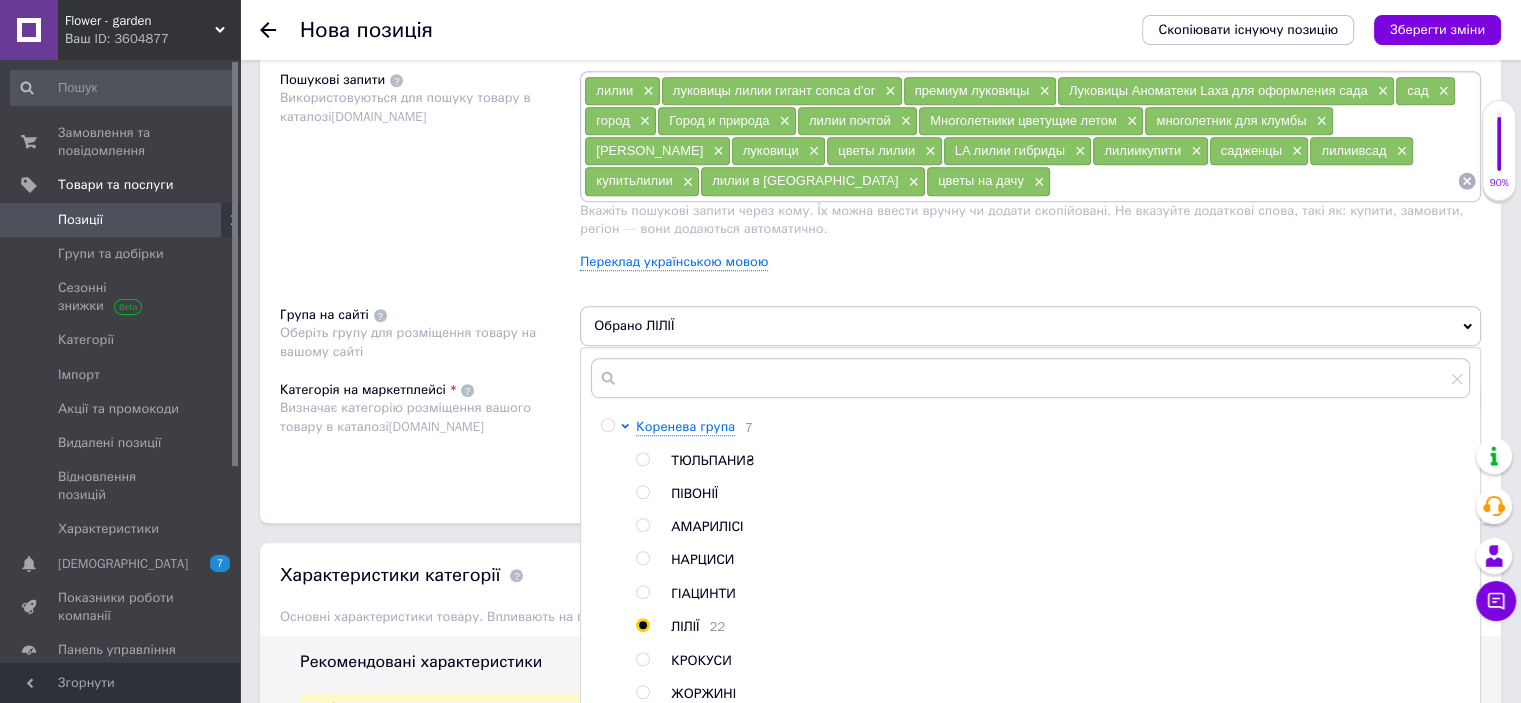 drag, startPoint x: 381, startPoint y: 389, endPoint x: 504, endPoint y: 460, distance: 142.02112 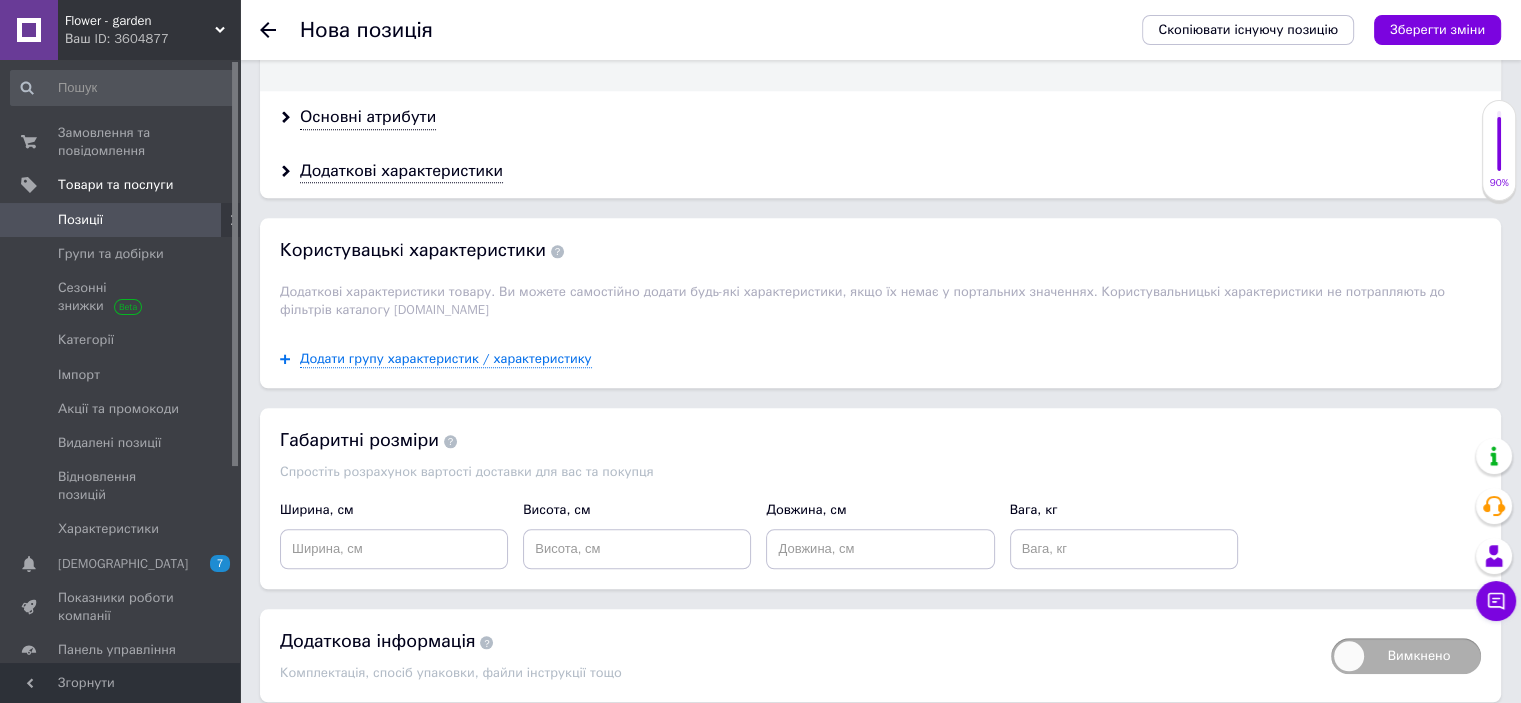 scroll, scrollTop: 2179, scrollLeft: 0, axis: vertical 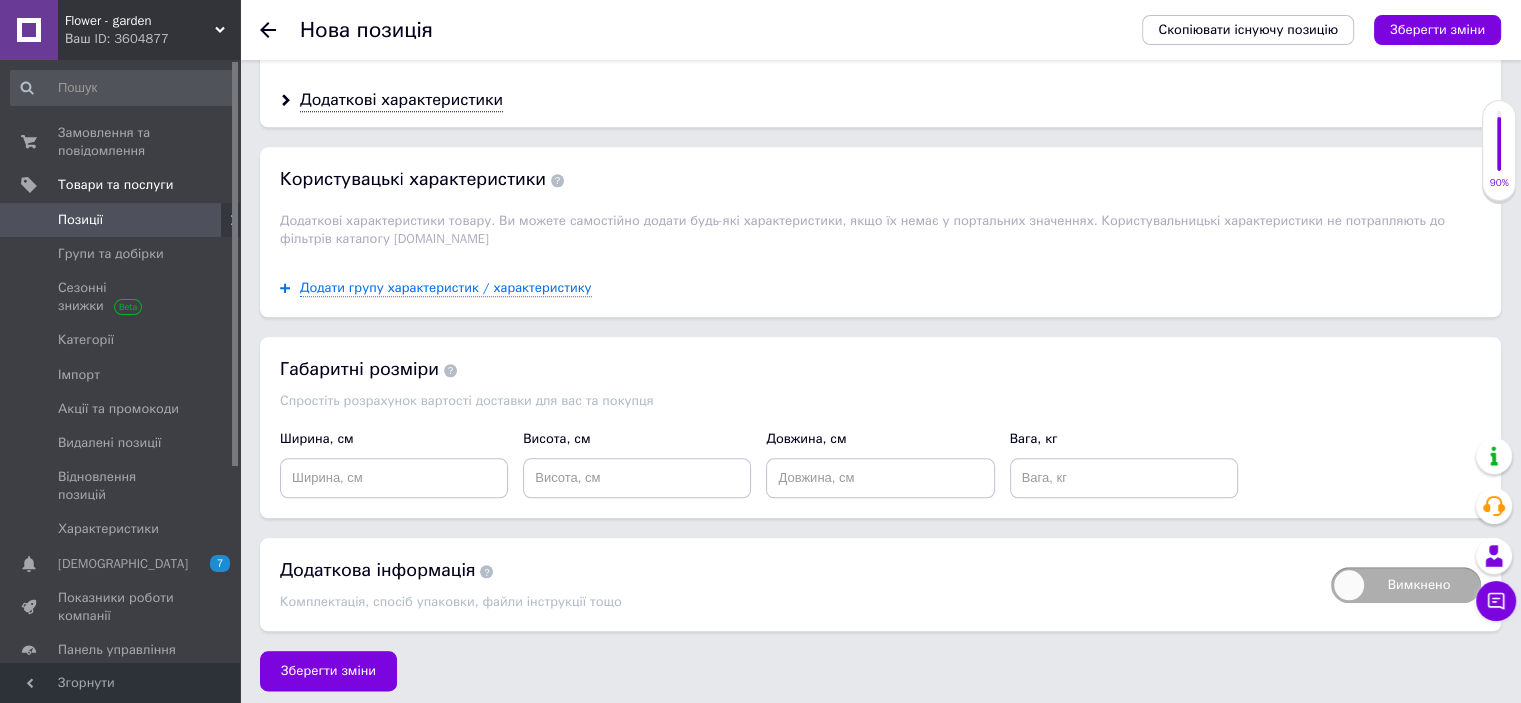 click on "Зберегти зміни" at bounding box center [328, 671] 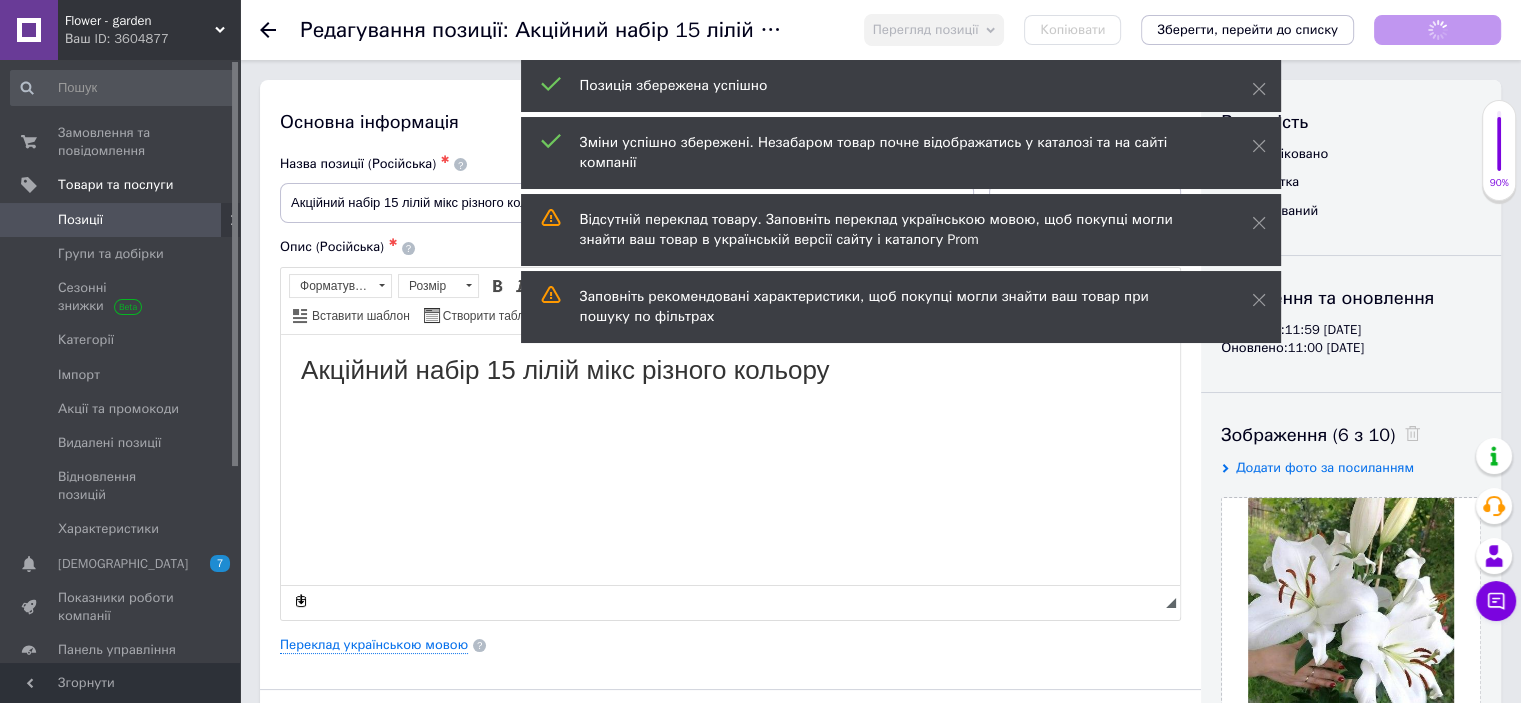 scroll, scrollTop: 0, scrollLeft: 0, axis: both 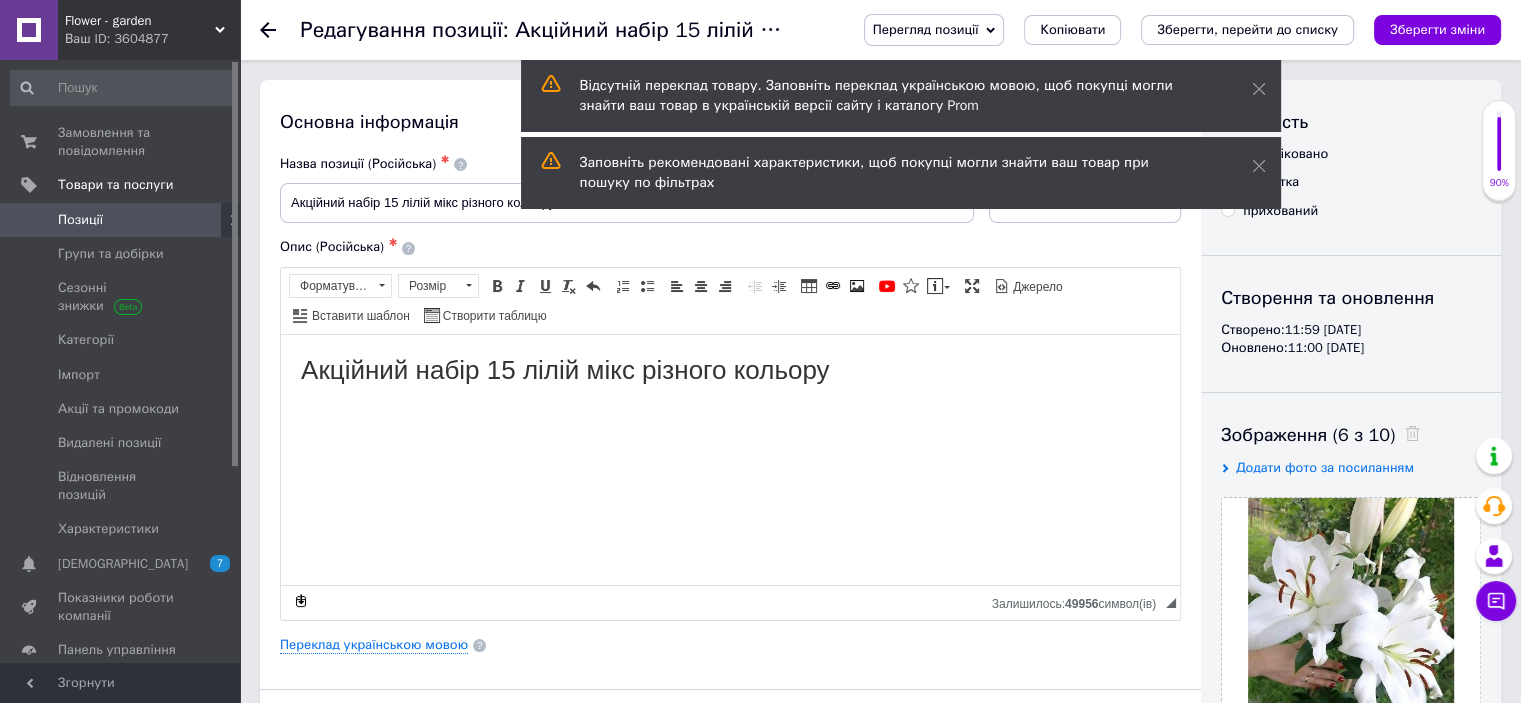 click on "Позиції" at bounding box center [80, 220] 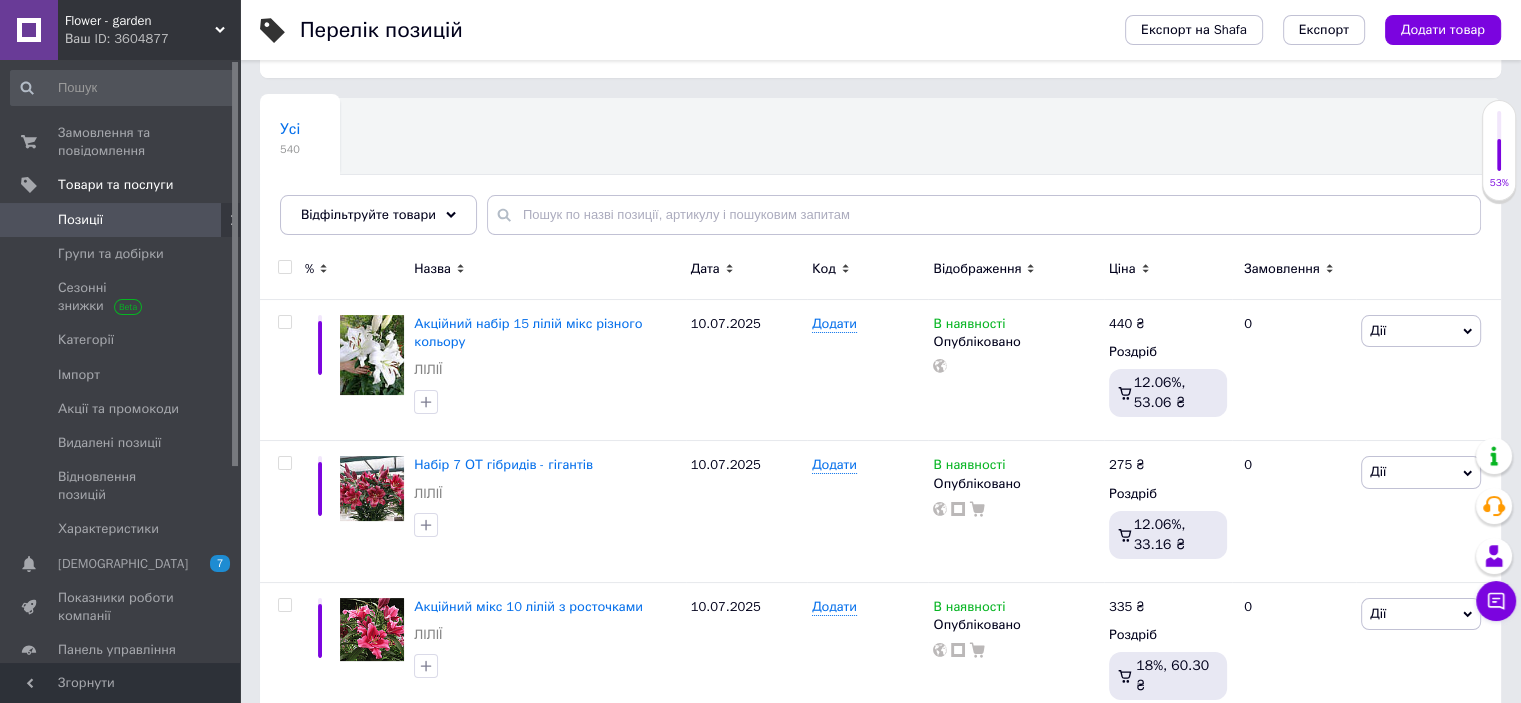 scroll, scrollTop: 200, scrollLeft: 0, axis: vertical 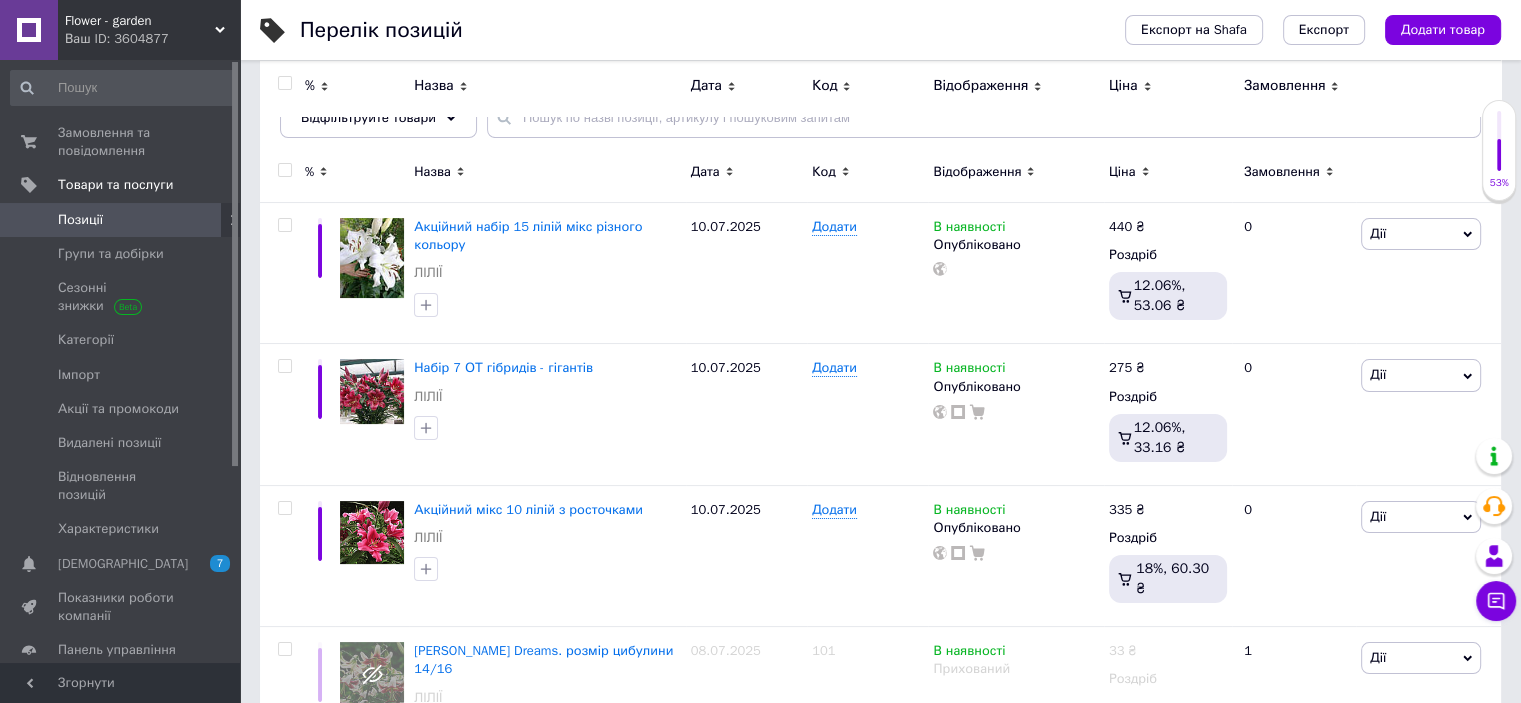 click on "Назва" at bounding box center [547, 175] 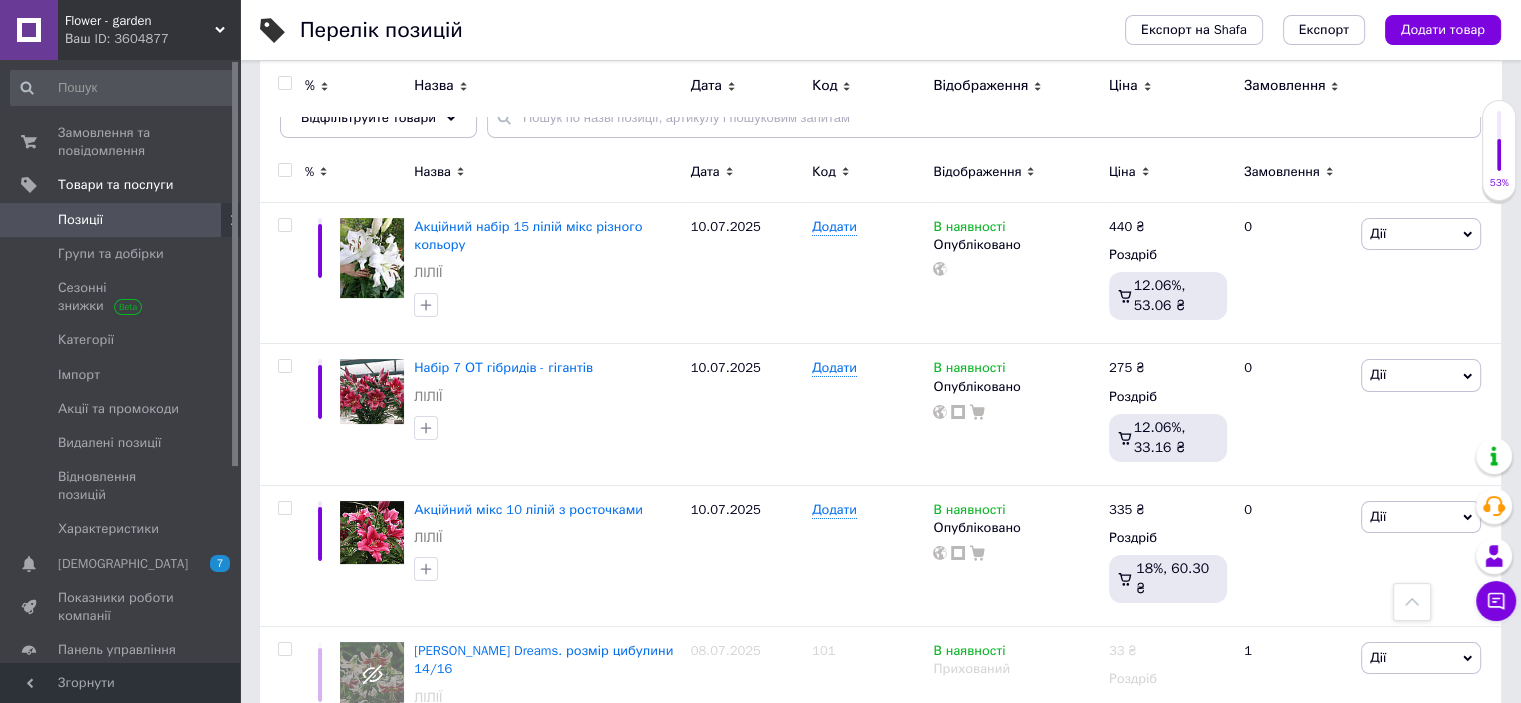 scroll, scrollTop: 0, scrollLeft: 0, axis: both 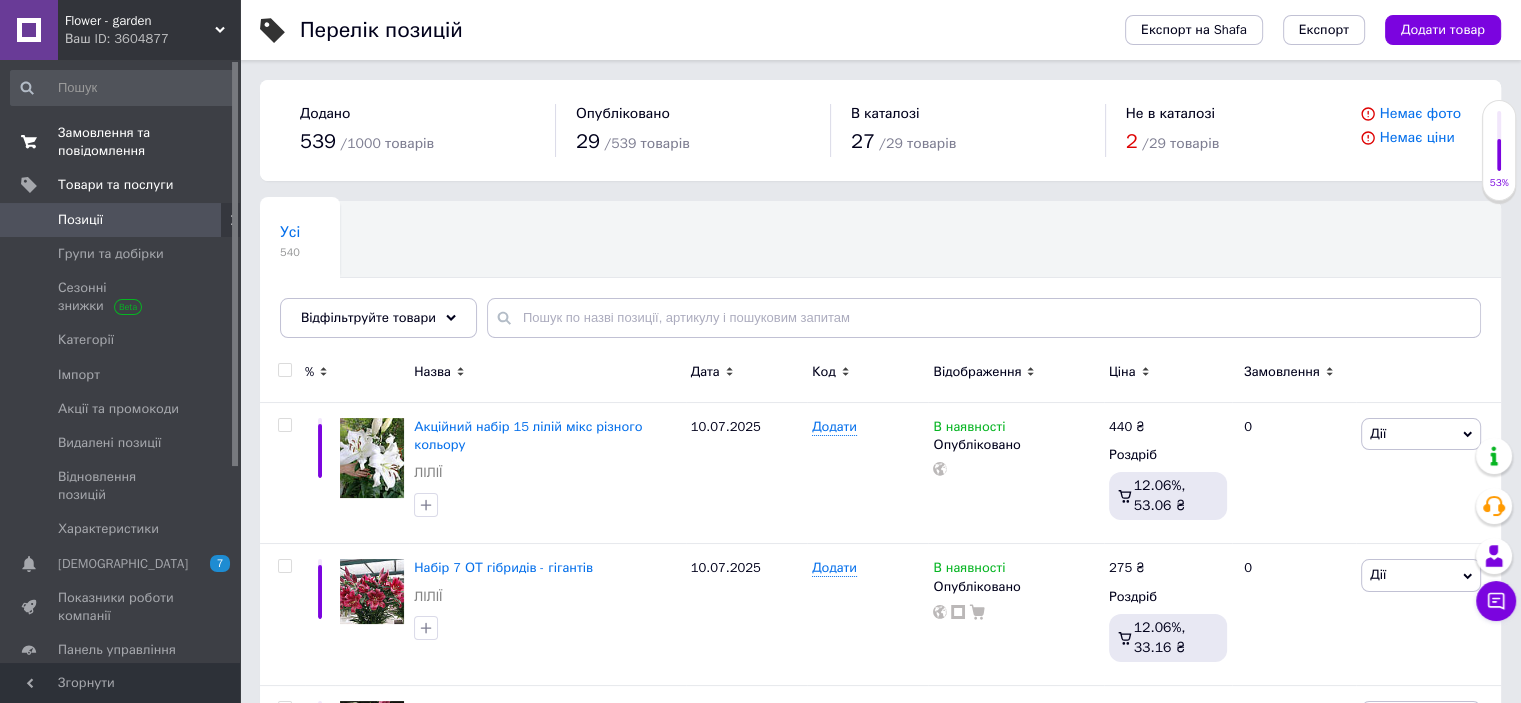 click on "Замовлення та повідомлення" at bounding box center (121, 142) 